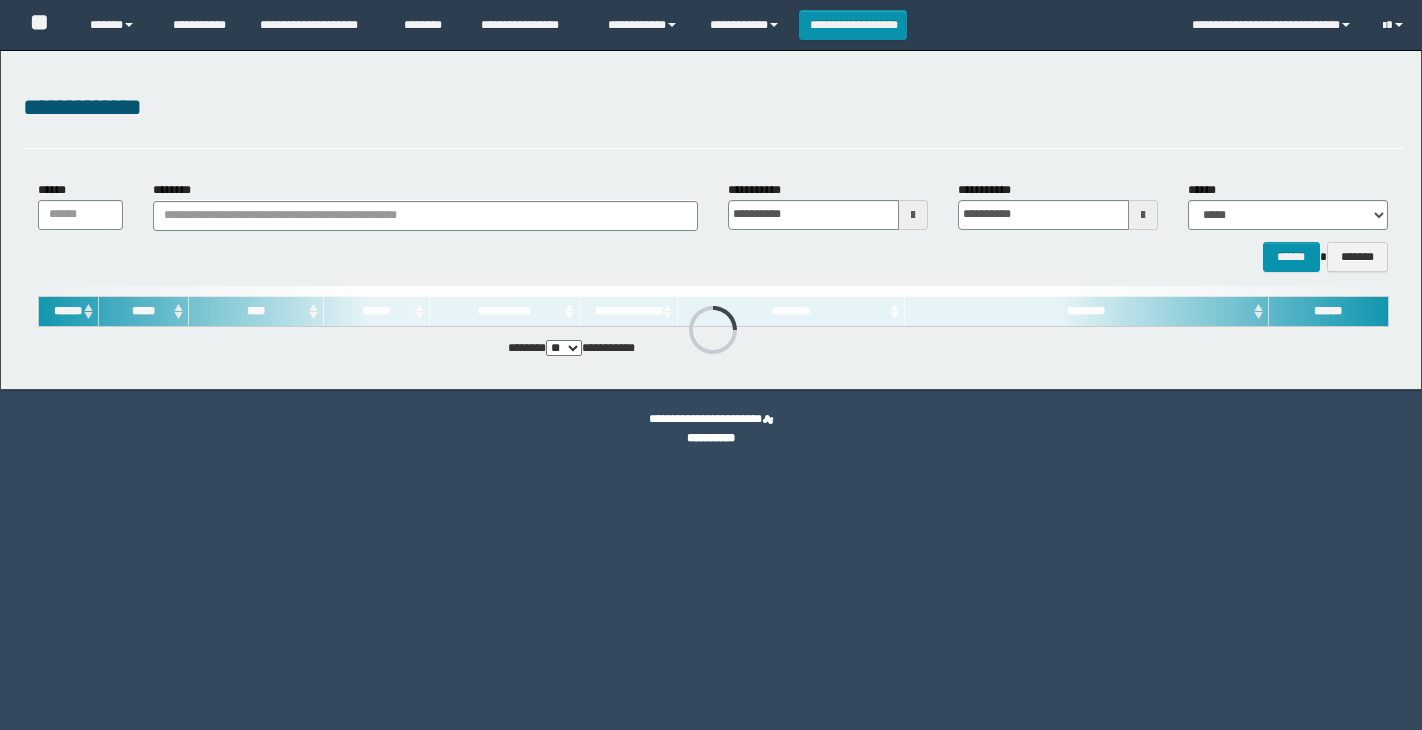 scroll, scrollTop: 0, scrollLeft: 0, axis: both 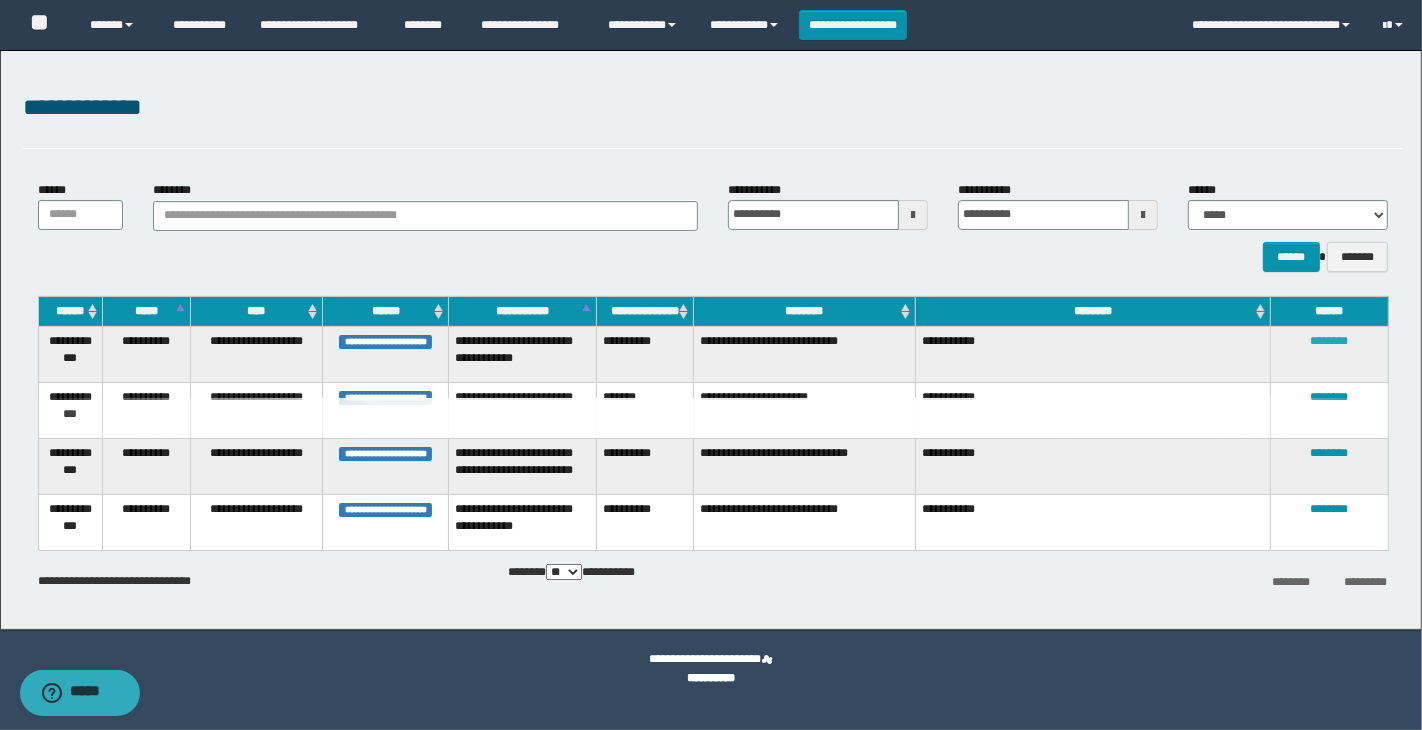 click on "********" at bounding box center [1330, 341] 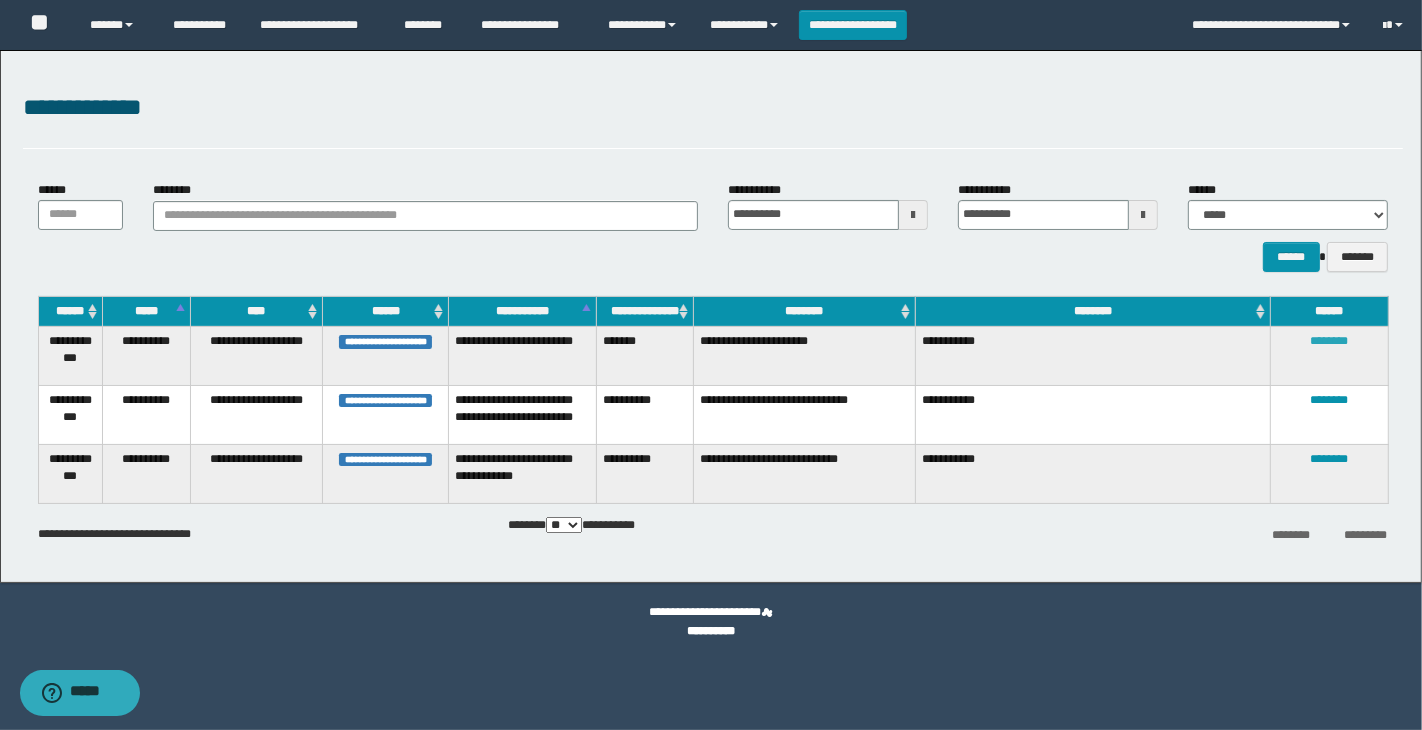 click on "********" at bounding box center [1330, 341] 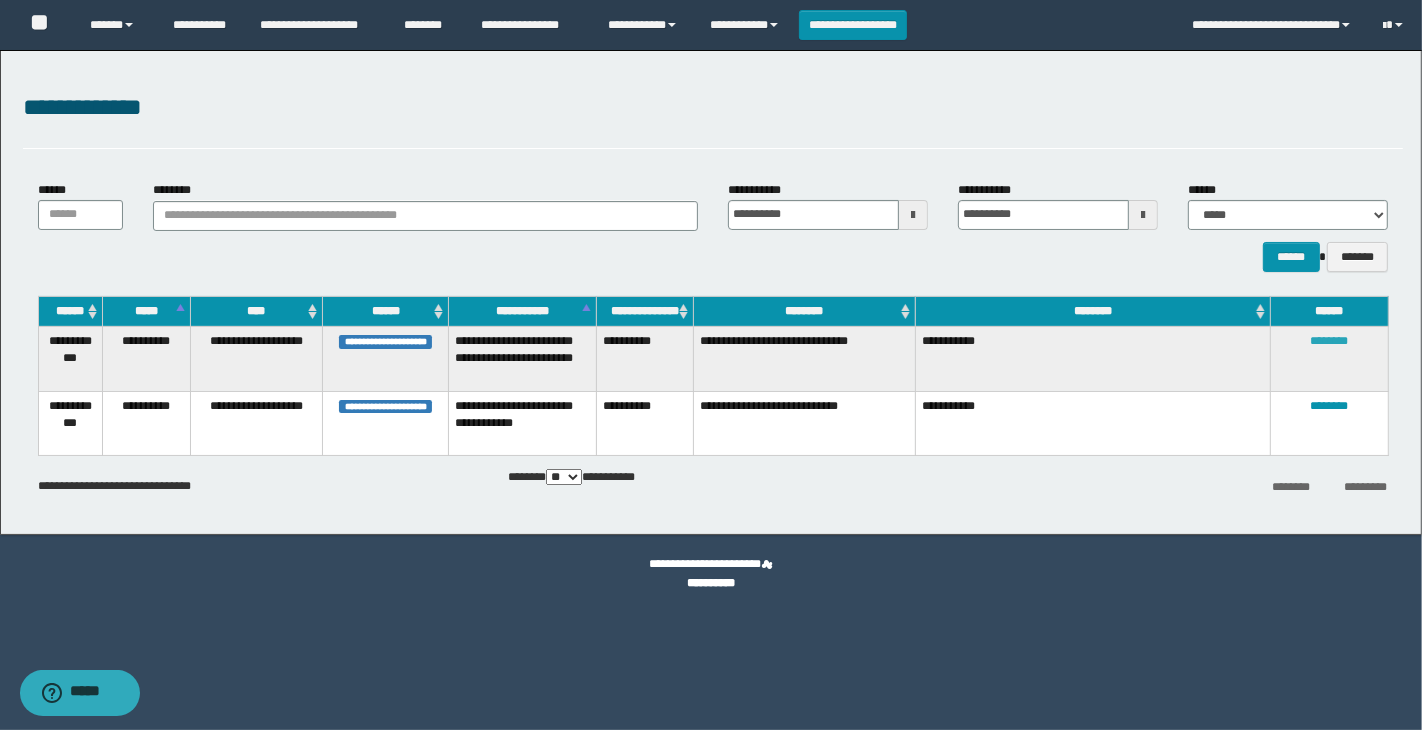 click on "********" at bounding box center [1330, 341] 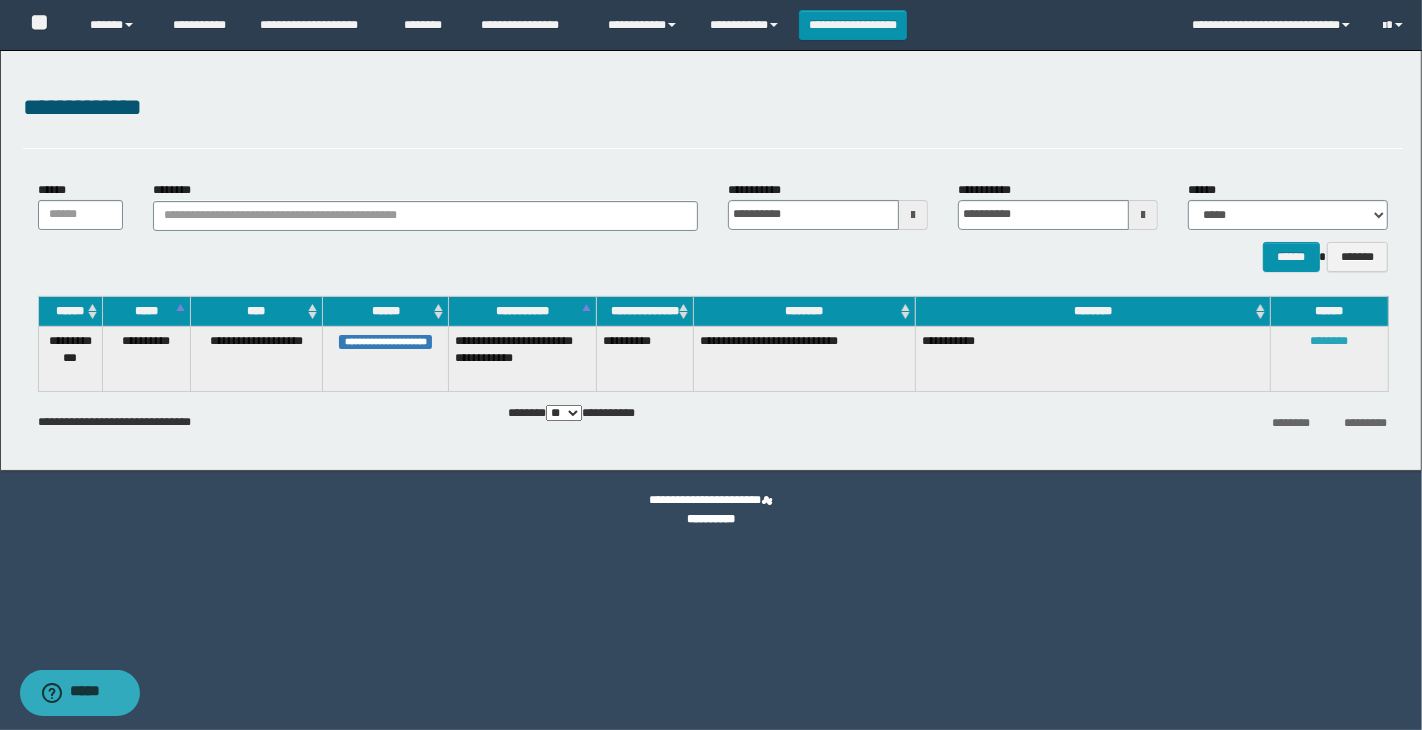 click on "********" at bounding box center (1330, 341) 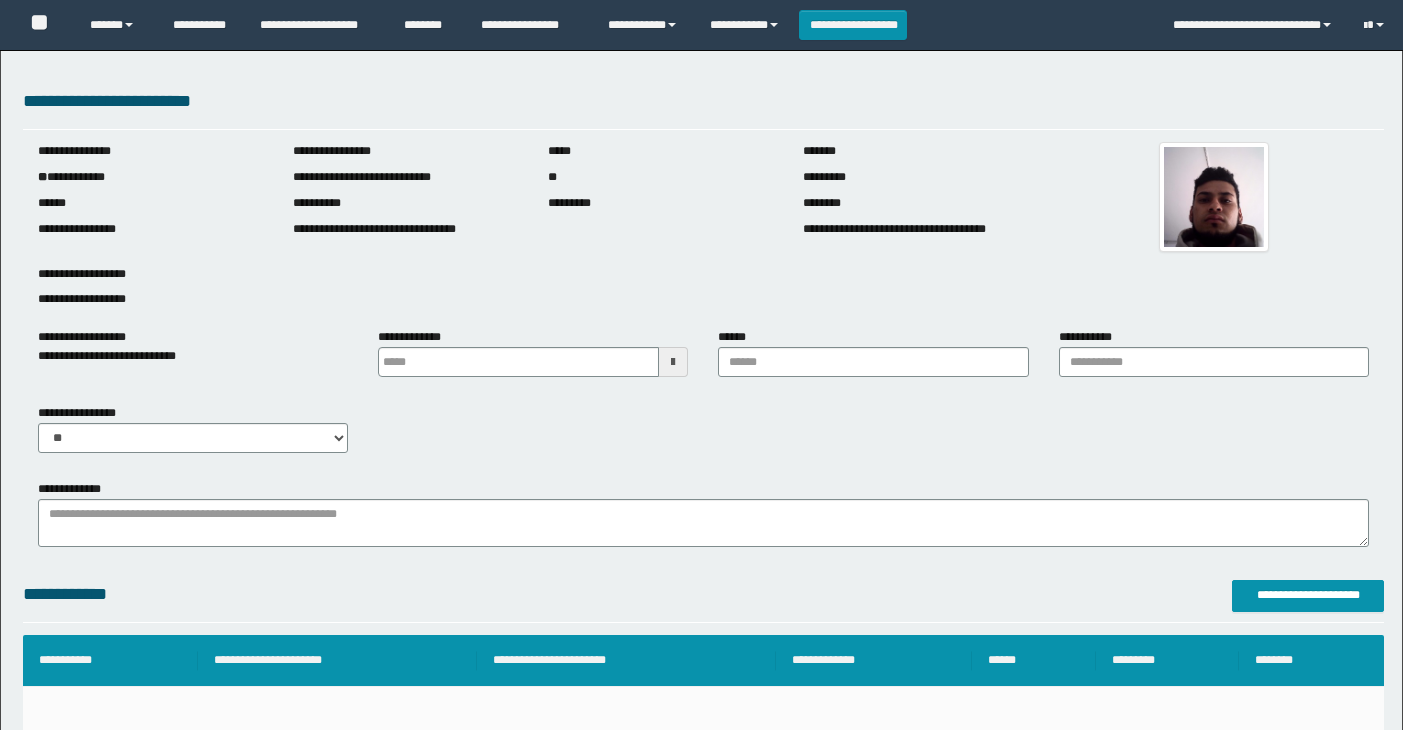 scroll, scrollTop: 0, scrollLeft: 0, axis: both 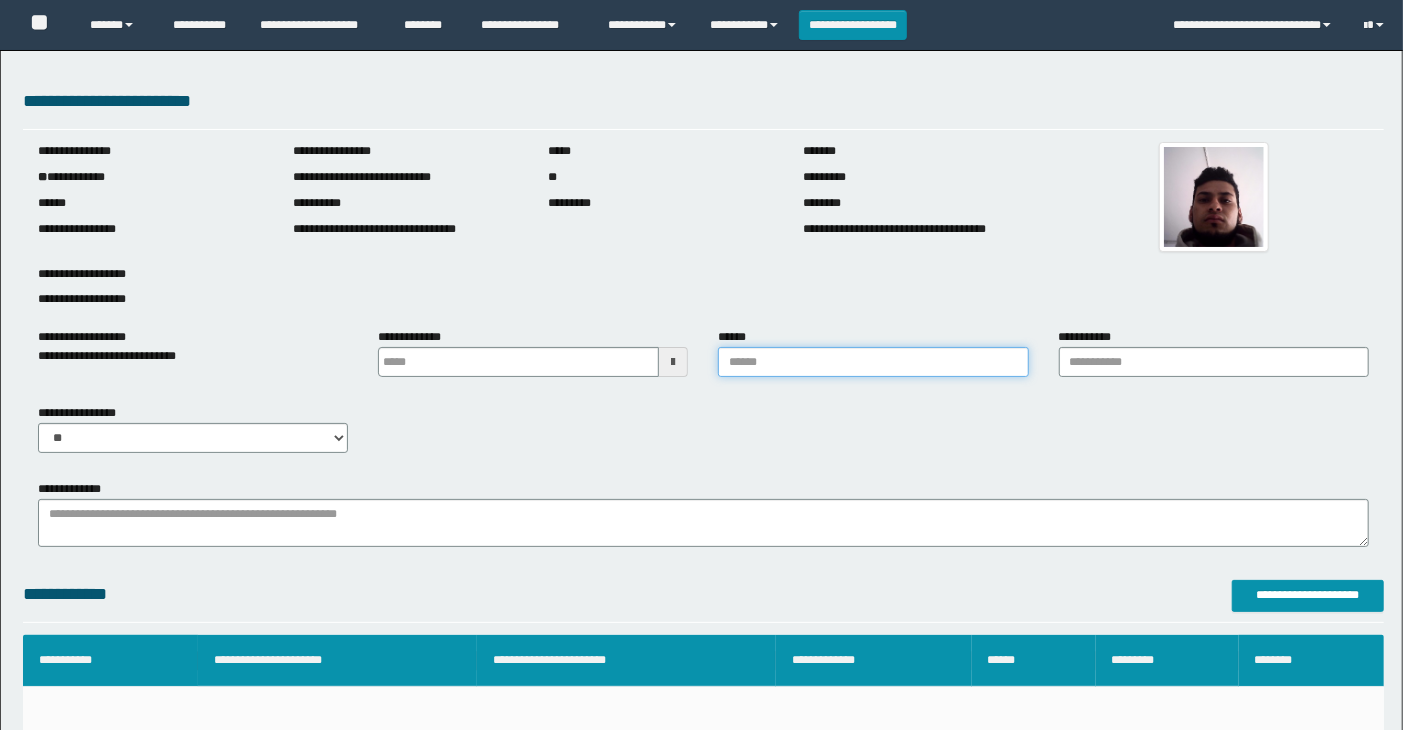click on "******" at bounding box center (873, 362) 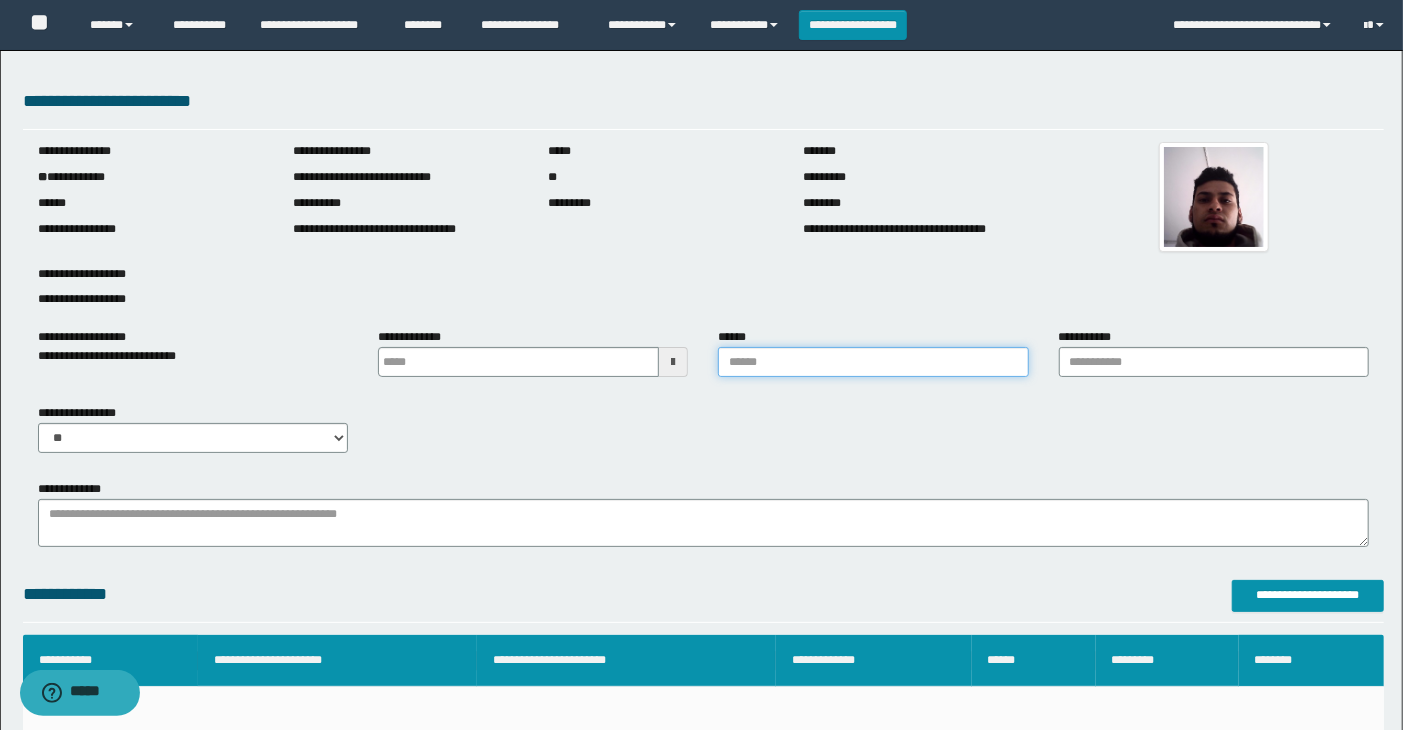 scroll, scrollTop: 0, scrollLeft: 0, axis: both 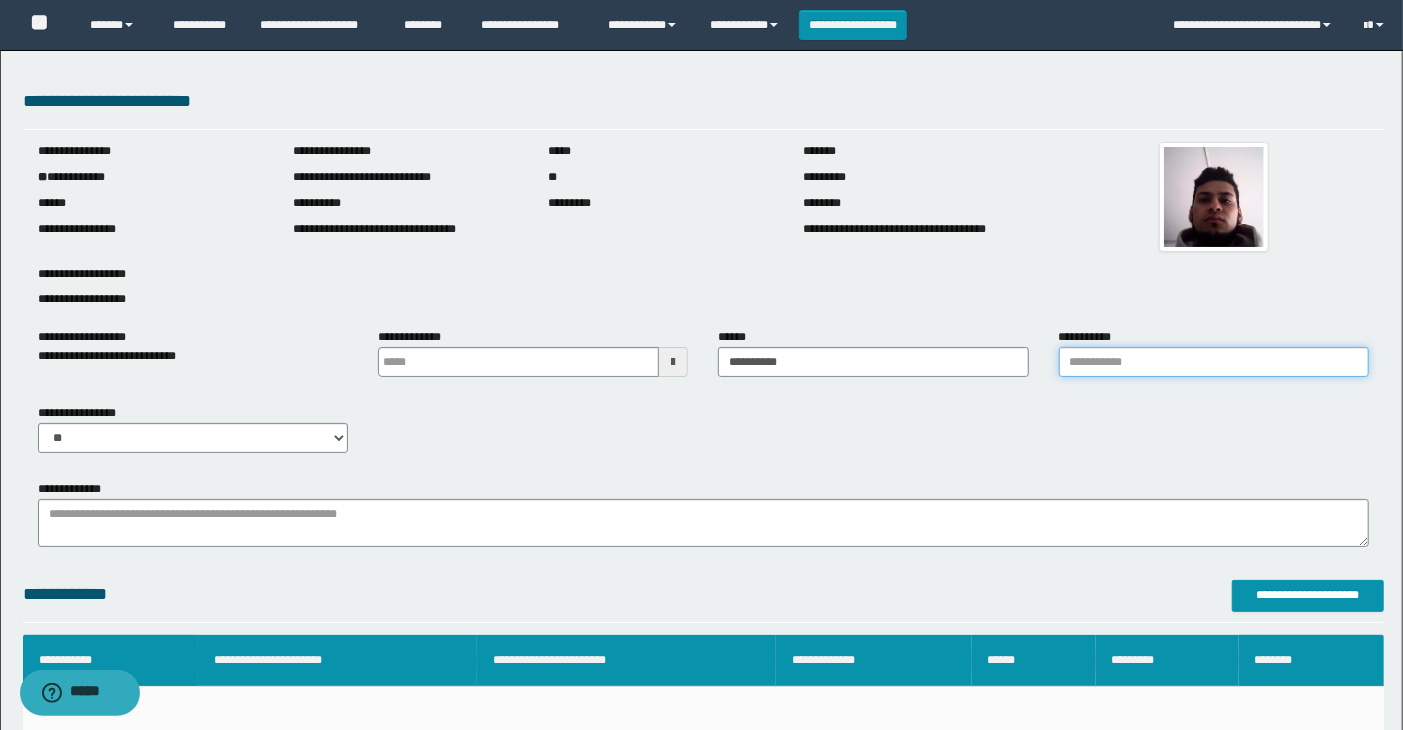 click on "**********" at bounding box center [1214, 362] 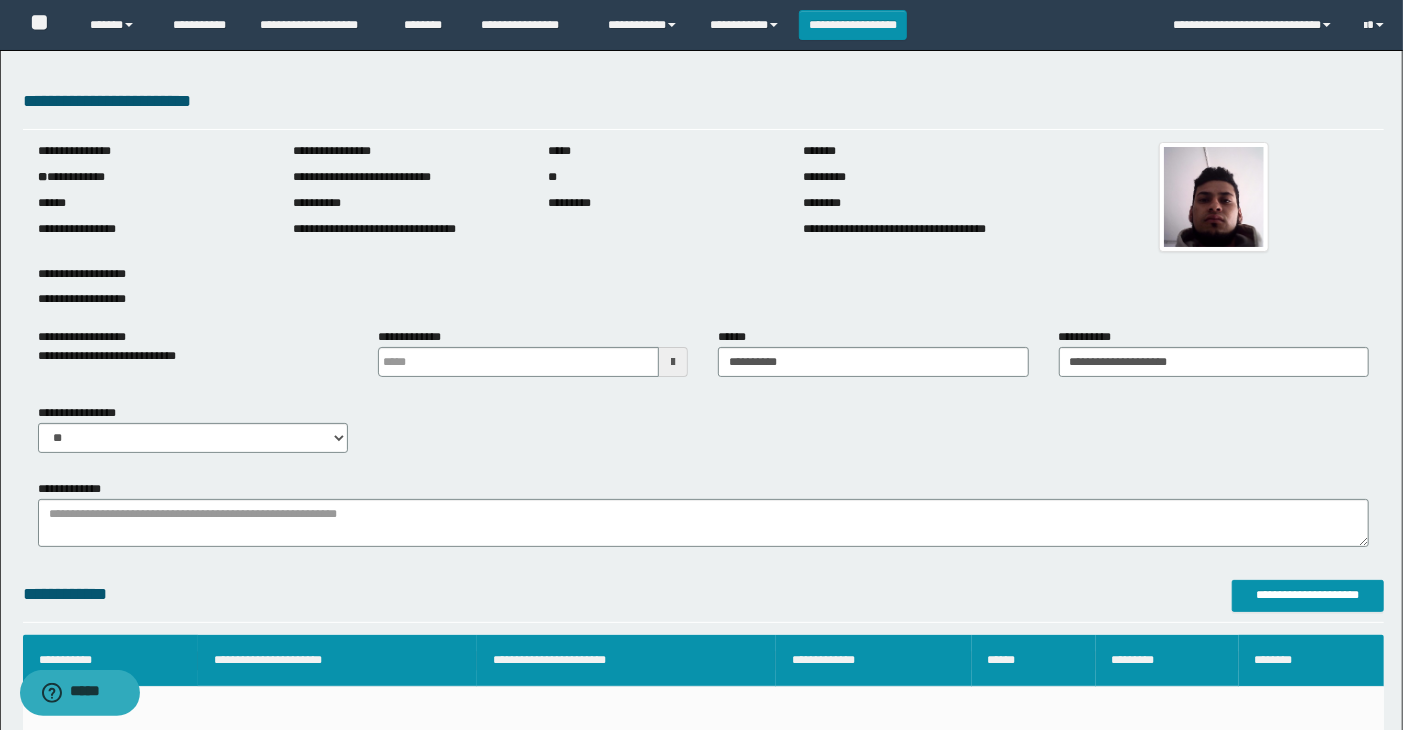 click at bounding box center (673, 362) 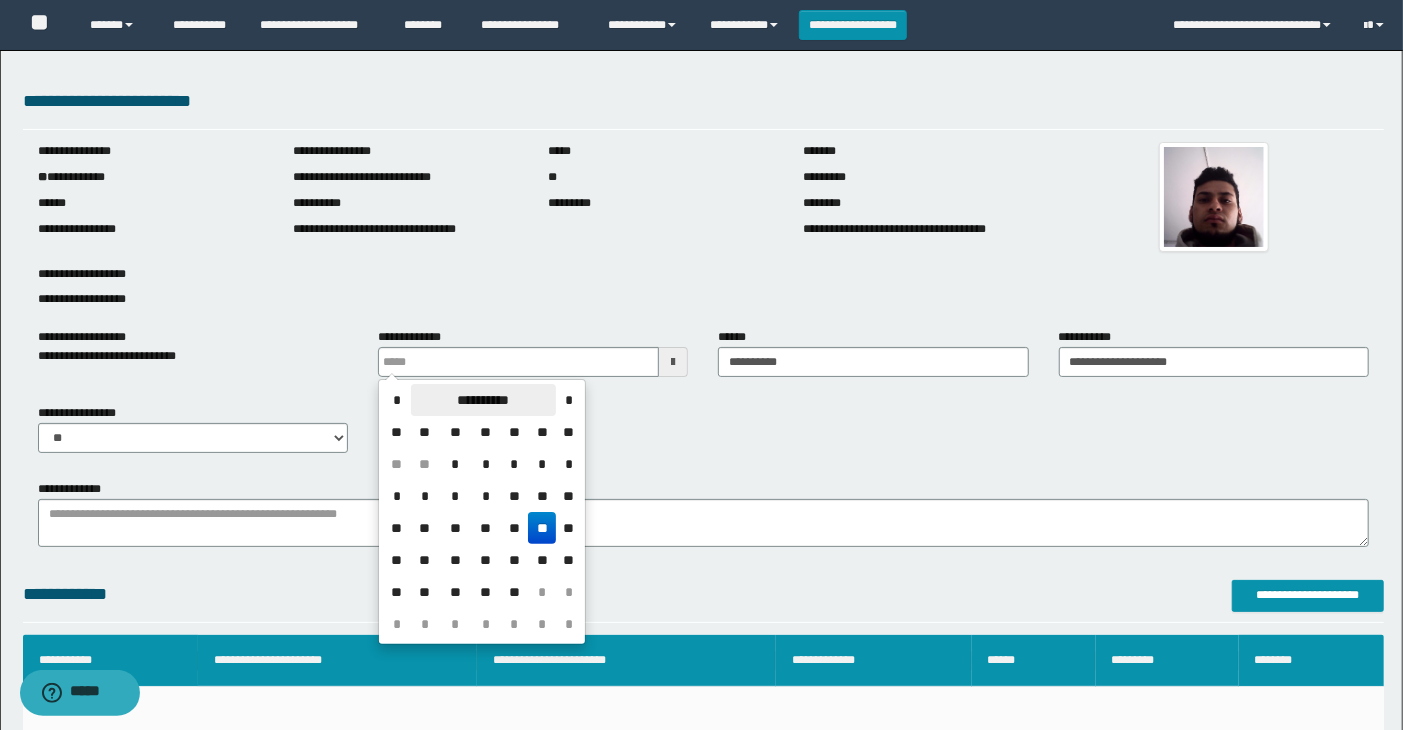 click on "**********" at bounding box center (483, 400) 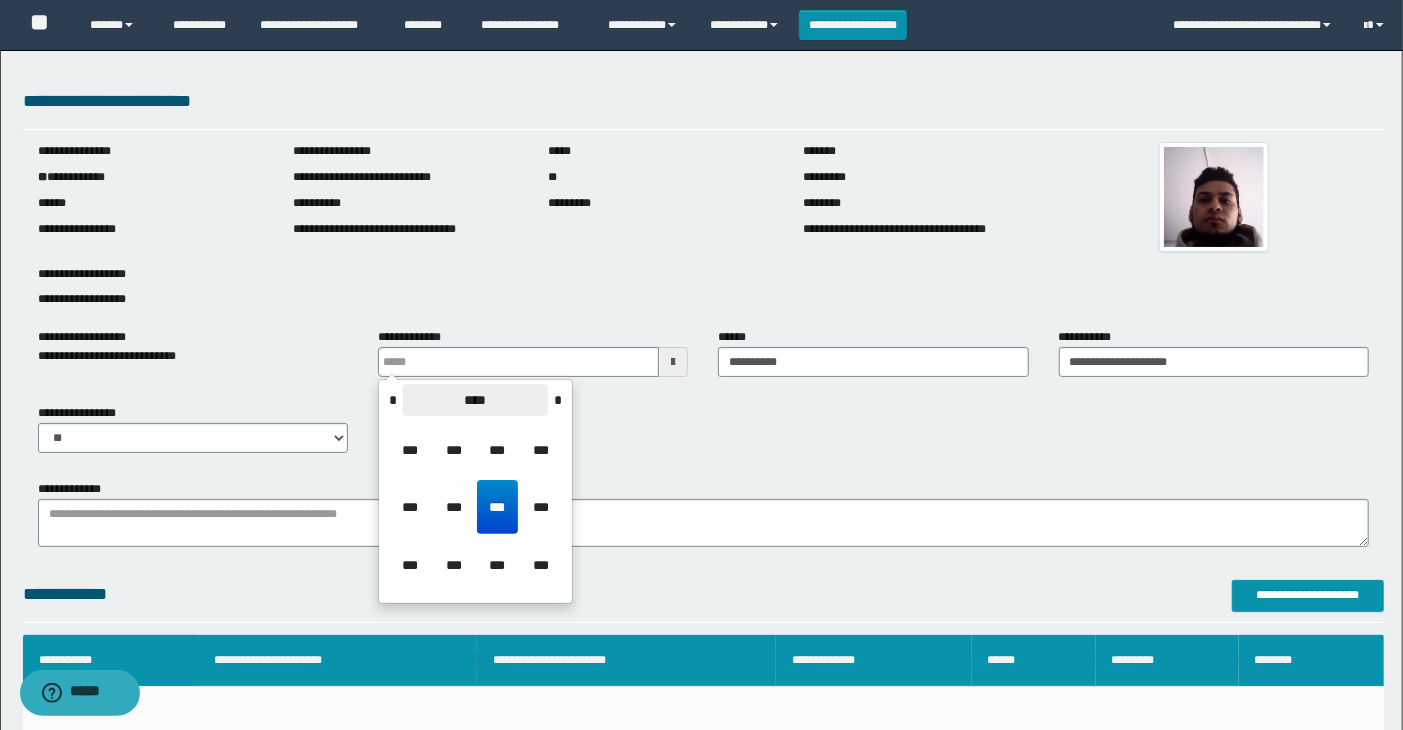 click on "****" at bounding box center (475, 400) 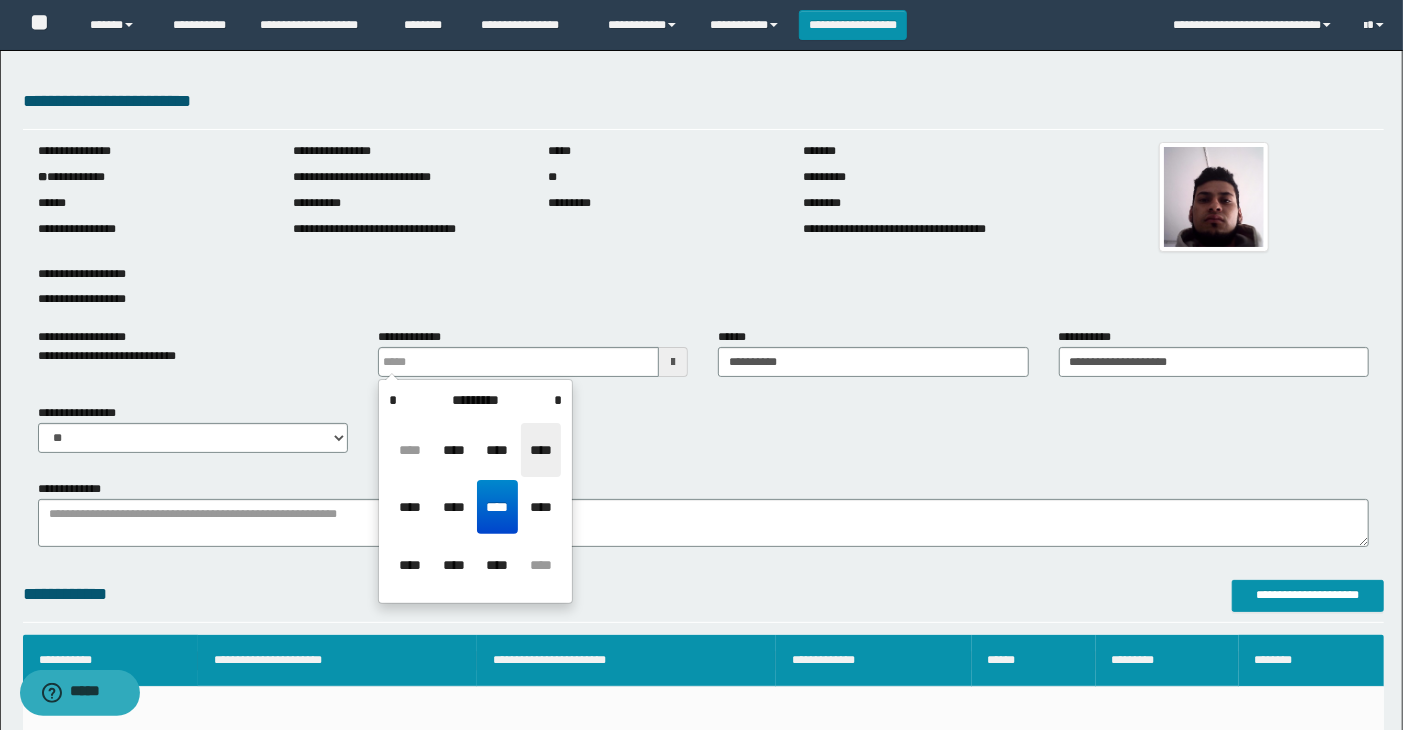 click on "****" at bounding box center [541, 450] 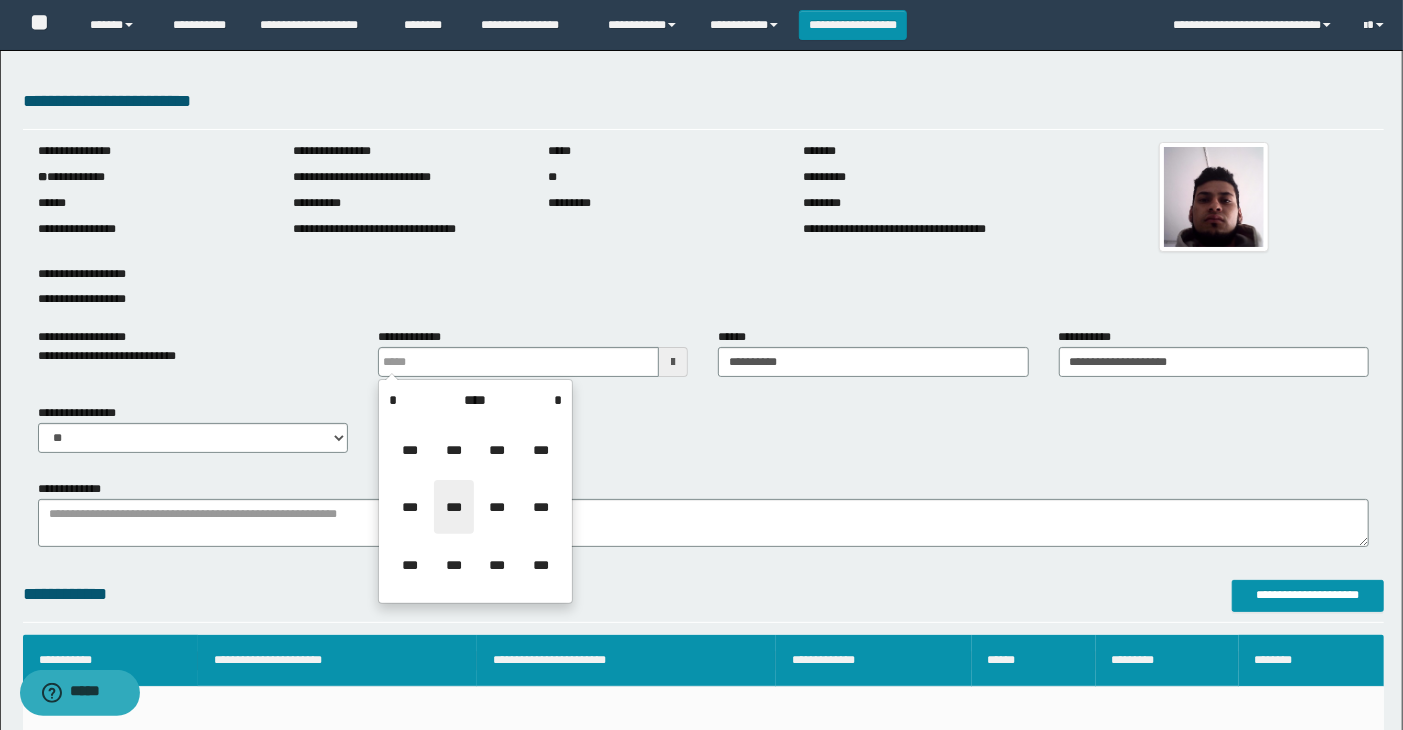 click on "***" at bounding box center (454, 507) 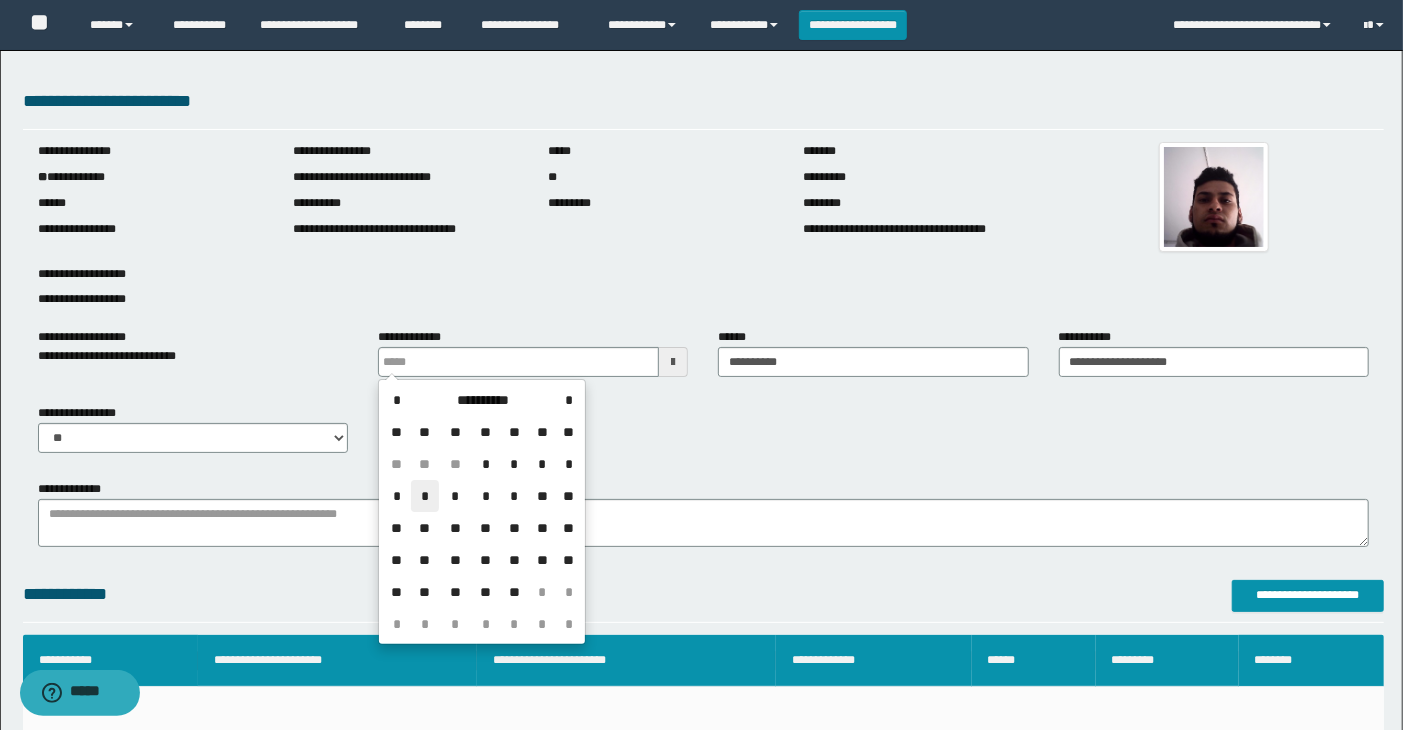 click on "*" at bounding box center [425, 496] 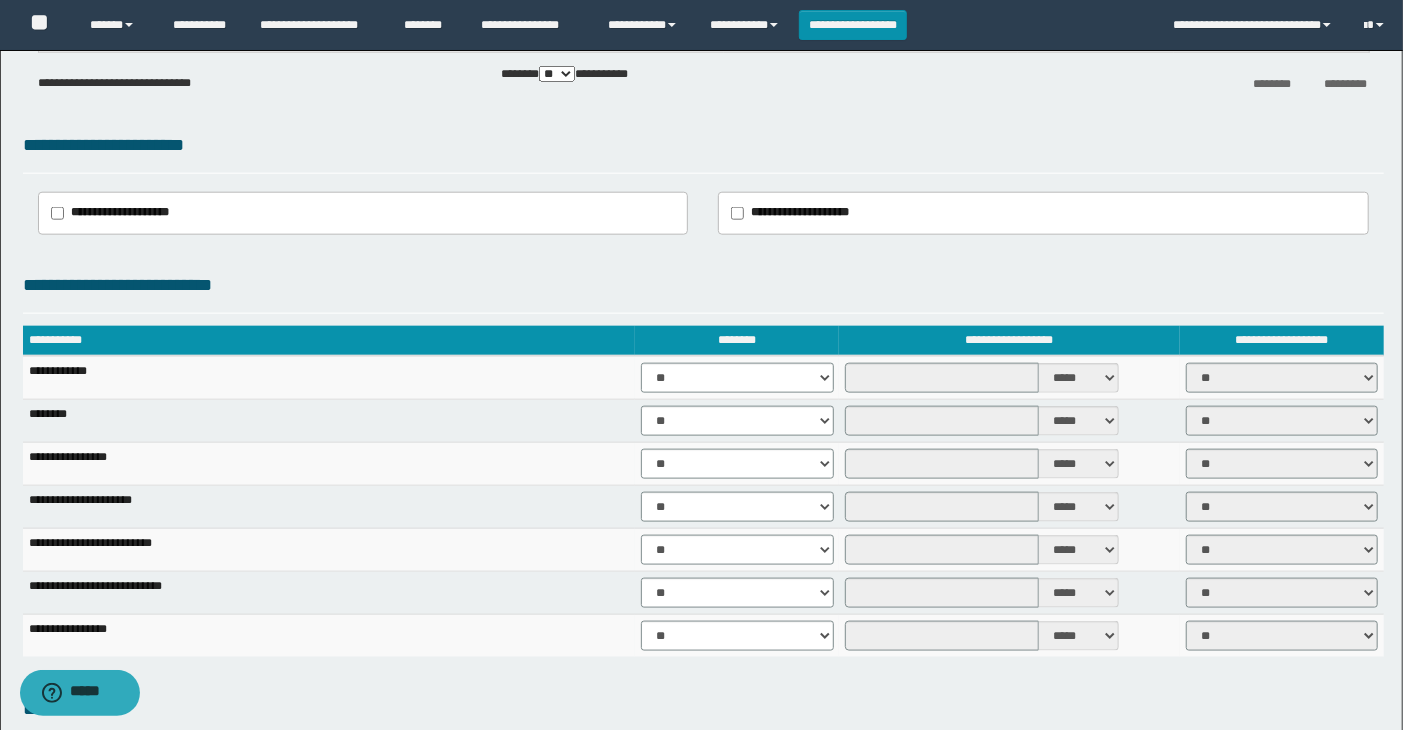 scroll, scrollTop: 1111, scrollLeft: 0, axis: vertical 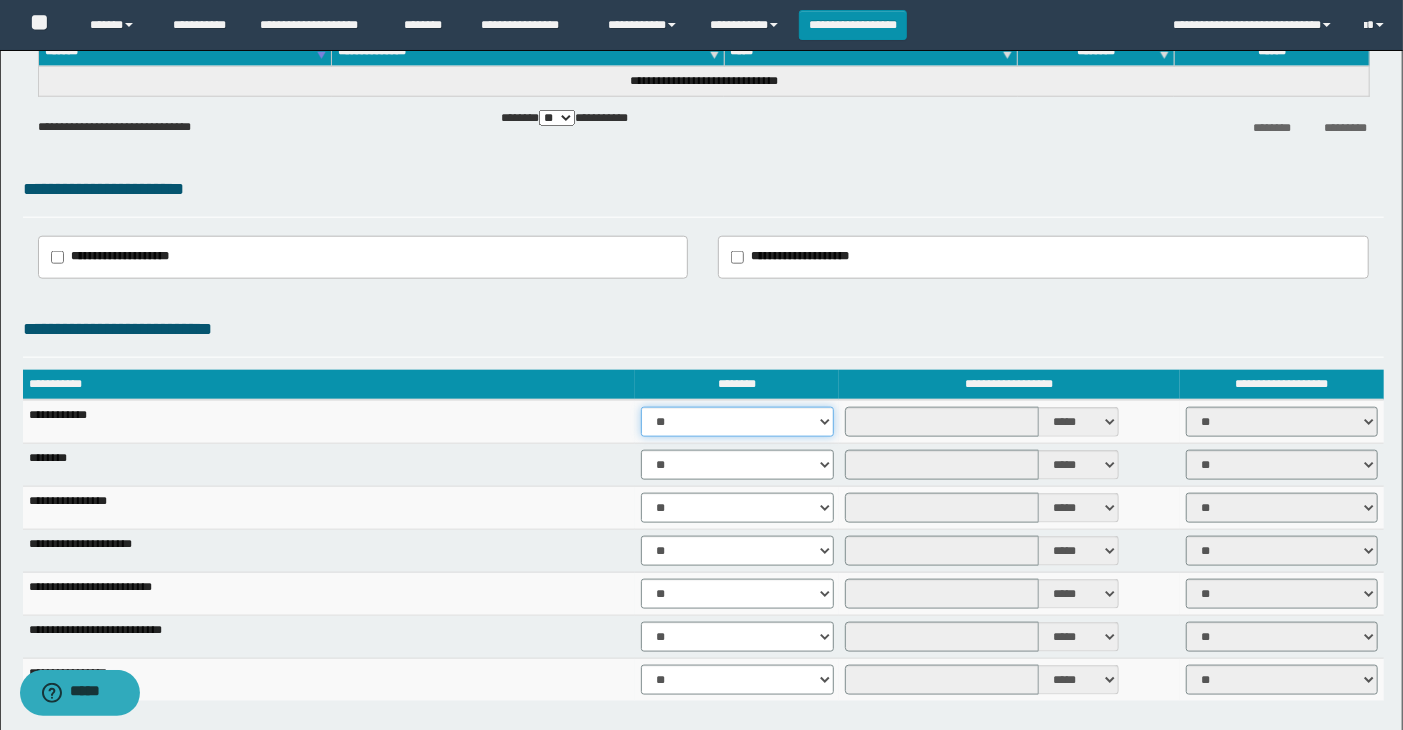 click on "**
**" at bounding box center (737, 422) 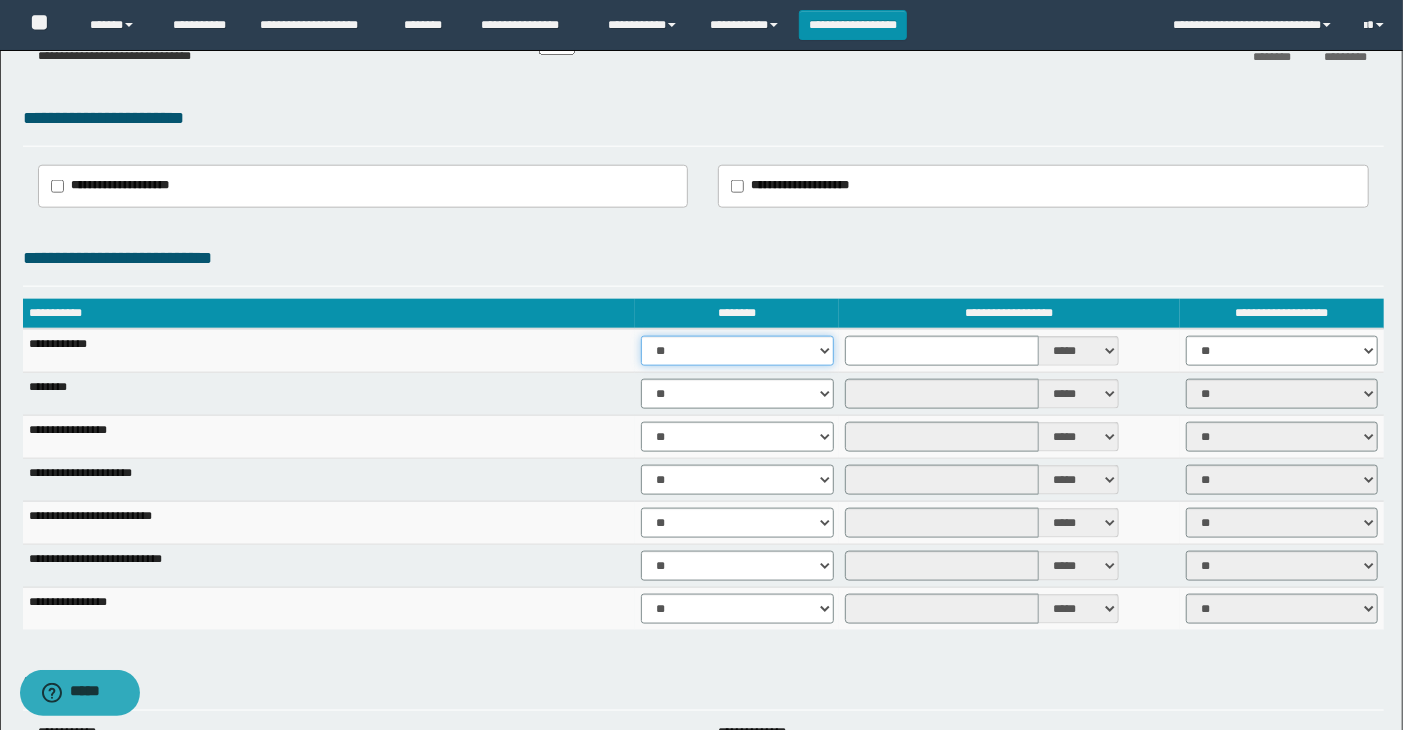 scroll, scrollTop: 1222, scrollLeft: 0, axis: vertical 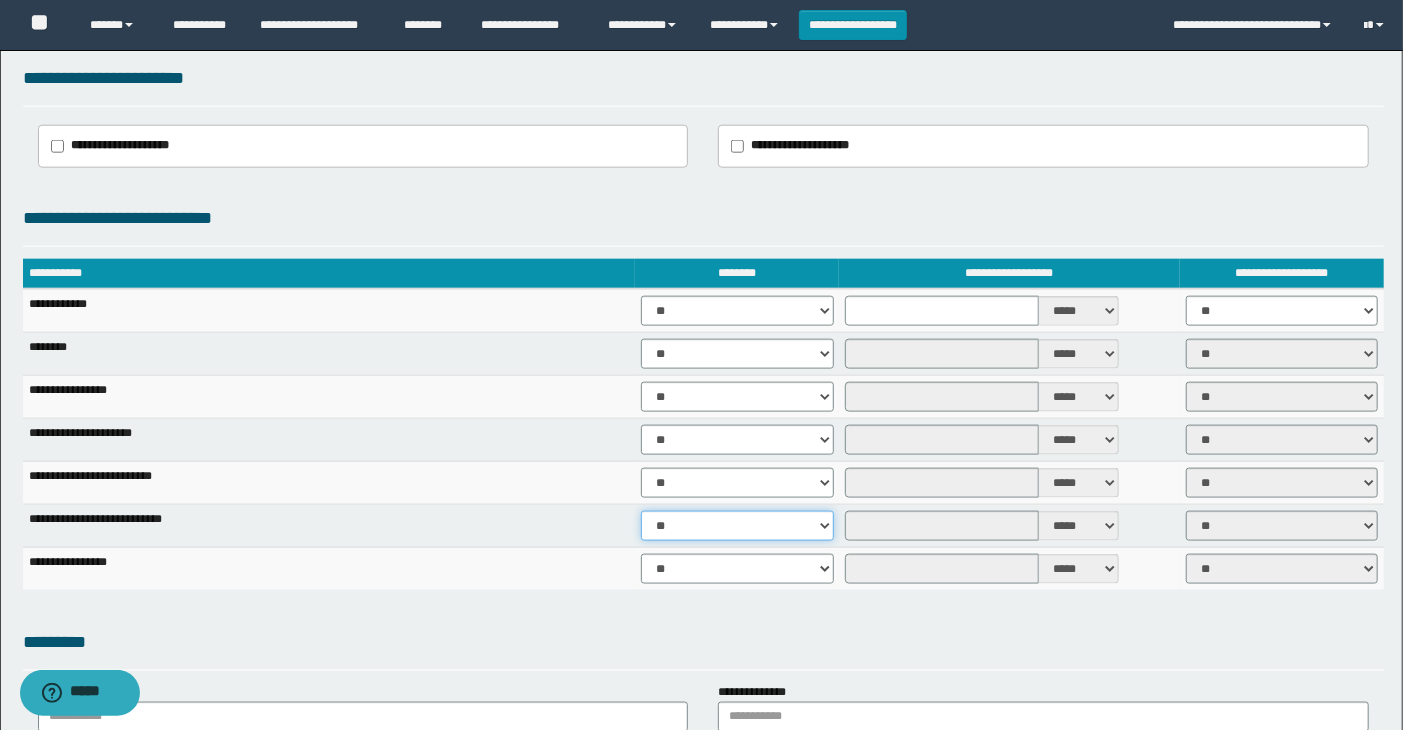 click on "**
**" at bounding box center [737, 526] 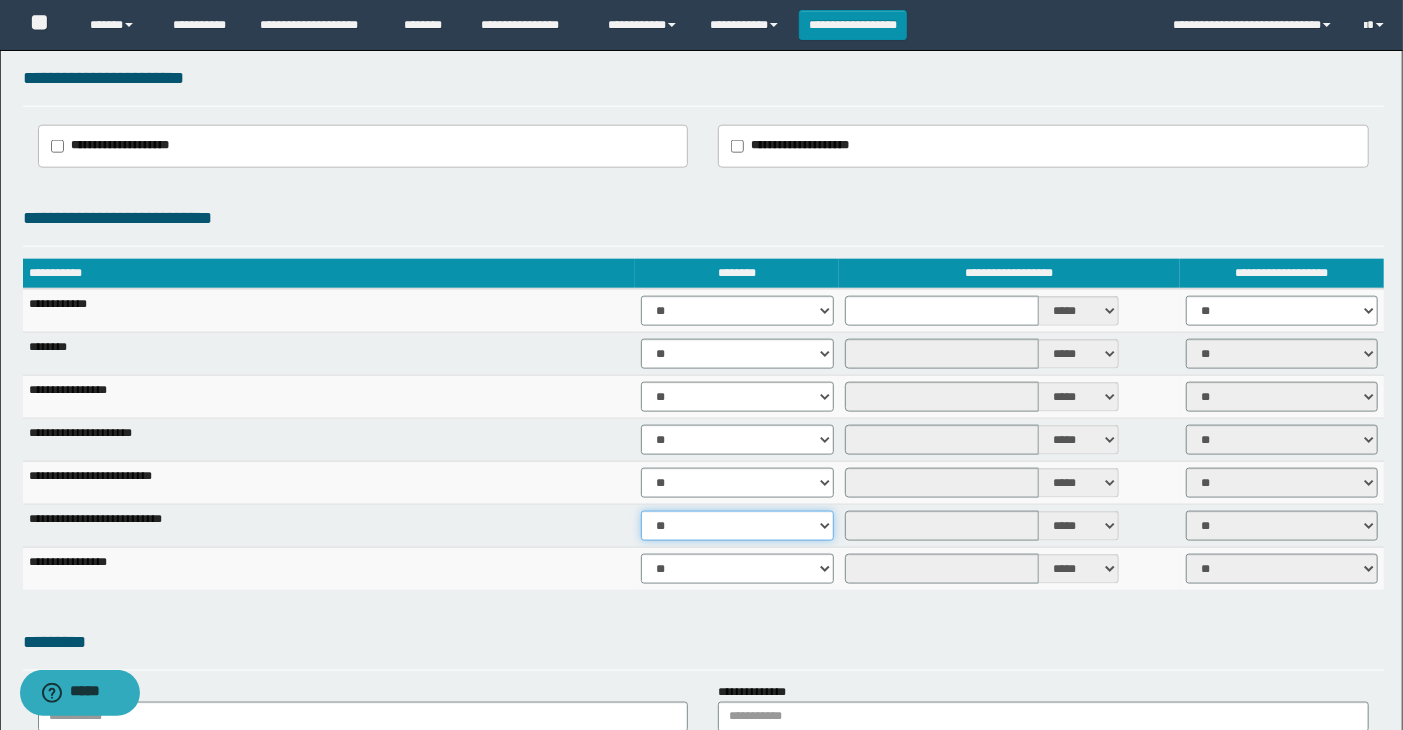 select on "****" 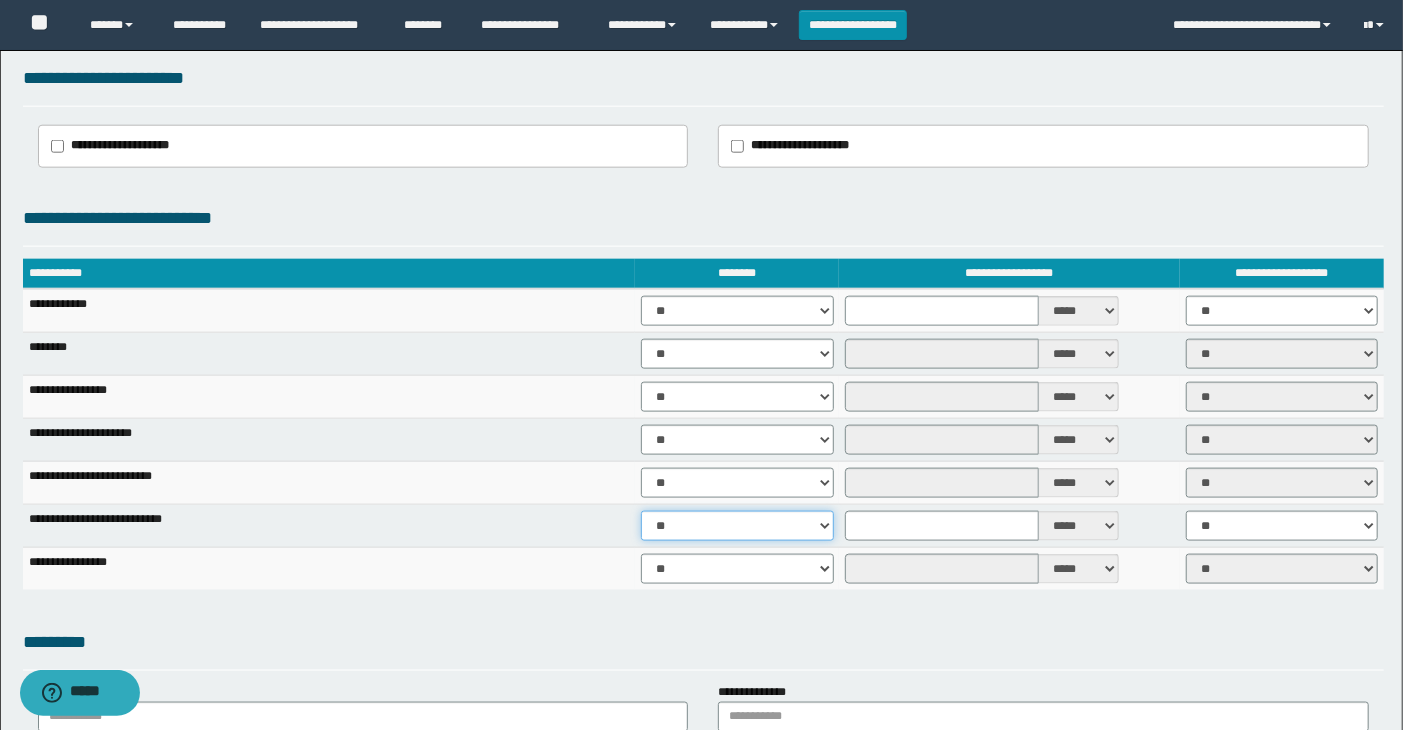 click on "**
**" at bounding box center [737, 526] 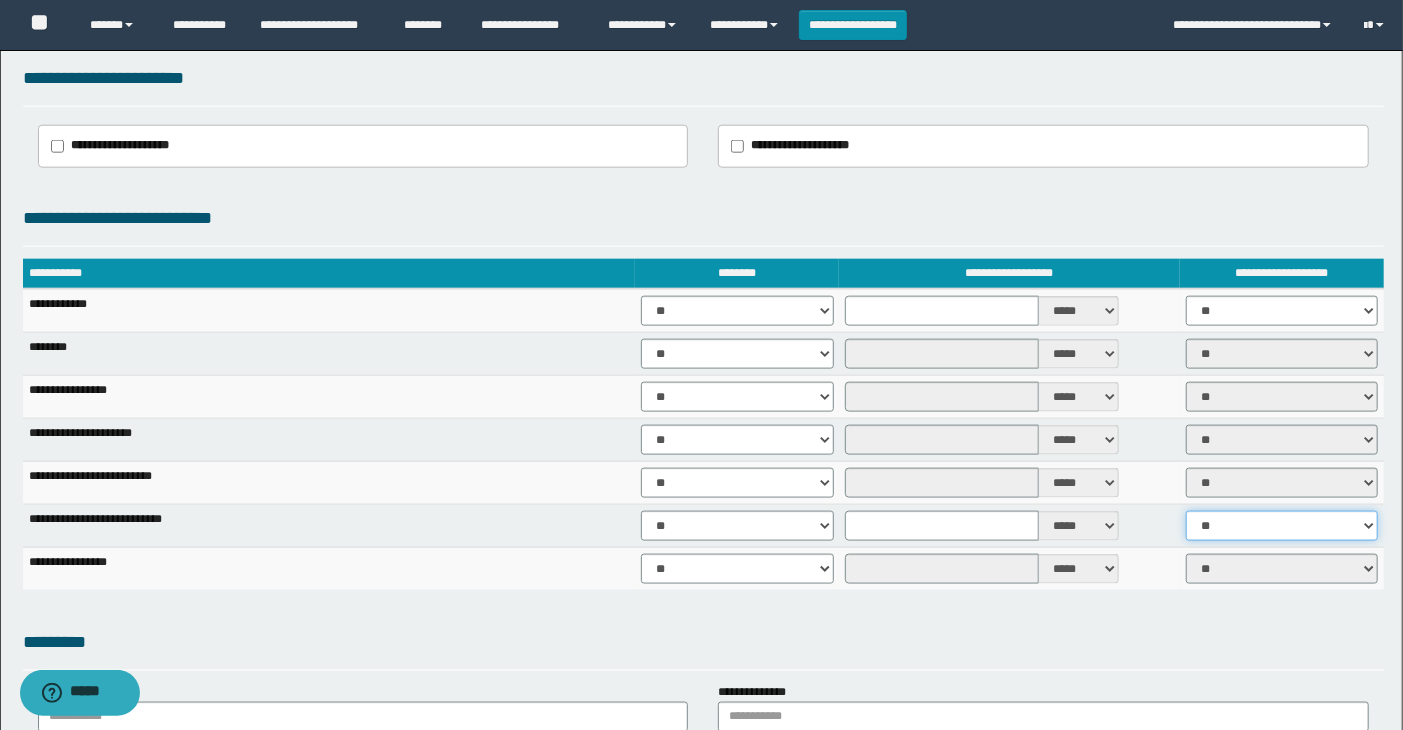 click on "**
**" at bounding box center (1282, 526) 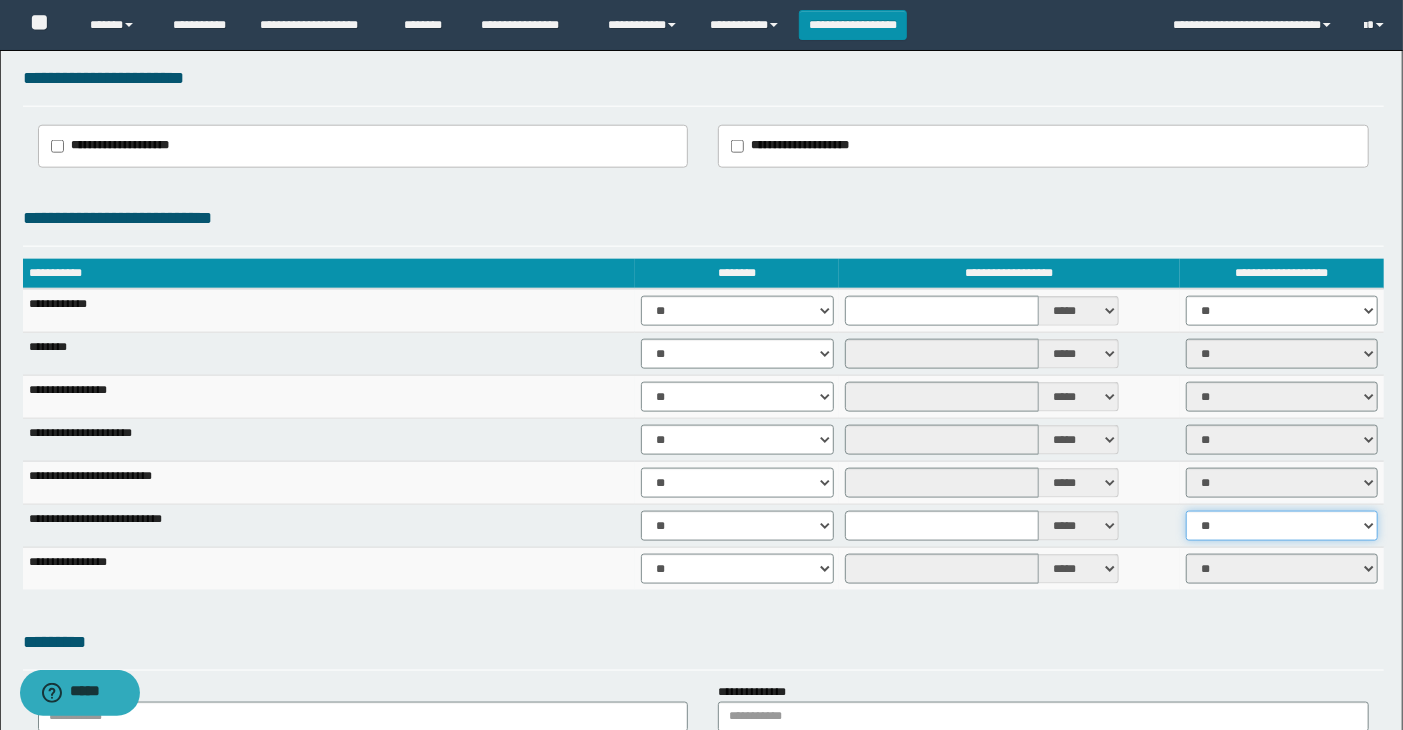 select on "****" 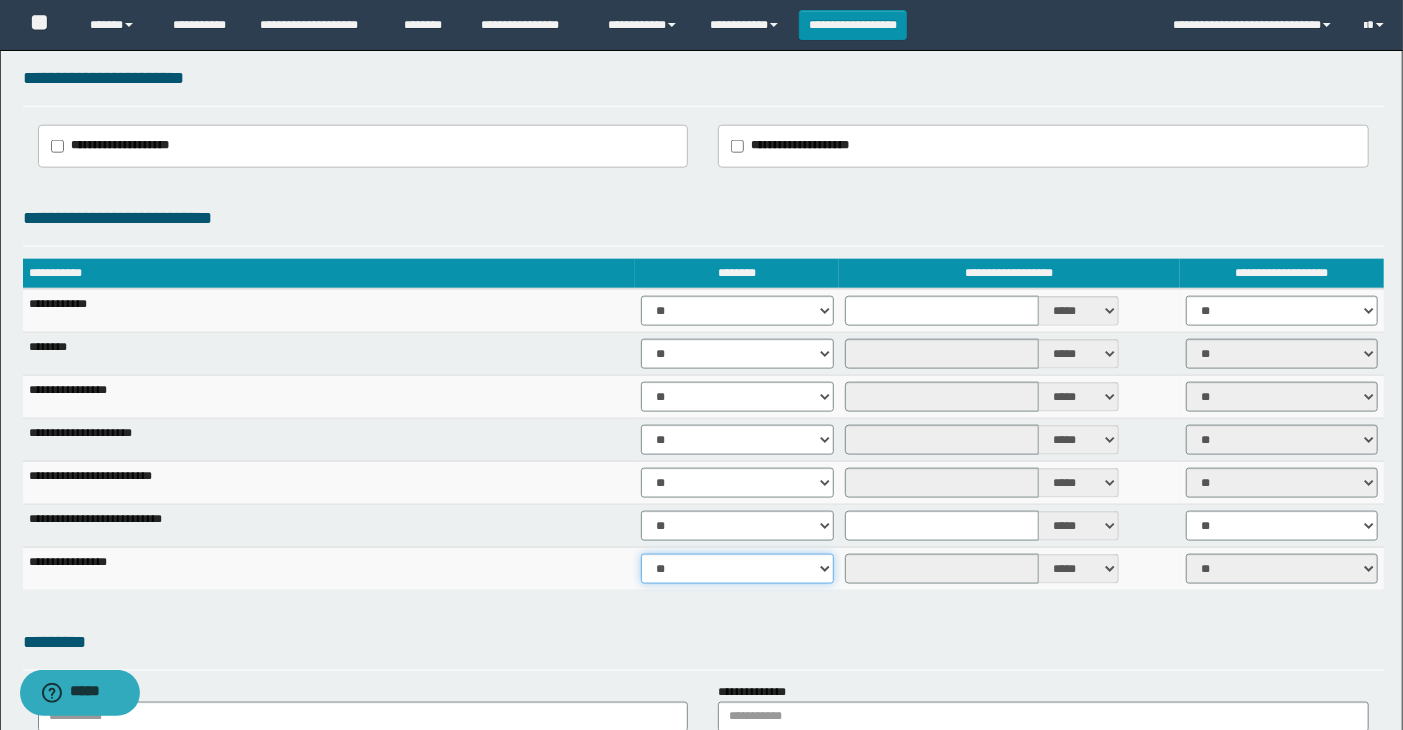 drag, startPoint x: 764, startPoint y: 563, endPoint x: 758, endPoint y: 573, distance: 11.661903 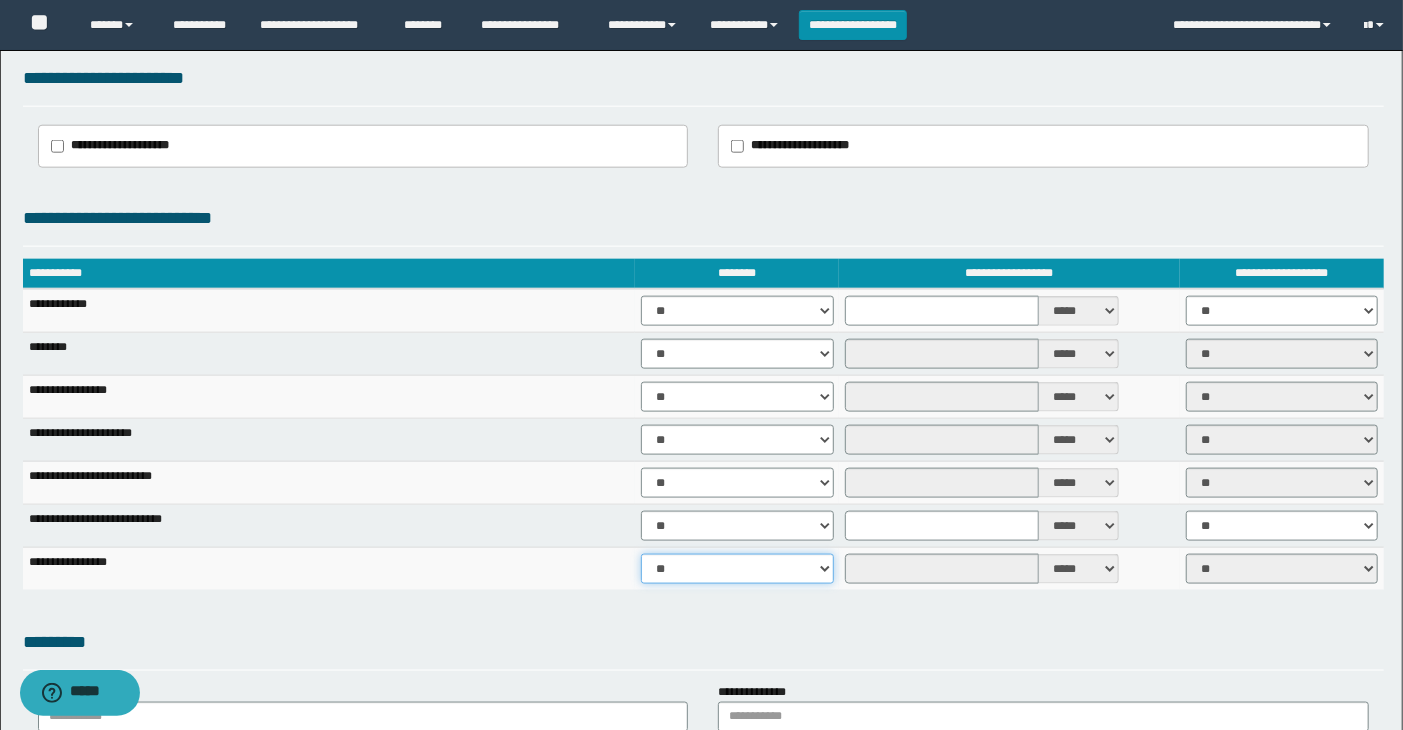 select on "****" 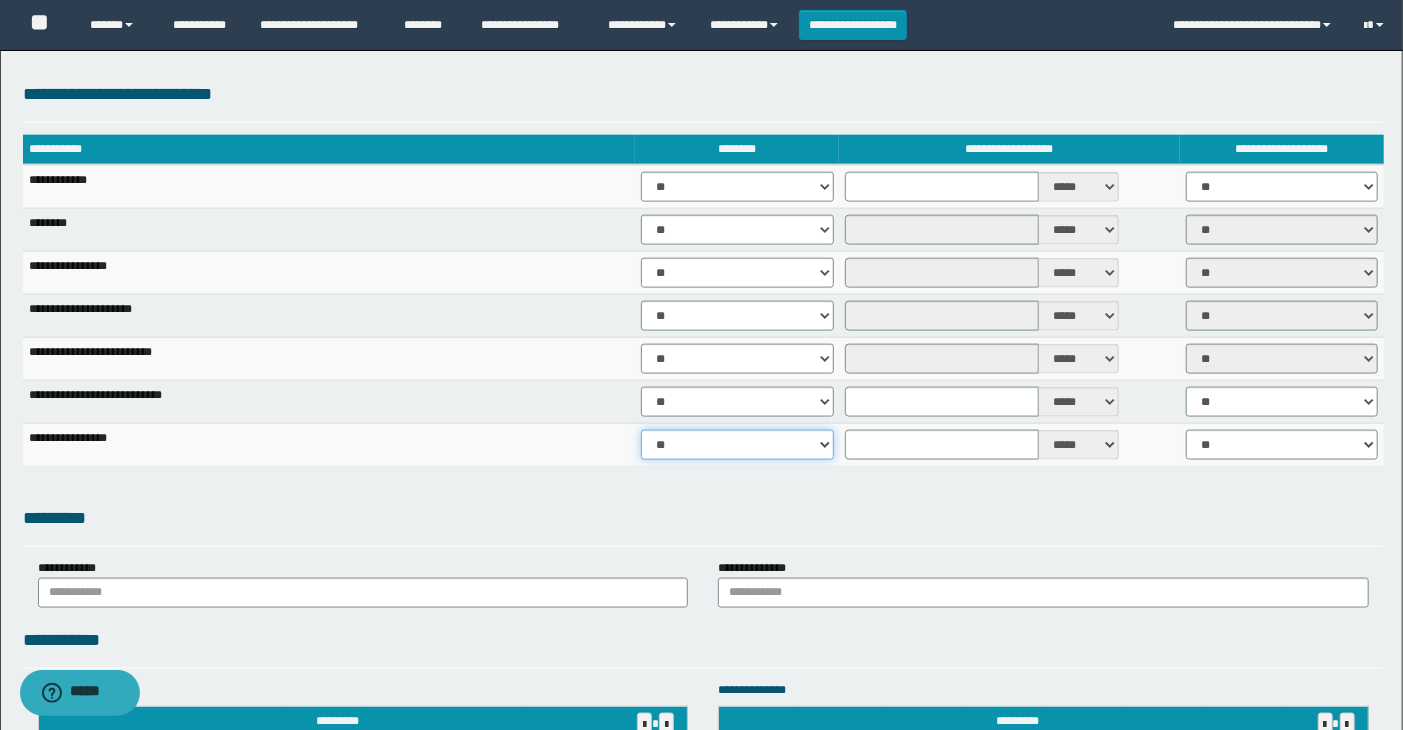 scroll, scrollTop: 1555, scrollLeft: 0, axis: vertical 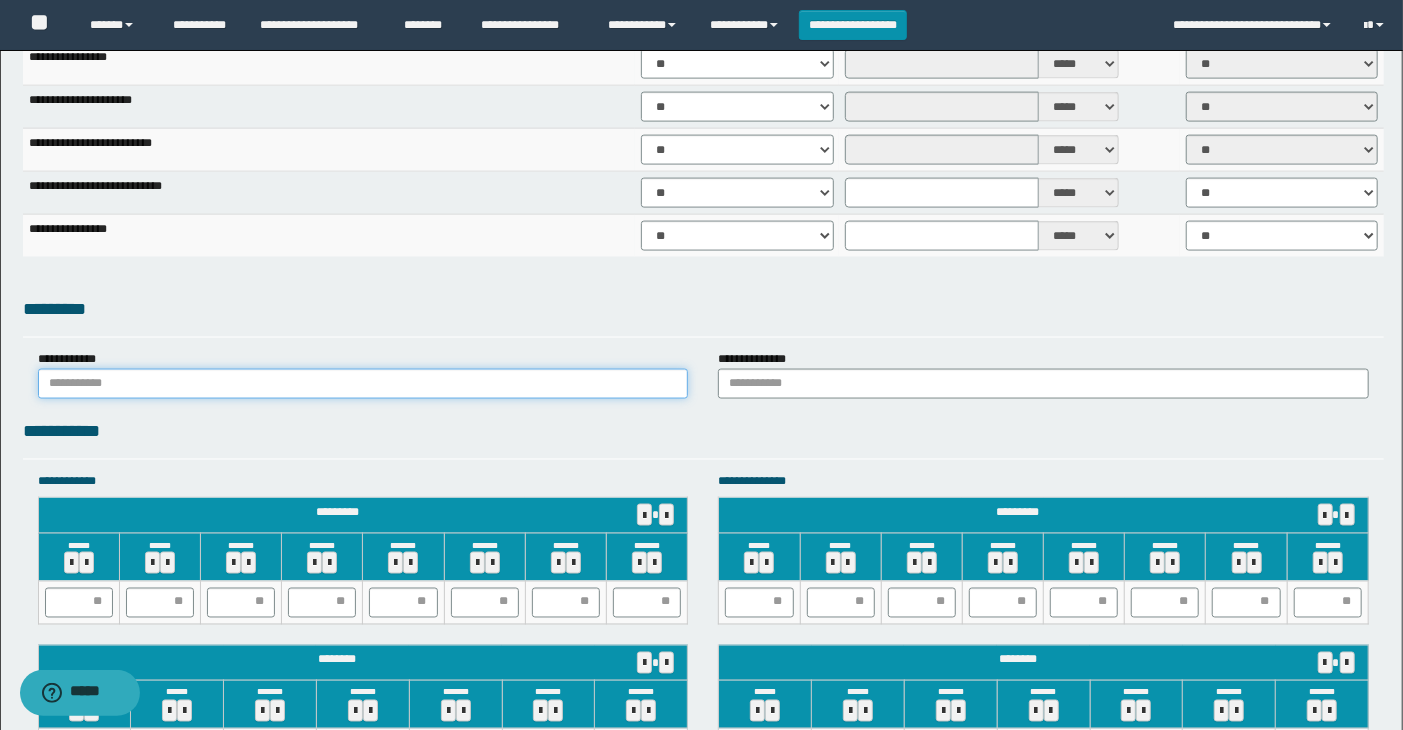 drag, startPoint x: 156, startPoint y: 374, endPoint x: 177, endPoint y: 403, distance: 35.805027 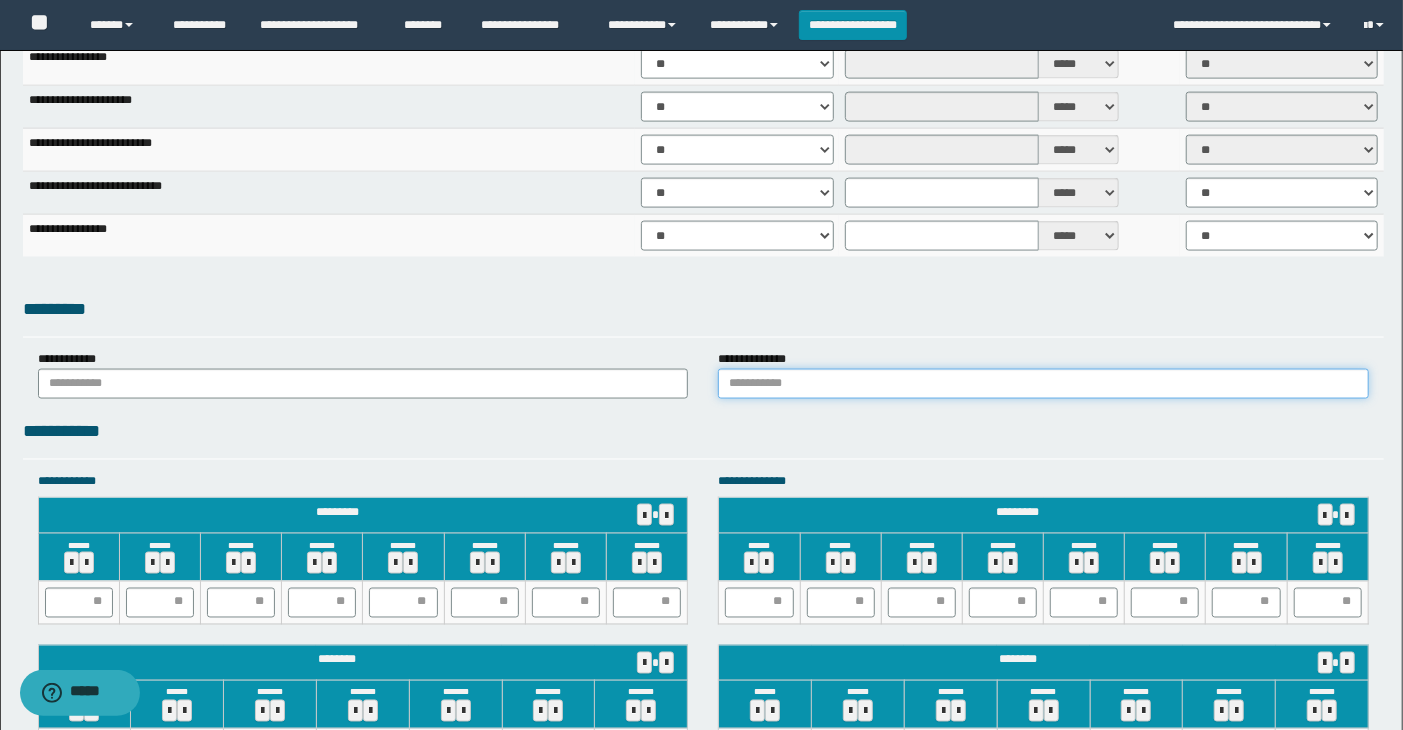 click at bounding box center [1043, 384] 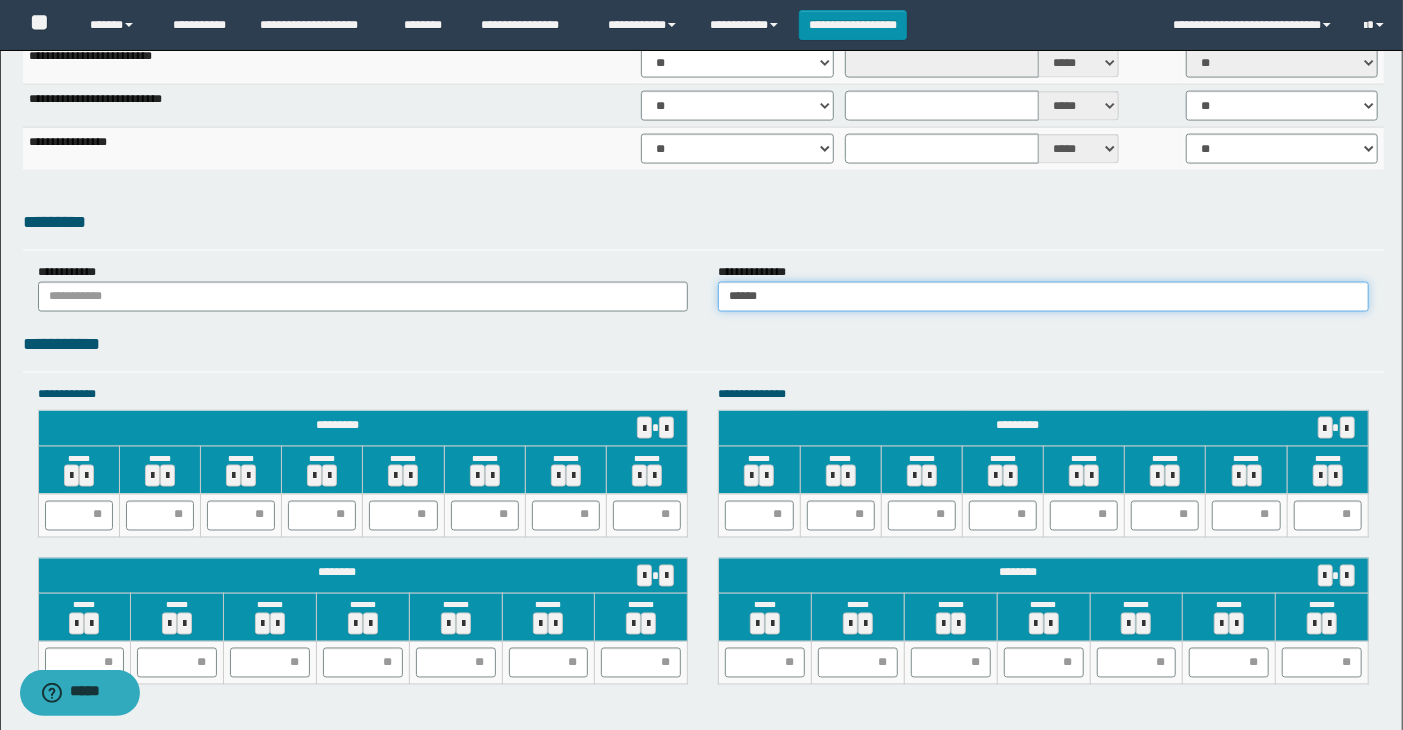 scroll, scrollTop: 1777, scrollLeft: 0, axis: vertical 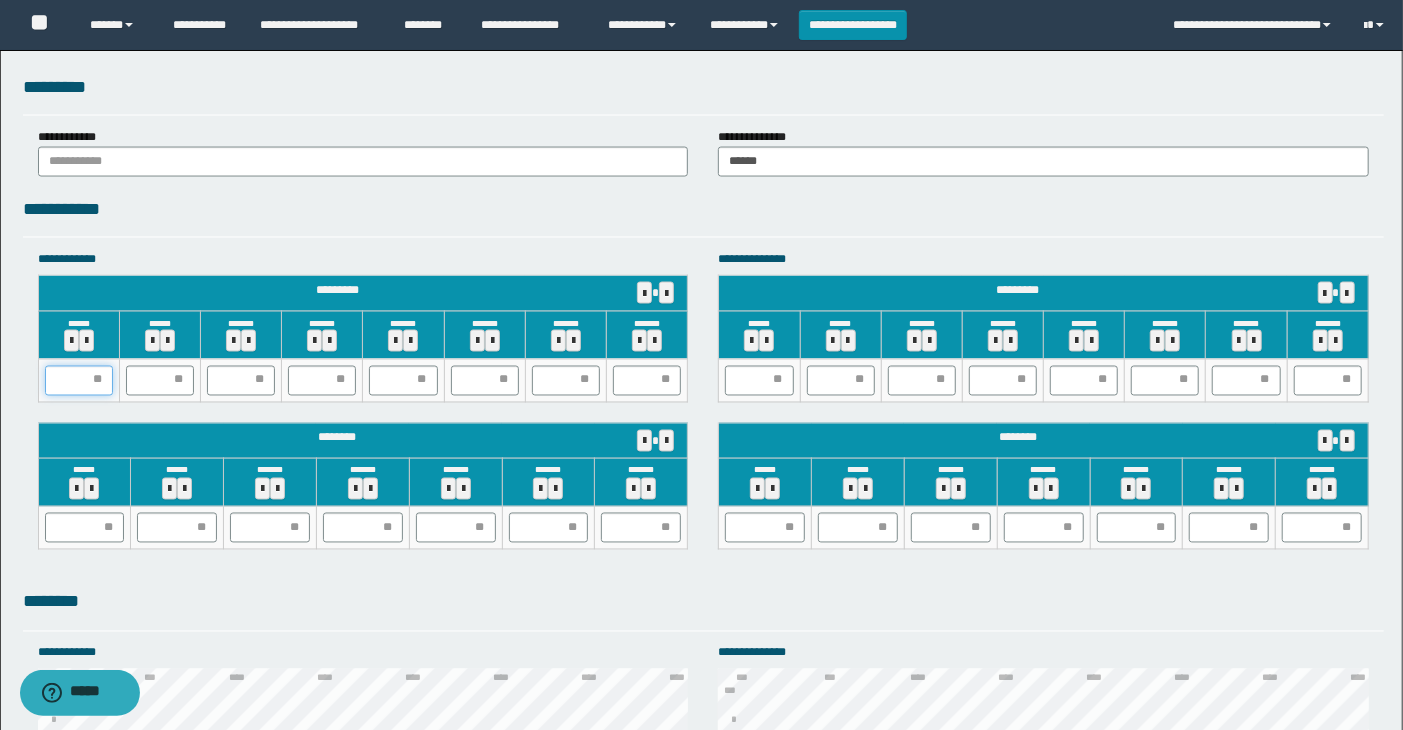 click at bounding box center (79, 381) 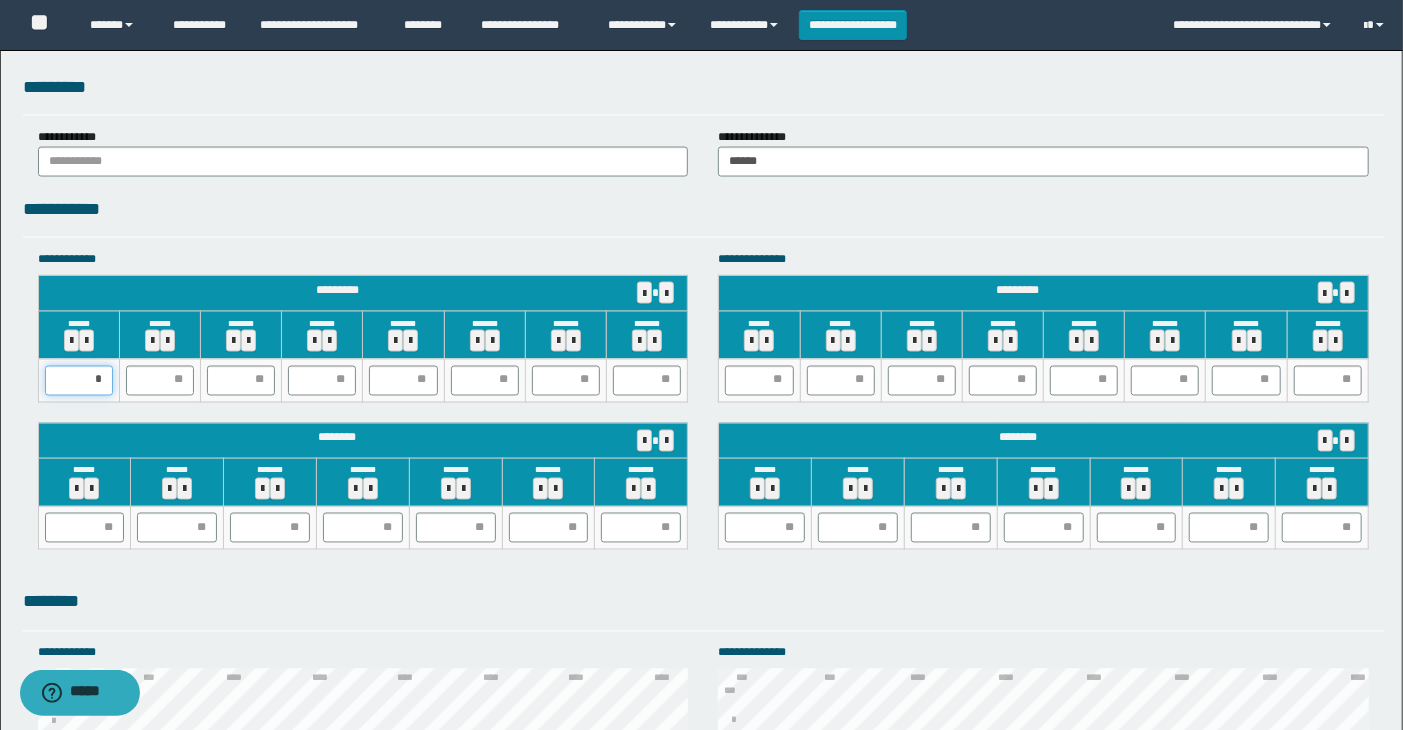type on "**" 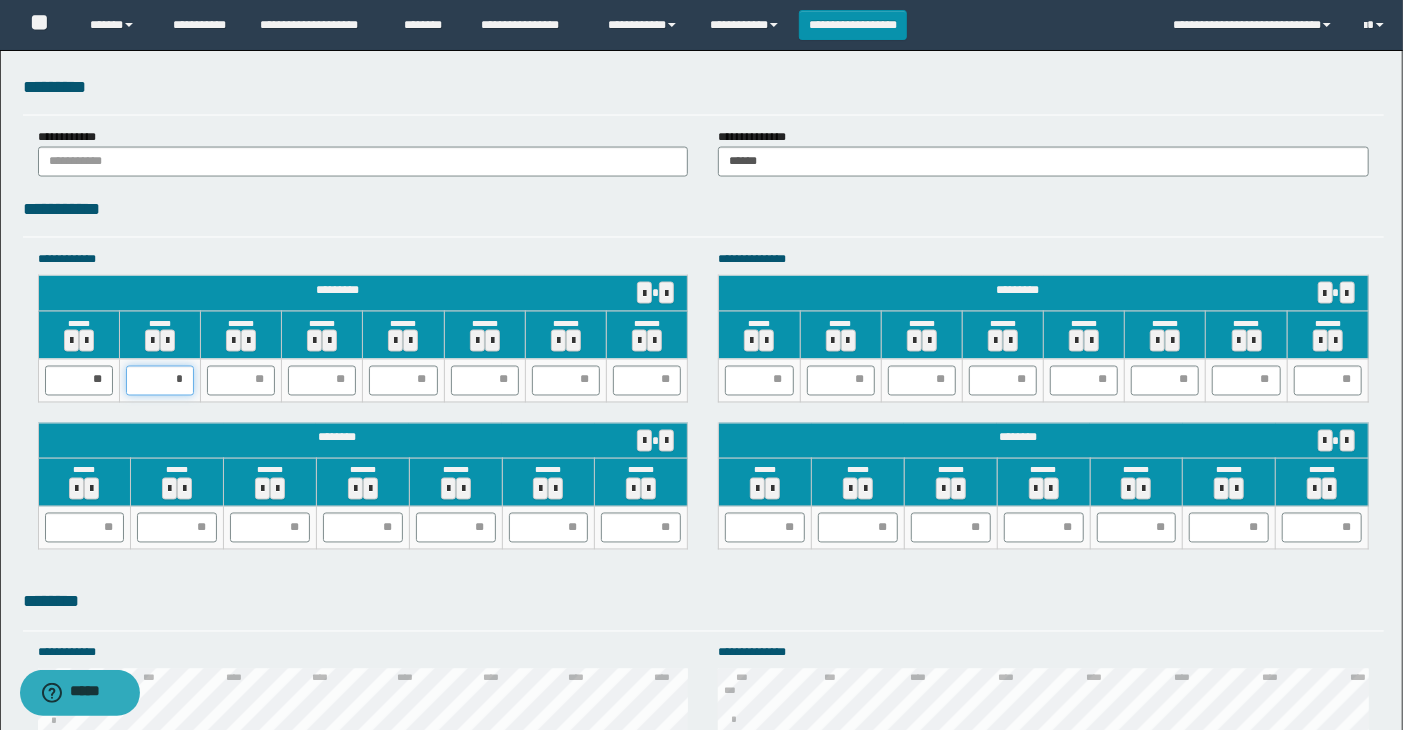 type on "**" 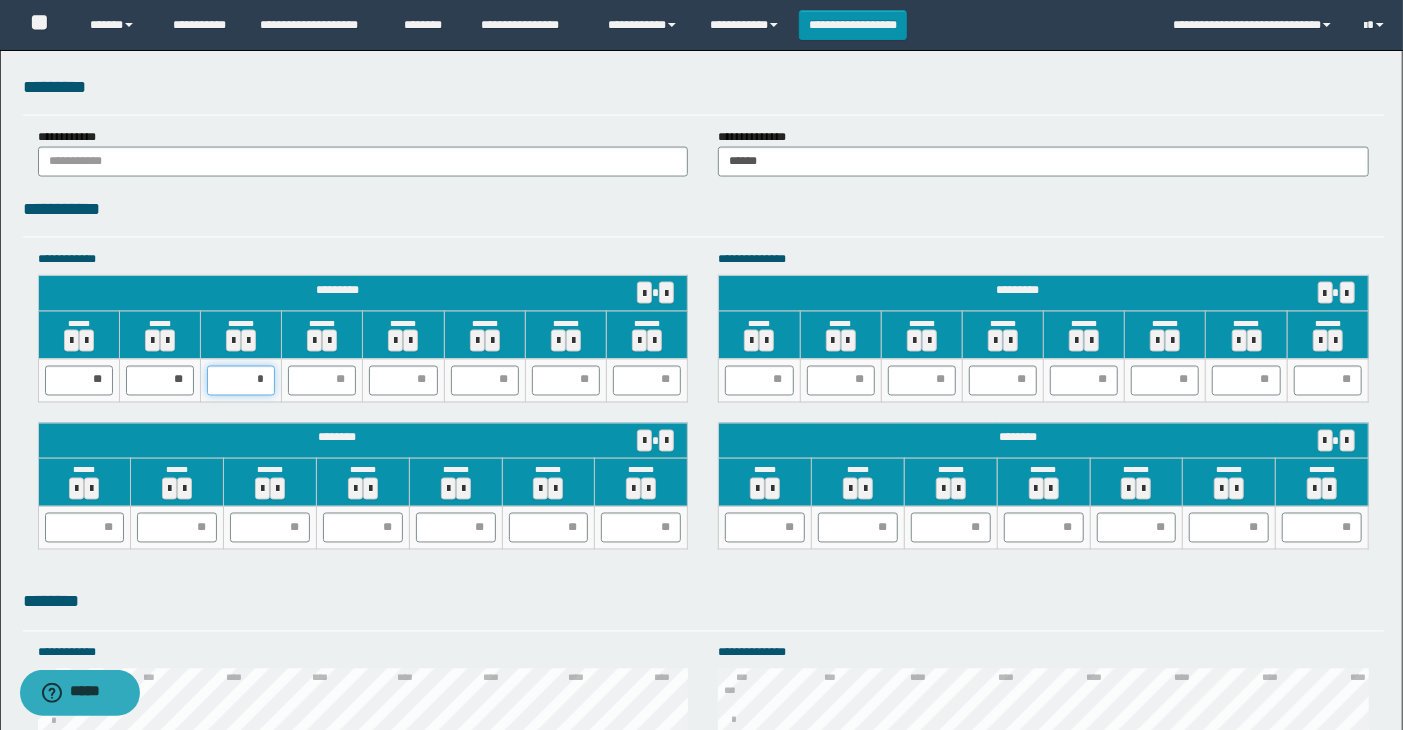 type on "**" 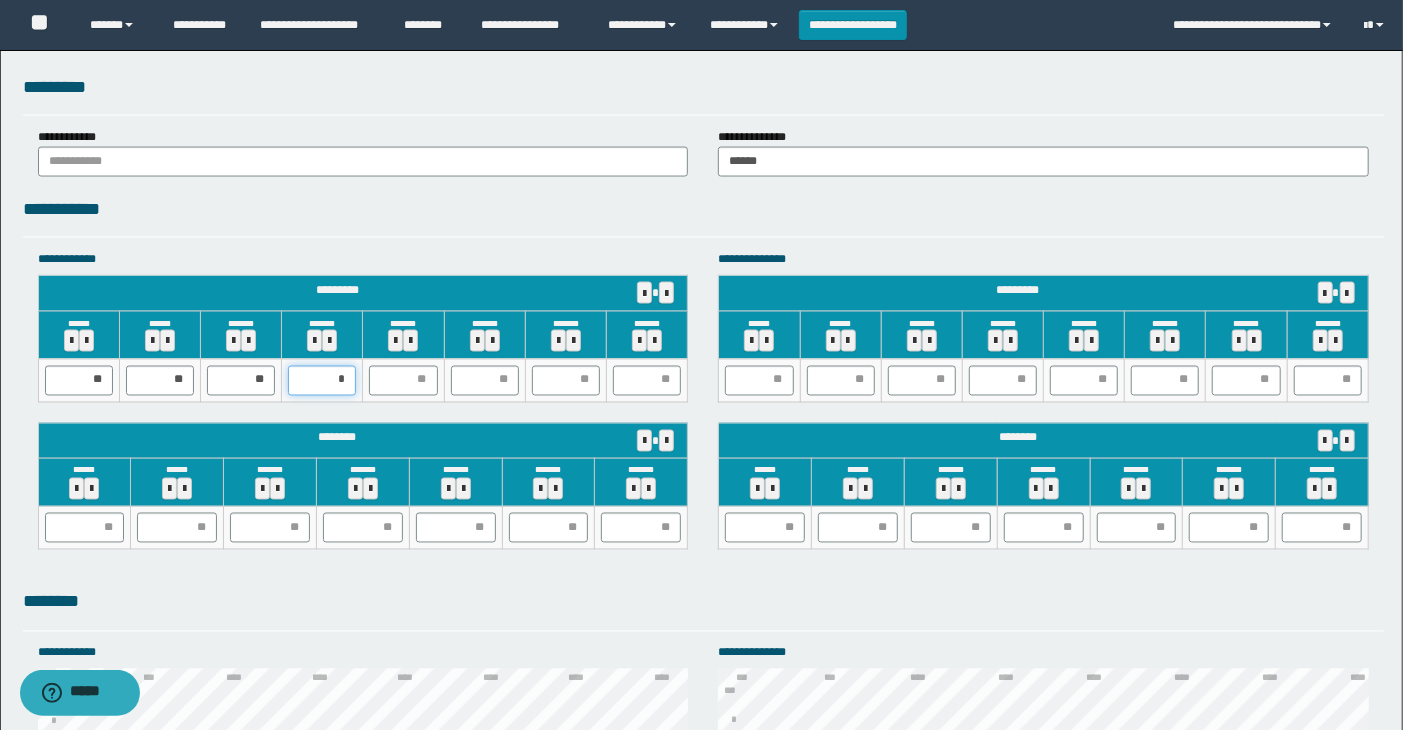 type on "**" 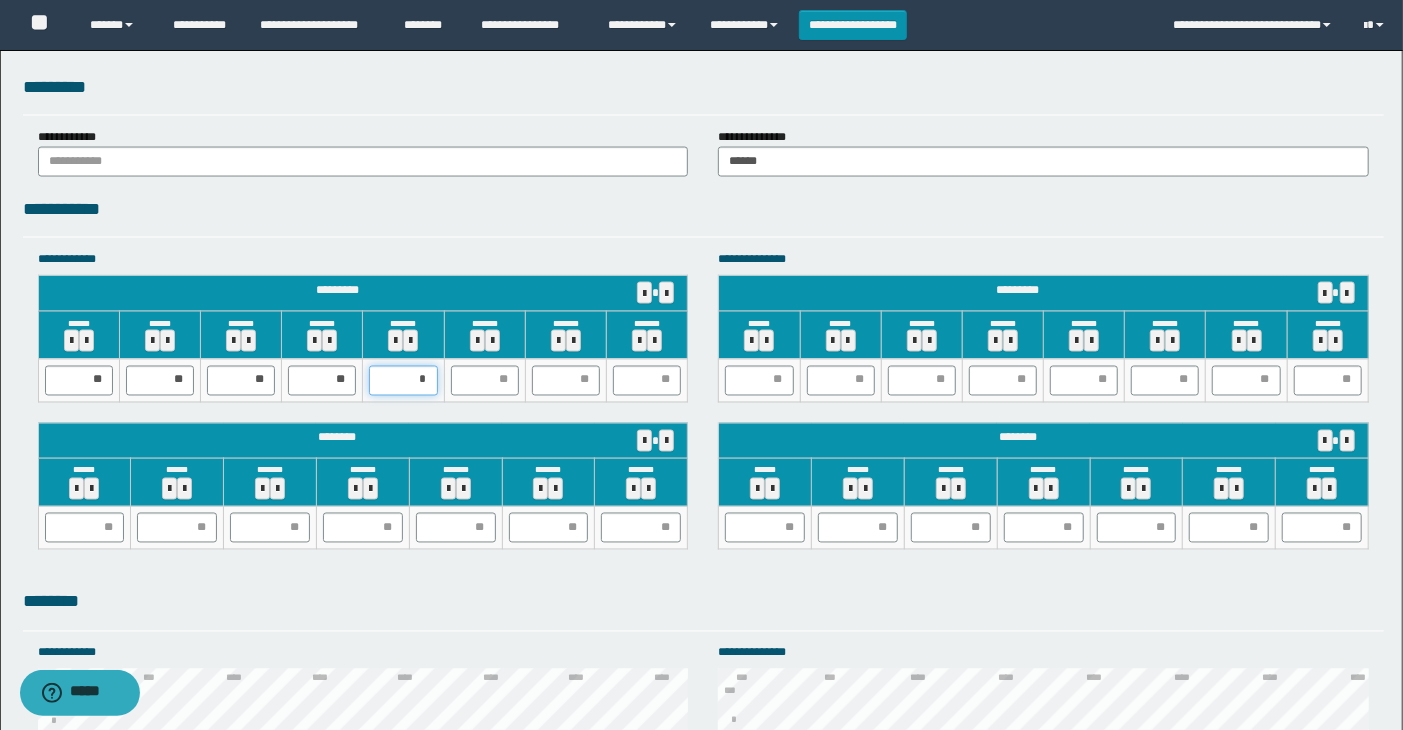 type on "**" 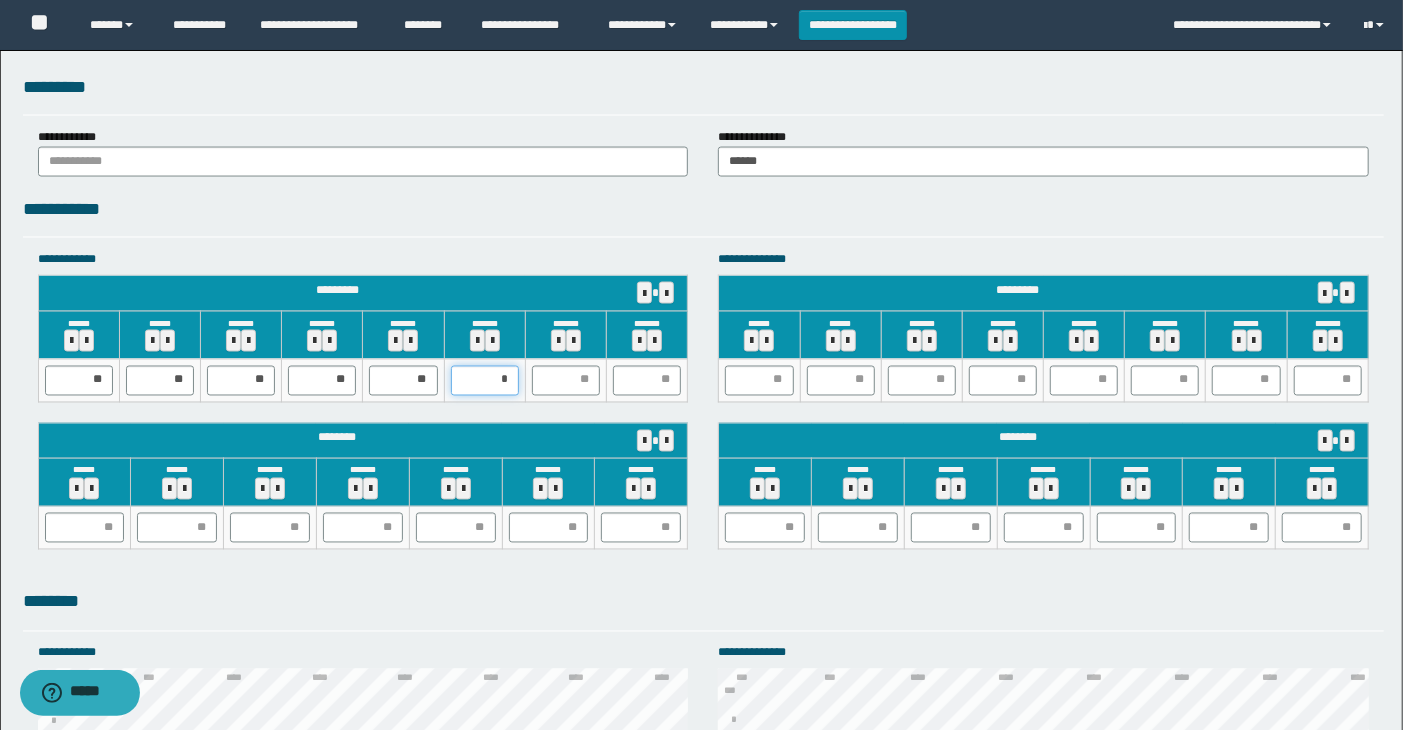 type on "**" 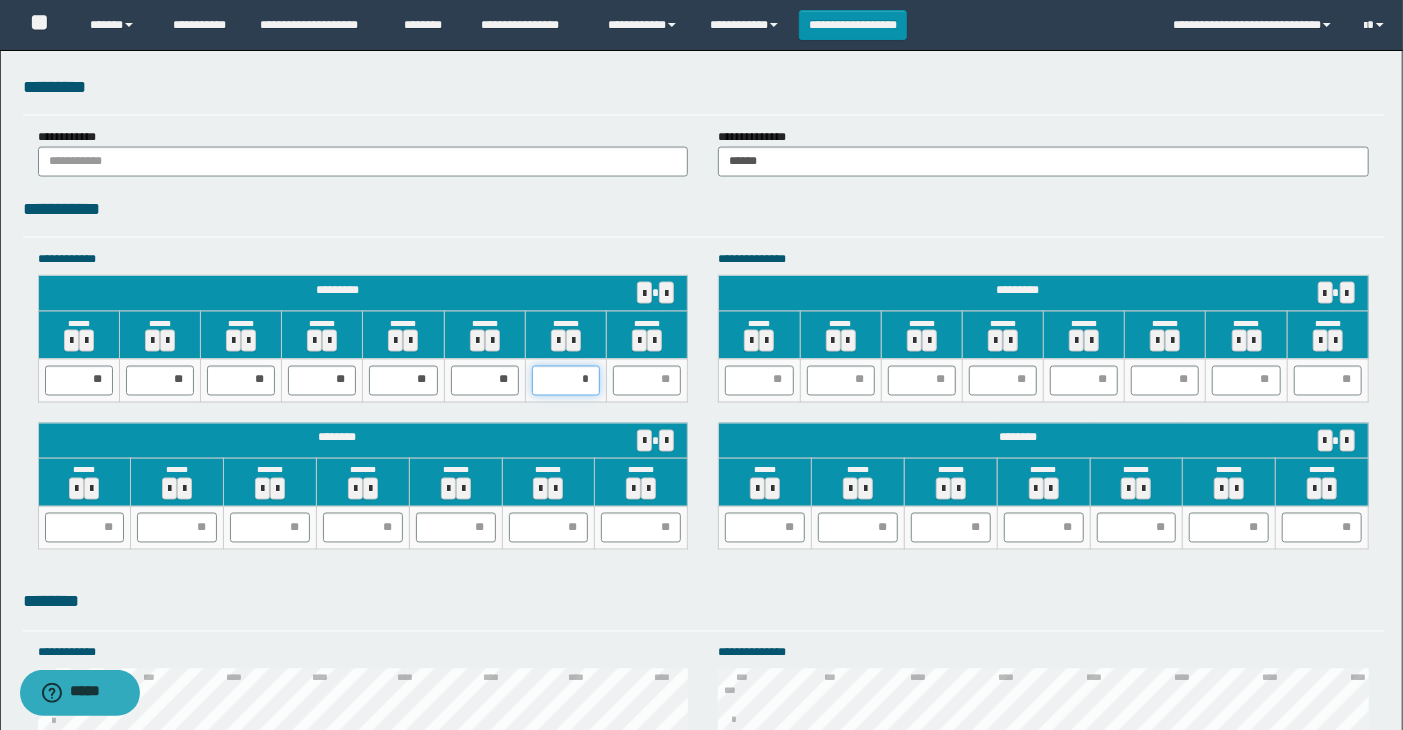 type on "**" 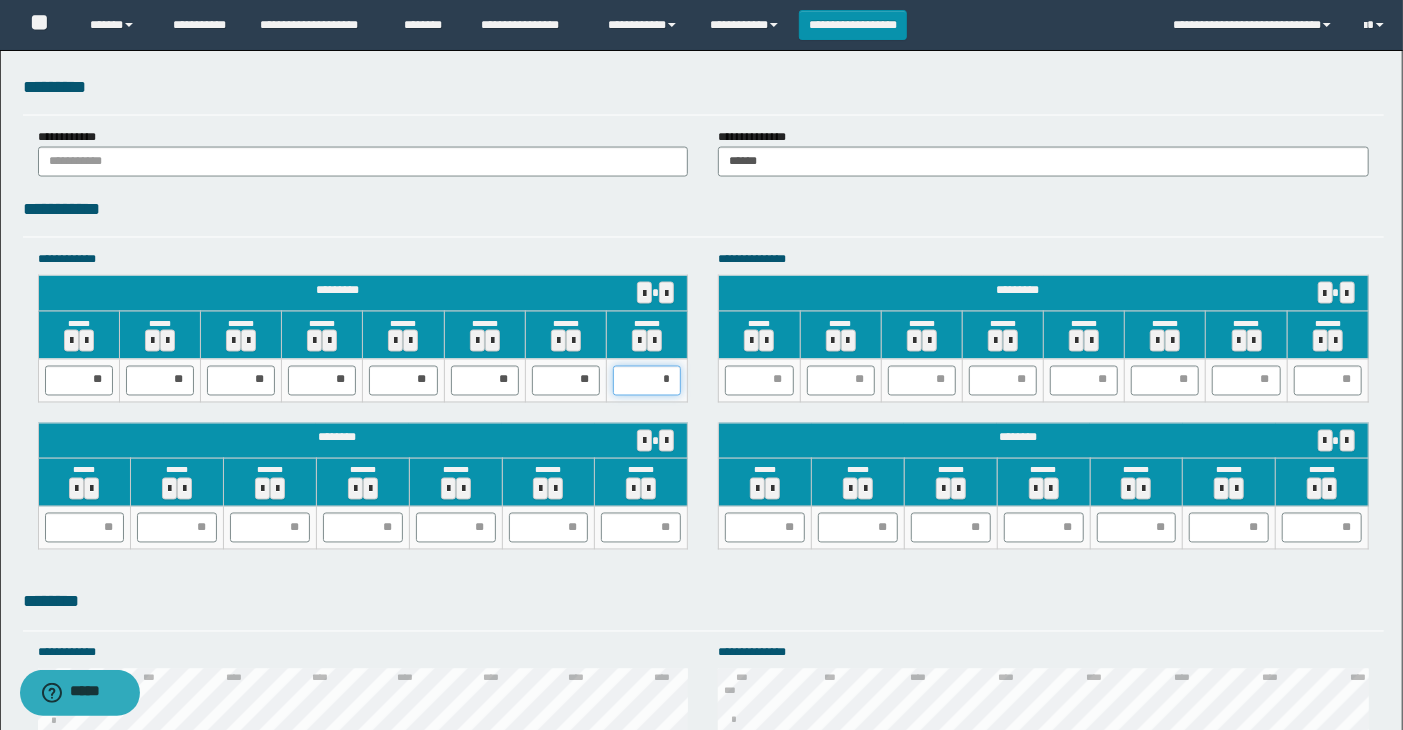 type on "**" 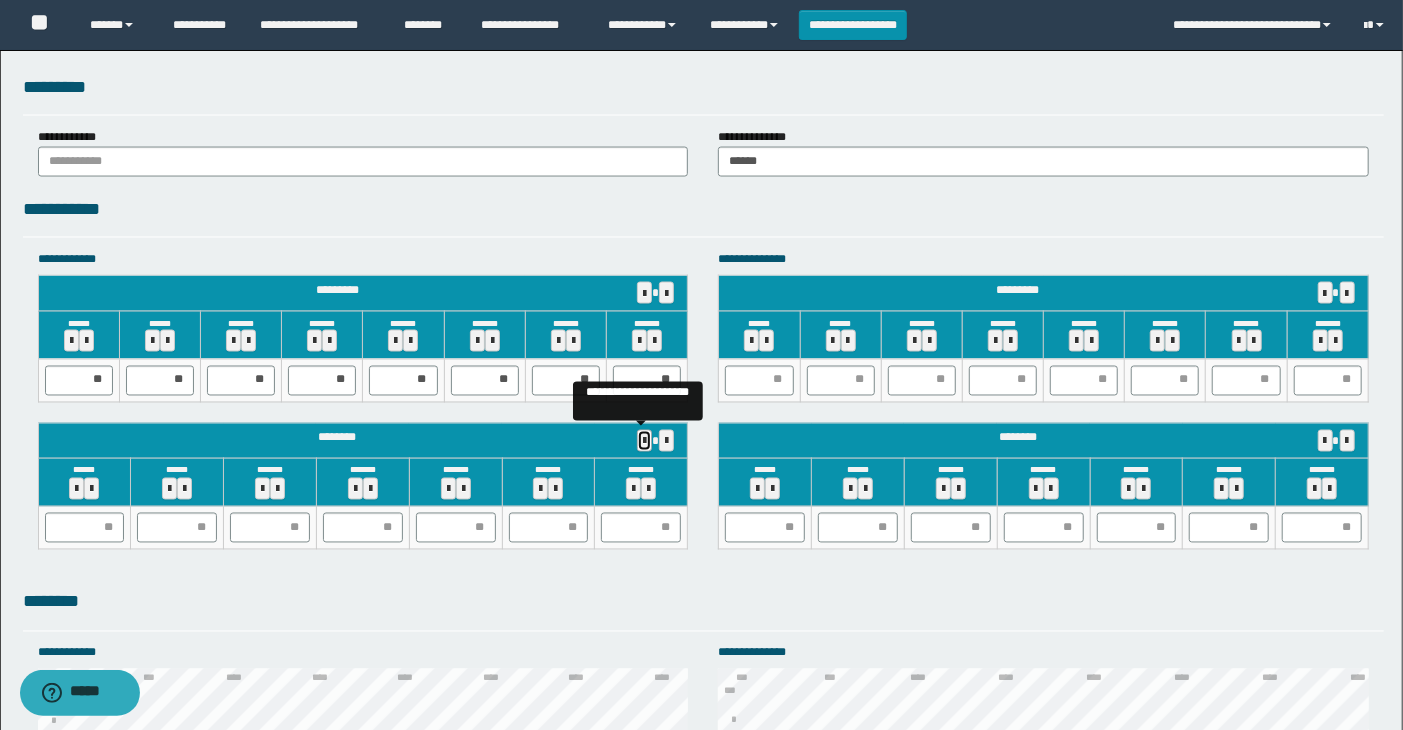type 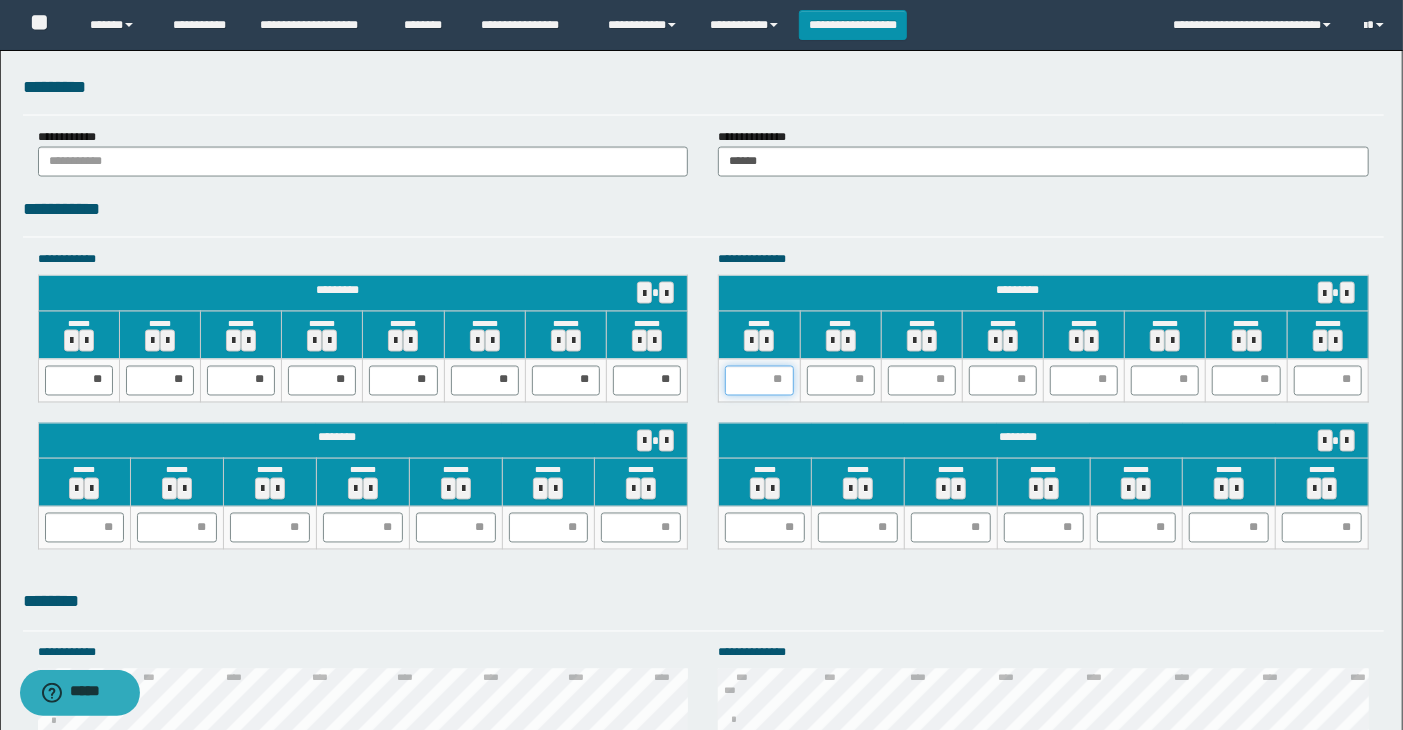 click at bounding box center [759, 381] 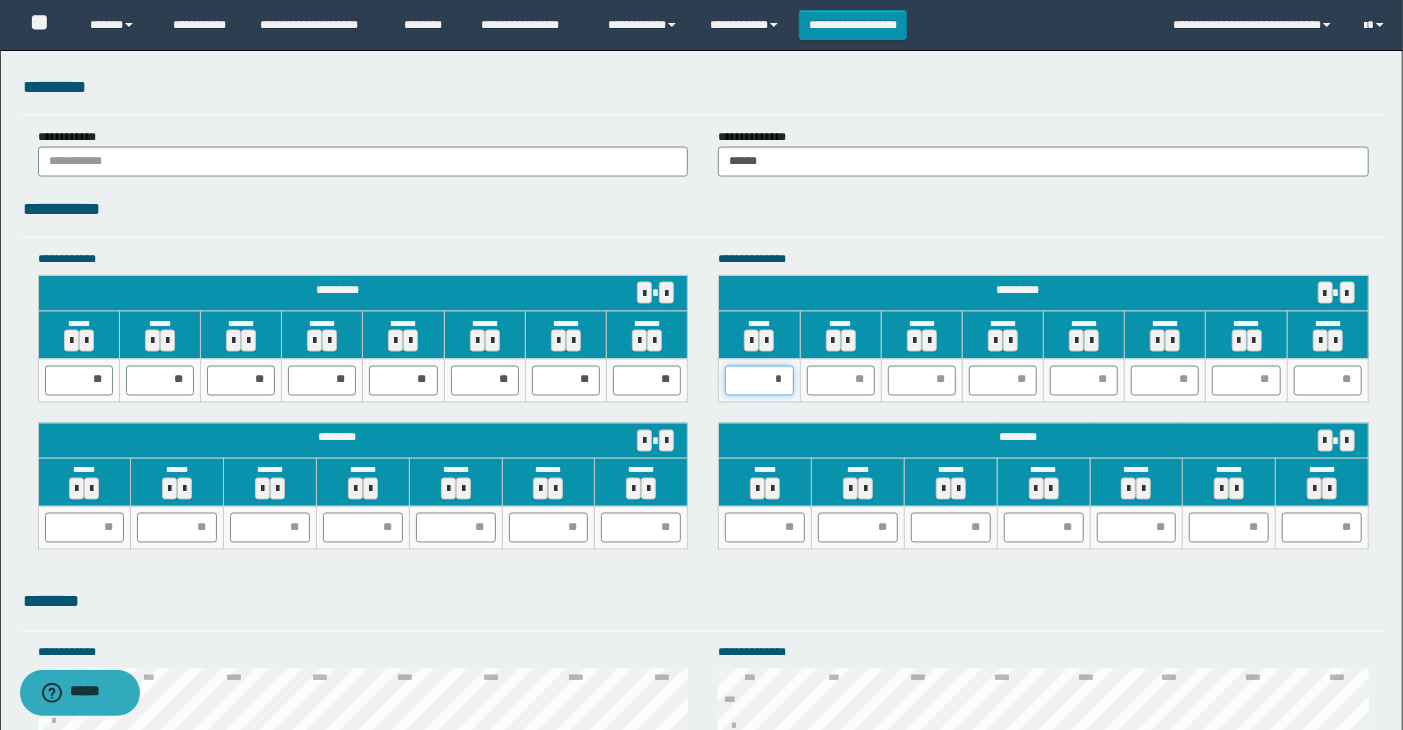 type on "**" 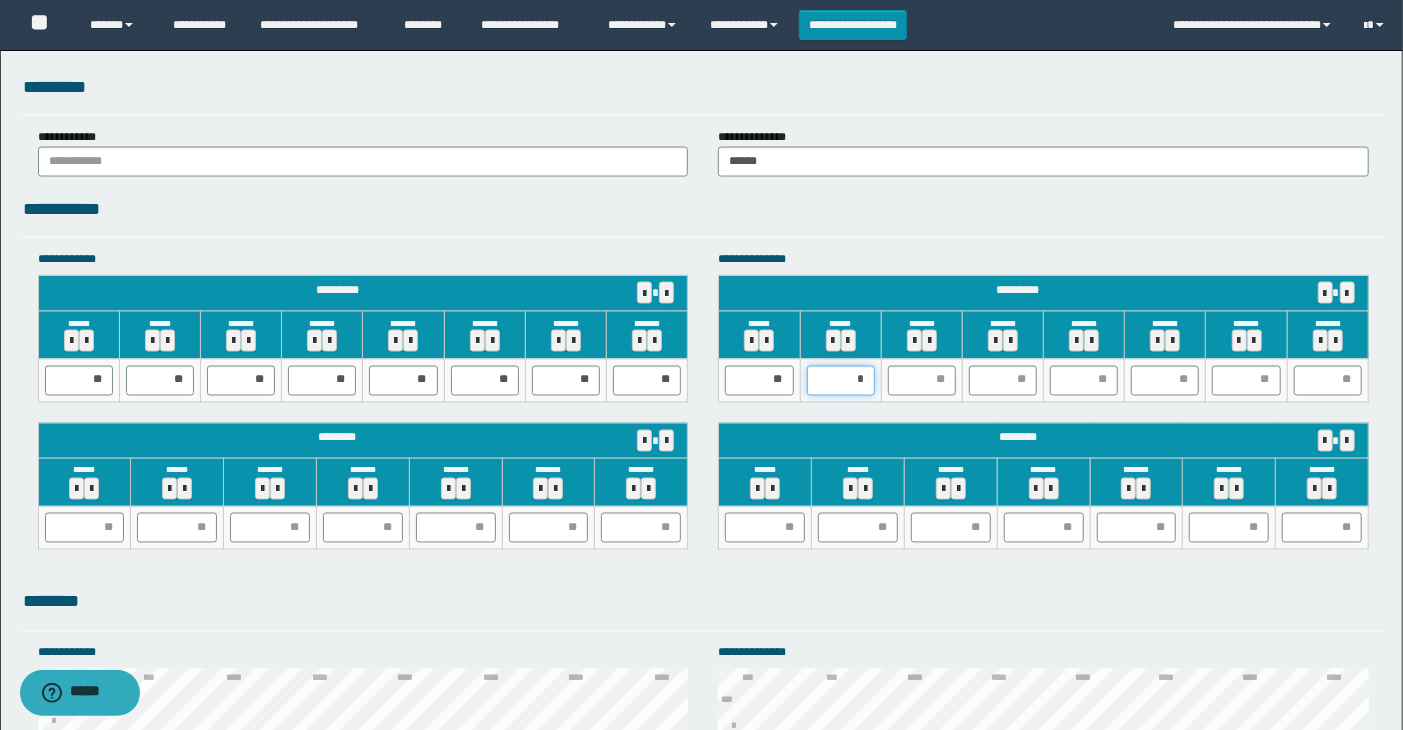 type on "**" 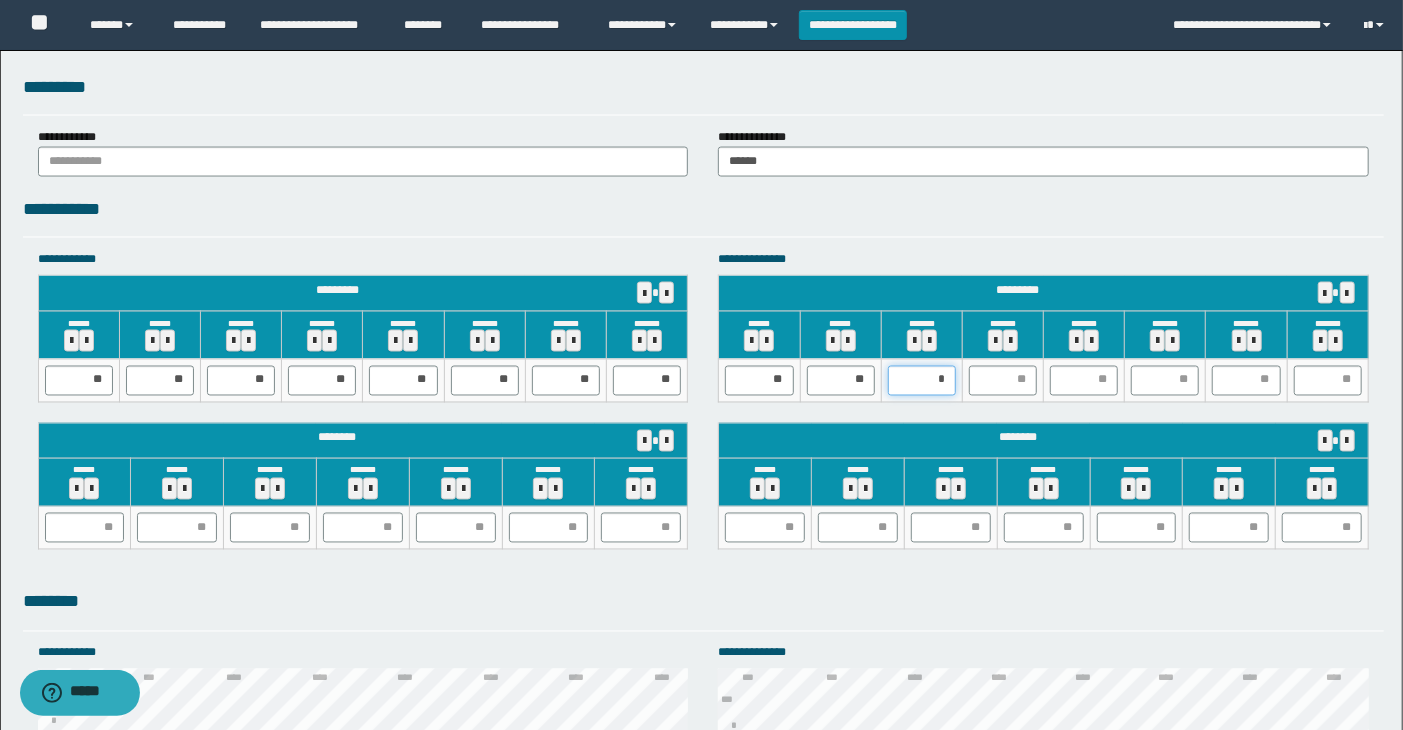 type on "**" 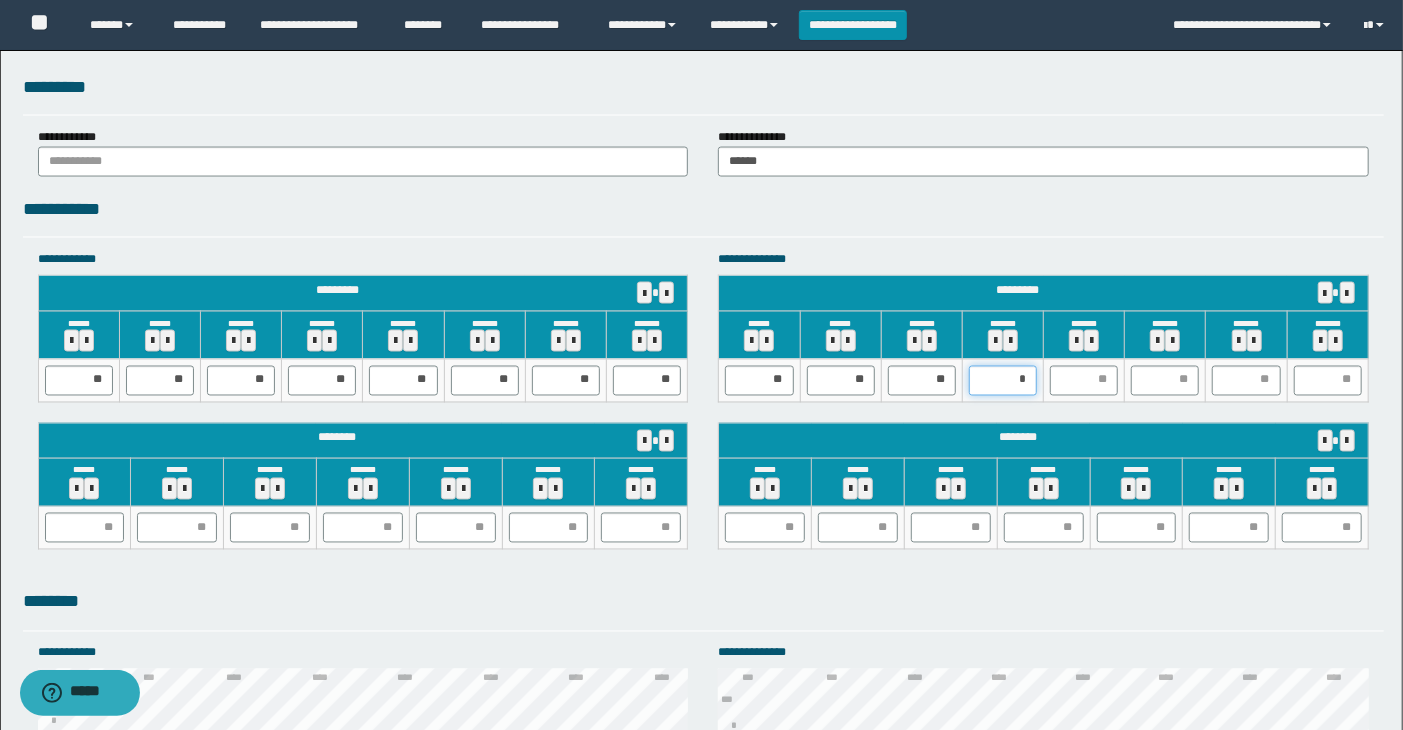 type on "**" 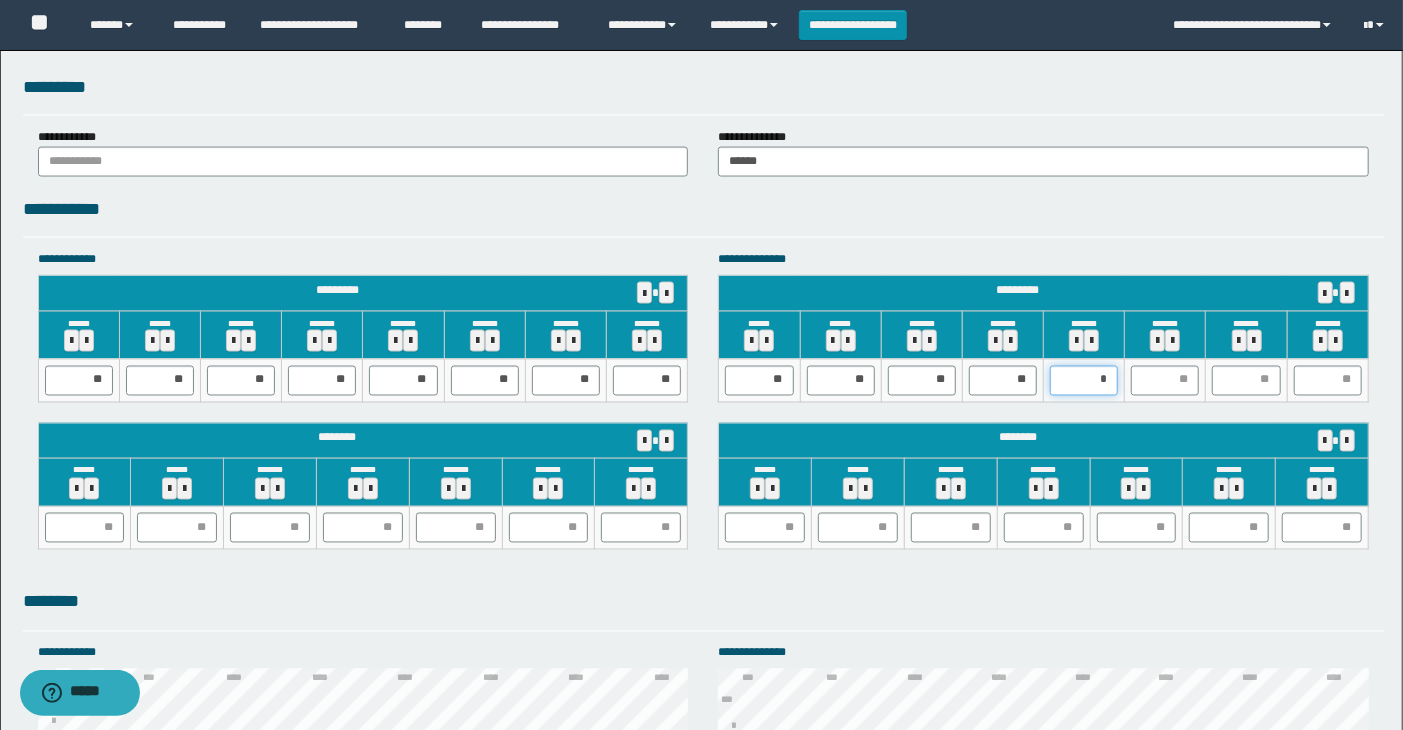 type on "**" 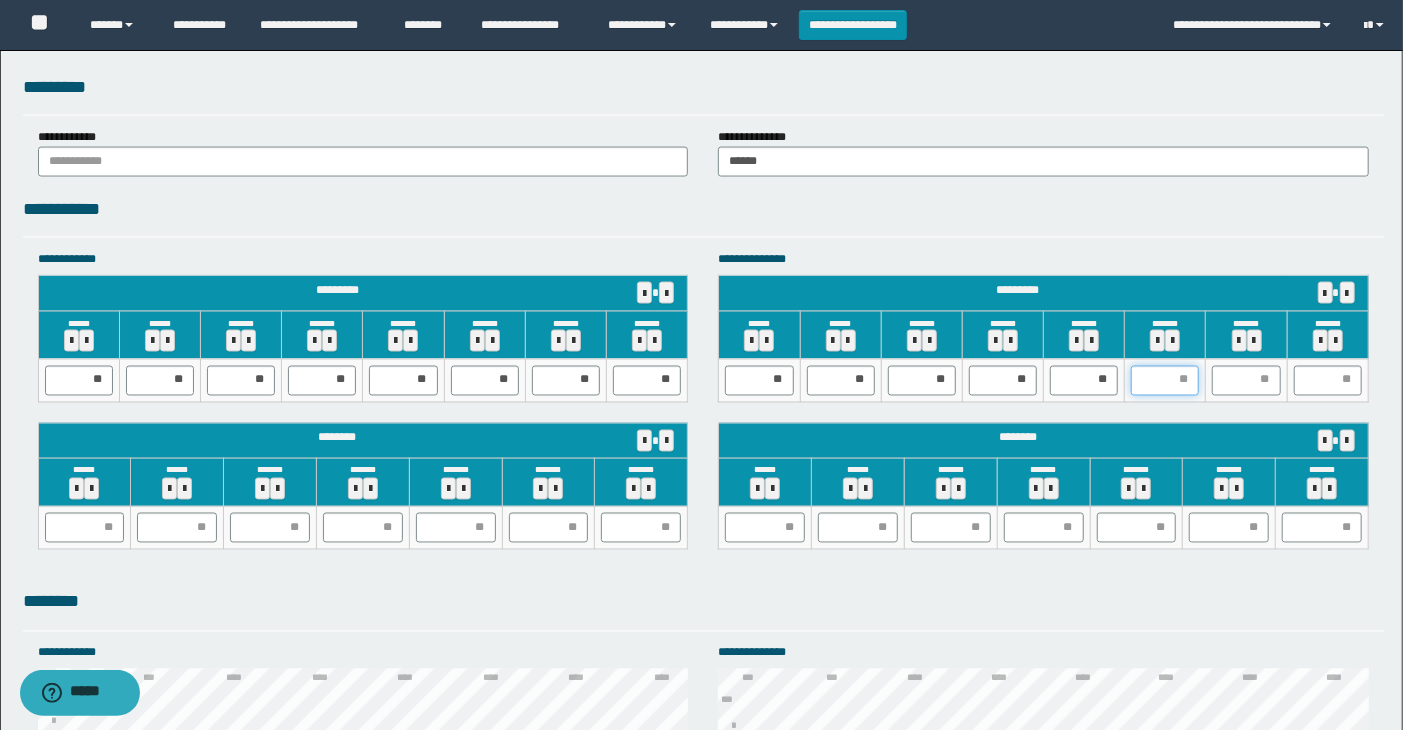 type on "*" 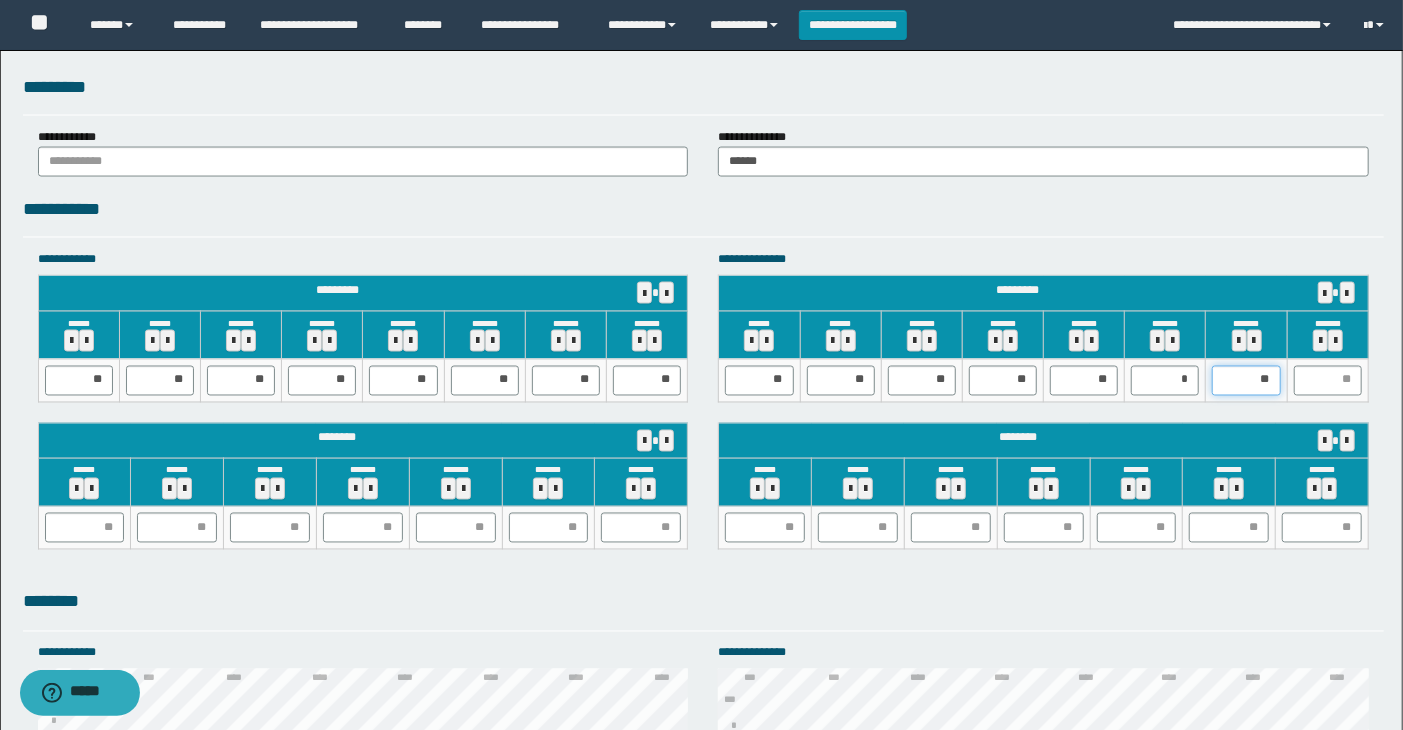 type on "***" 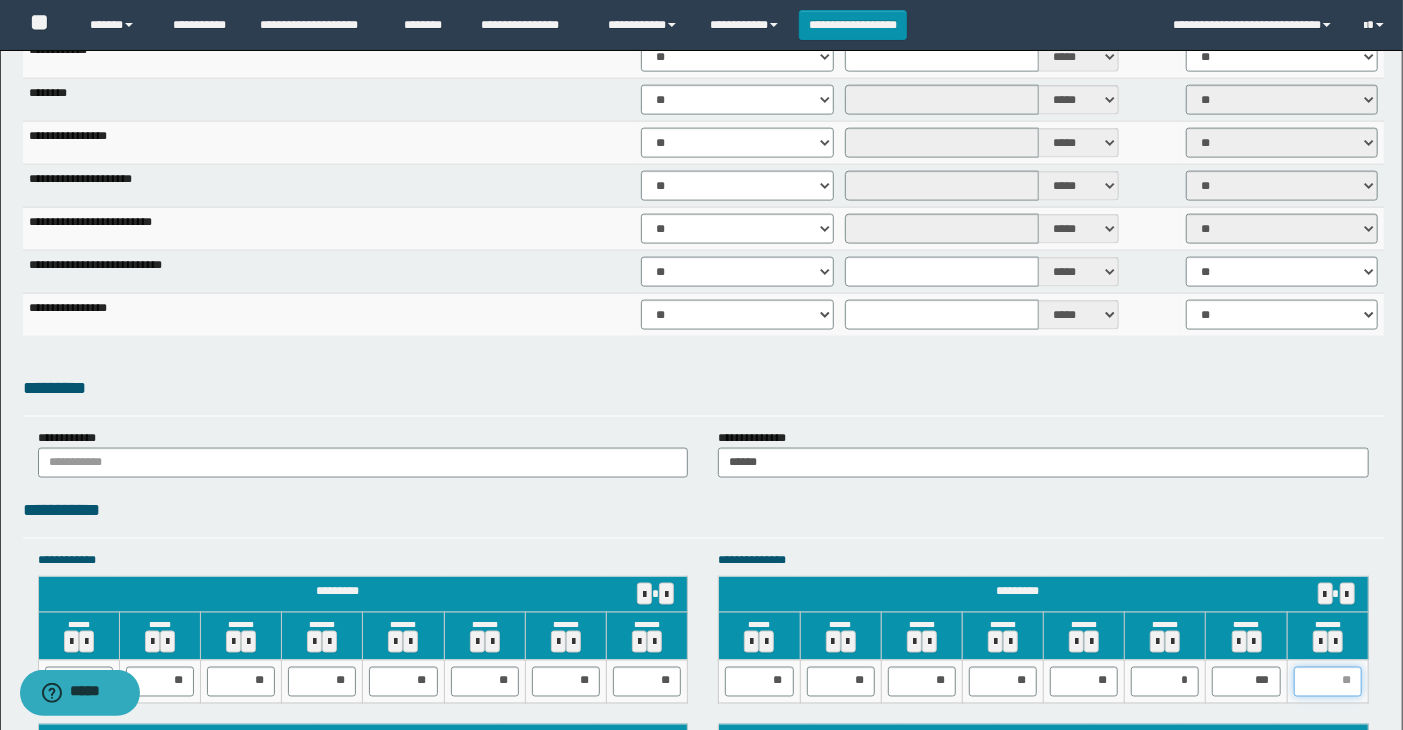scroll, scrollTop: 1666, scrollLeft: 0, axis: vertical 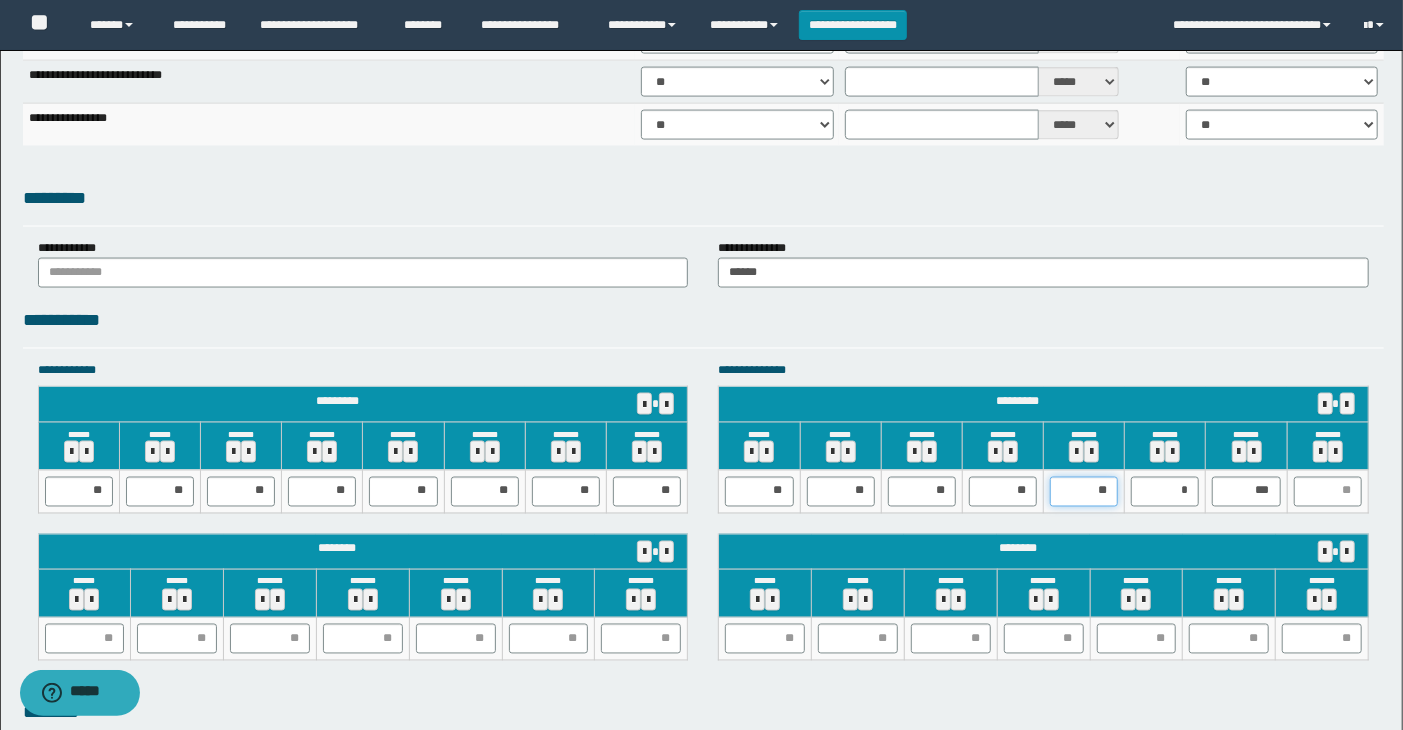 click on "**" at bounding box center [1084, 492] 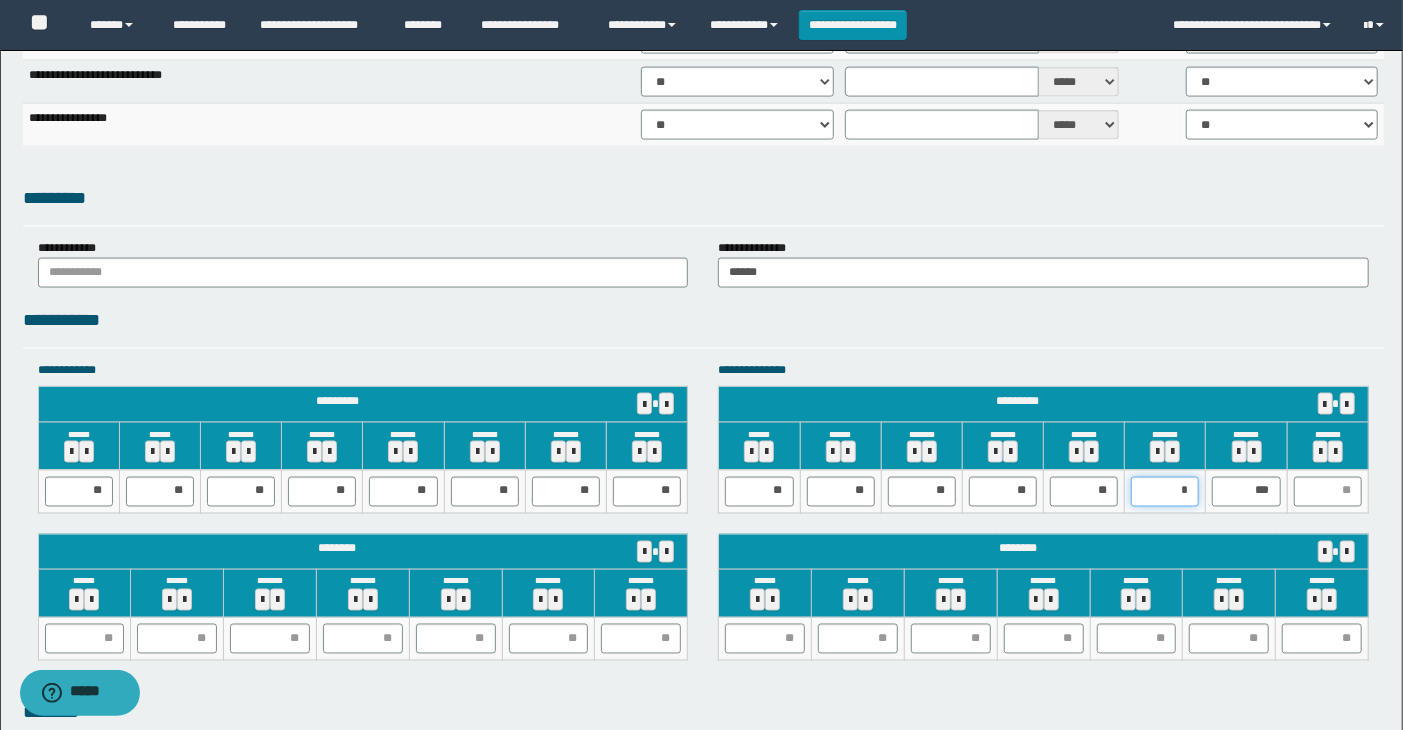 click on "*" at bounding box center (1165, 492) 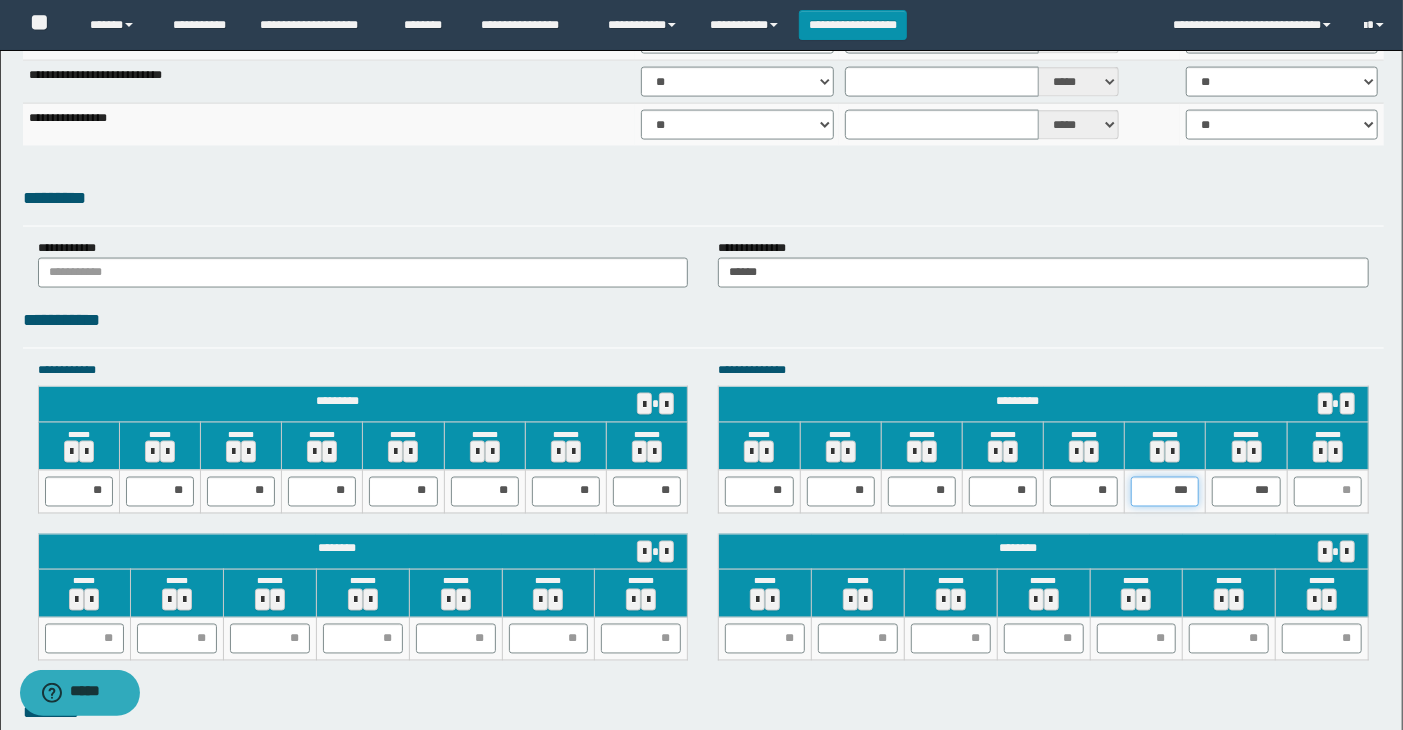 drag, startPoint x: 1192, startPoint y: 491, endPoint x: 1114, endPoint y: 491, distance: 78 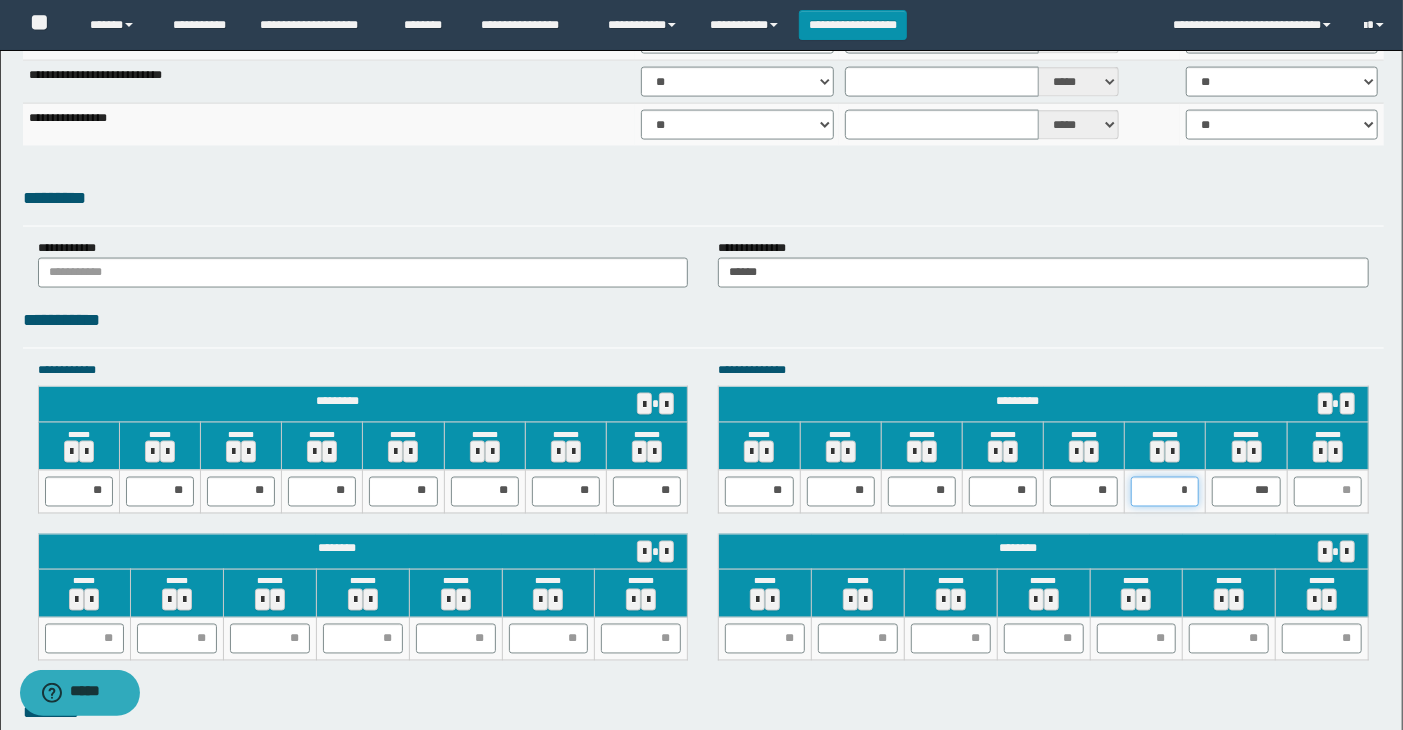 type on "**" 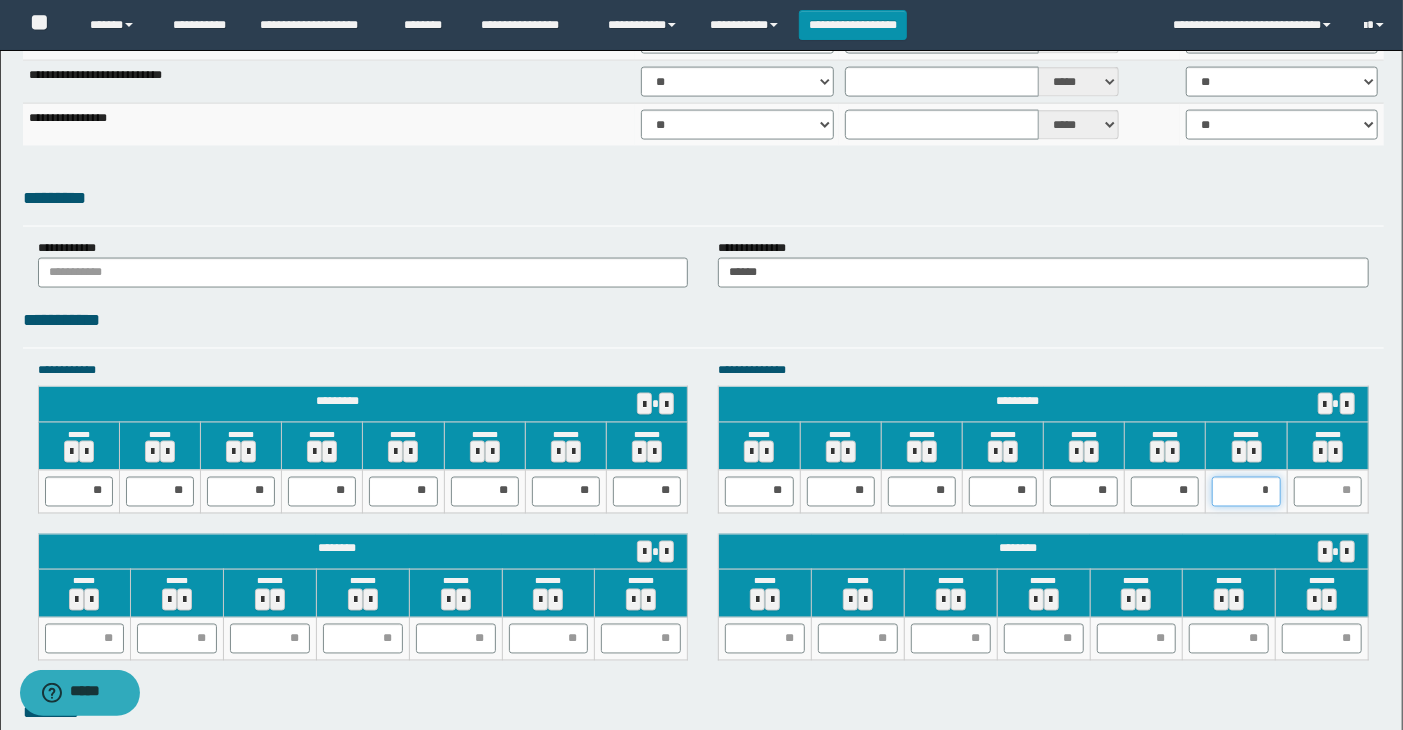 type on "**" 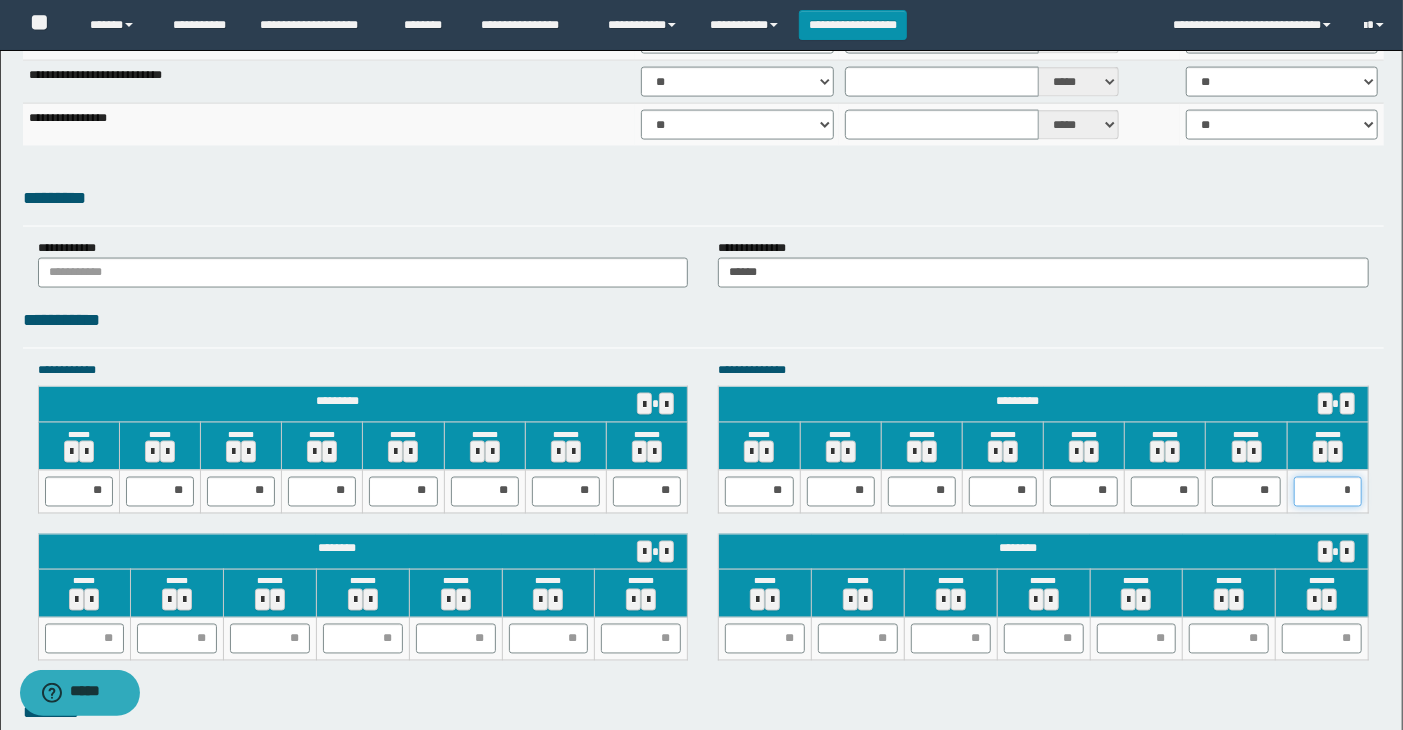 type on "**" 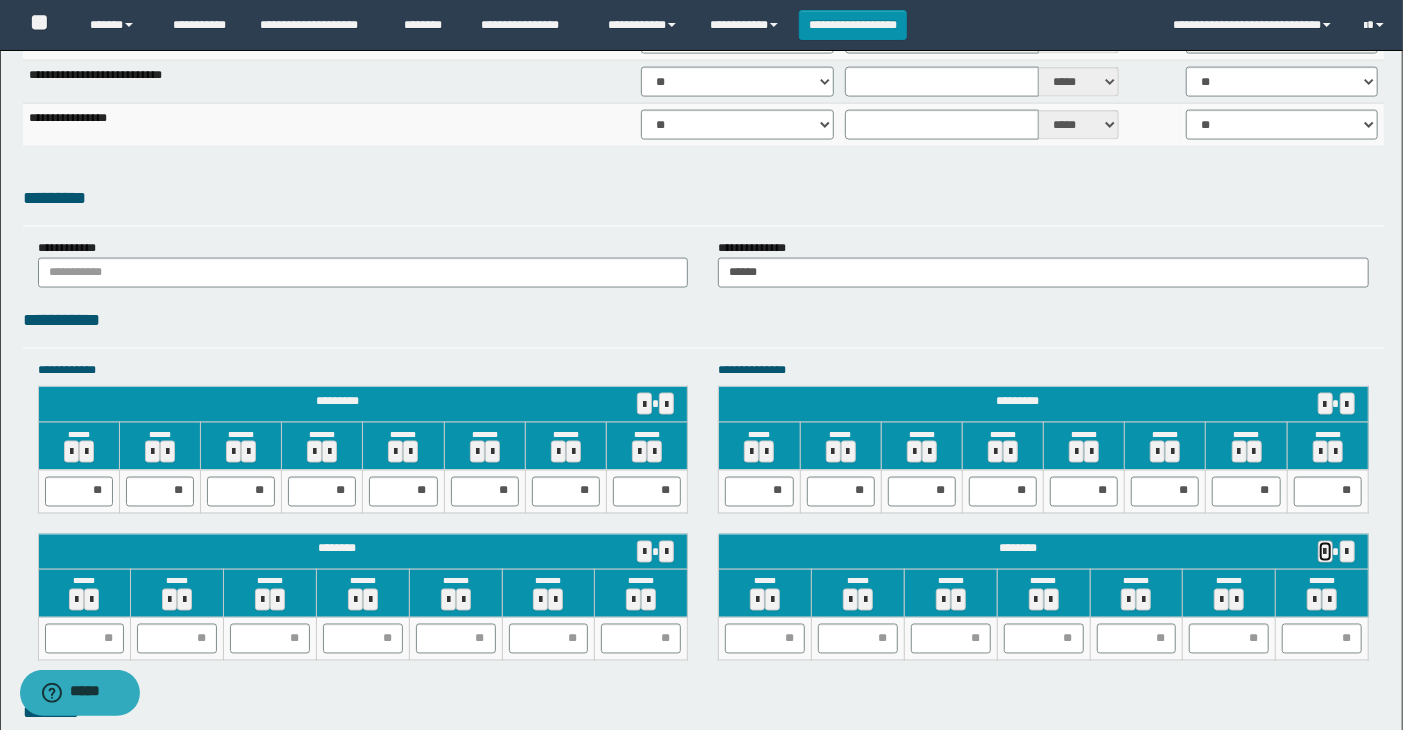 type 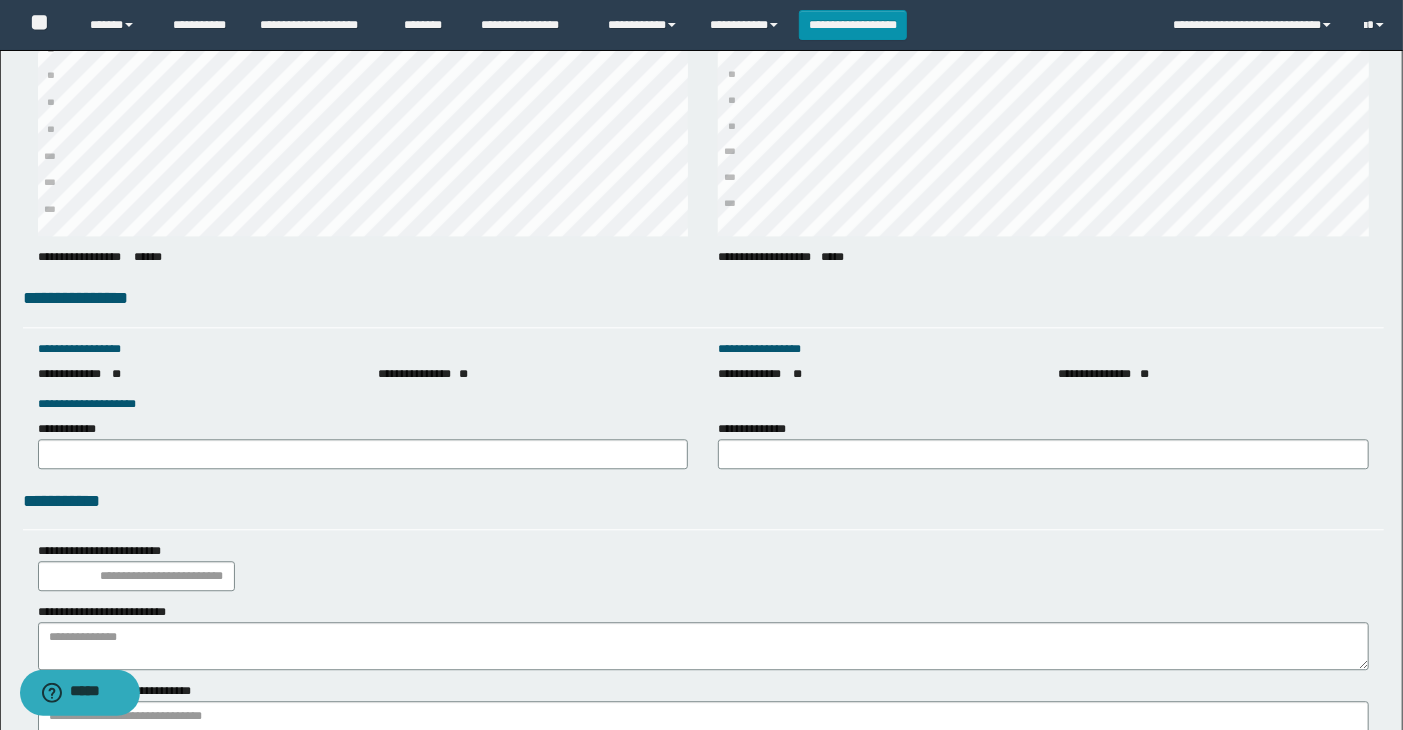 scroll, scrollTop: 2781, scrollLeft: 0, axis: vertical 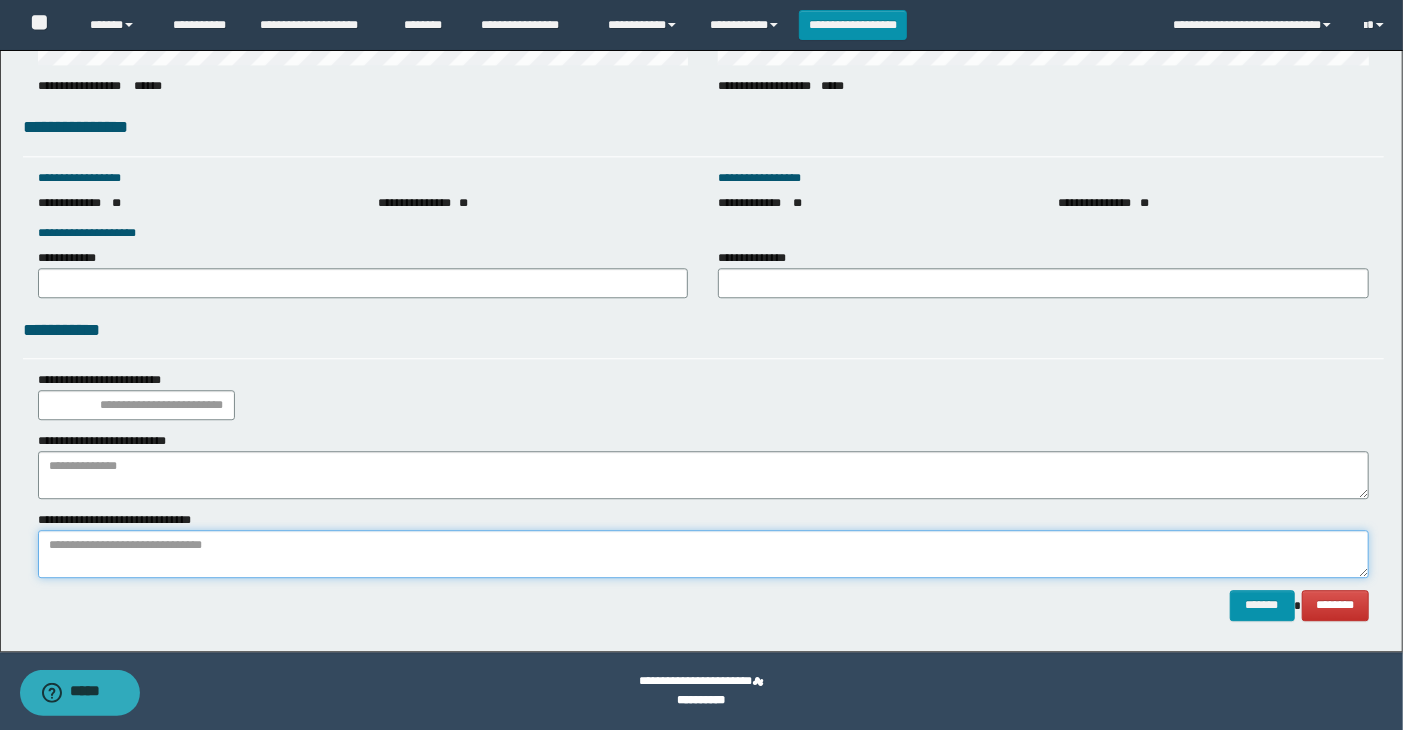 click at bounding box center [704, 554] 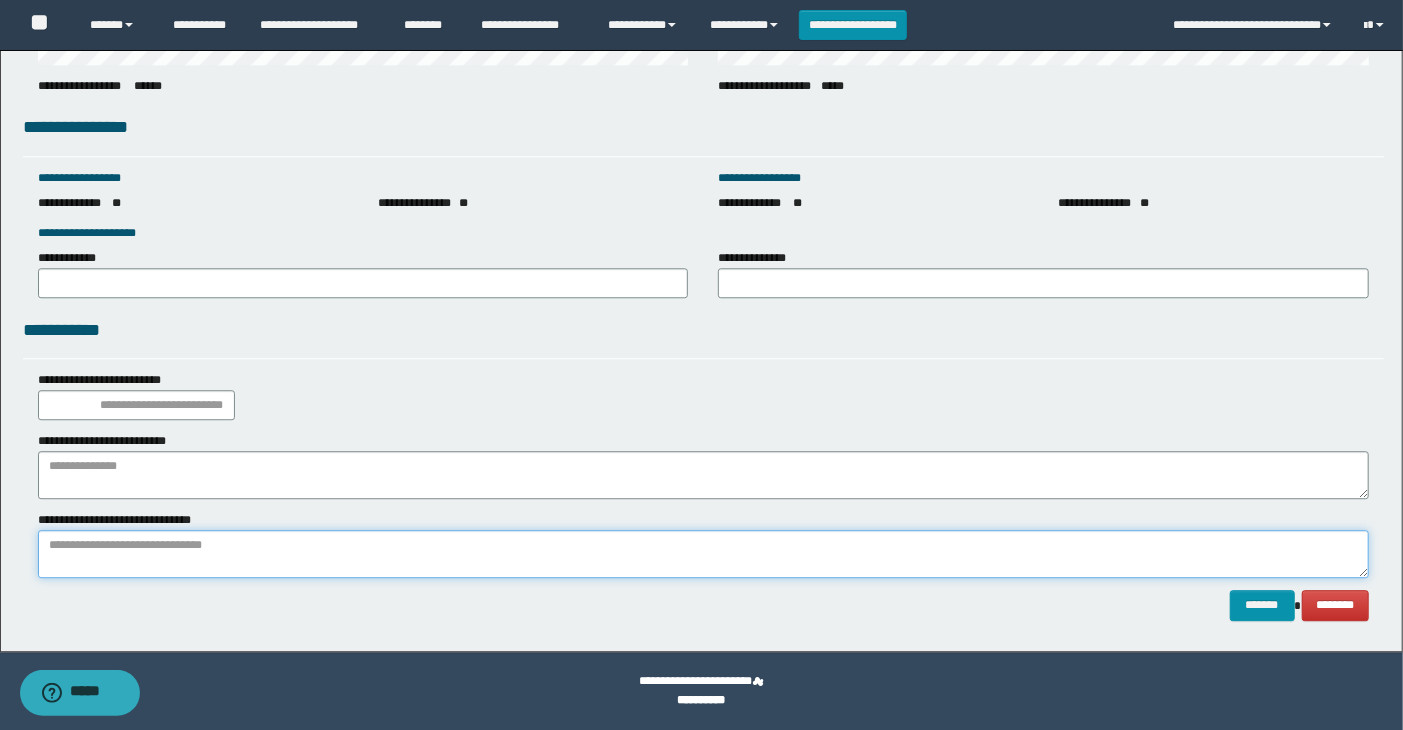 paste on "**********" 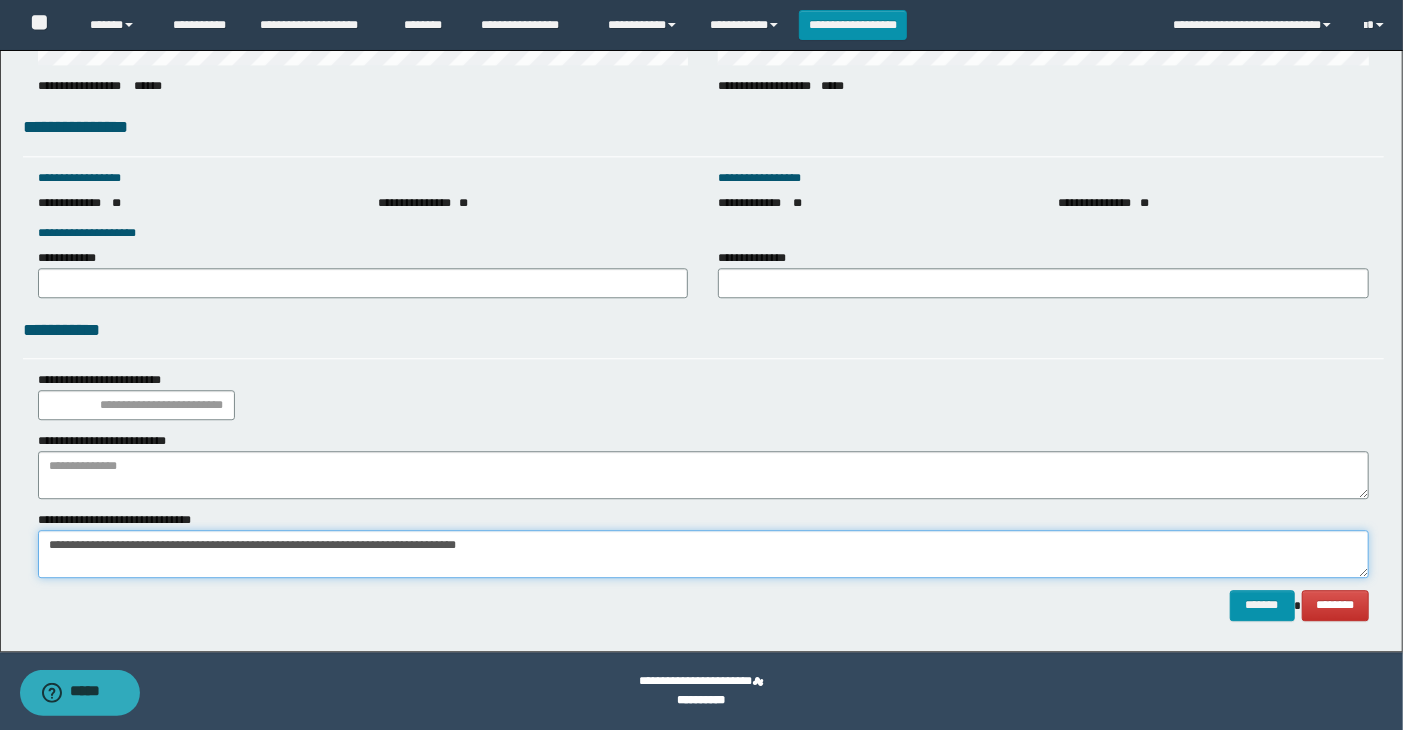 type on "**********" 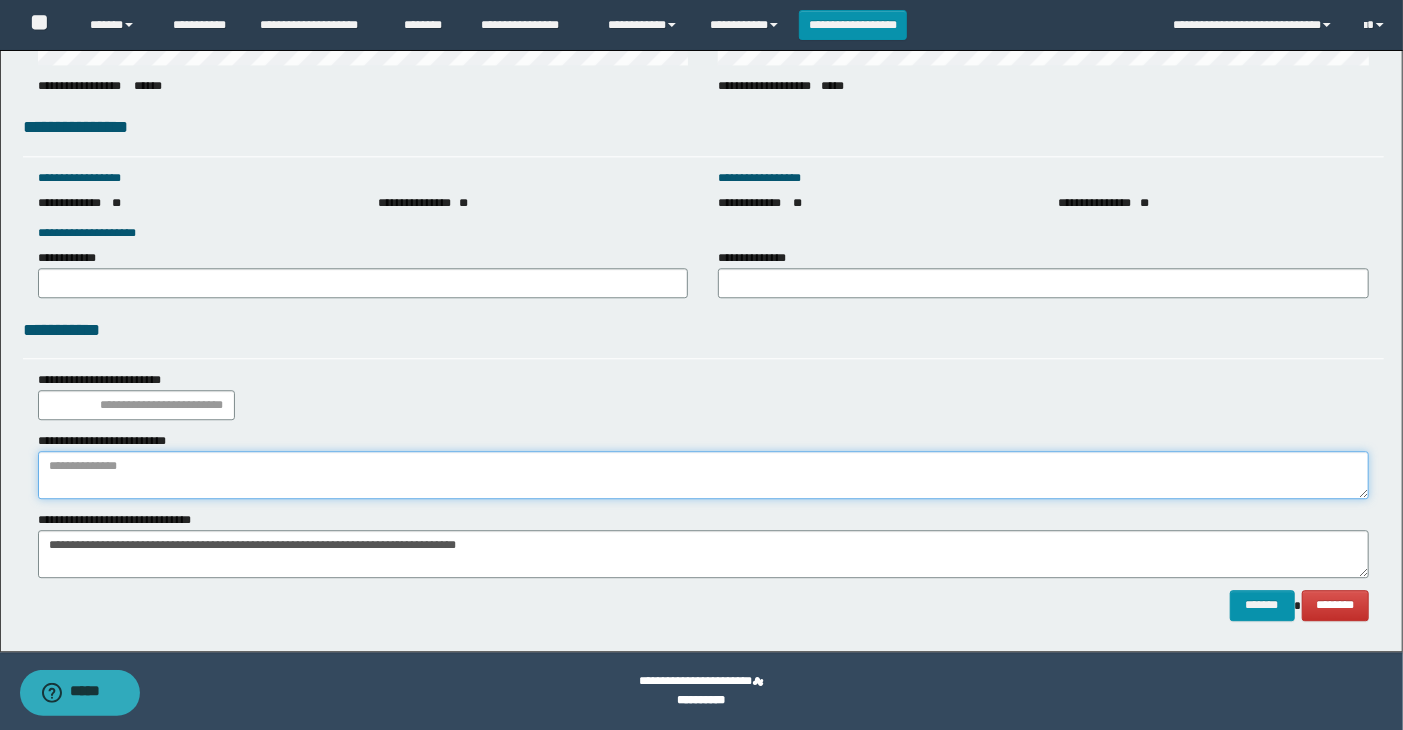 click at bounding box center (704, 475) 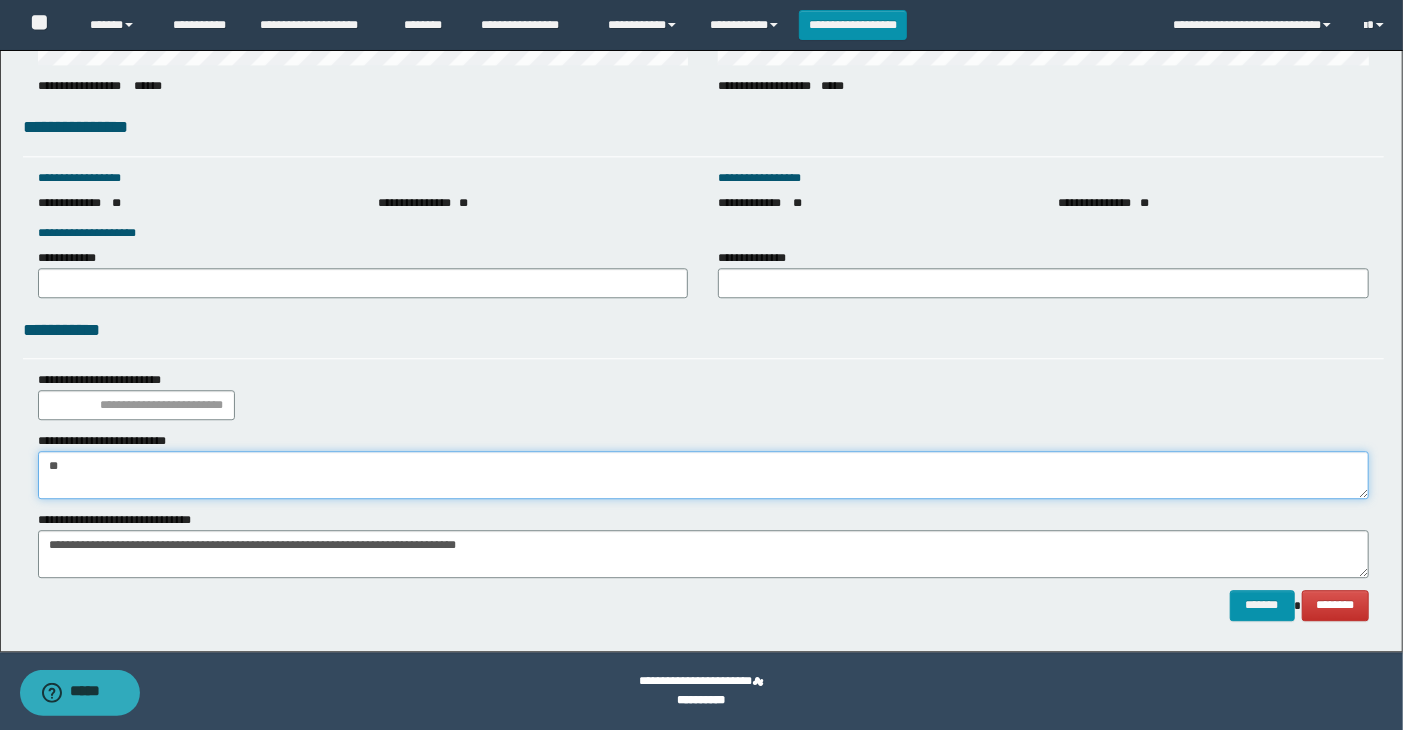 type on "*" 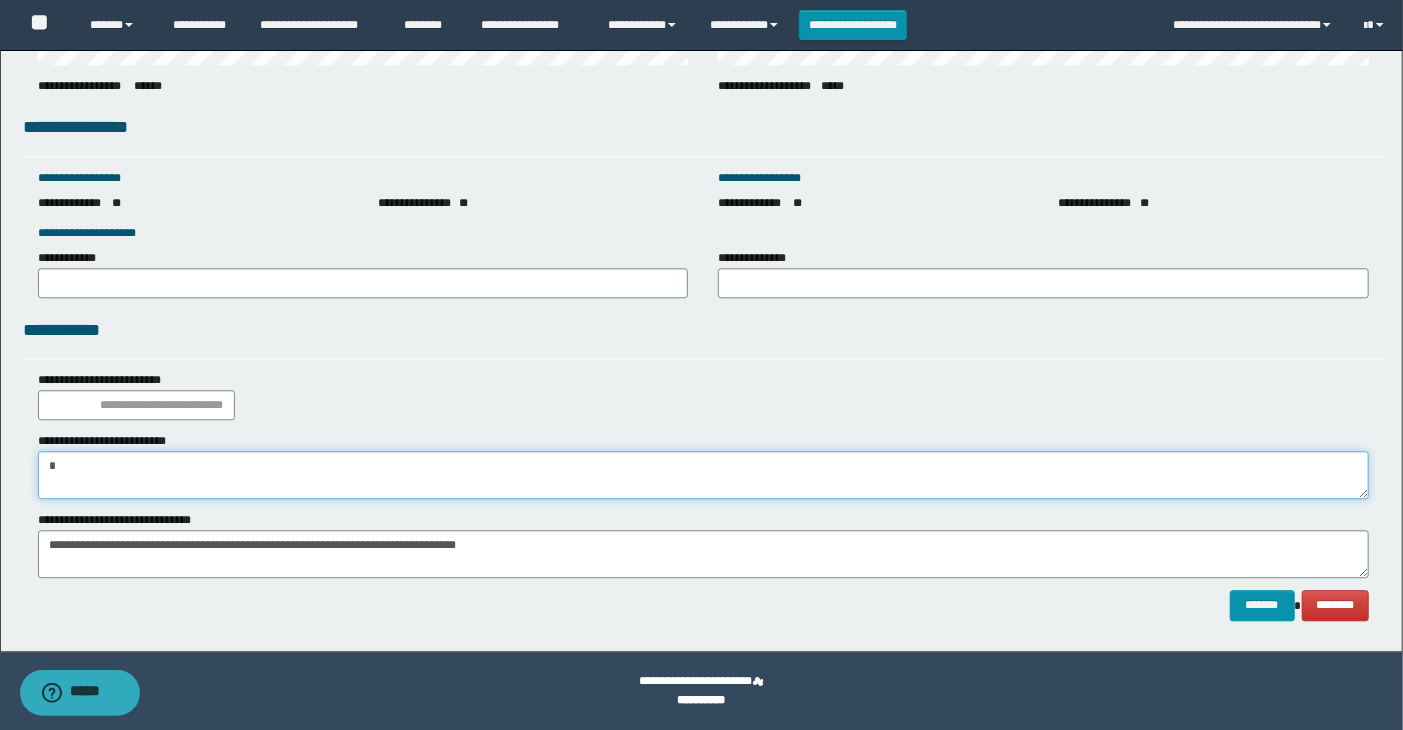 type 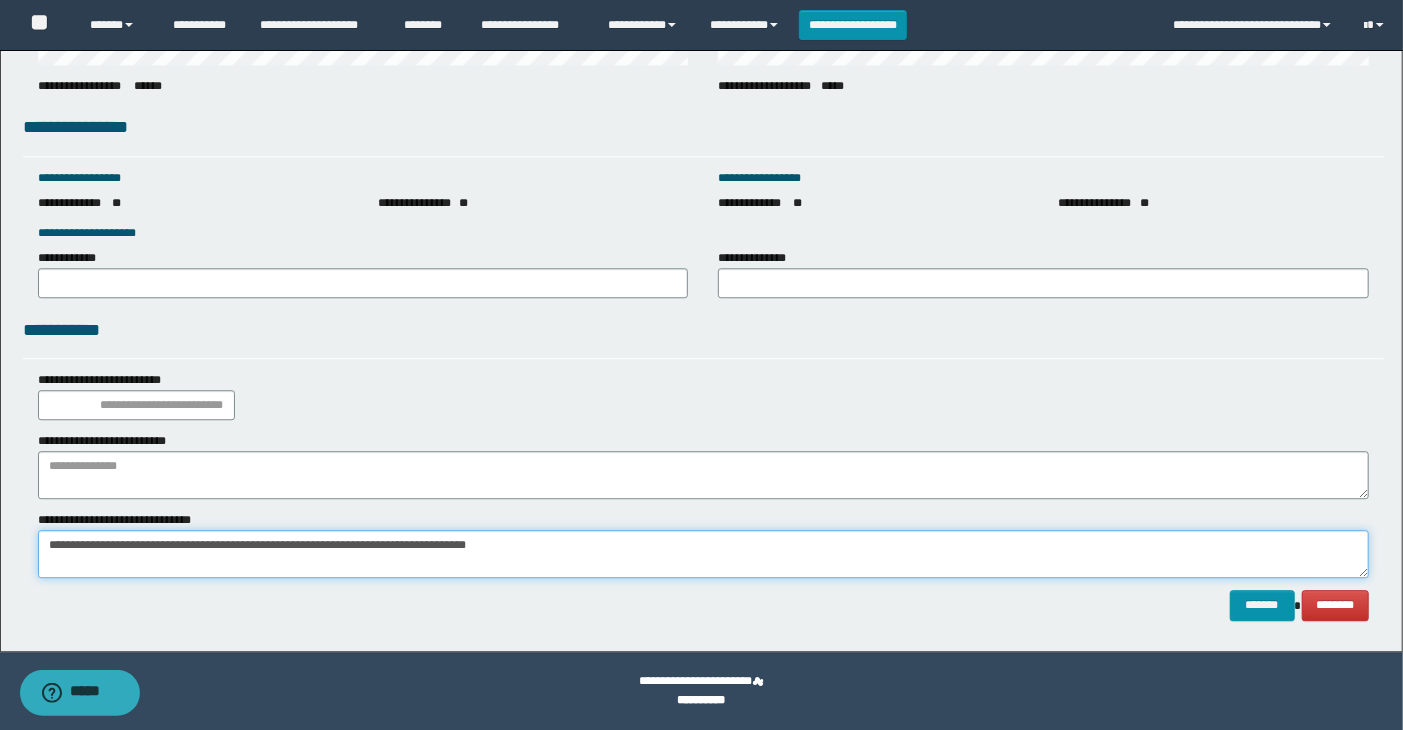 type on "**********" 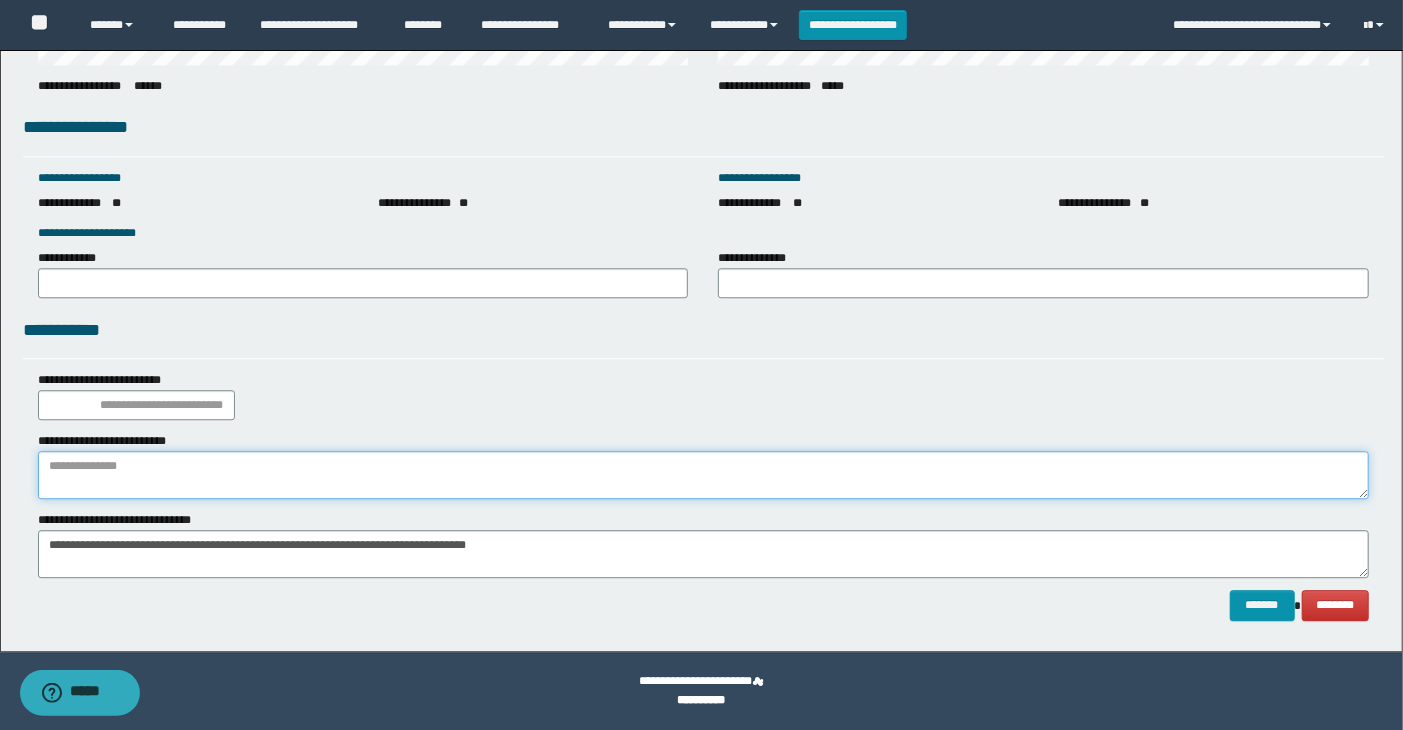 click at bounding box center (704, 475) 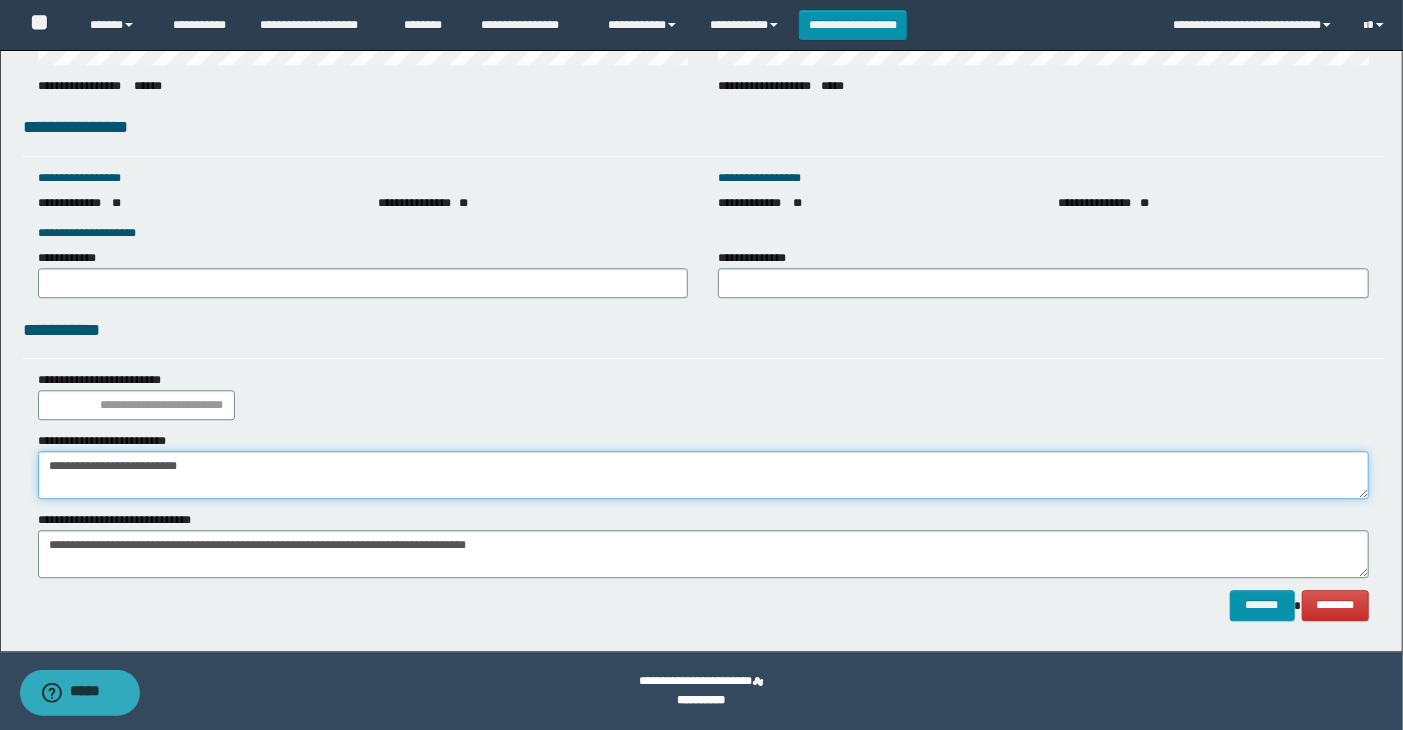 click on "**********" at bounding box center (704, 475) 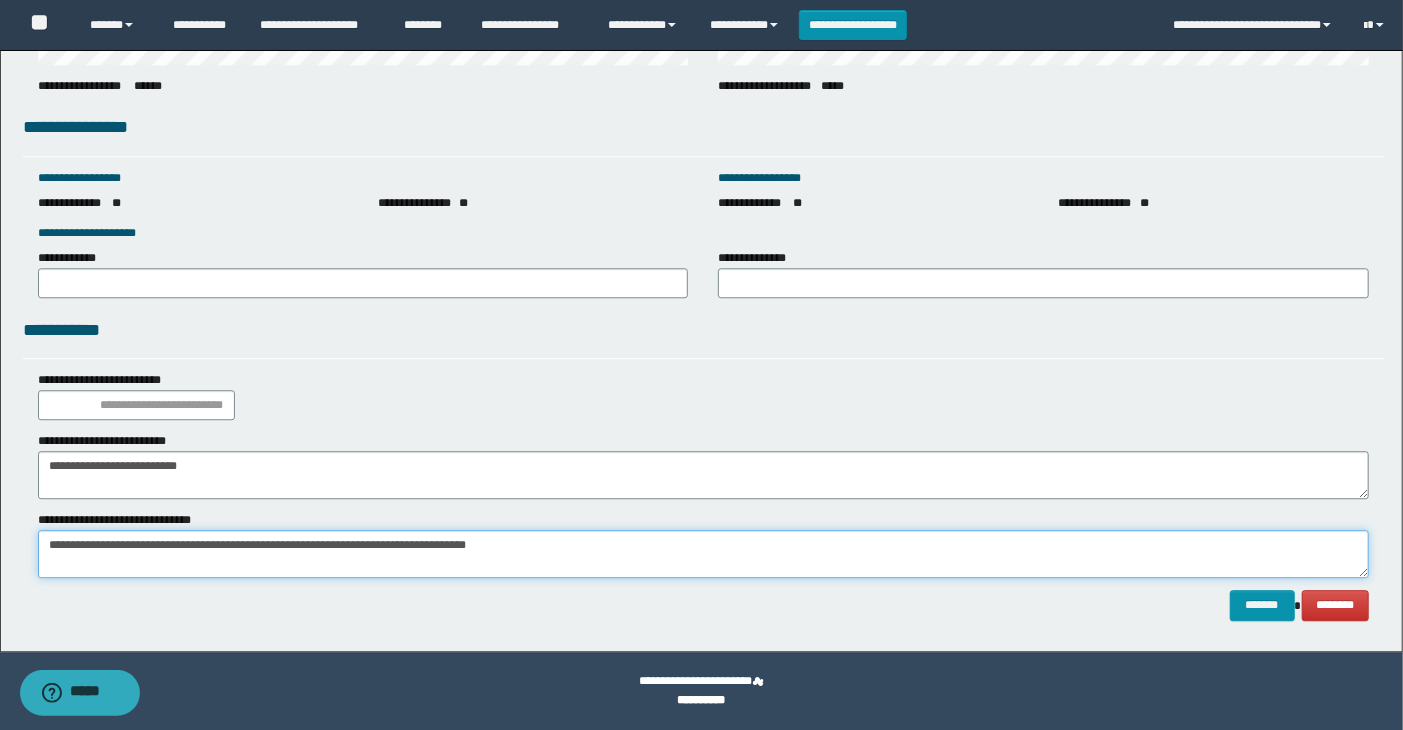drag, startPoint x: 560, startPoint y: 544, endPoint x: 605, endPoint y: 547, distance: 45.099888 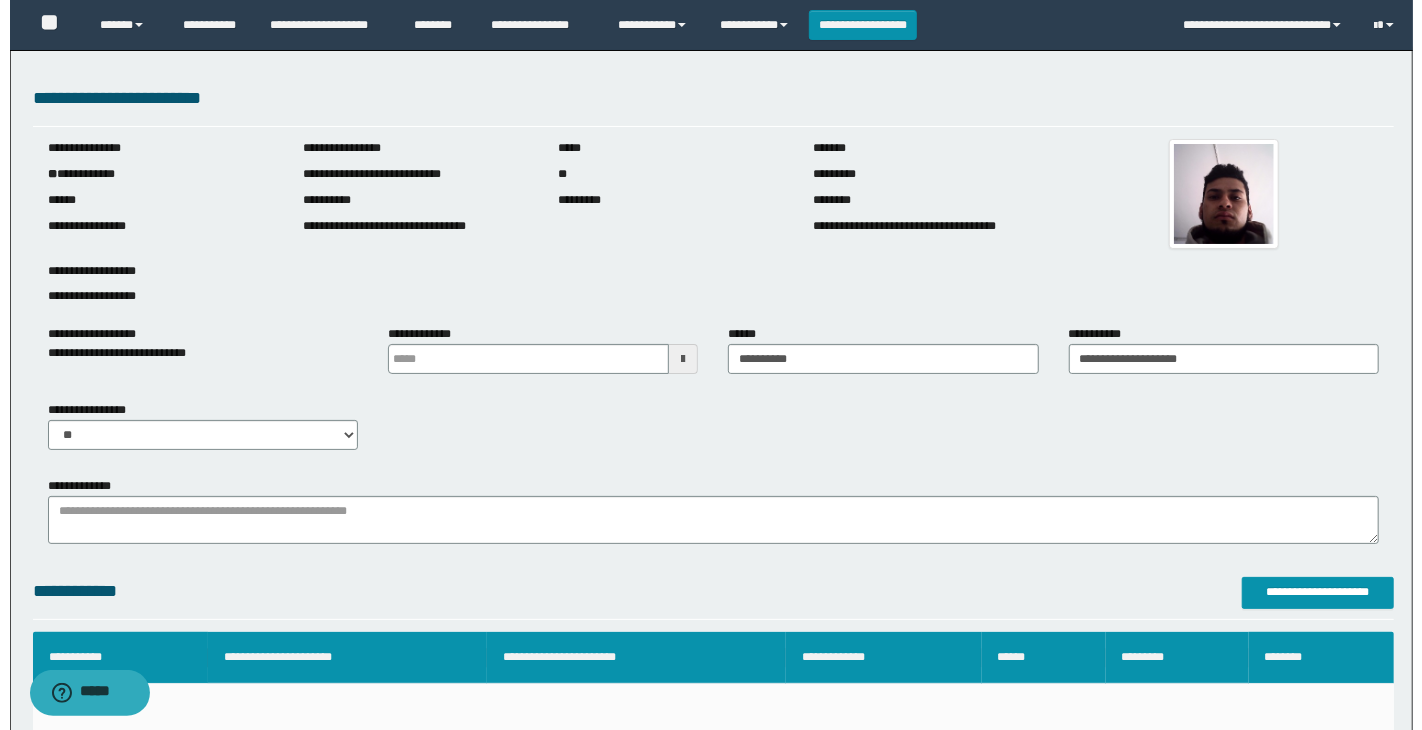scroll, scrollTop: 0, scrollLeft: 0, axis: both 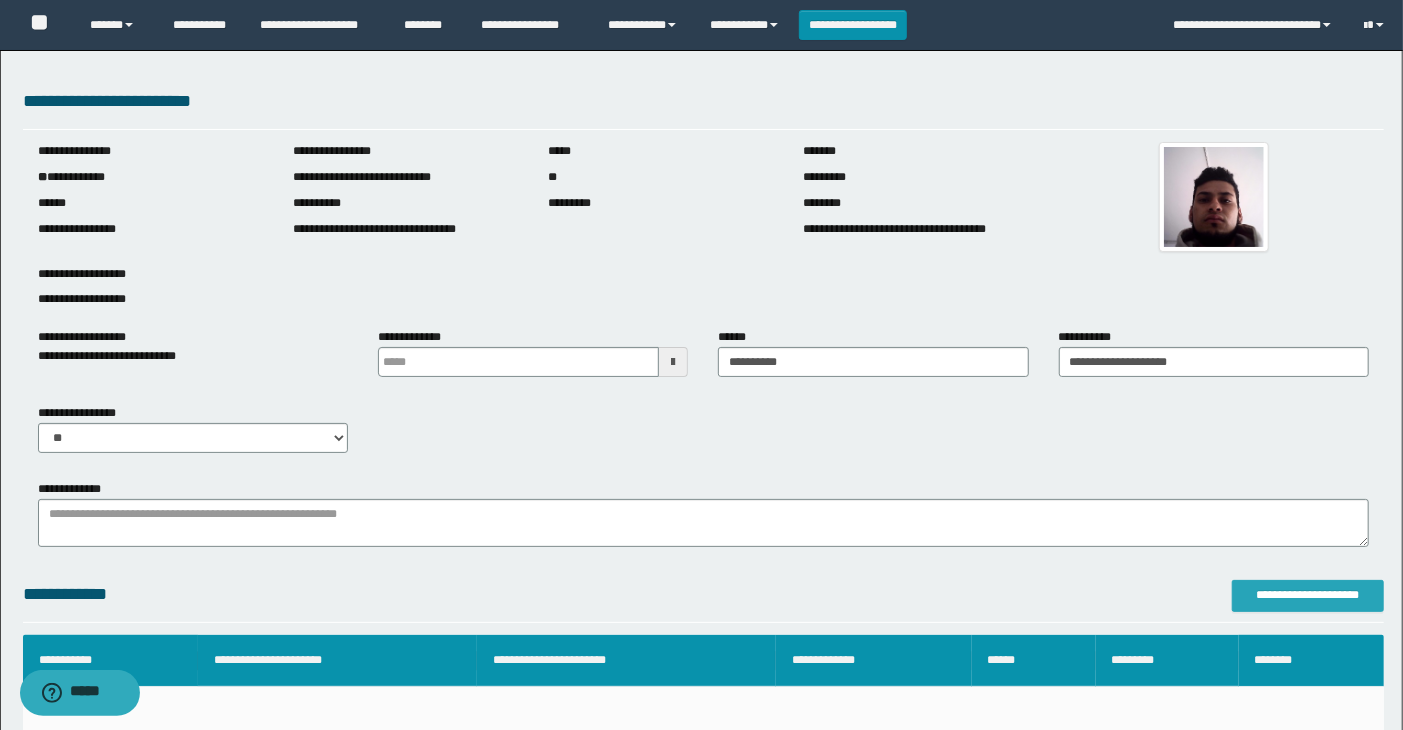 type on "**********" 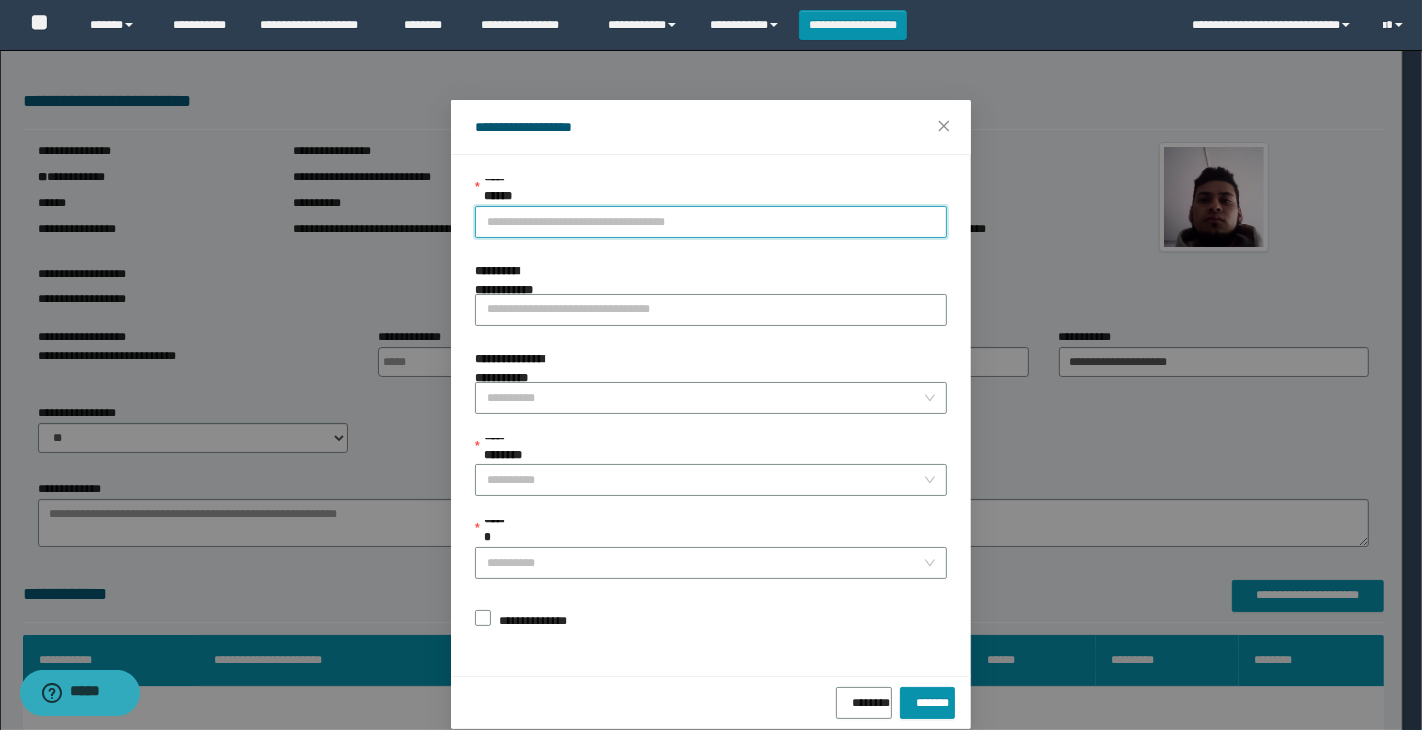 click on "**********" at bounding box center (711, 222) 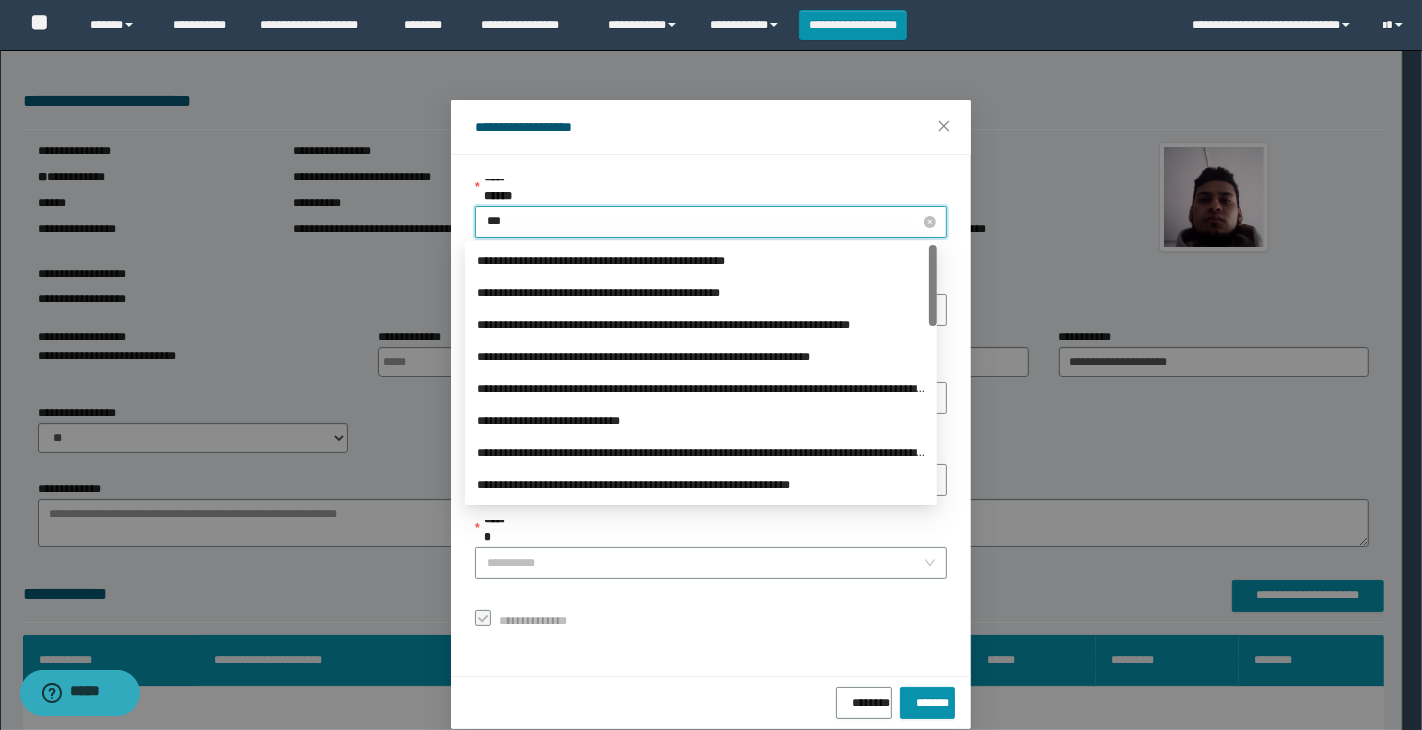 type on "****" 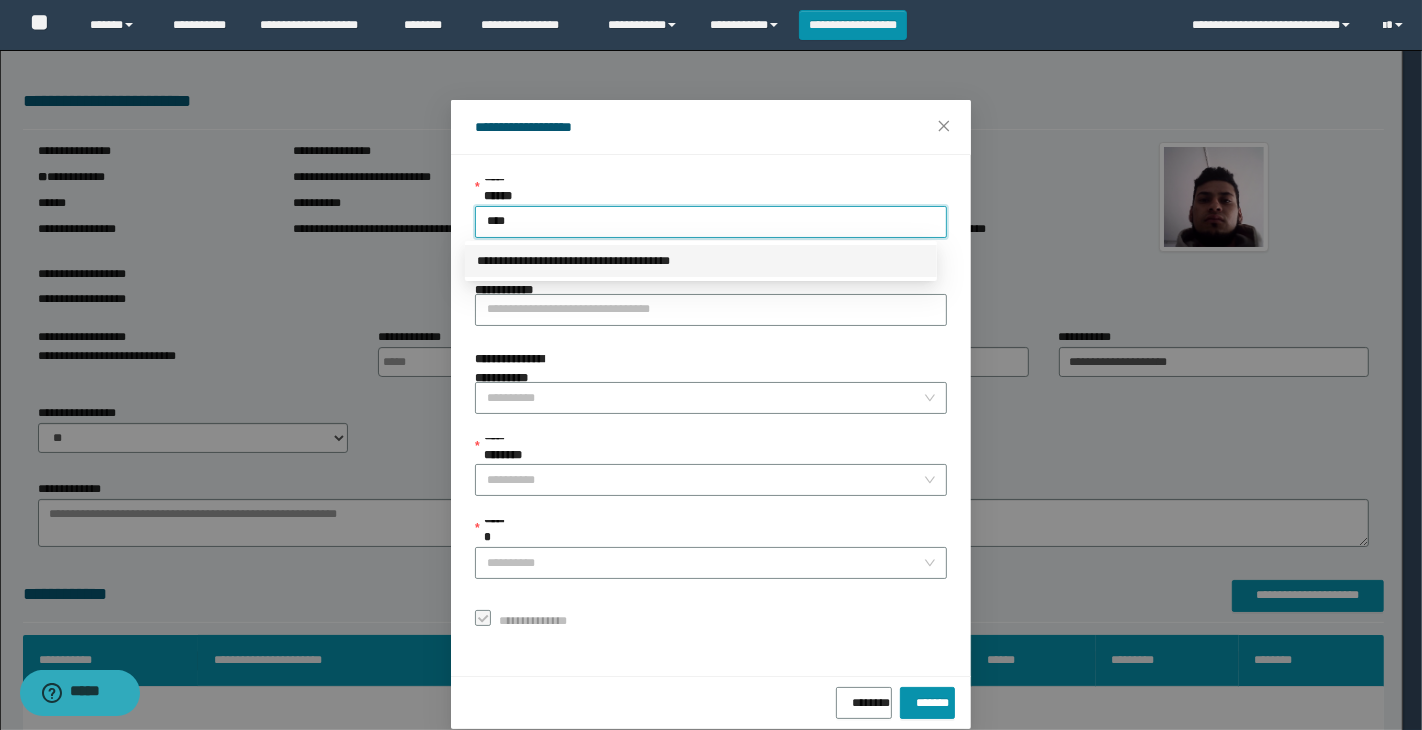click on "**********" at bounding box center (701, 261) 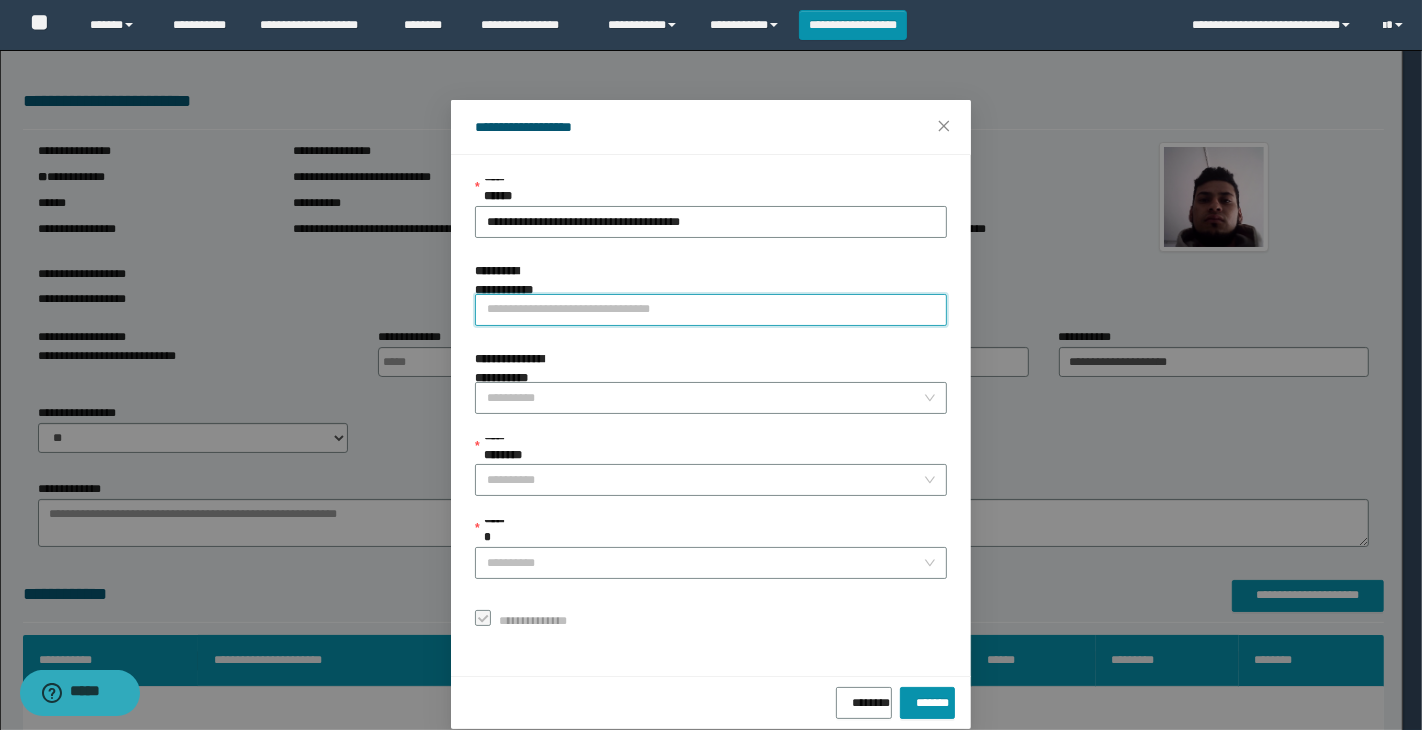 click on "**********" at bounding box center [711, 310] 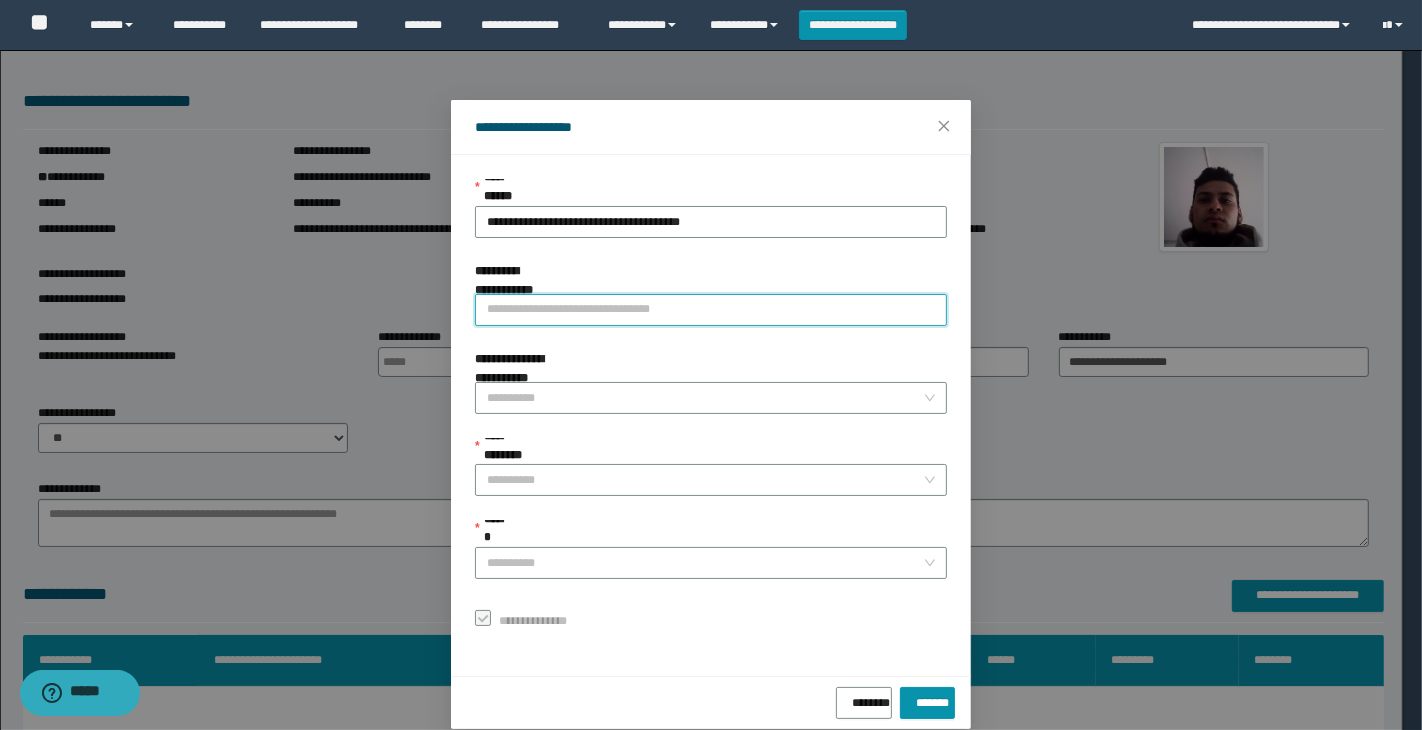 type on "**********" 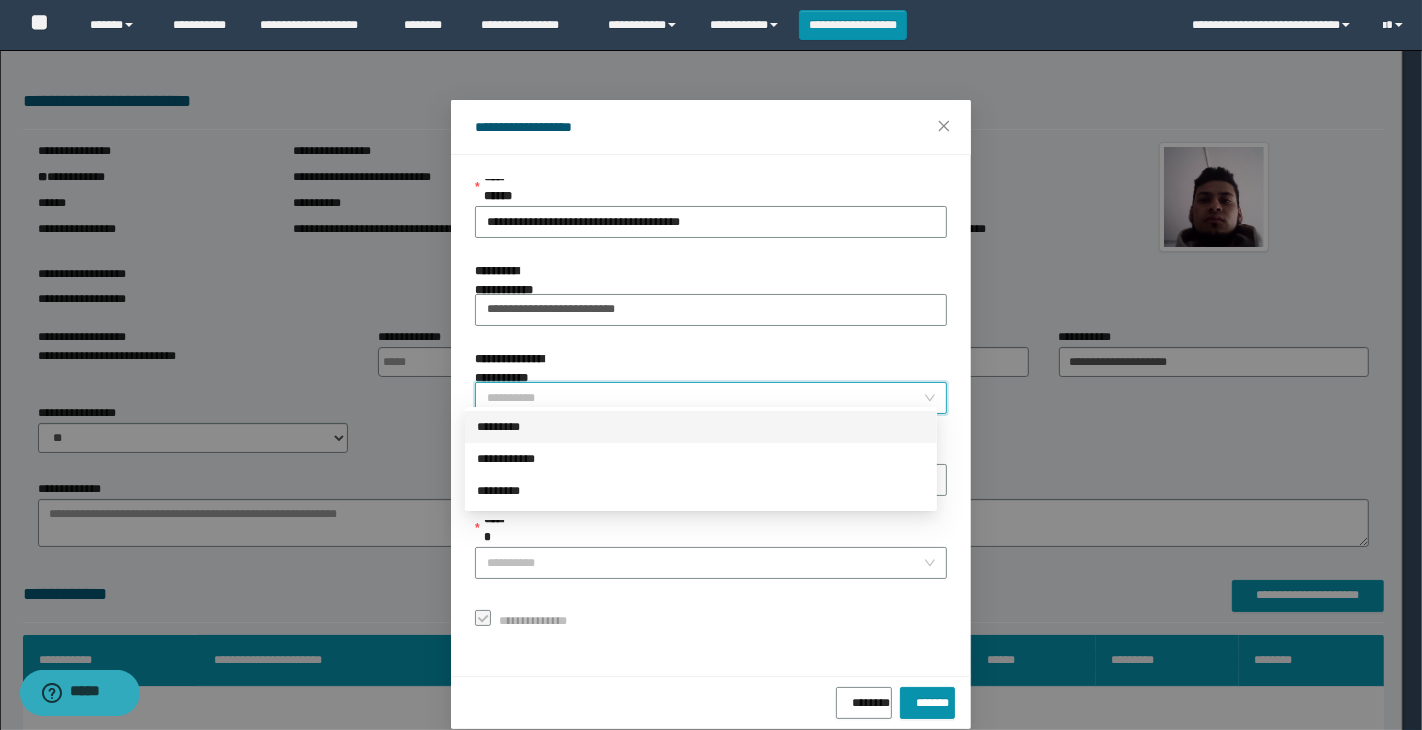 click on "**********" at bounding box center (705, 398) 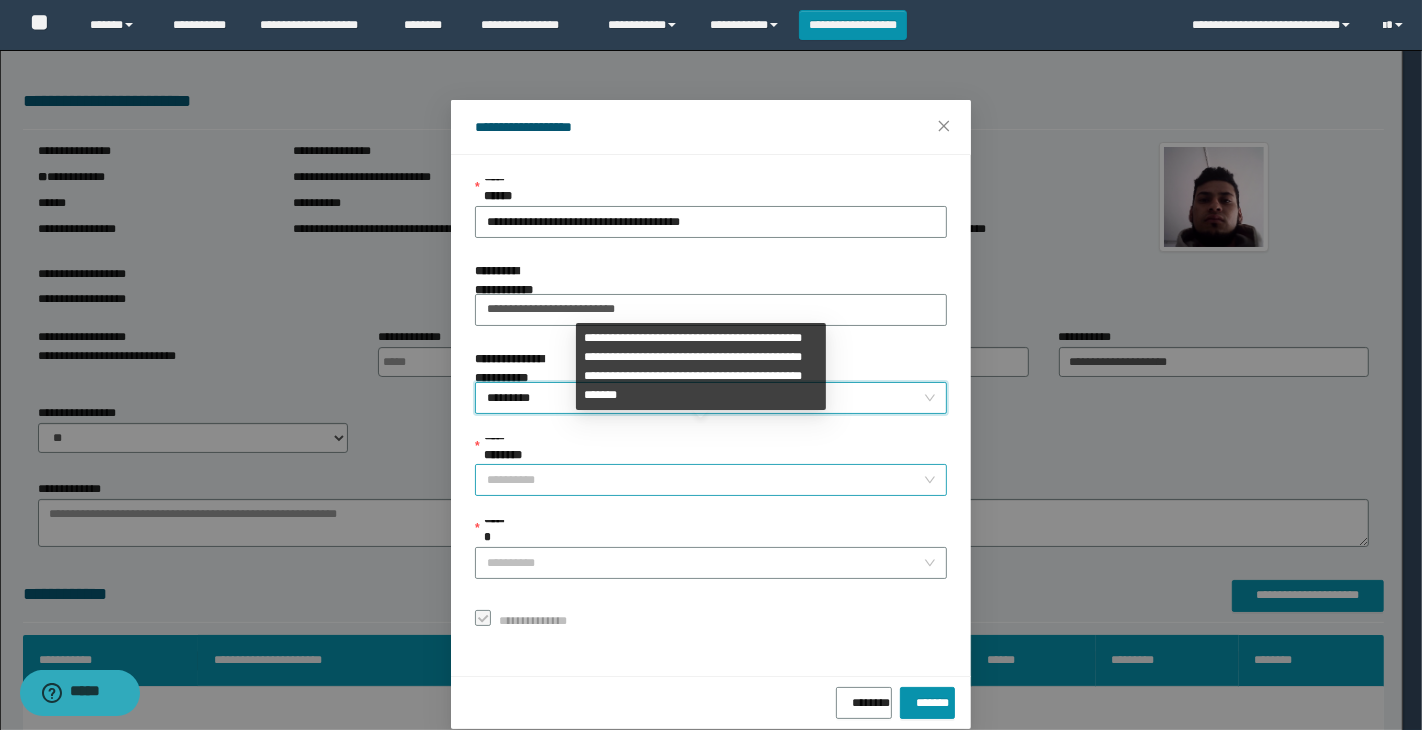 click on "**********" at bounding box center (705, 480) 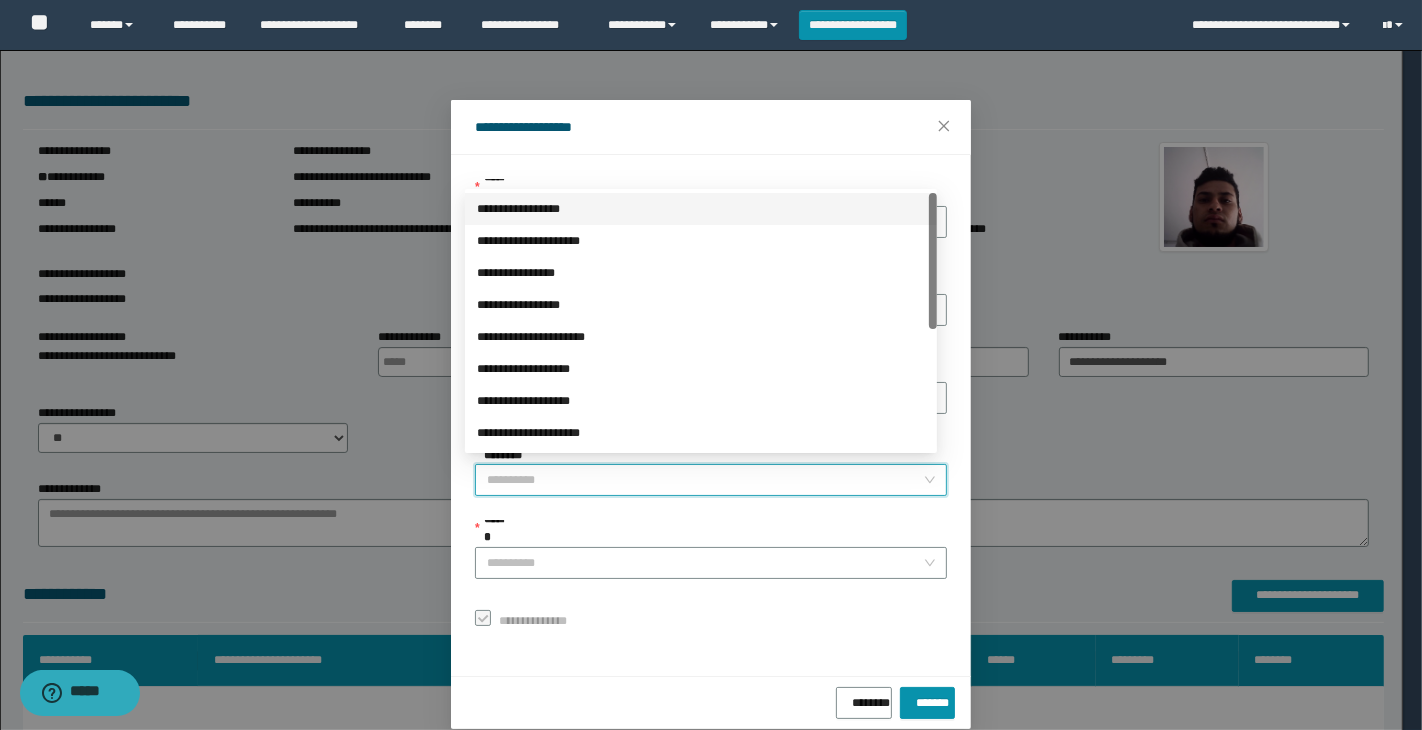 scroll, scrollTop: 23, scrollLeft: 0, axis: vertical 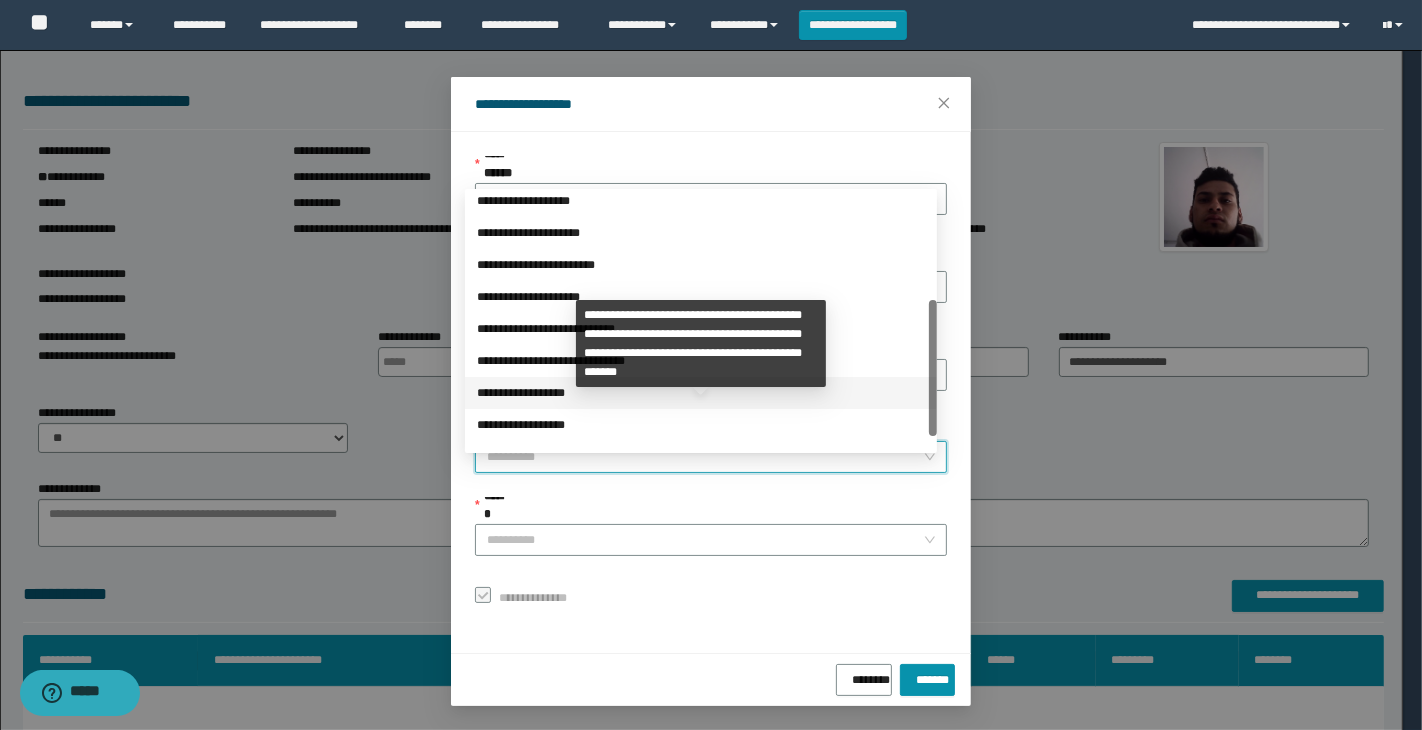 click on "**********" at bounding box center (701, 393) 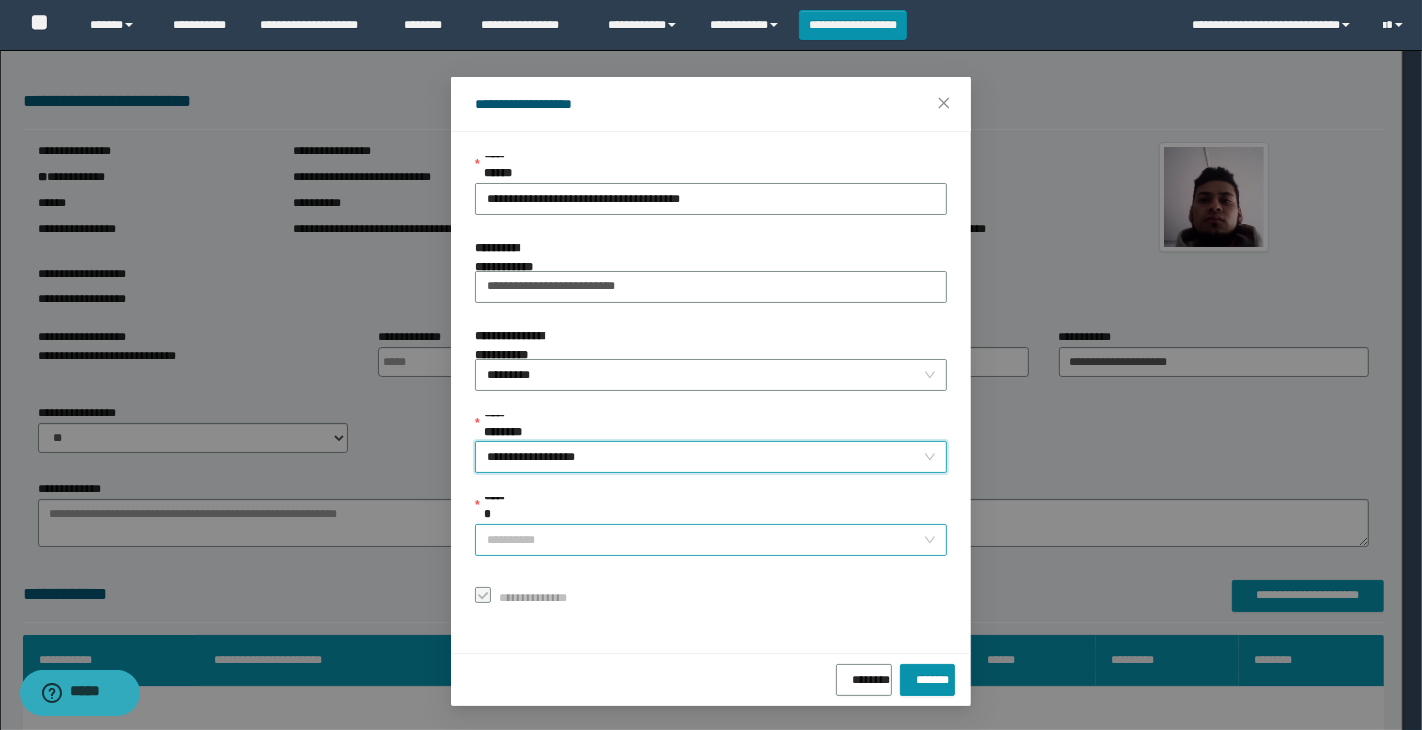 click on "******" at bounding box center (705, 540) 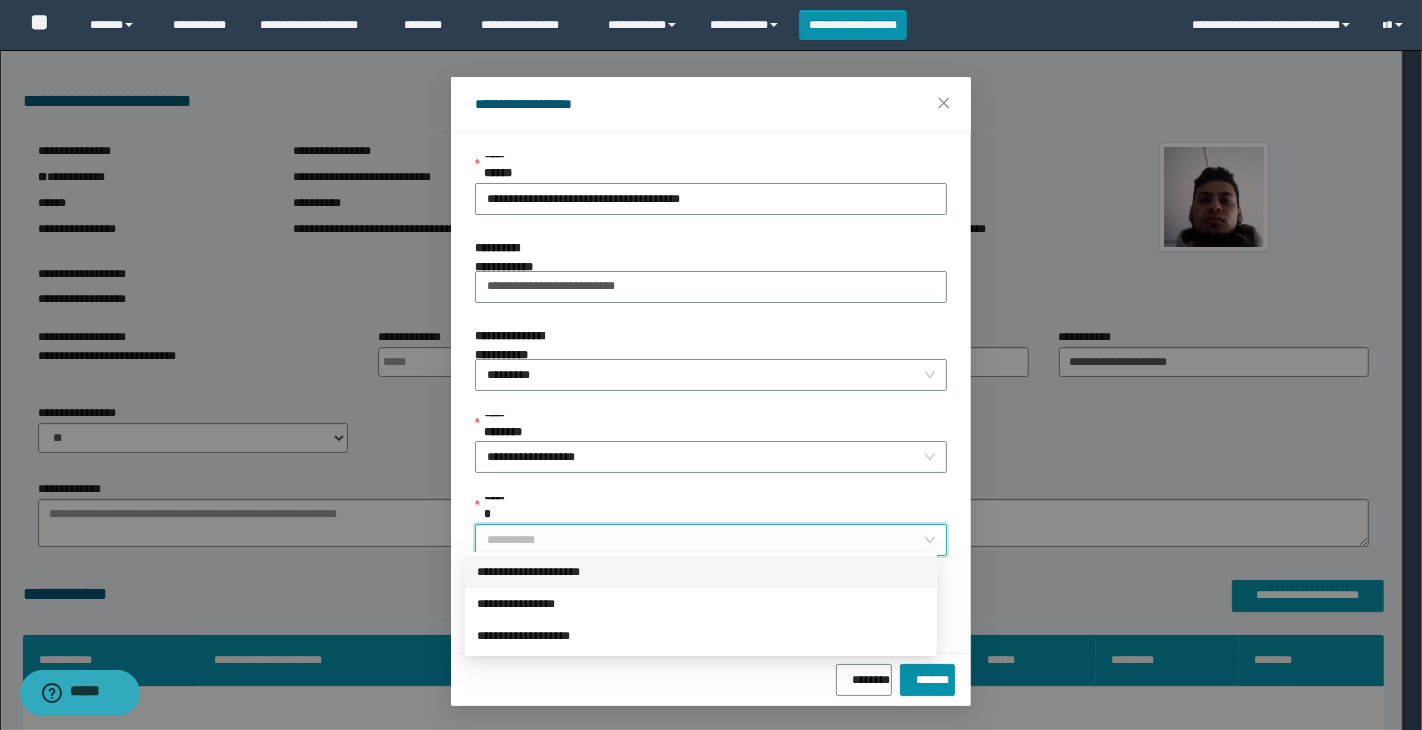 click on "**********" at bounding box center (701, 572) 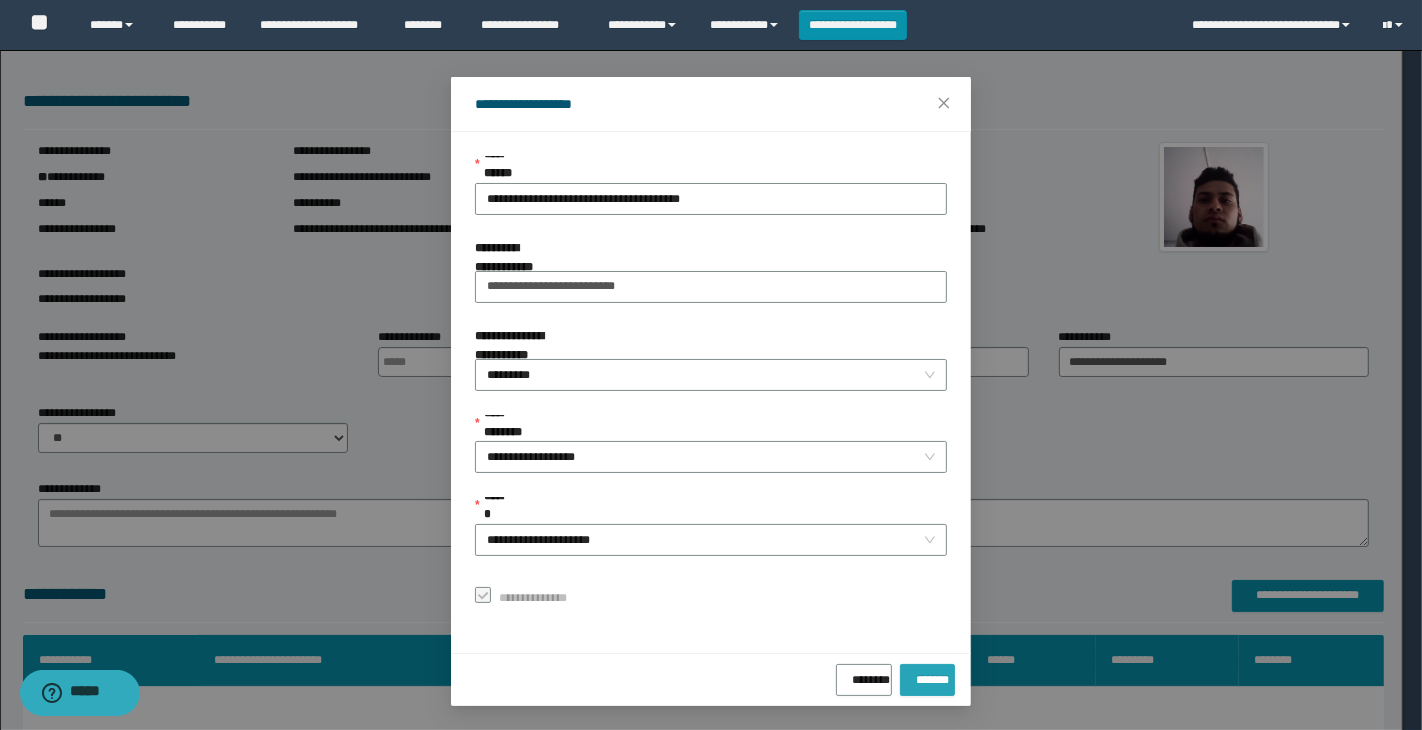 click on "*******" at bounding box center (927, 676) 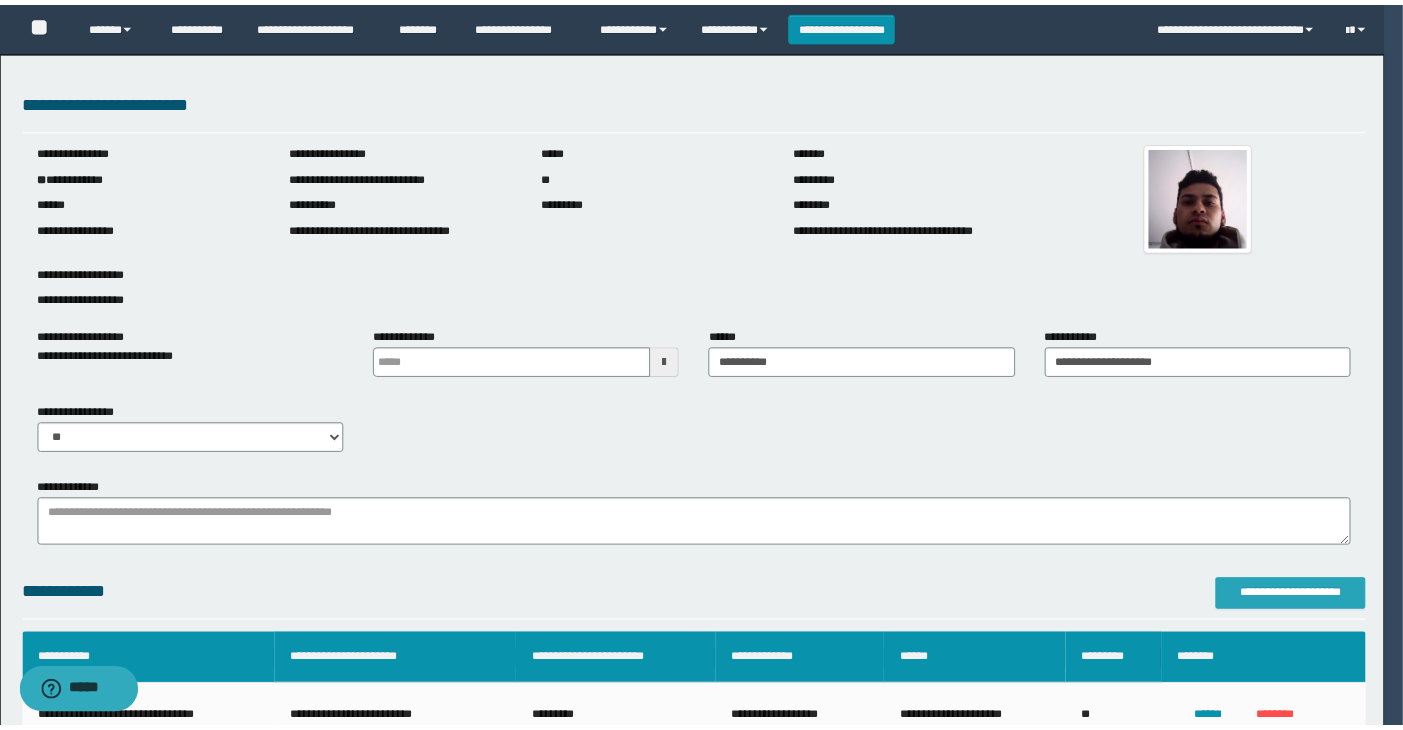 scroll, scrollTop: 0, scrollLeft: 0, axis: both 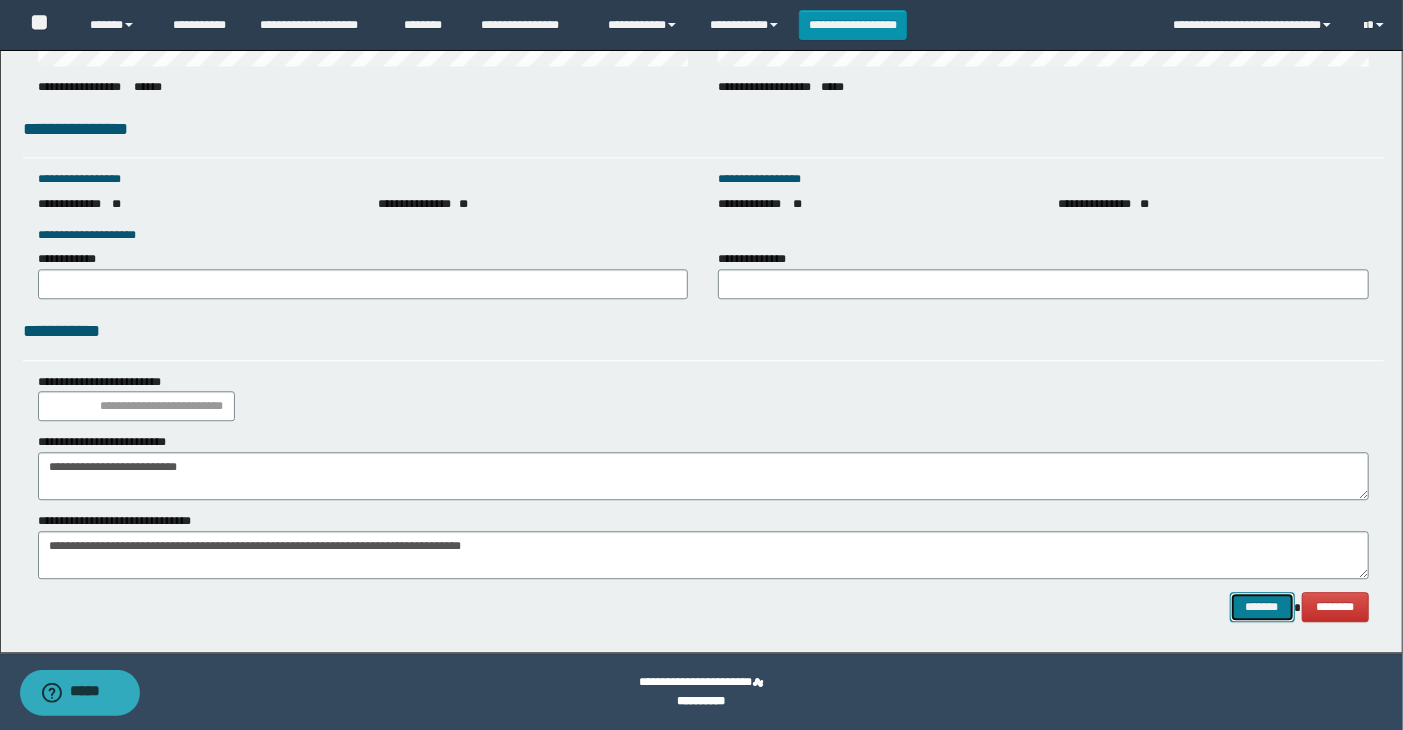 click on "*******" at bounding box center (1262, 607) 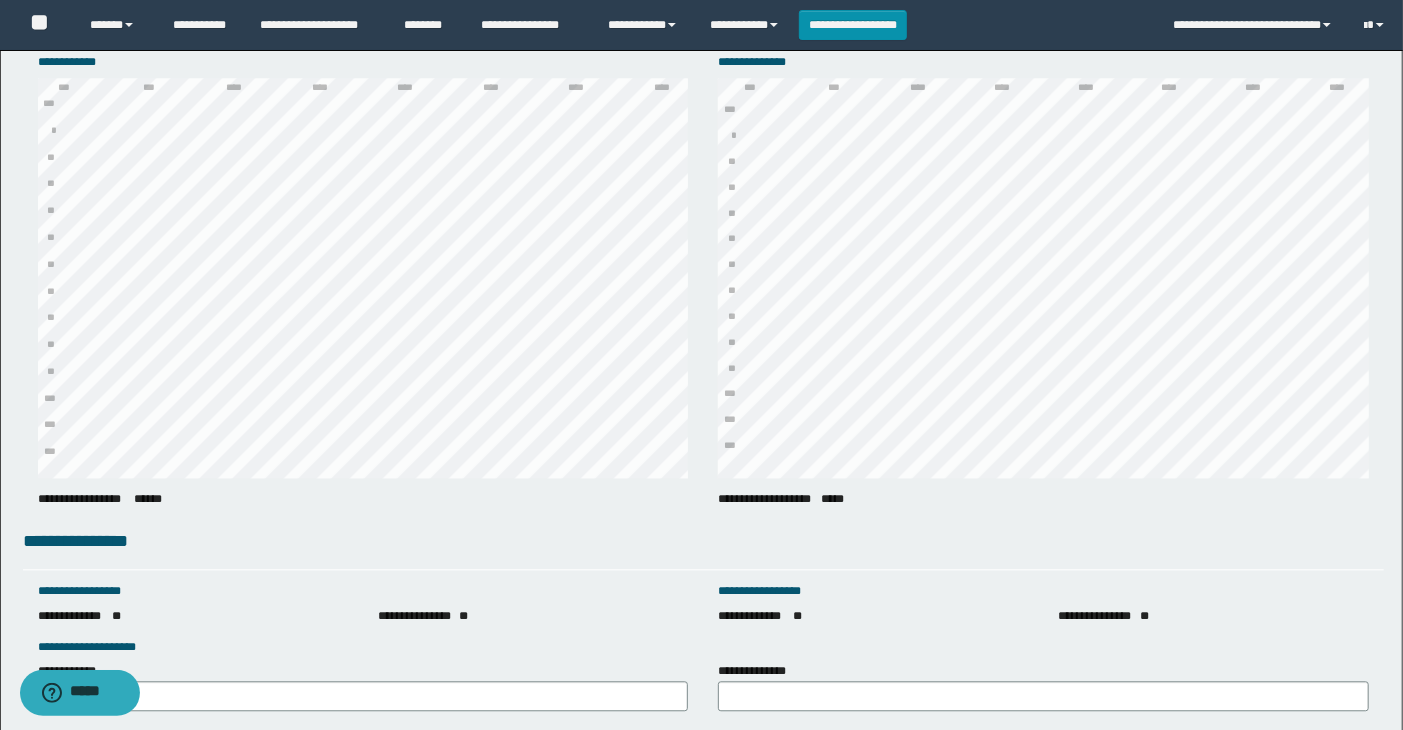 scroll, scrollTop: 2745, scrollLeft: 0, axis: vertical 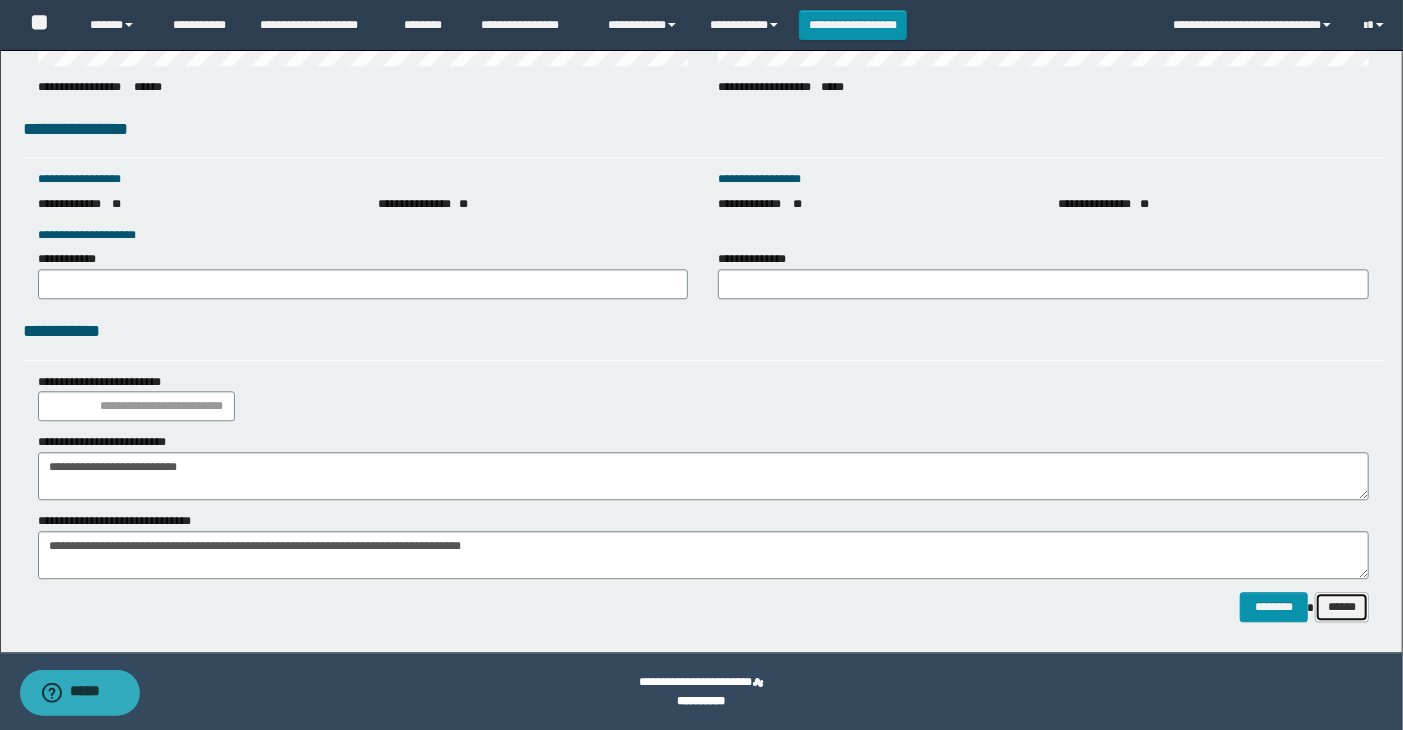 click on "******" at bounding box center [1342, 607] 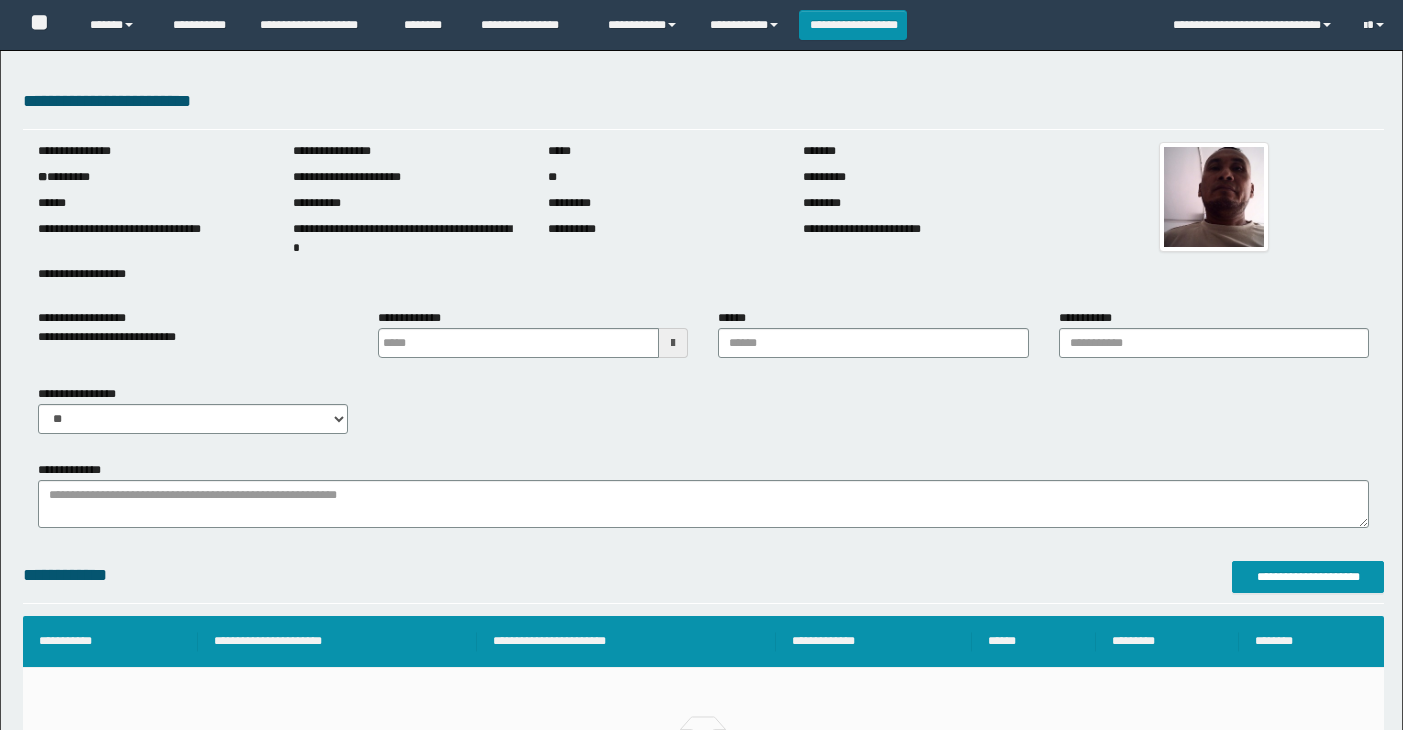 scroll, scrollTop: 0, scrollLeft: 0, axis: both 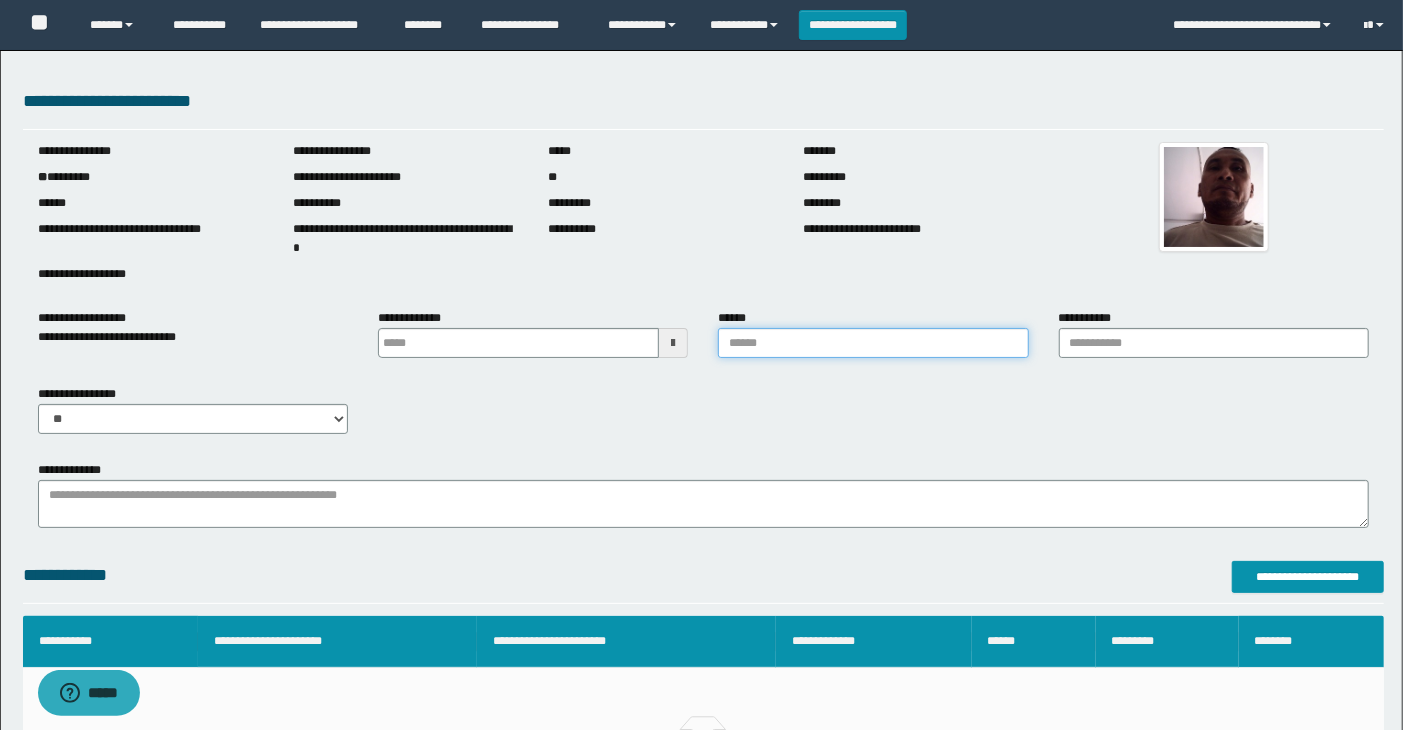 click on "******" at bounding box center (873, 343) 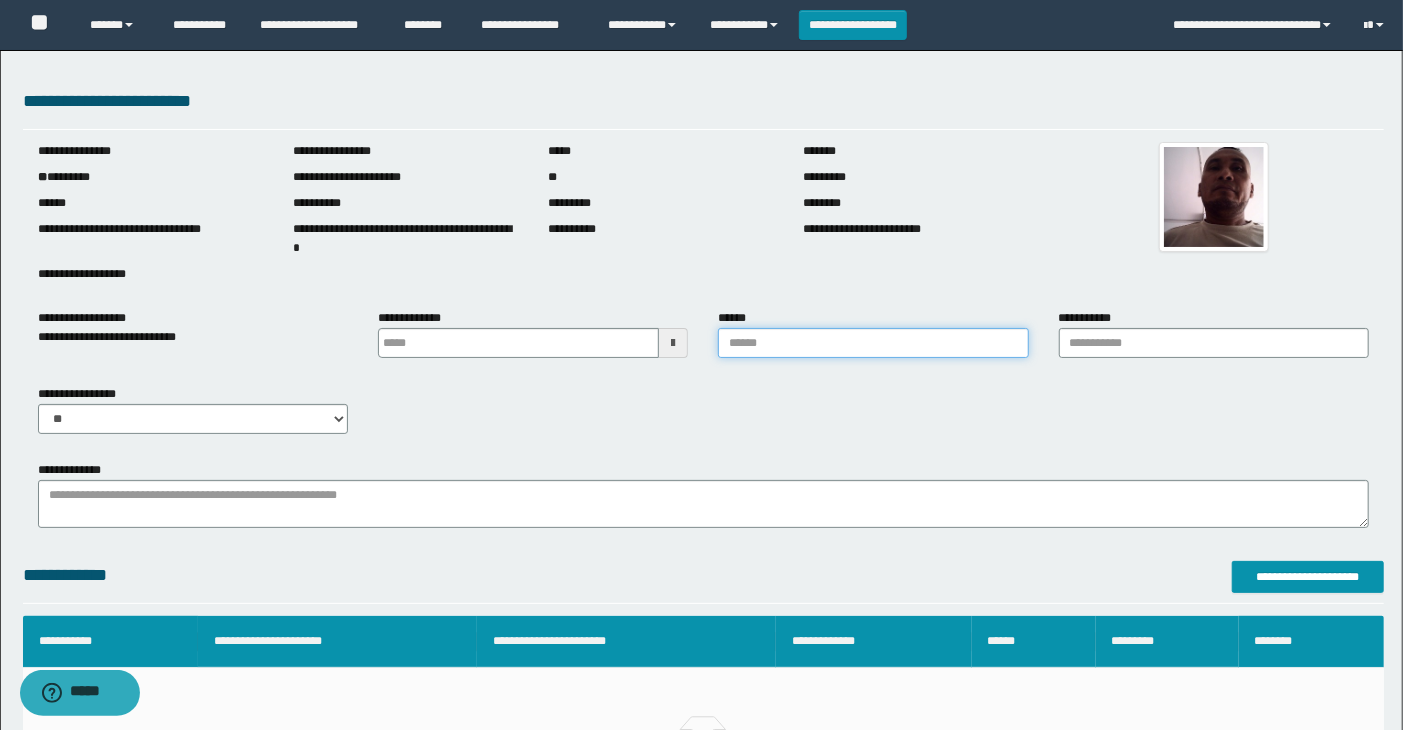 type on "**********" 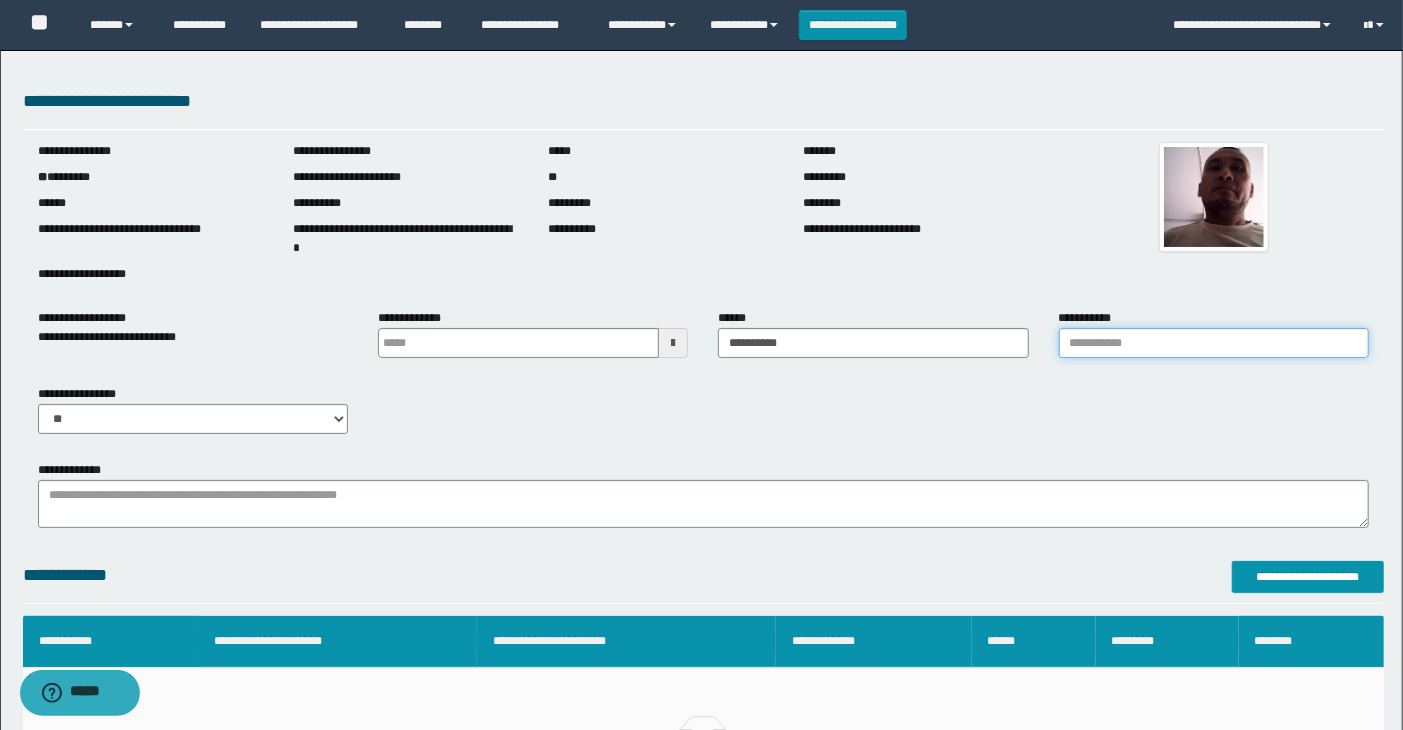 click on "**********" at bounding box center [1214, 343] 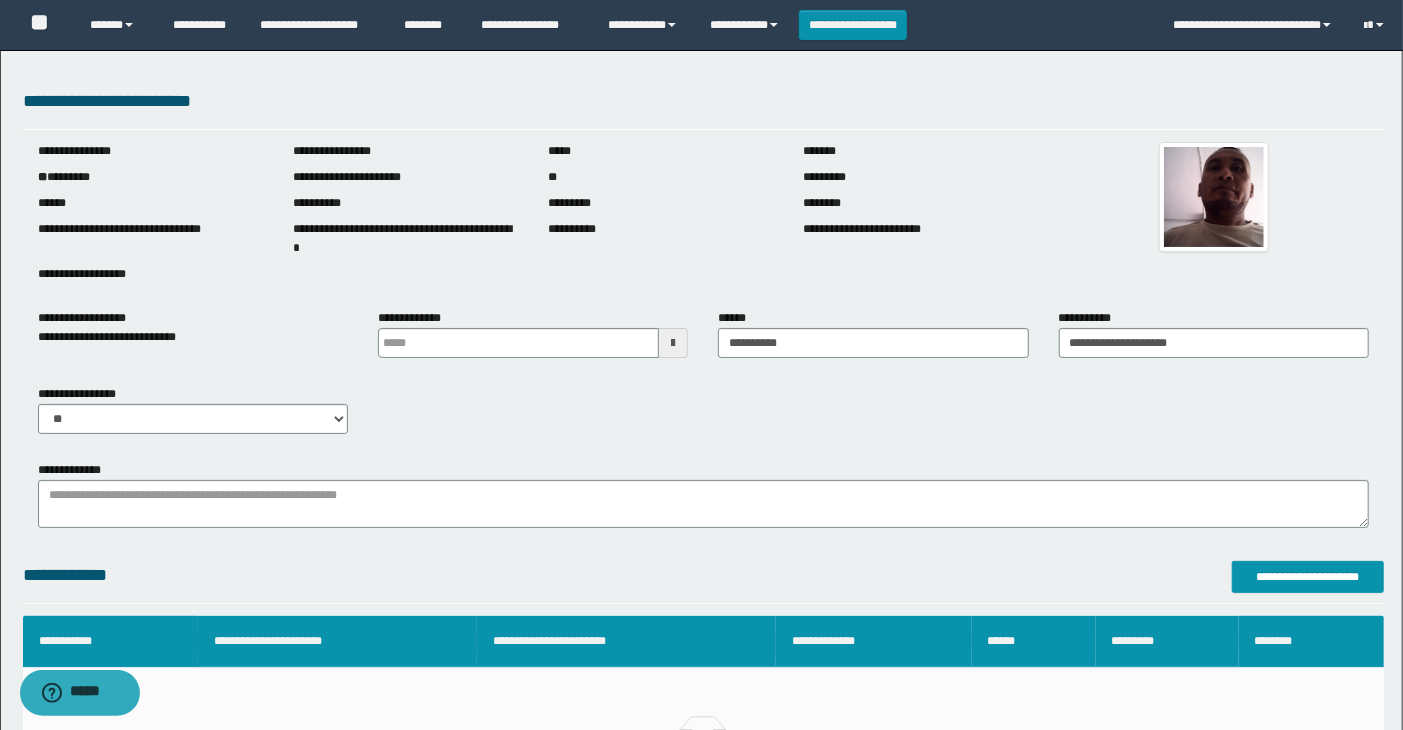 click at bounding box center (673, 343) 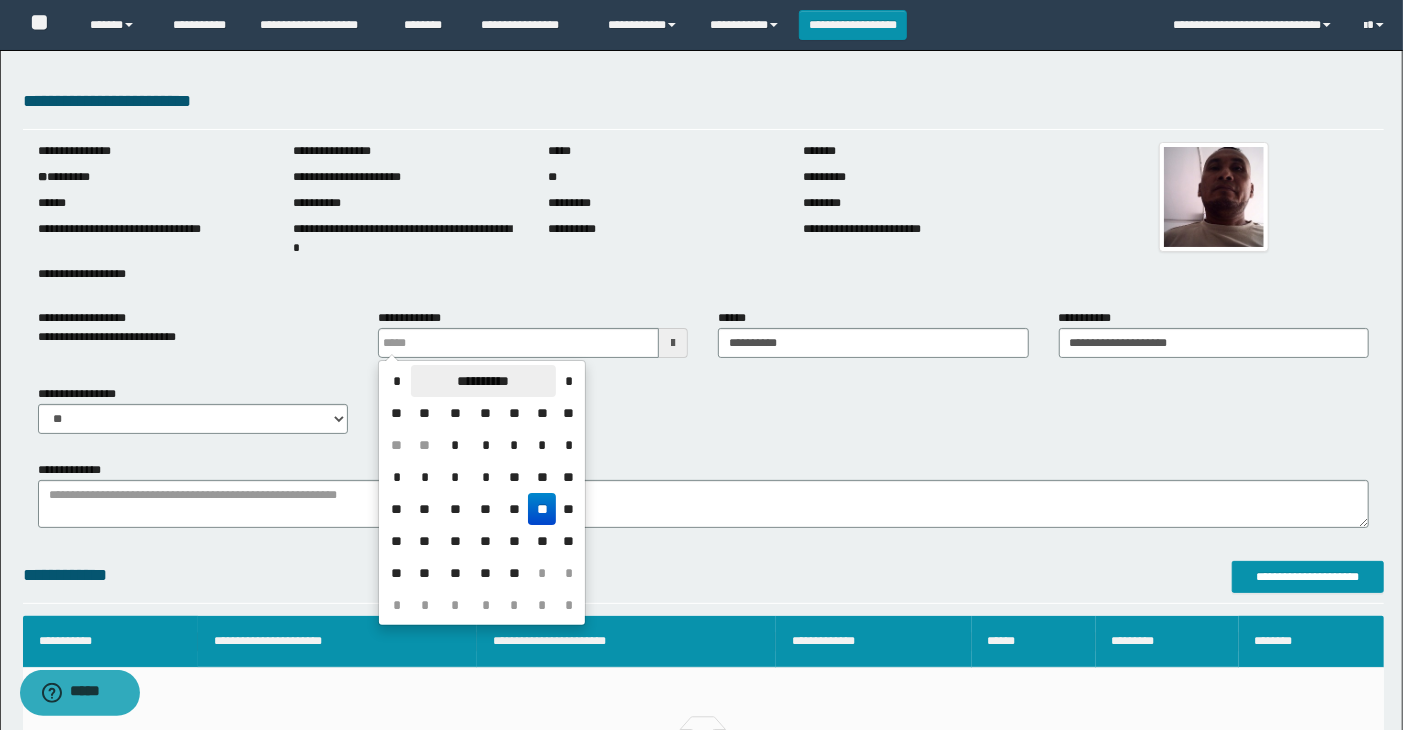 click on "**********" at bounding box center [483, 381] 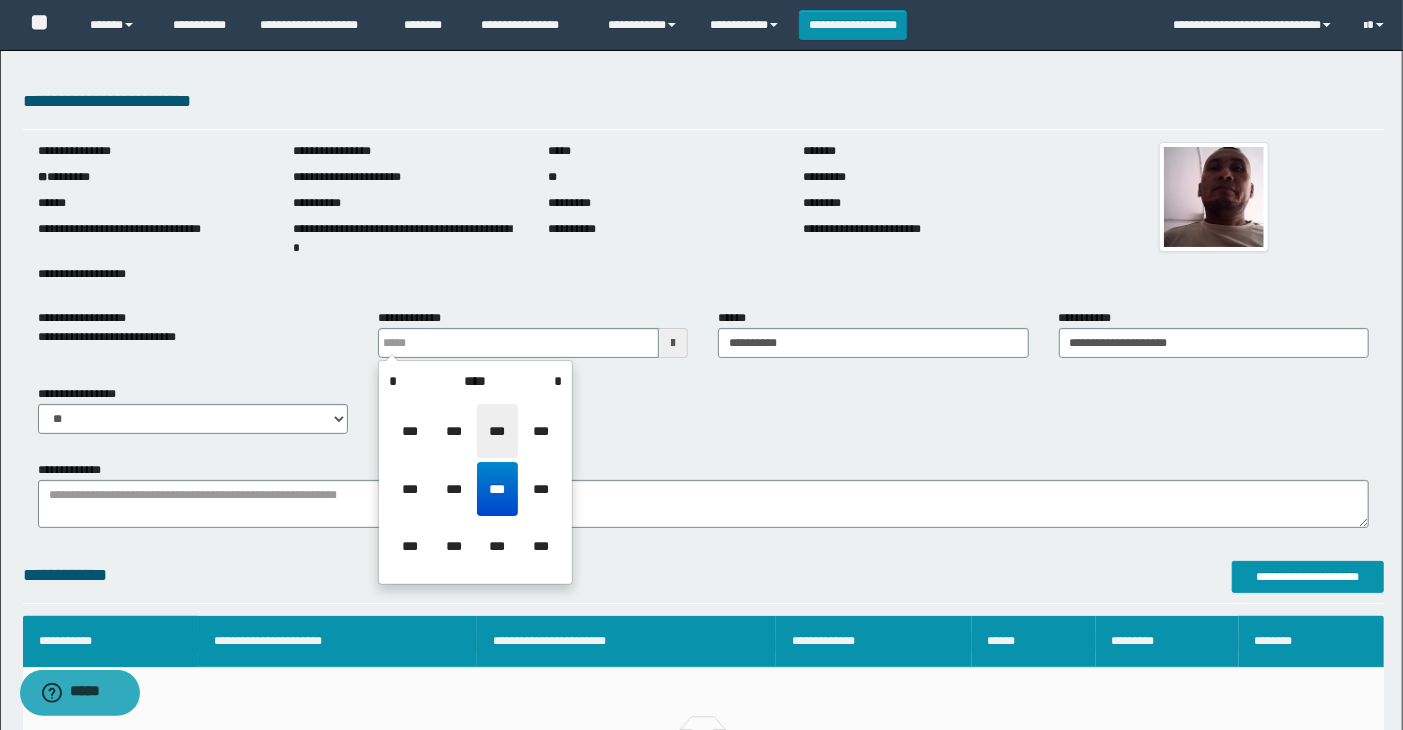click on "***" at bounding box center [497, 431] 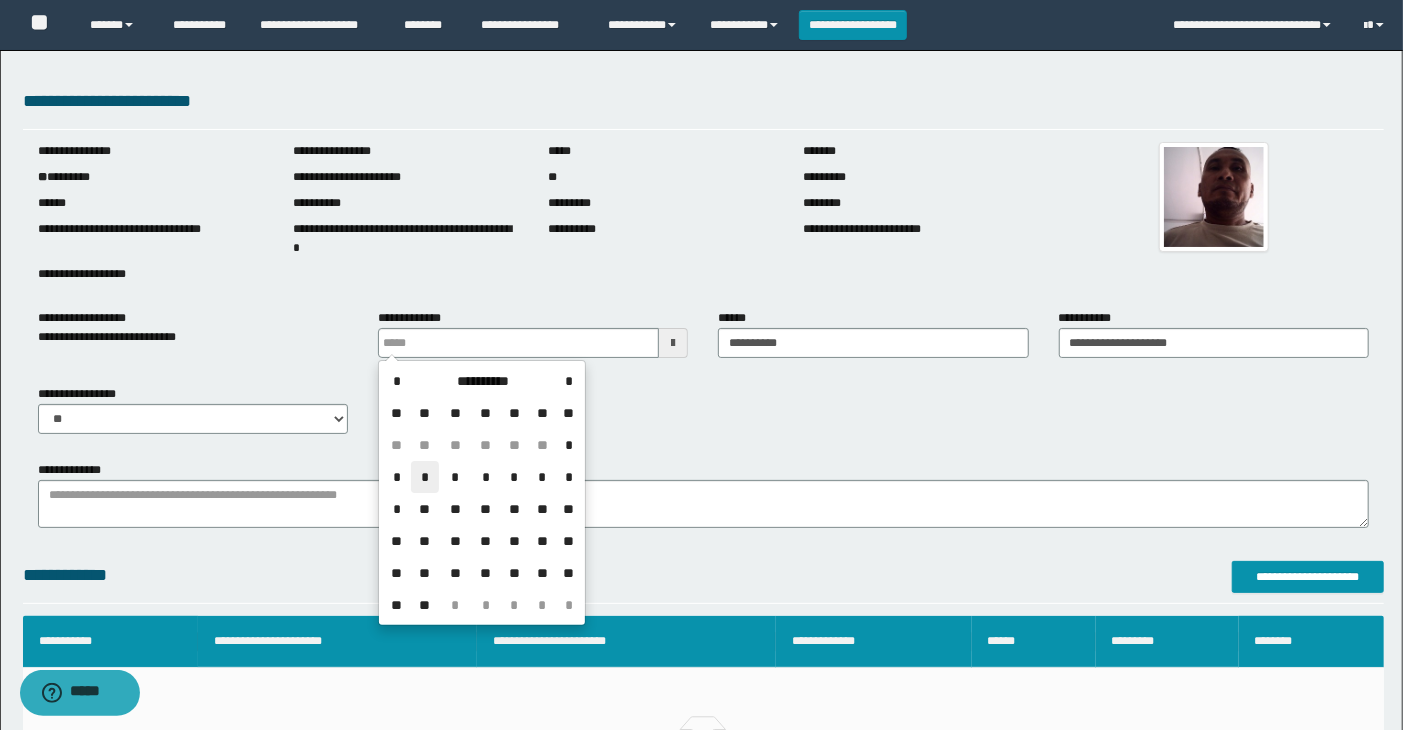click on "*" at bounding box center [425, 477] 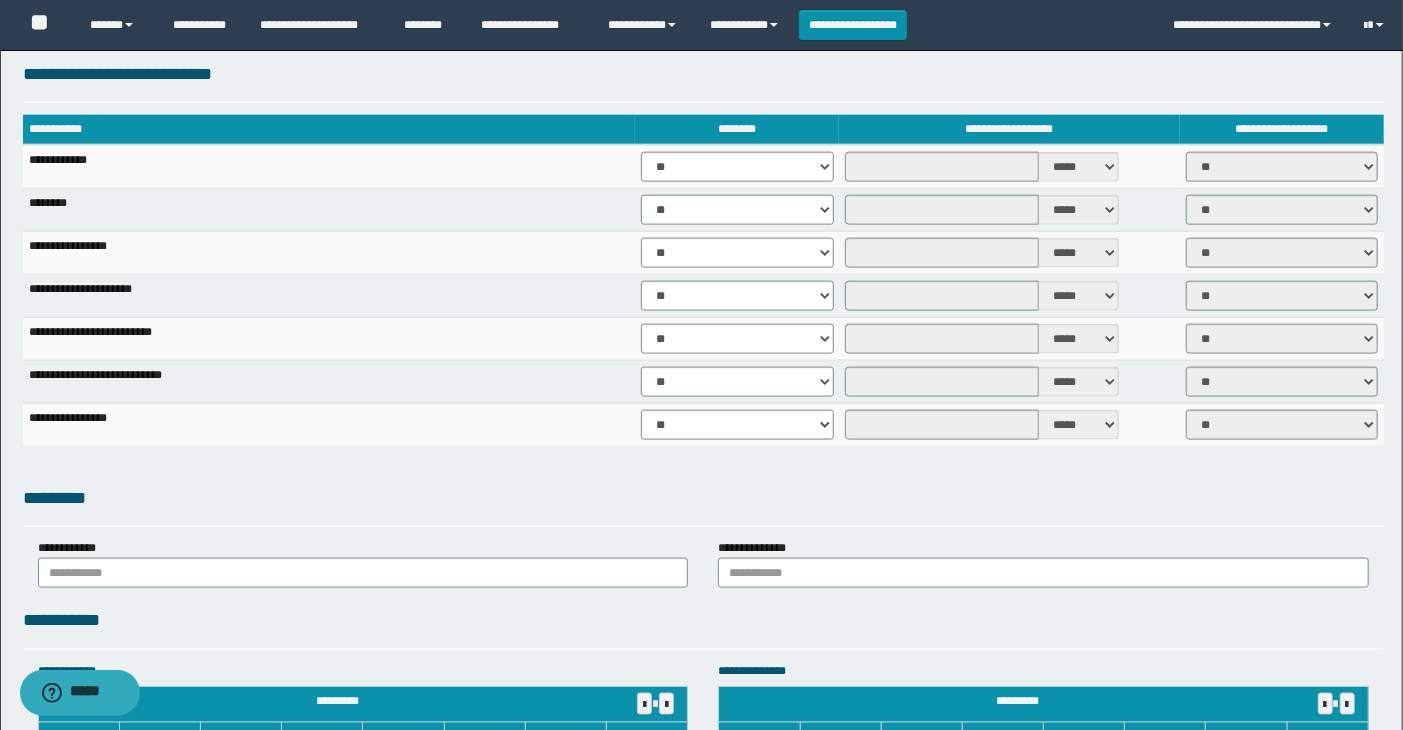 scroll, scrollTop: 1348, scrollLeft: 0, axis: vertical 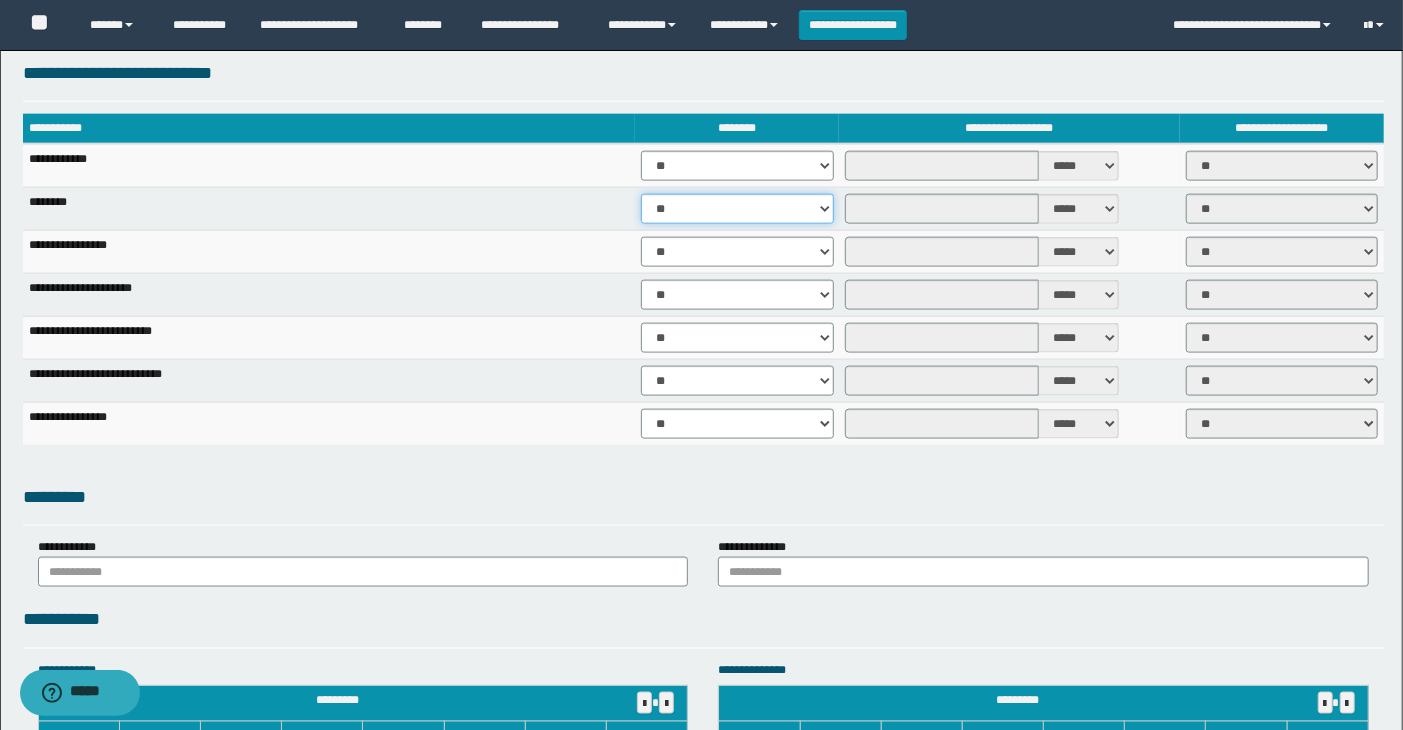 click on "**
**" at bounding box center (737, 209) 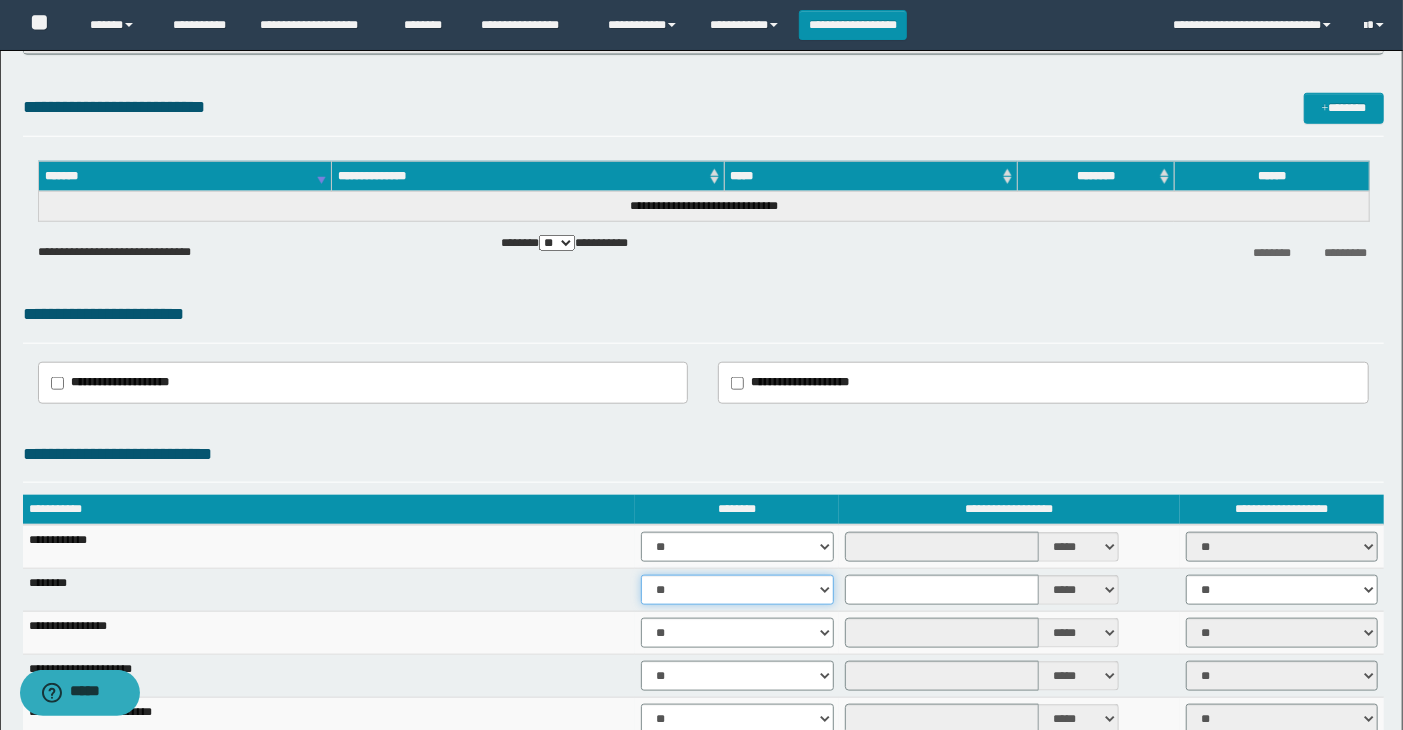 scroll, scrollTop: 1222, scrollLeft: 0, axis: vertical 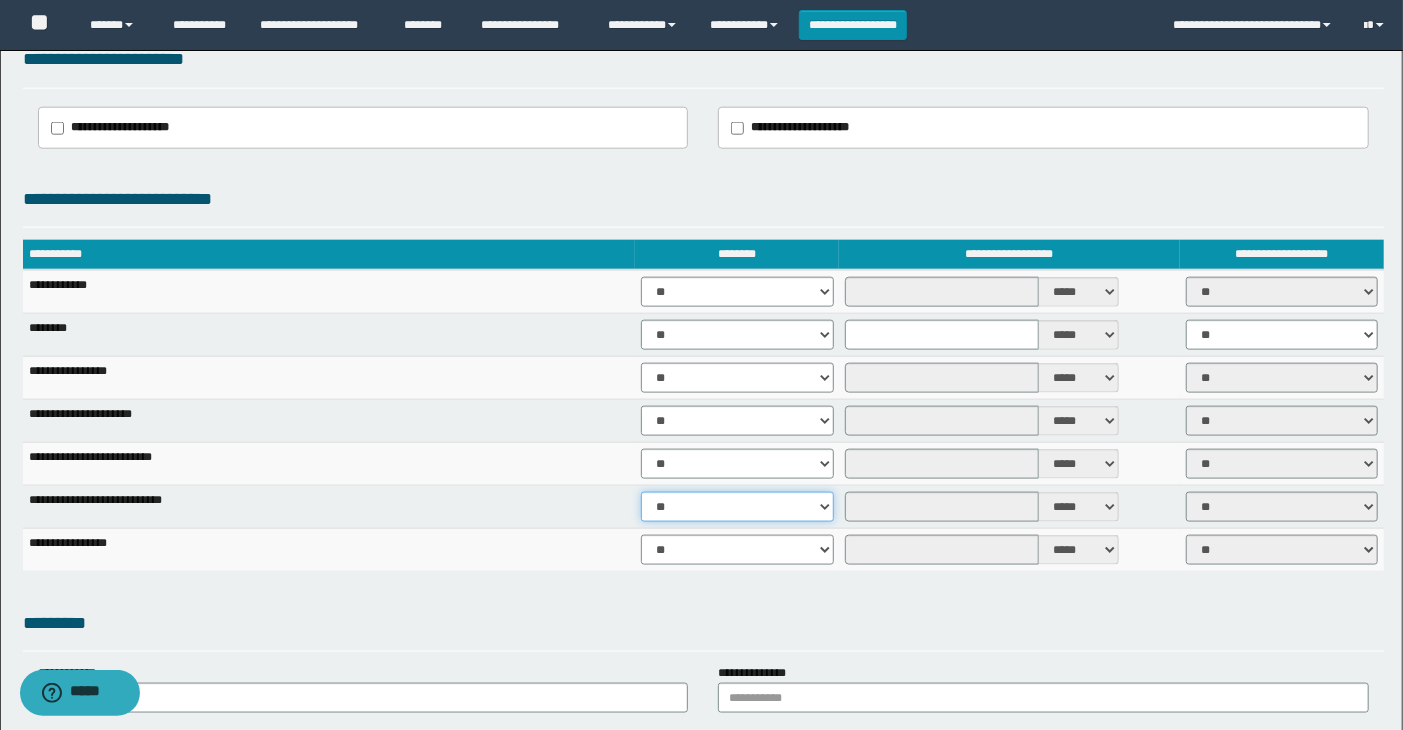 click on "**
**" at bounding box center (737, 507) 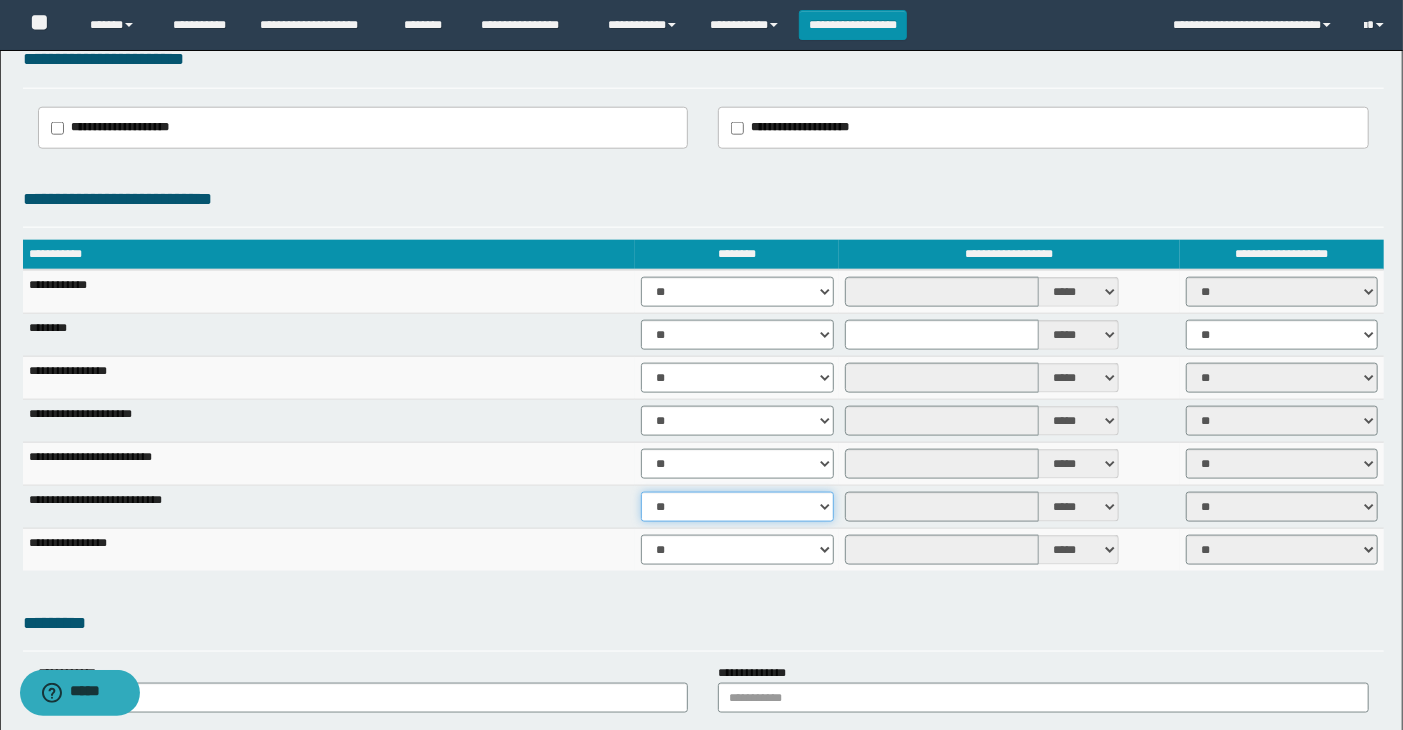 click on "**
**" at bounding box center (737, 507) 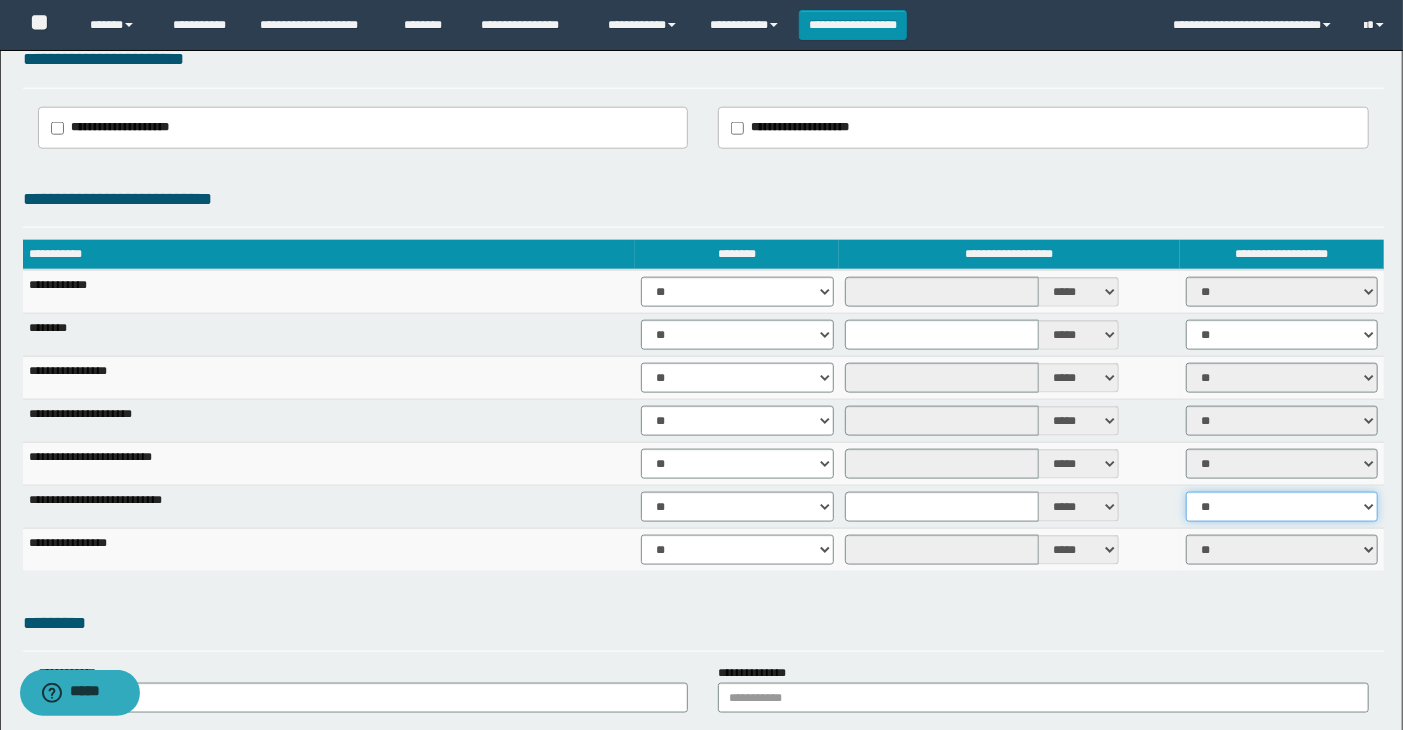 click on "**
**" at bounding box center [1282, 507] 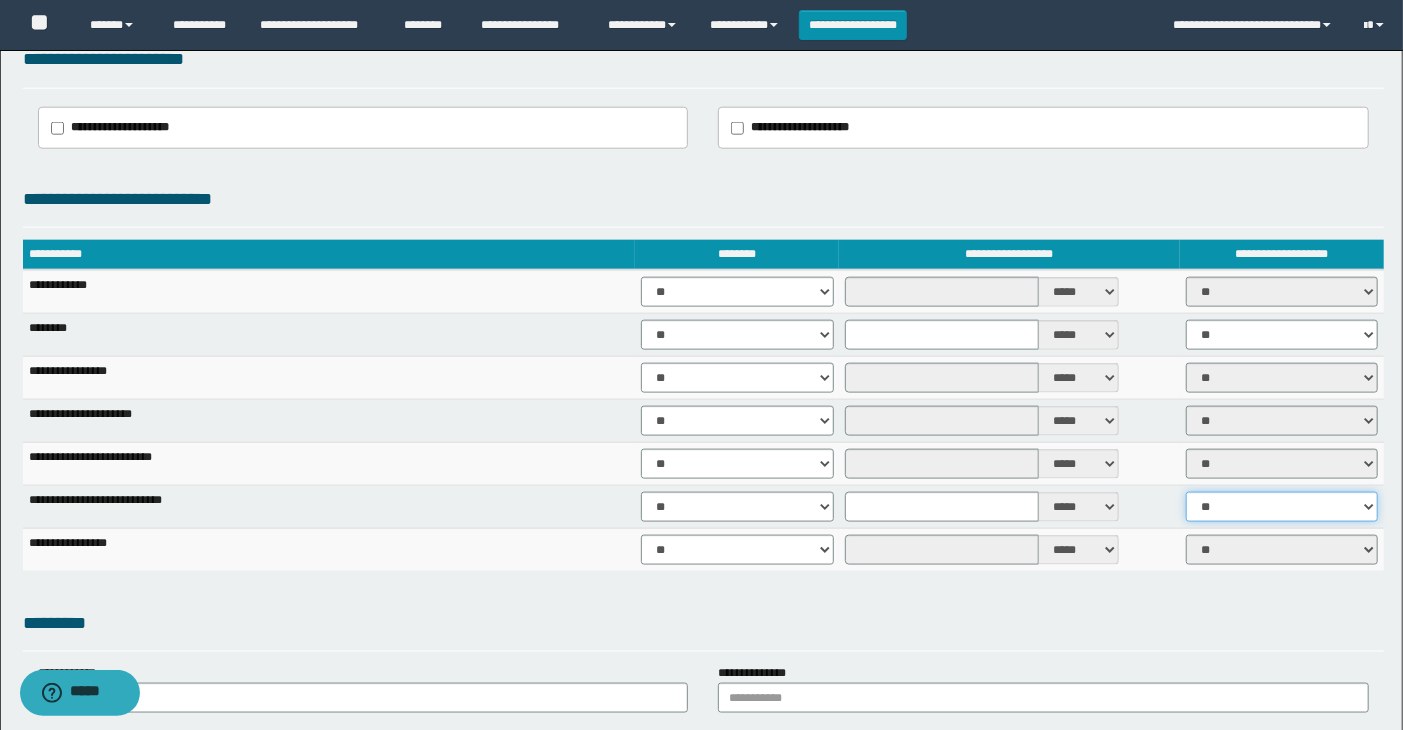 select on "****" 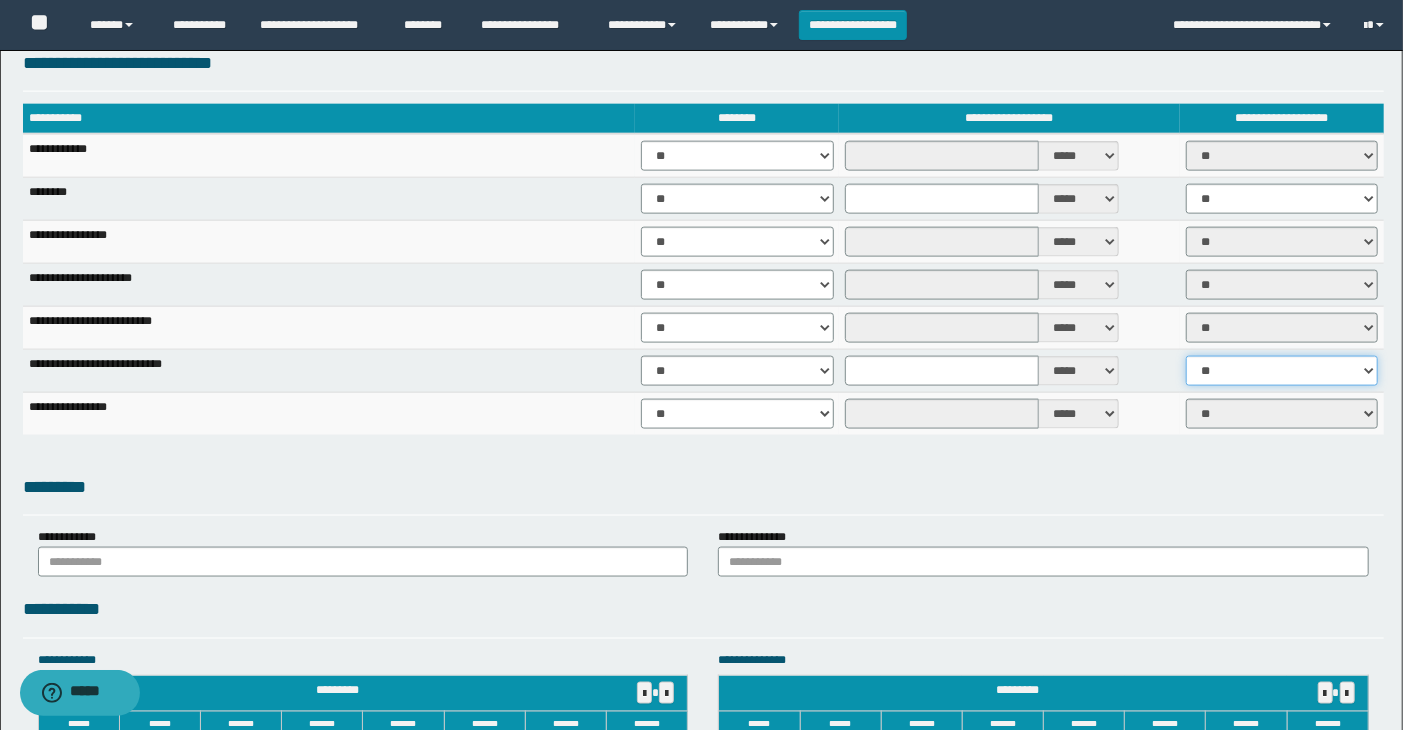 scroll, scrollTop: 1666, scrollLeft: 0, axis: vertical 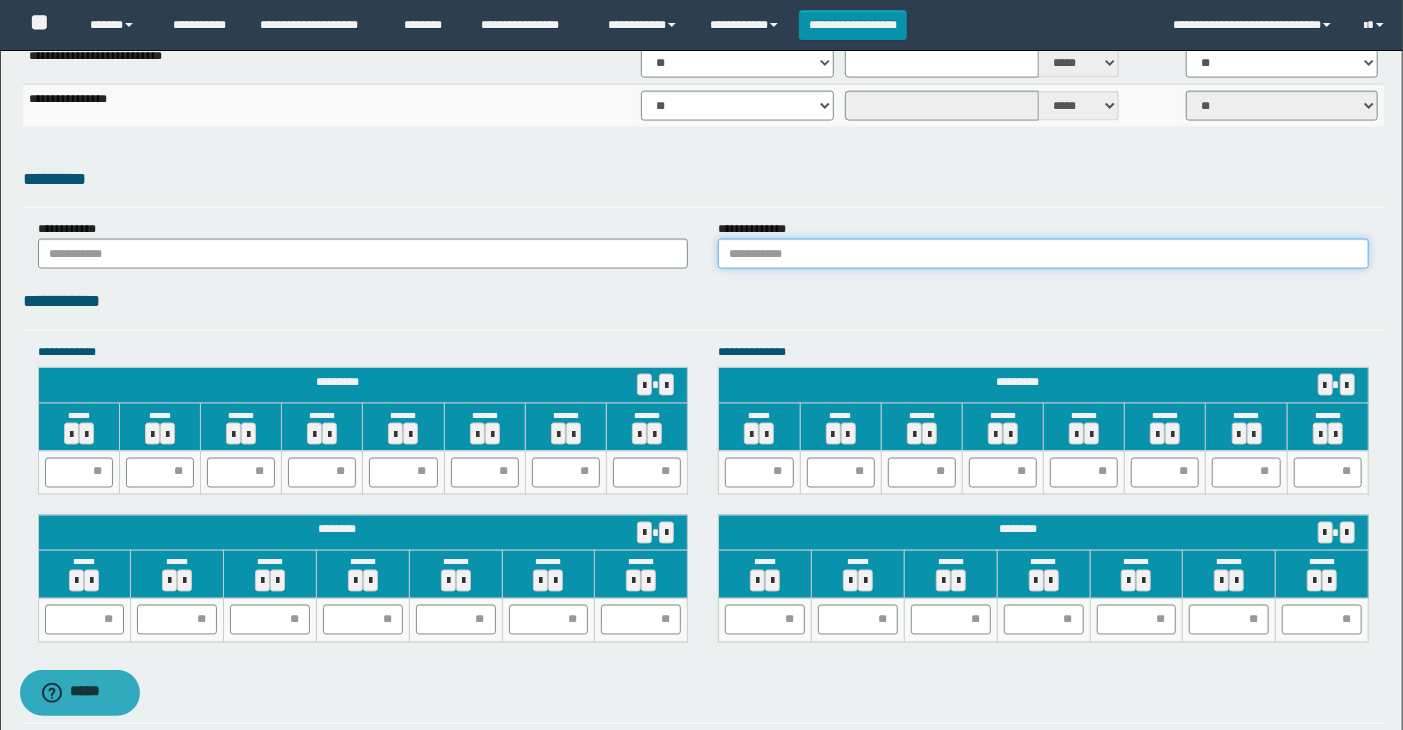 click at bounding box center [1043, 254] 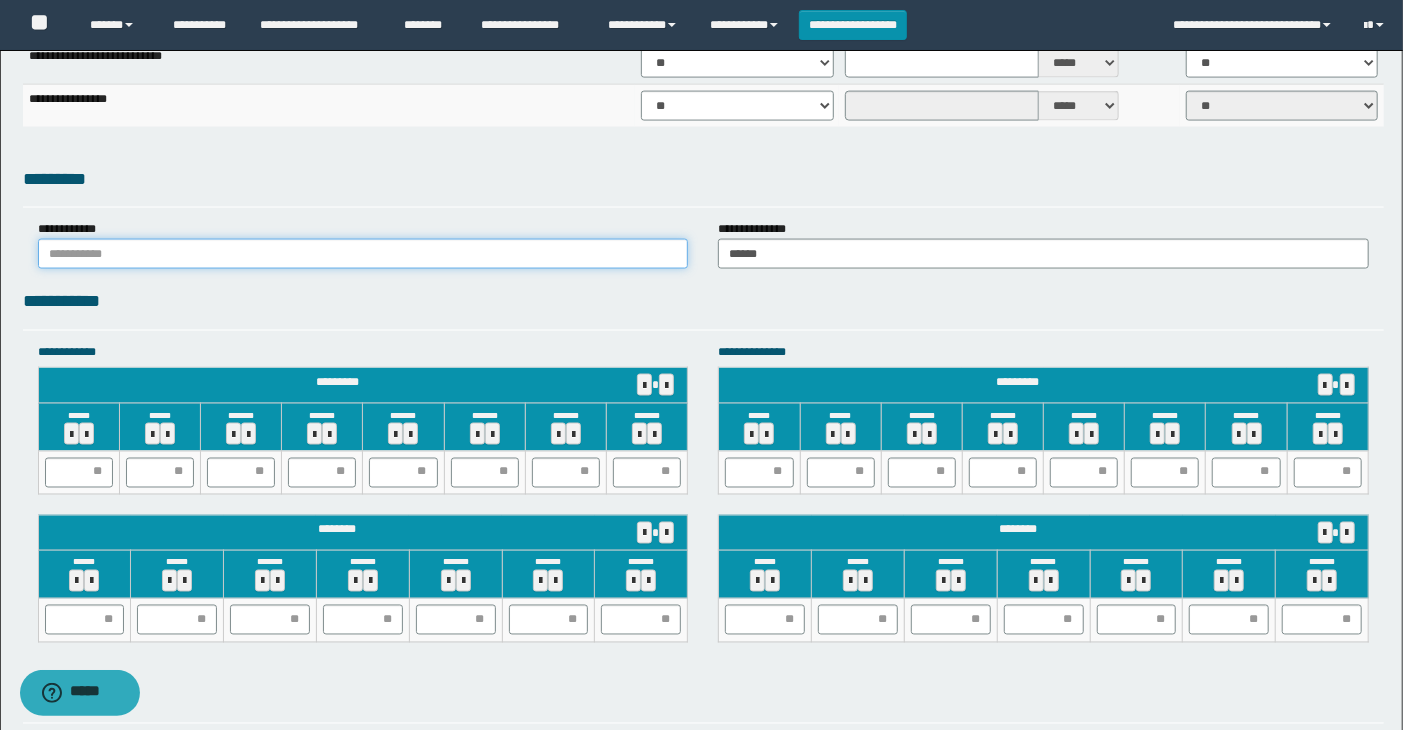 click at bounding box center (363, 254) 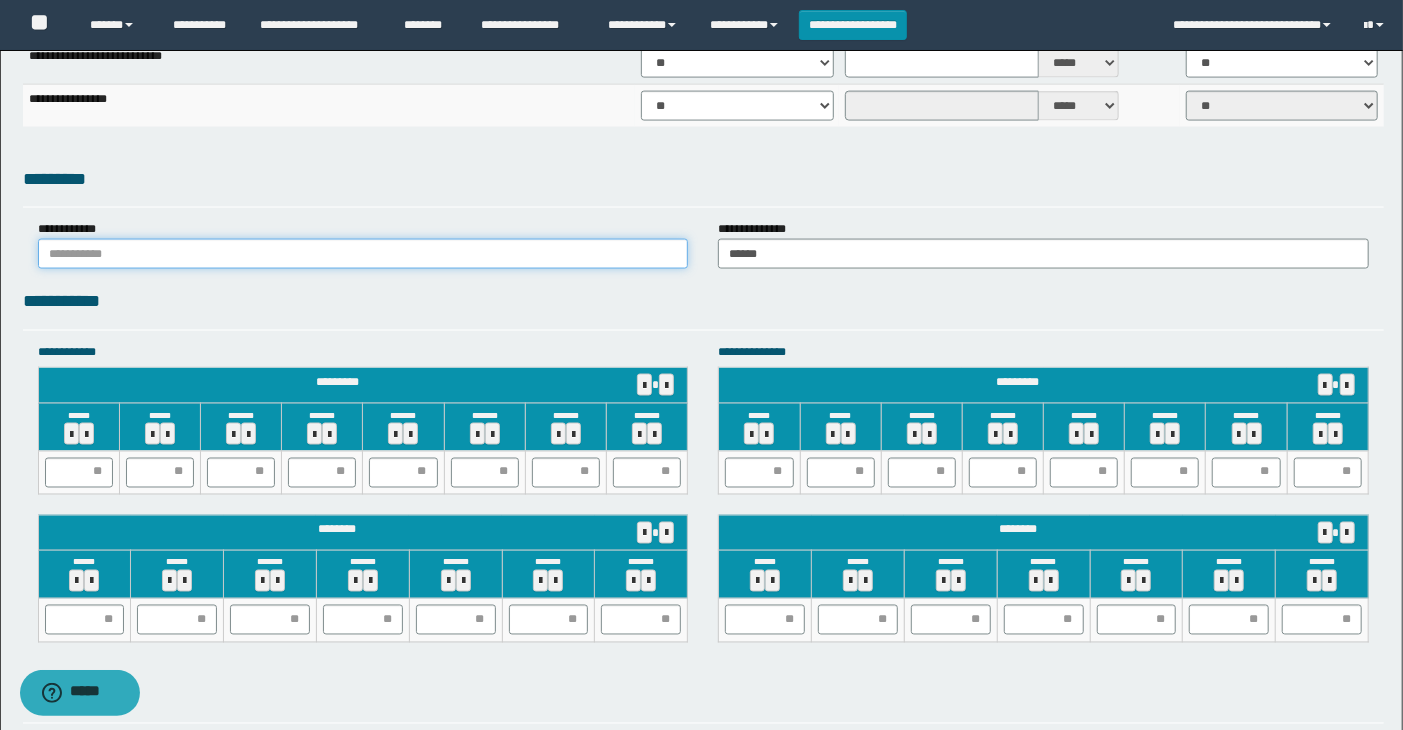 type on "******" 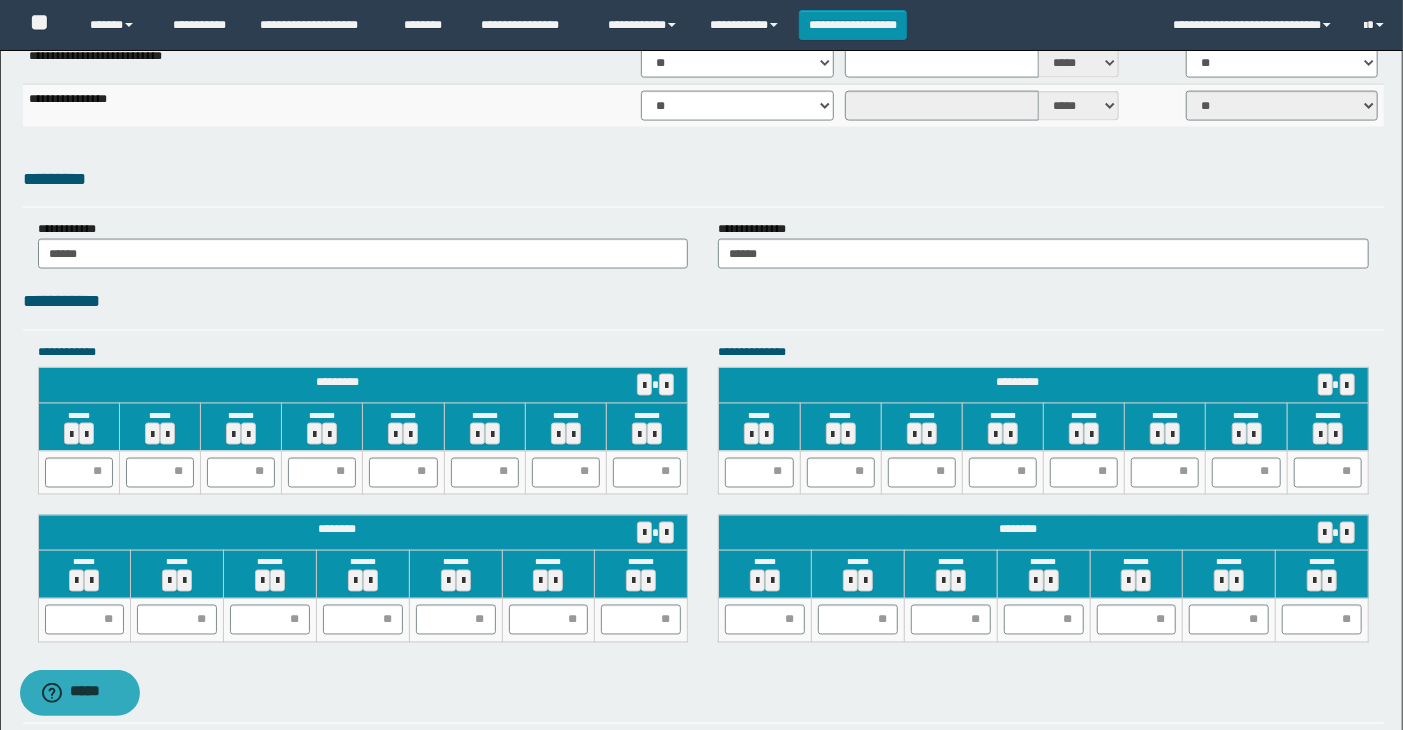 click on "**********" at bounding box center [704, 308] 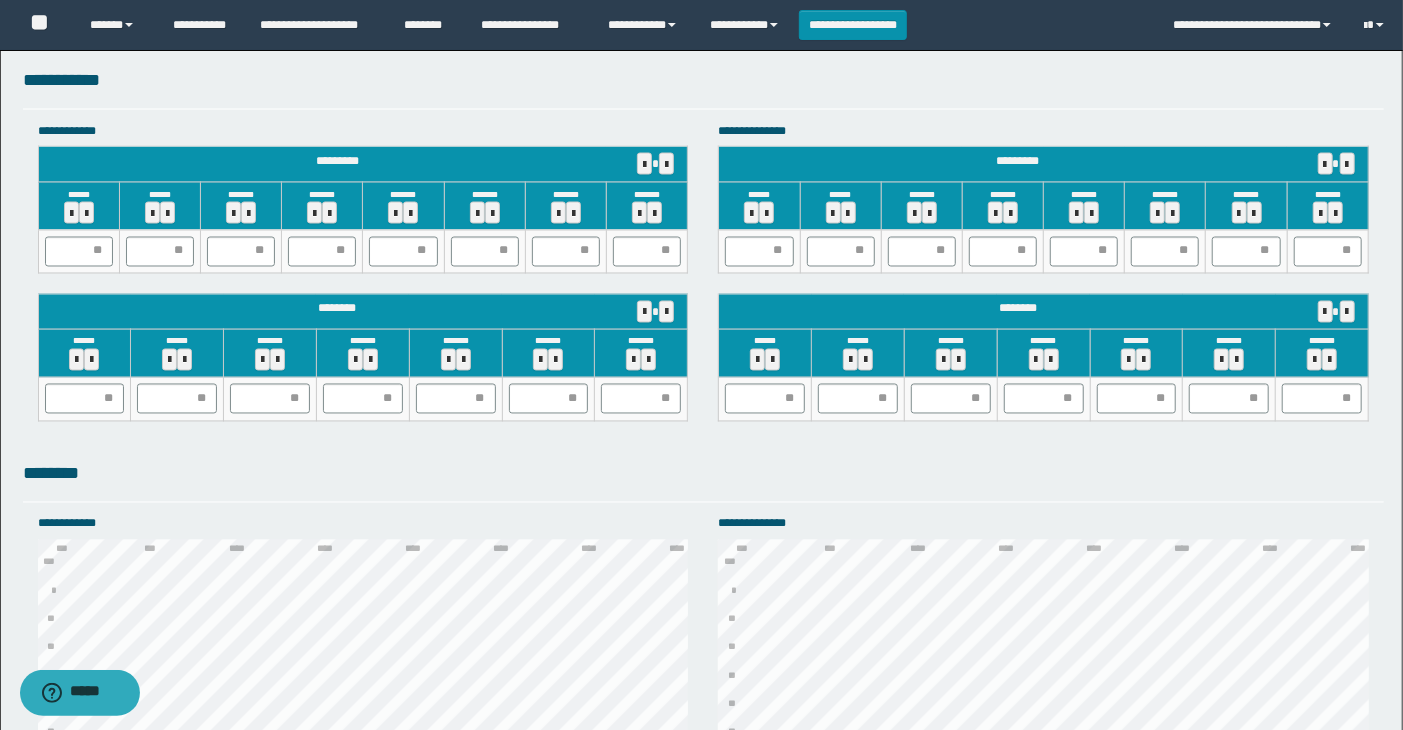 scroll, scrollTop: 1888, scrollLeft: 0, axis: vertical 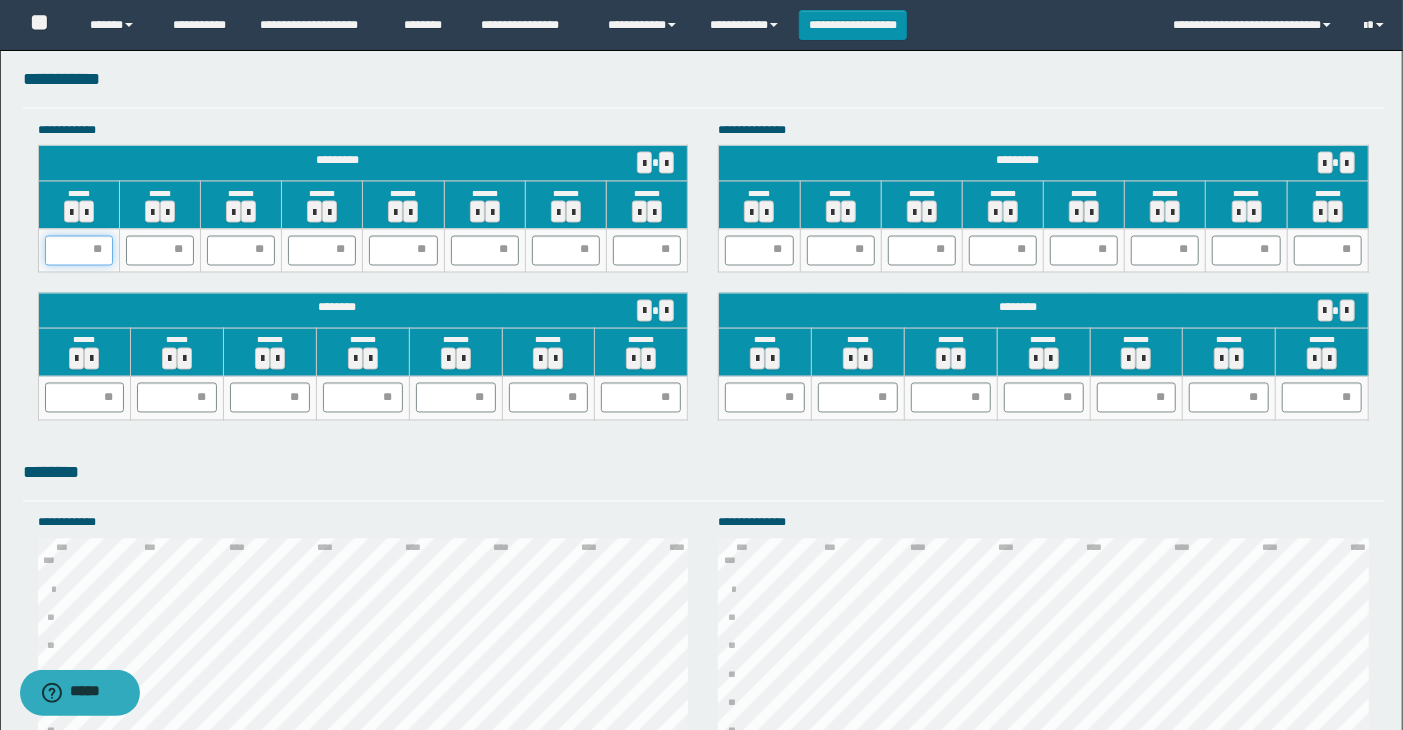 click at bounding box center [79, 251] 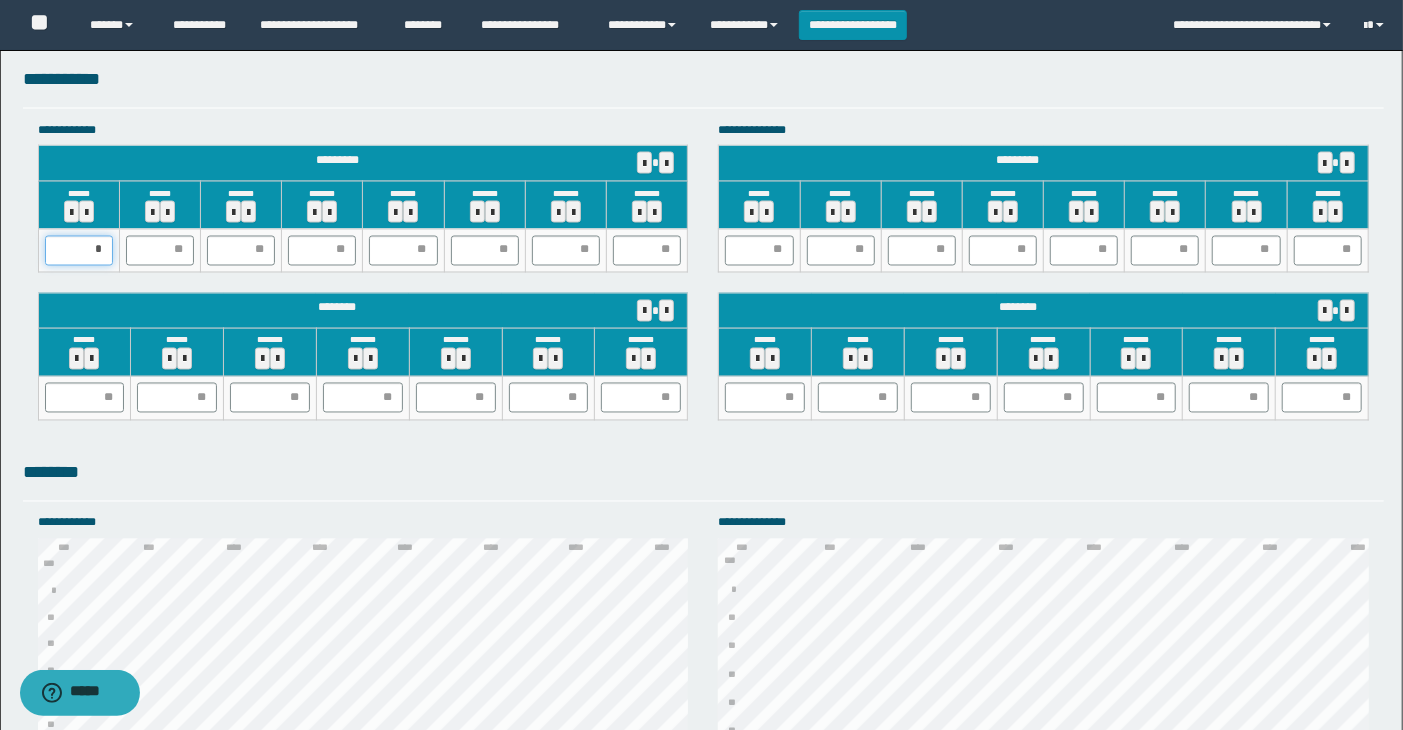 type on "**" 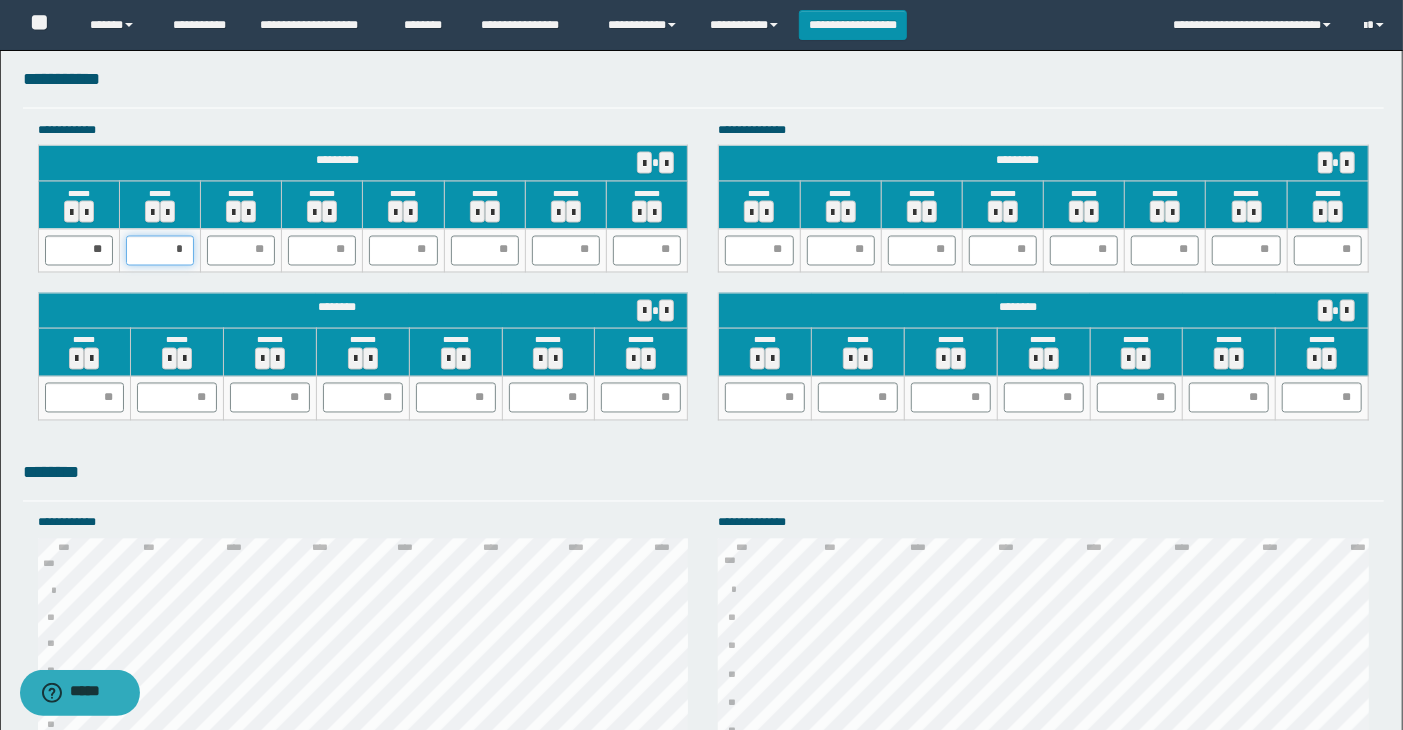 type on "**" 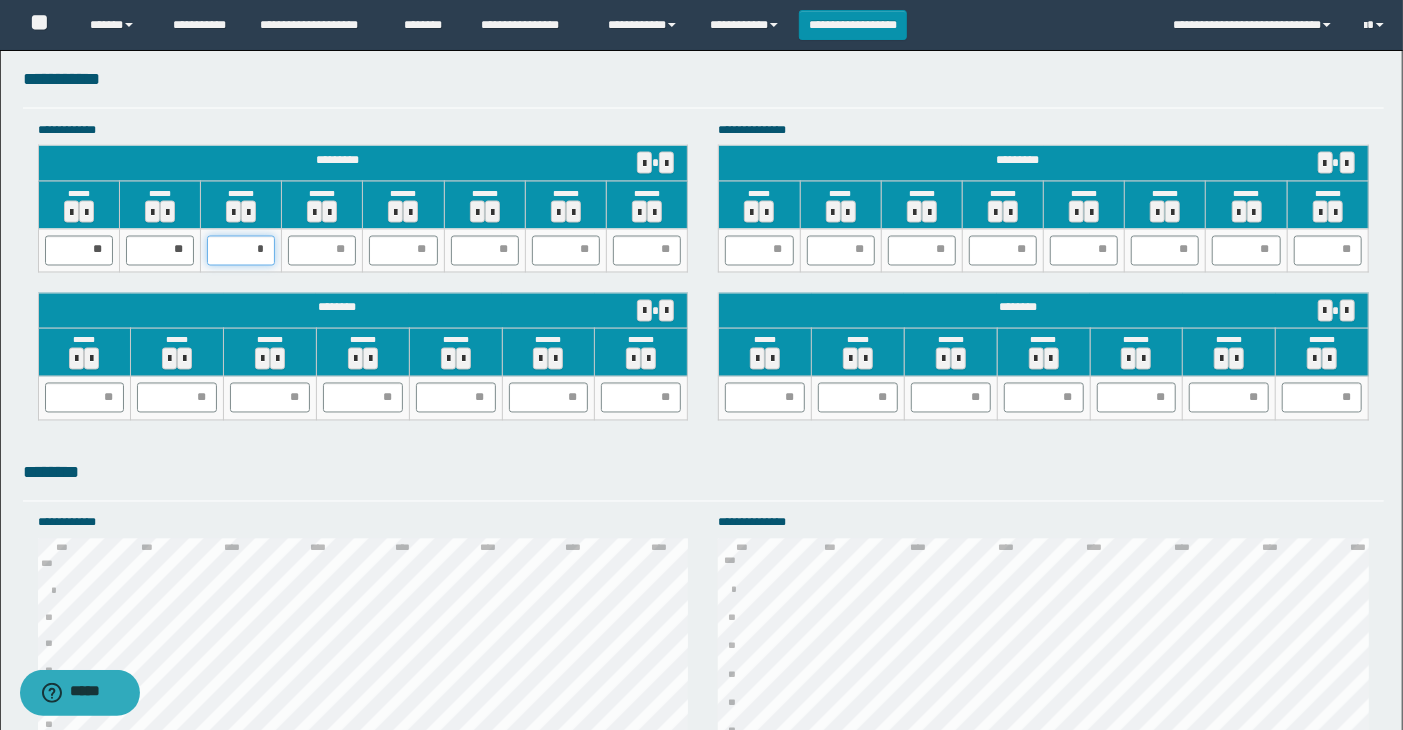 type on "**" 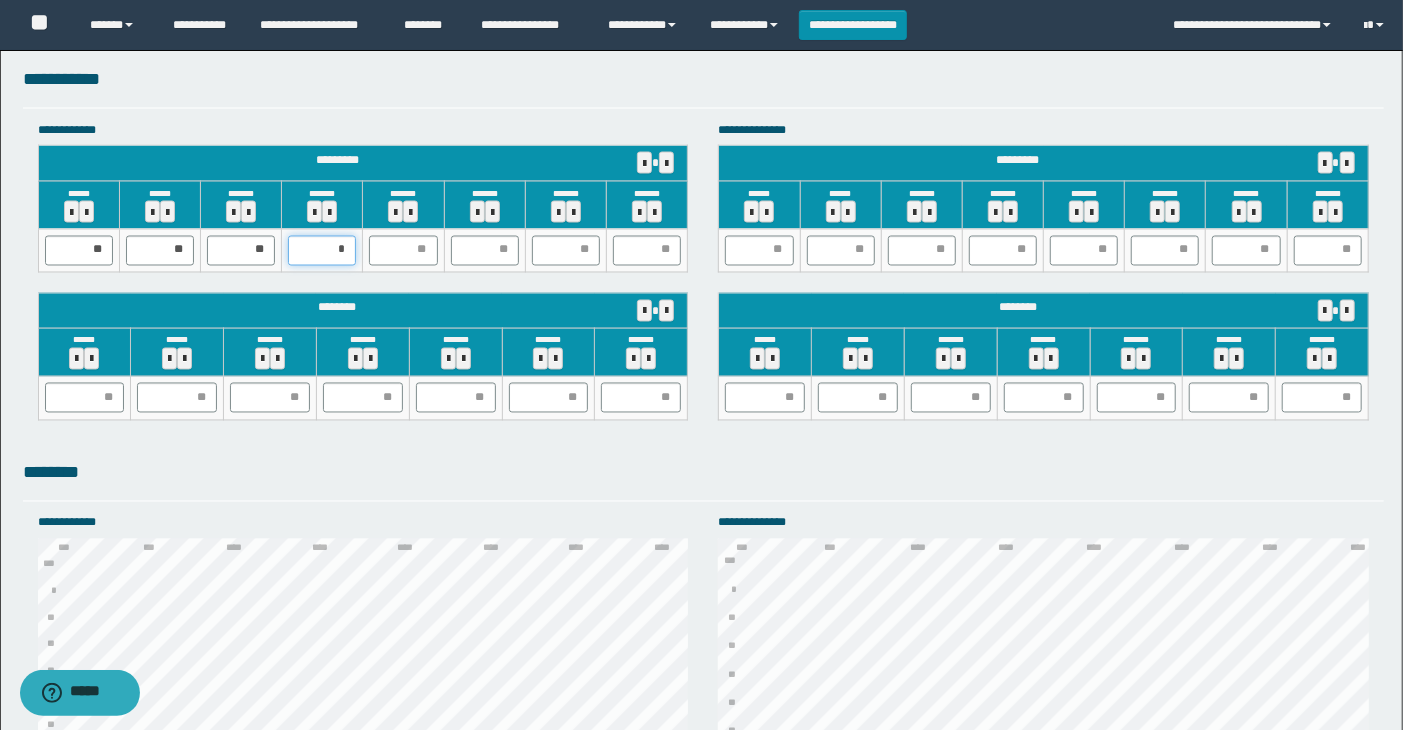 type on "**" 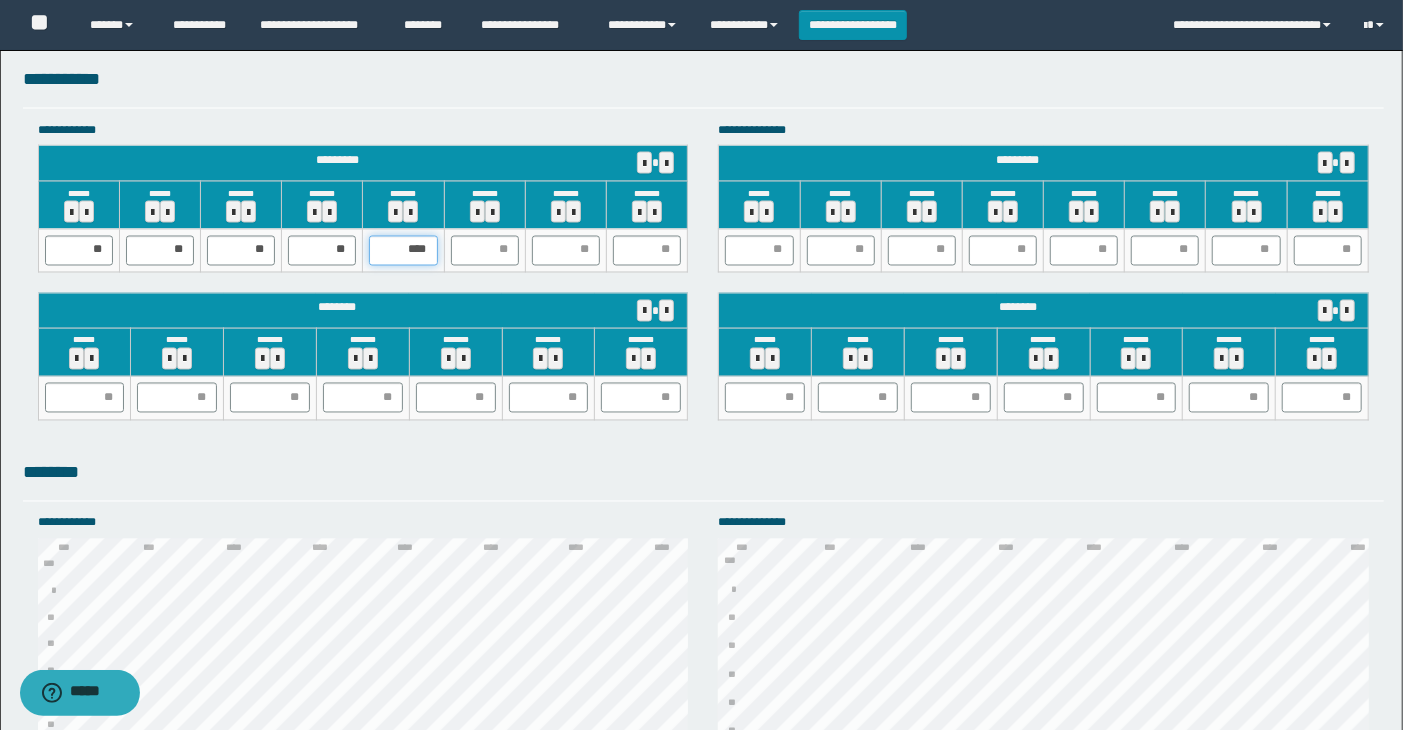 drag, startPoint x: 397, startPoint y: 243, endPoint x: 435, endPoint y: 252, distance: 39.051247 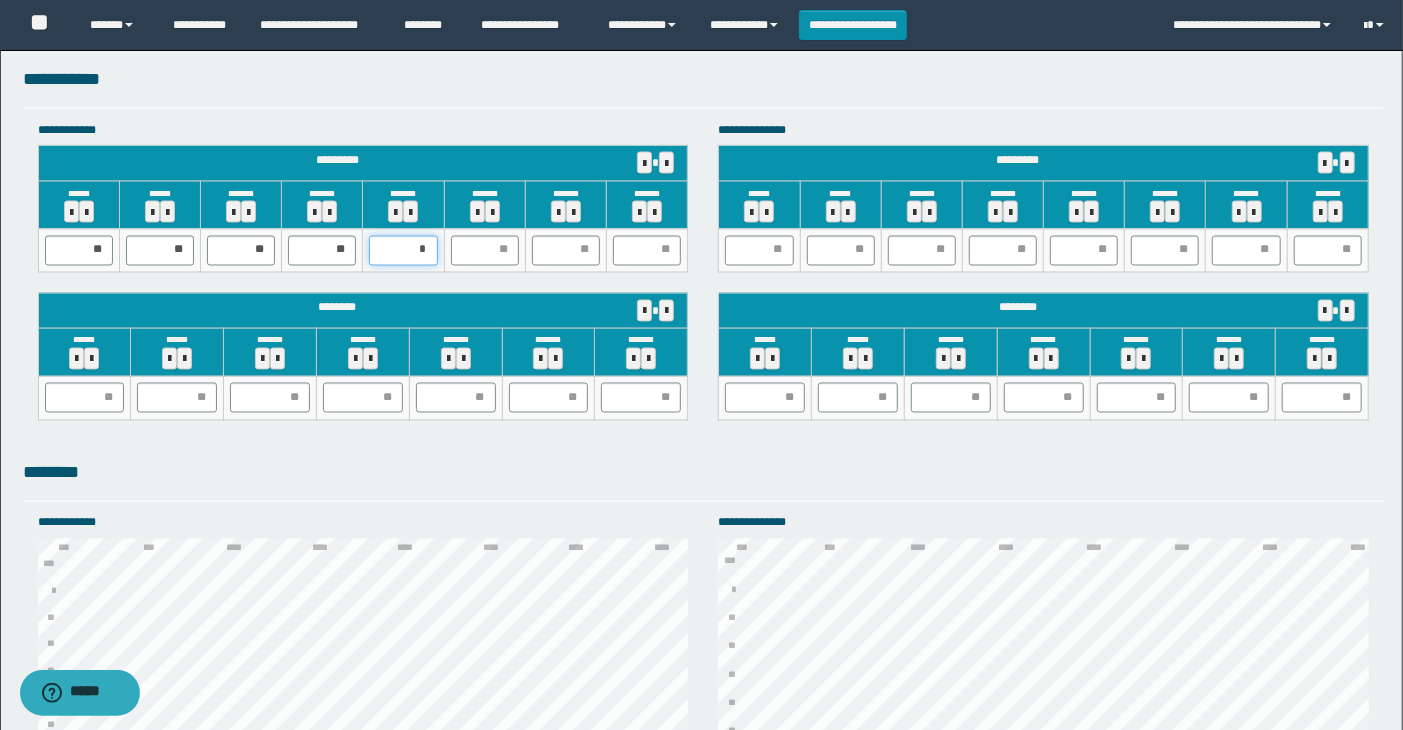type on "**" 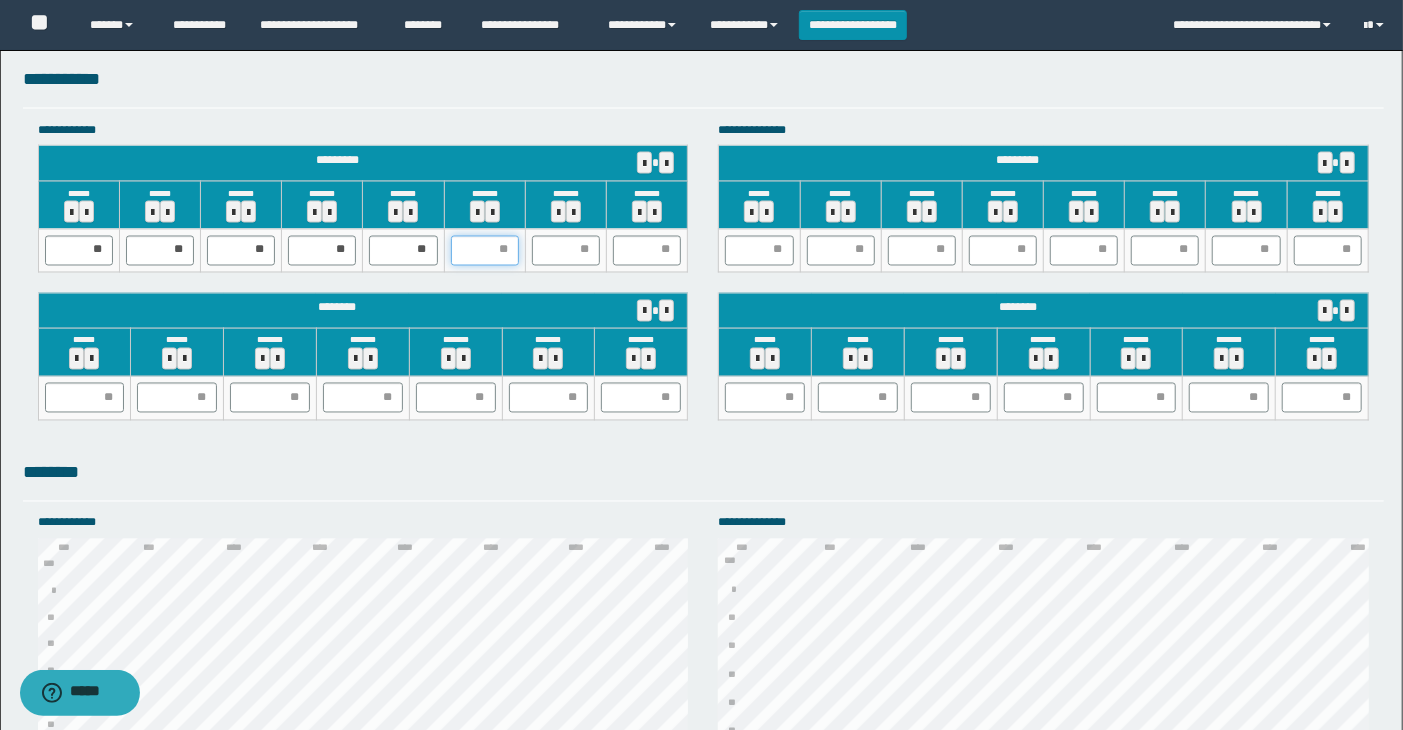 click at bounding box center (485, 251) 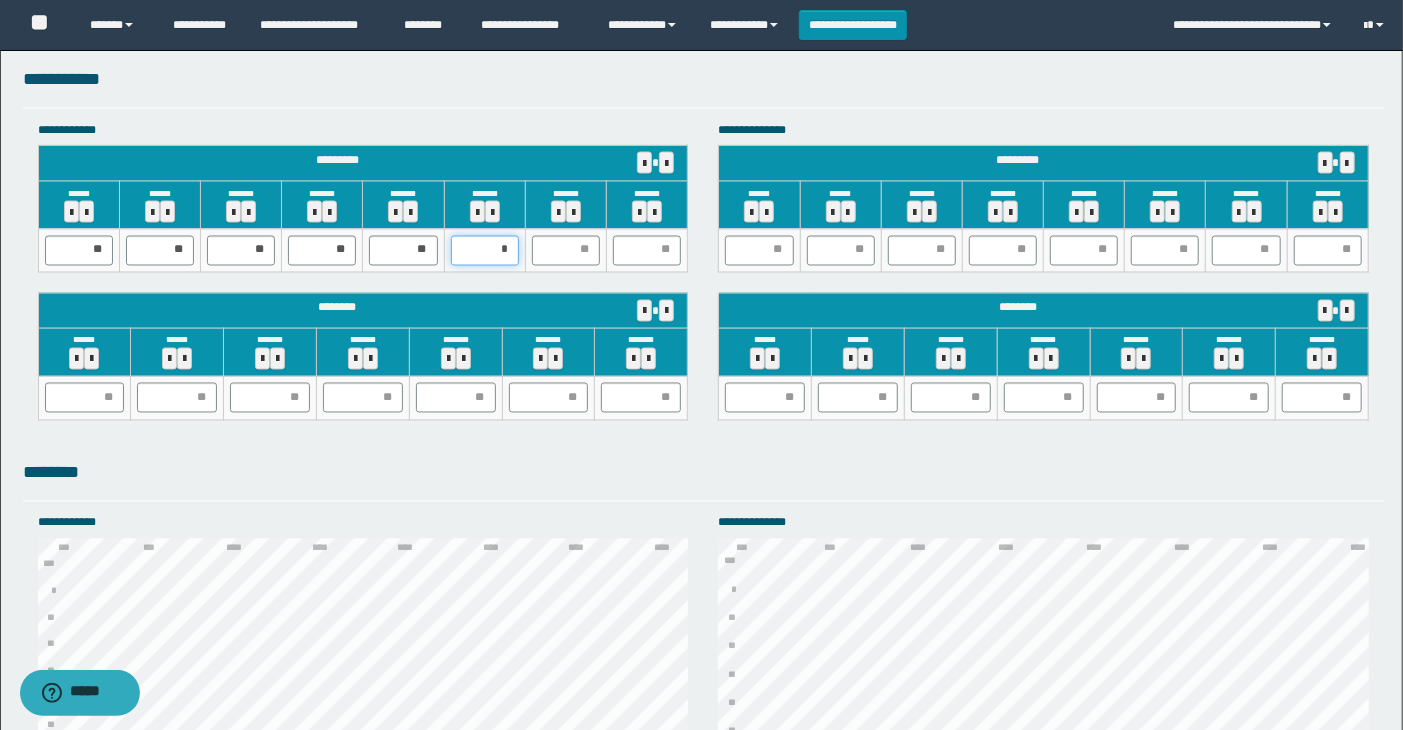 type on "**" 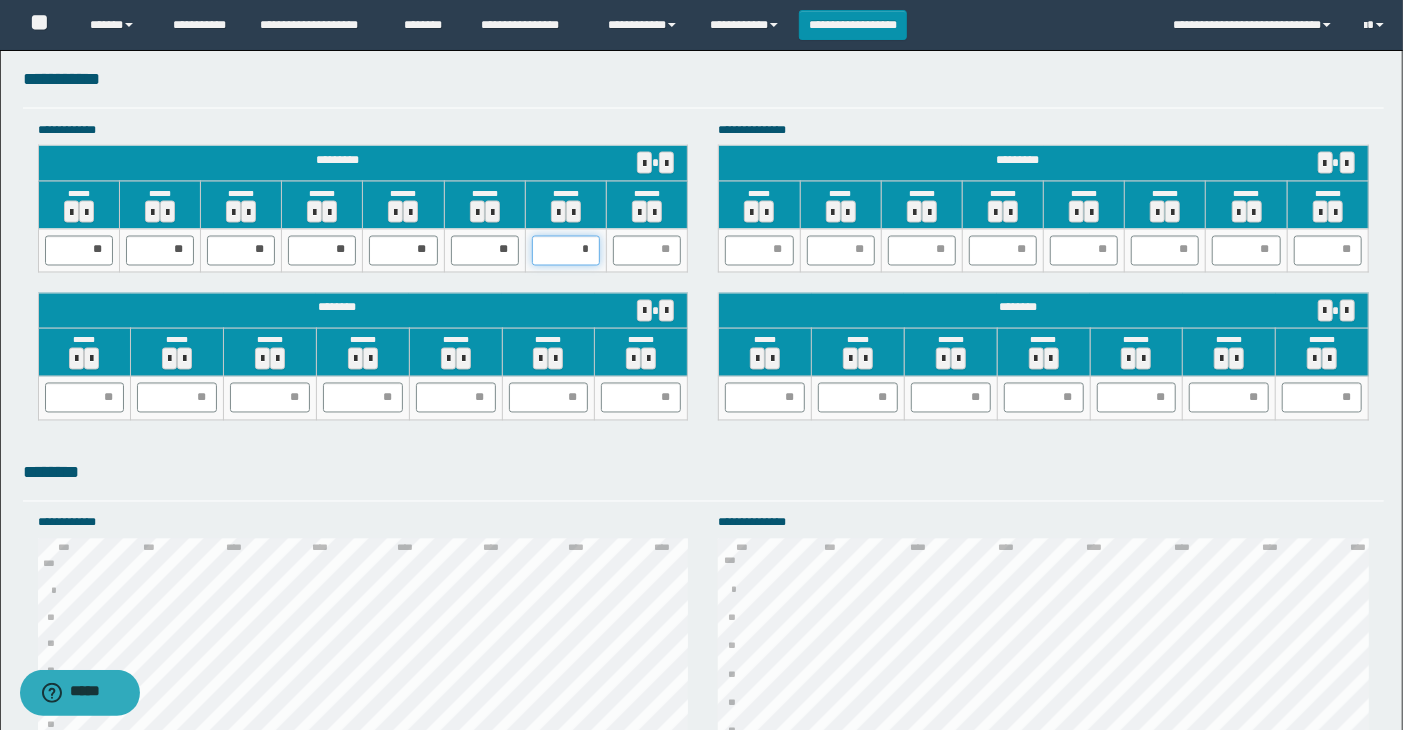 type on "**" 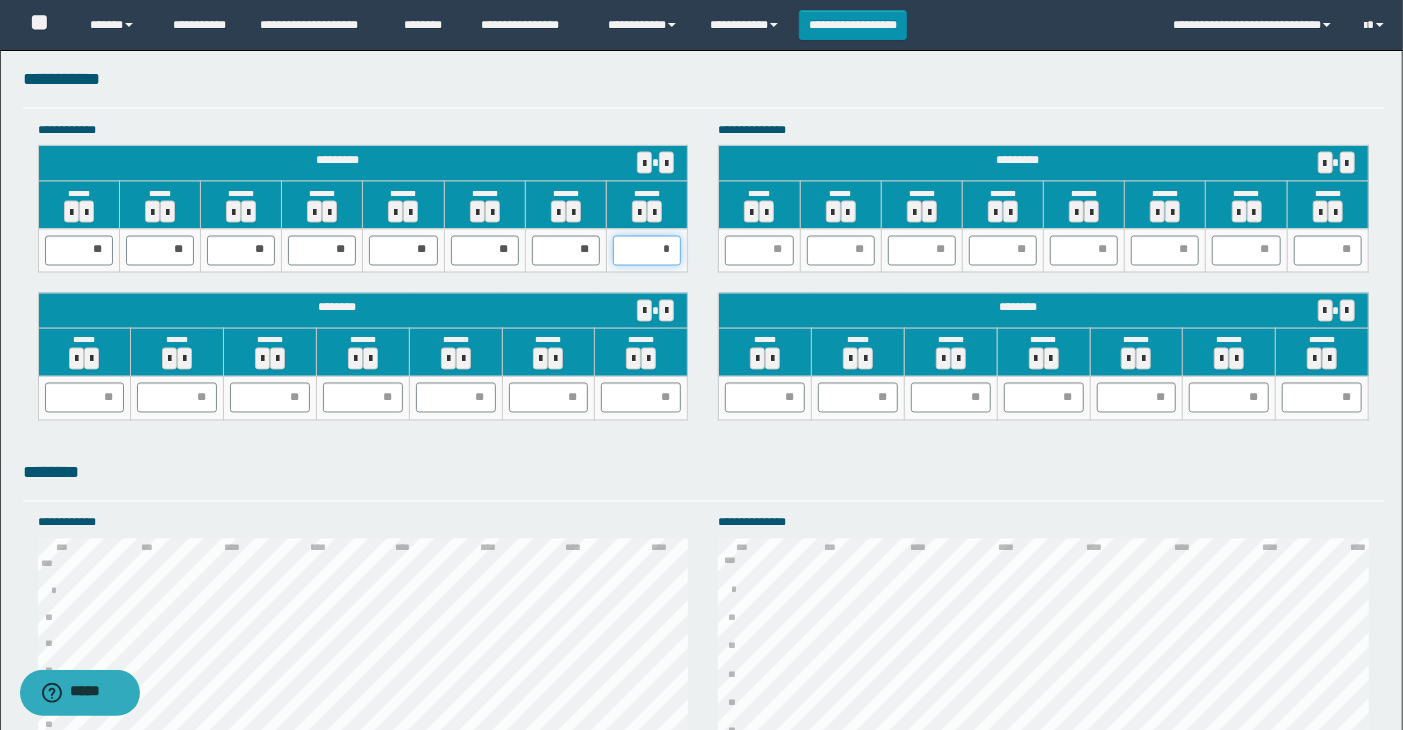 type on "**" 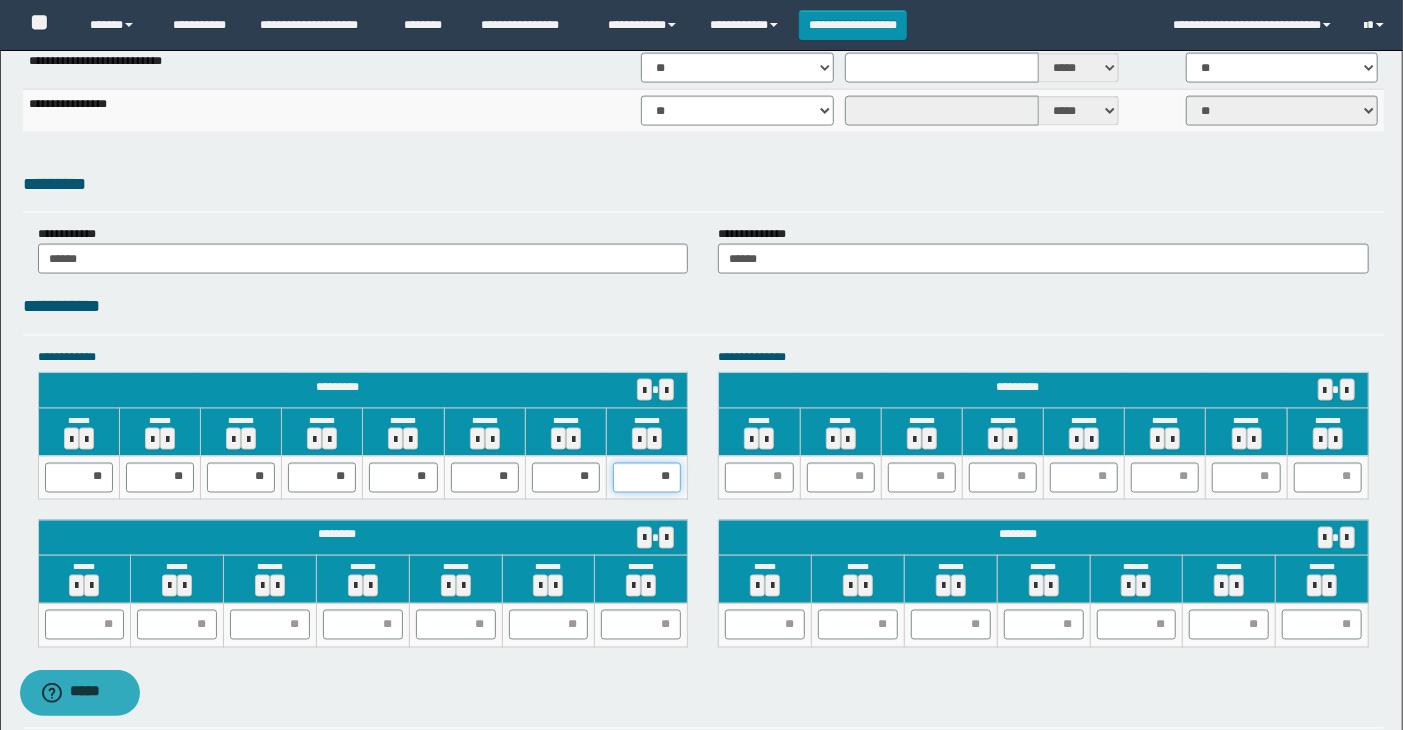 scroll, scrollTop: 1666, scrollLeft: 0, axis: vertical 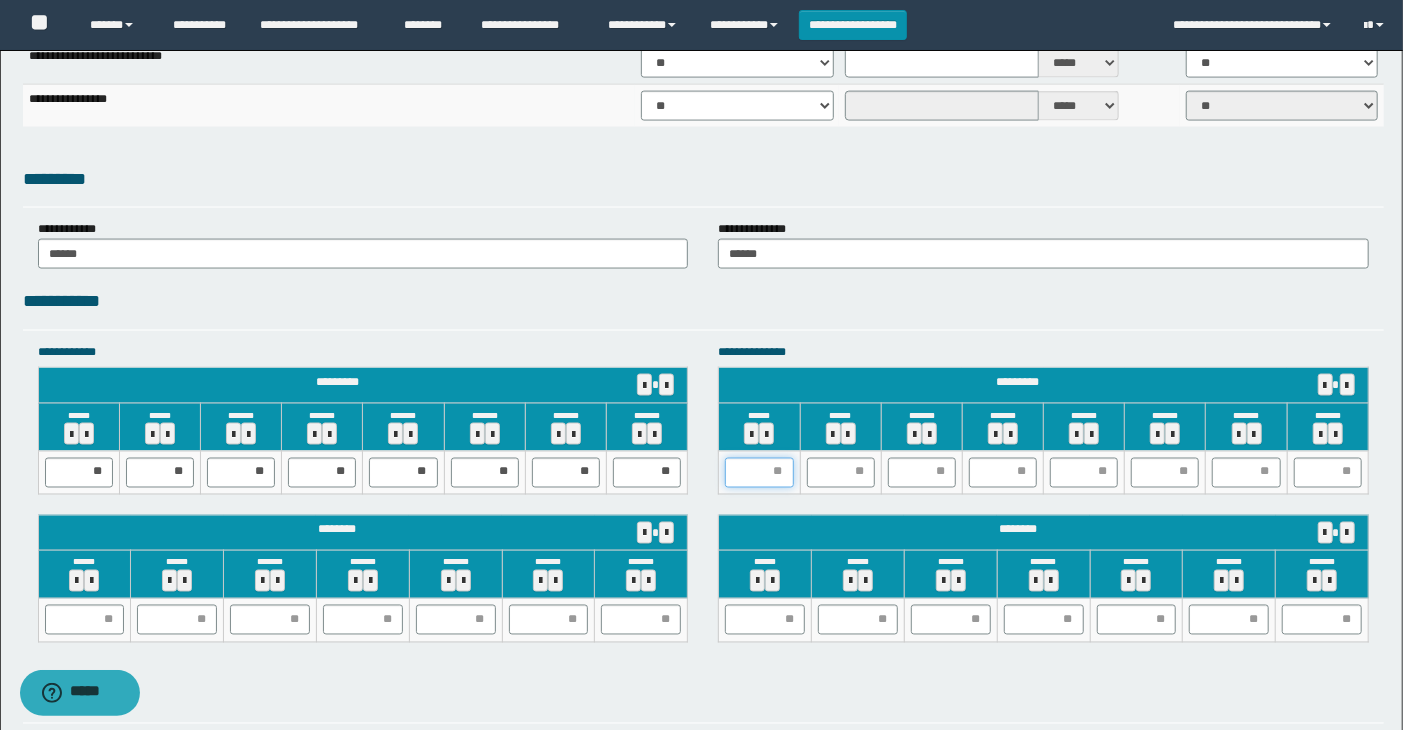 click at bounding box center (759, 473) 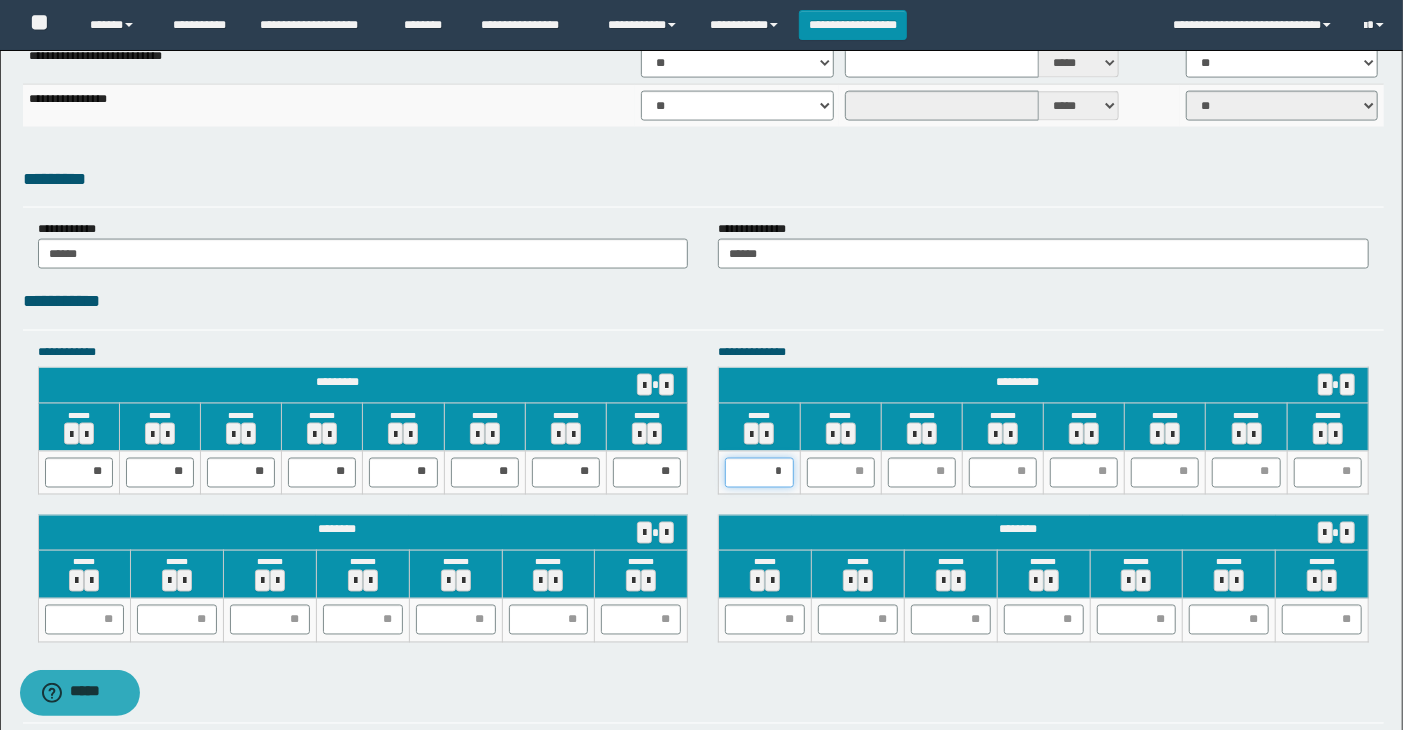 type on "**" 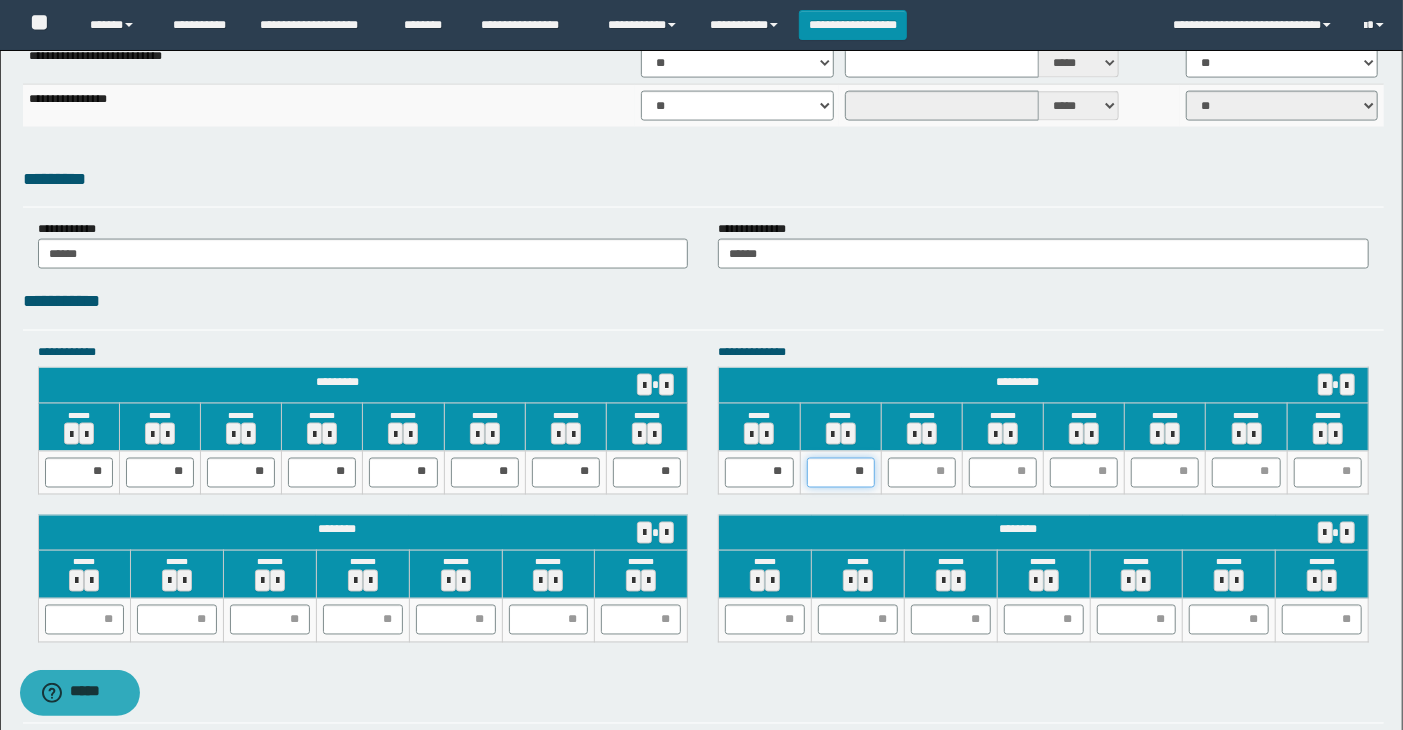 type on "***" 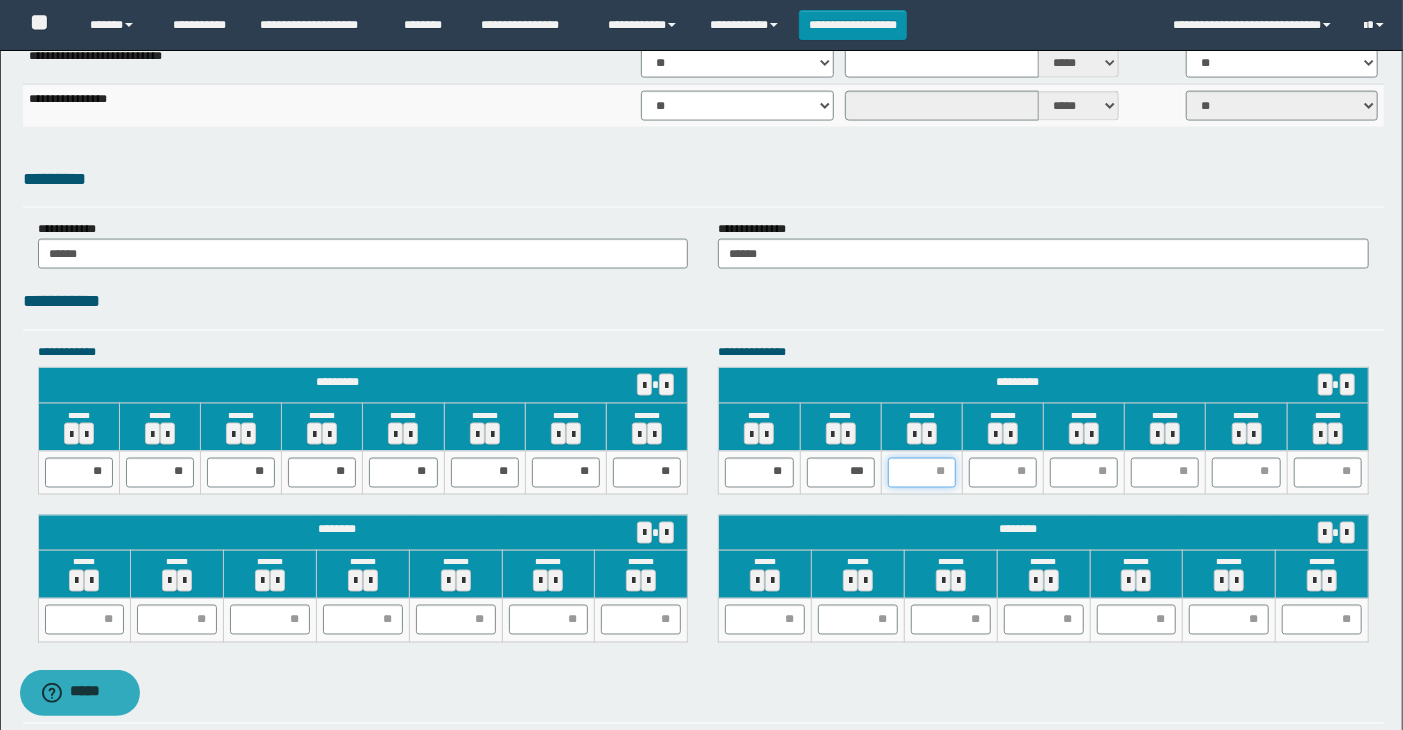 type on "*" 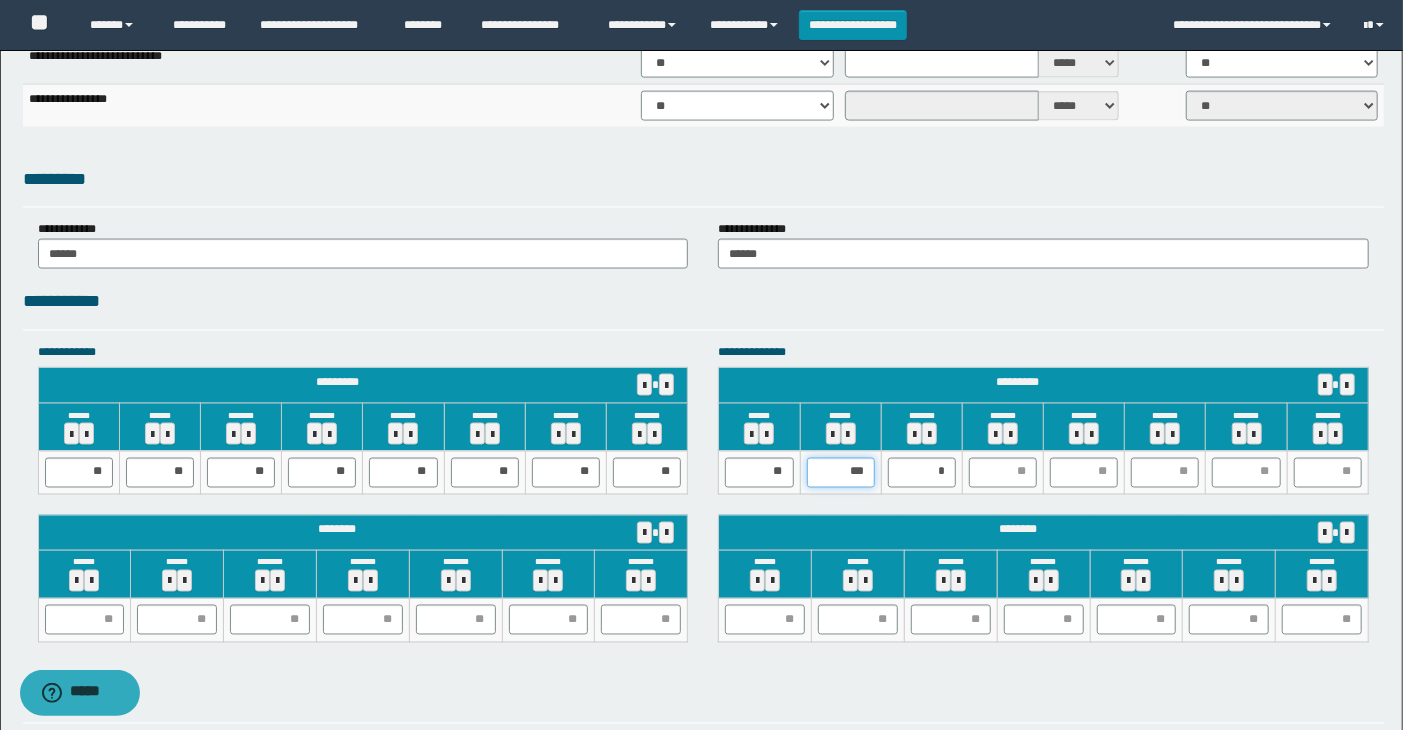 drag, startPoint x: 842, startPoint y: 473, endPoint x: 912, endPoint y: 472, distance: 70.00714 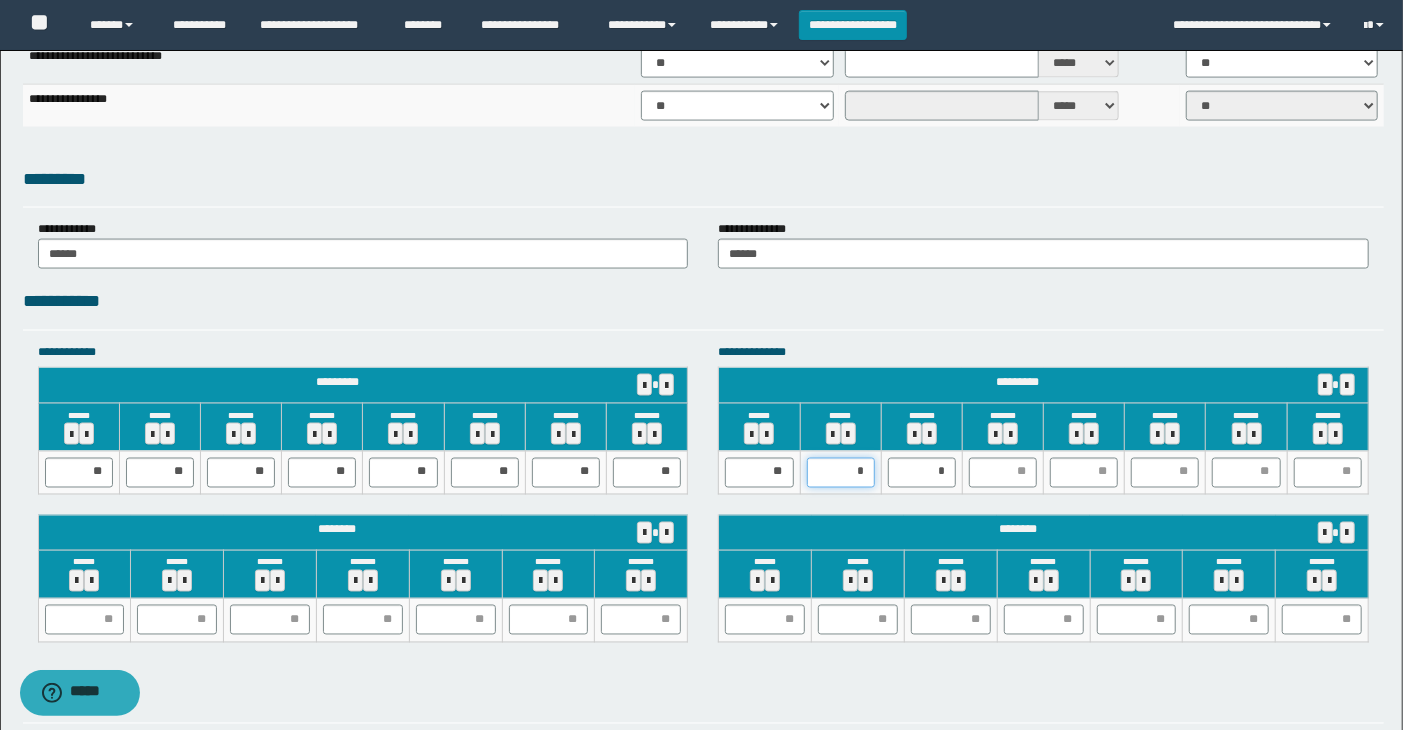 type on "**" 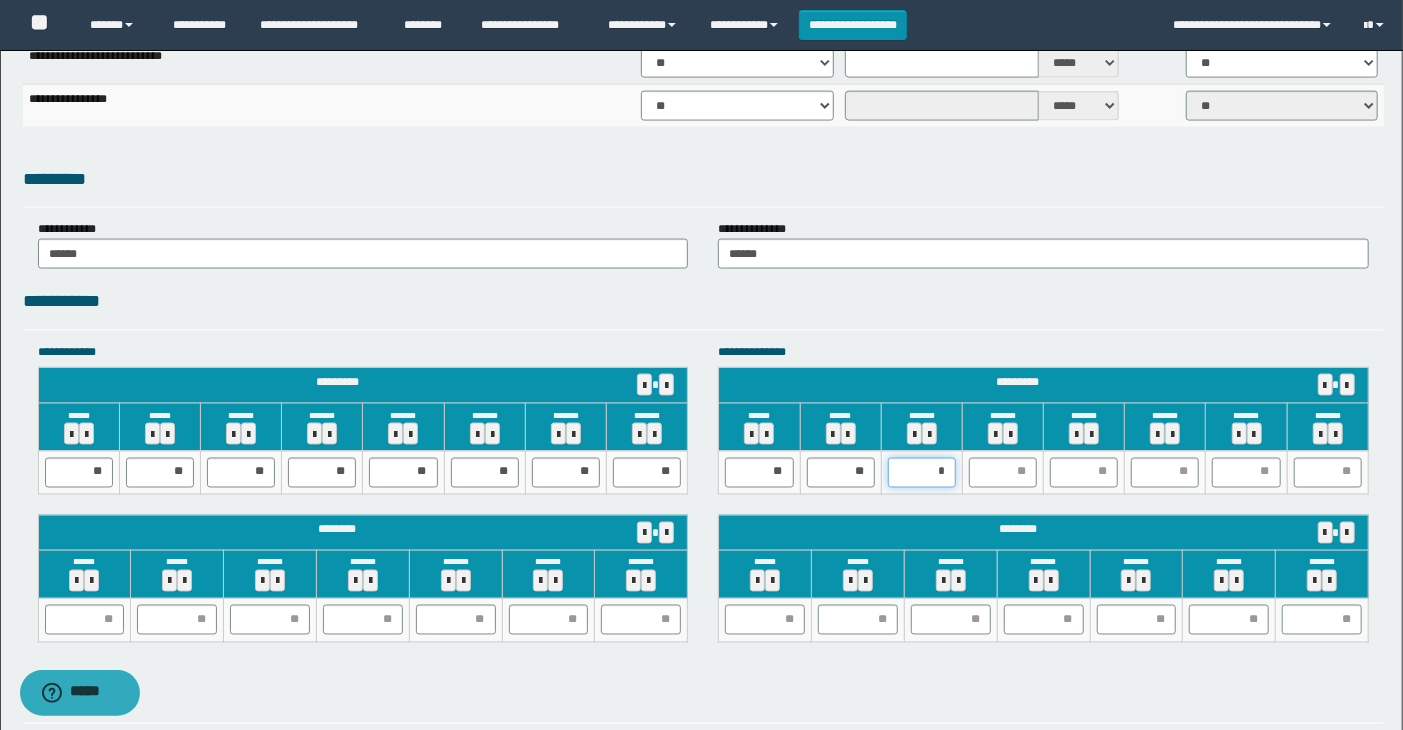 type on "**" 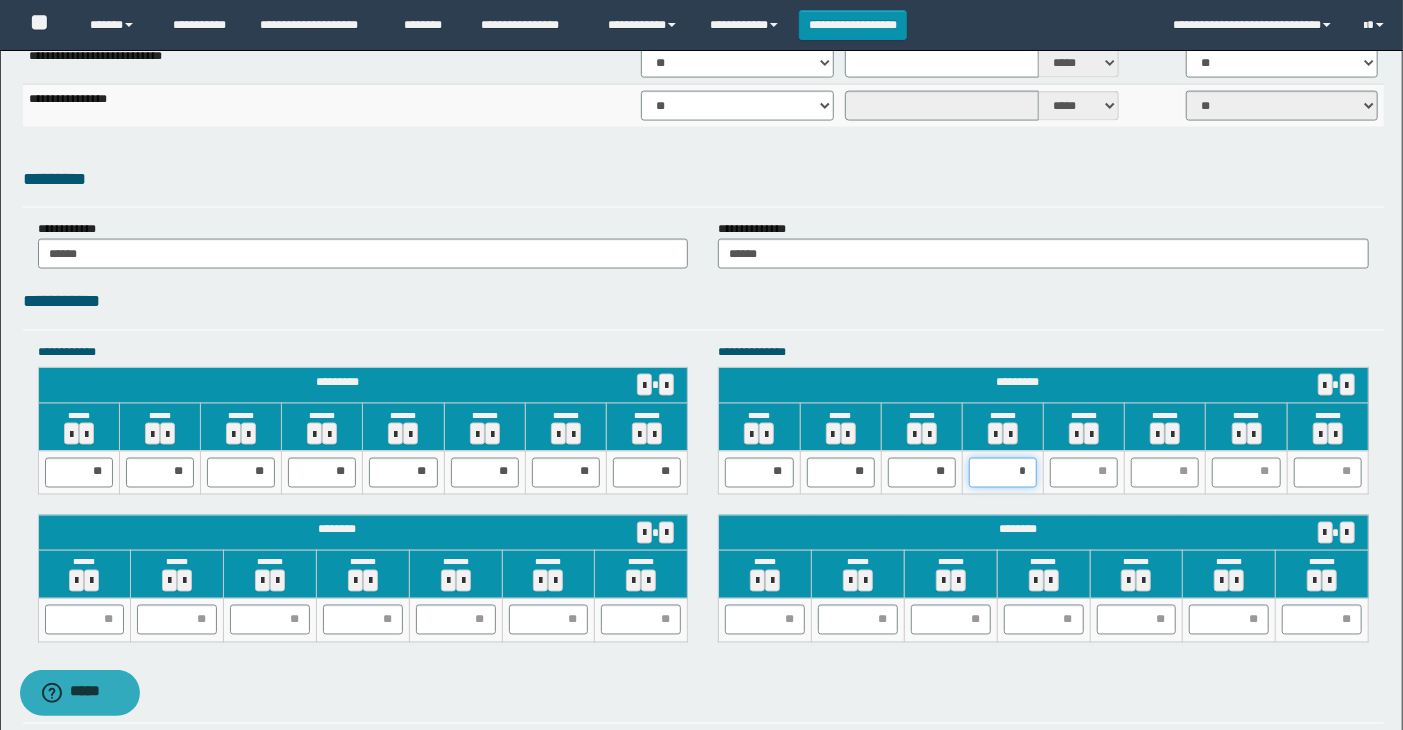 type on "**" 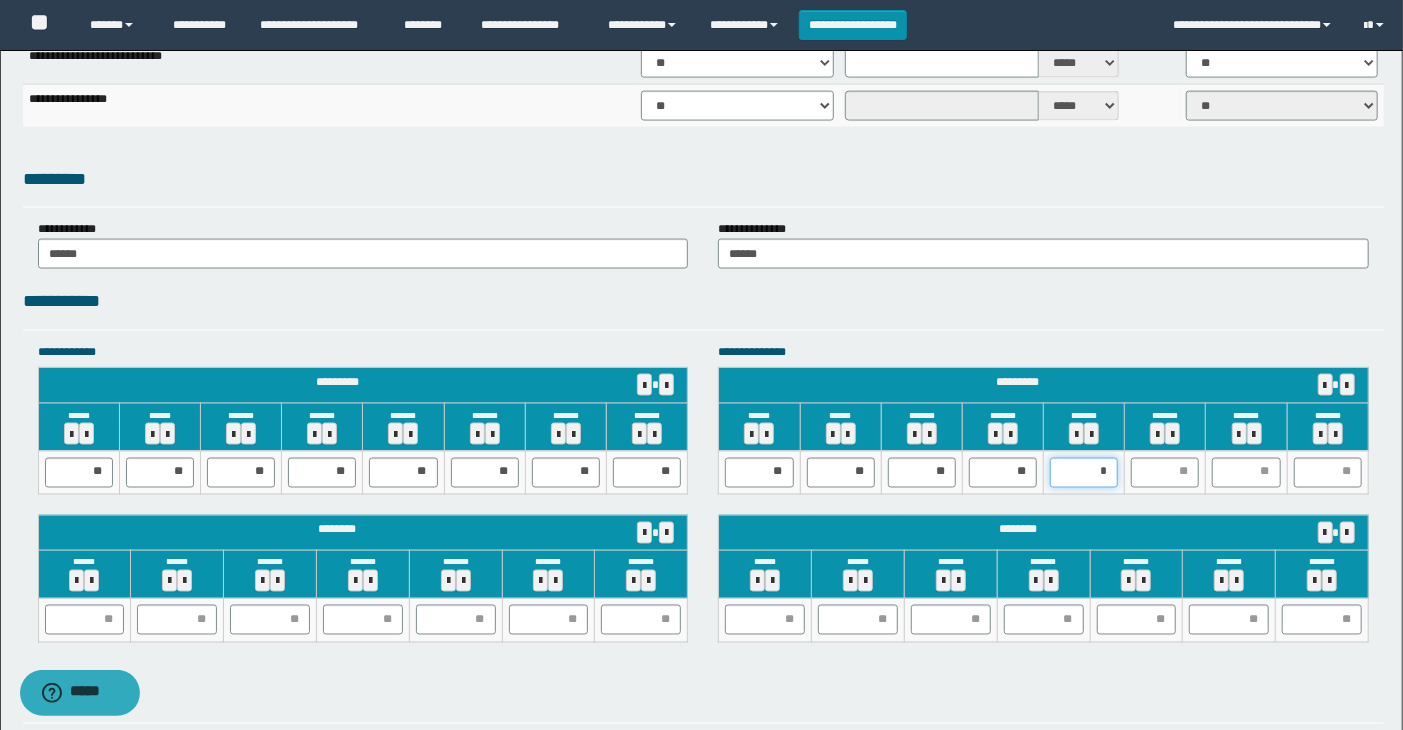type on "**" 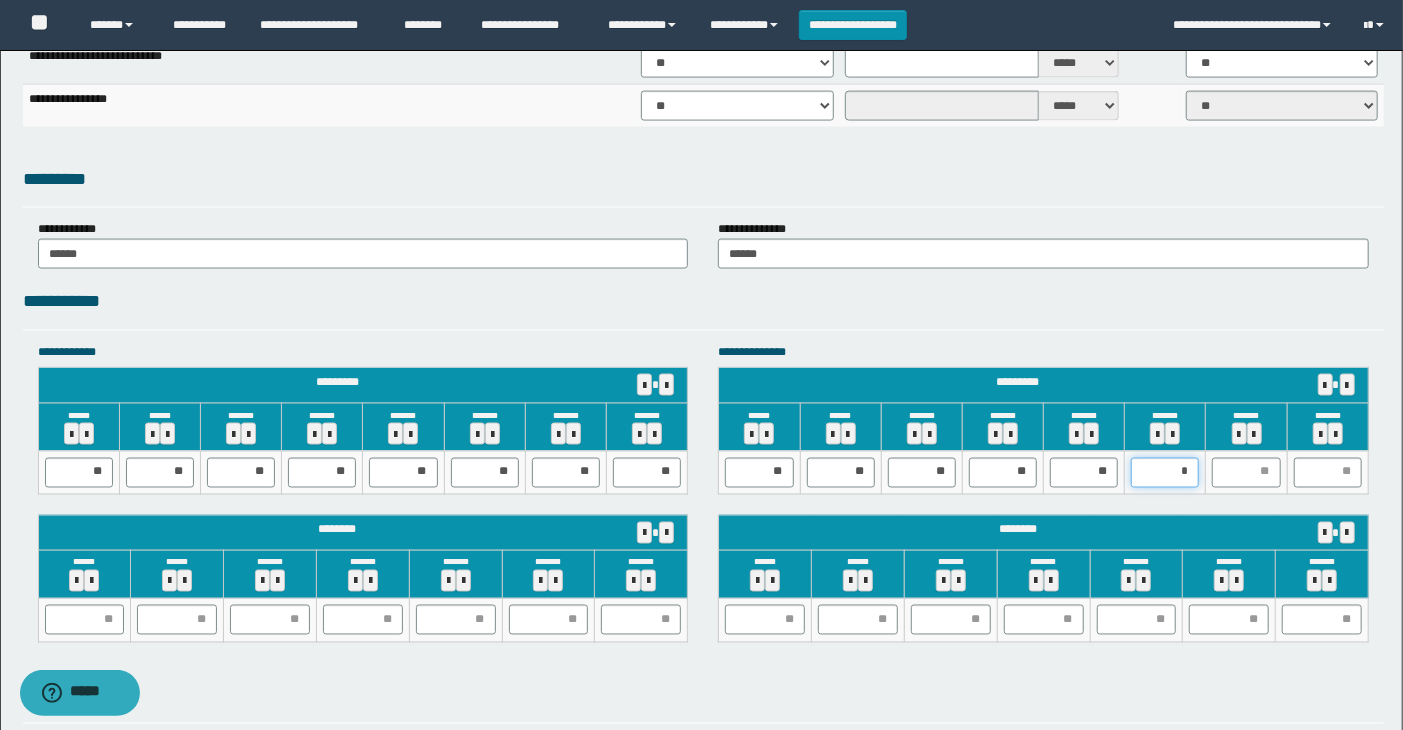 click on "*" at bounding box center [1165, 473] 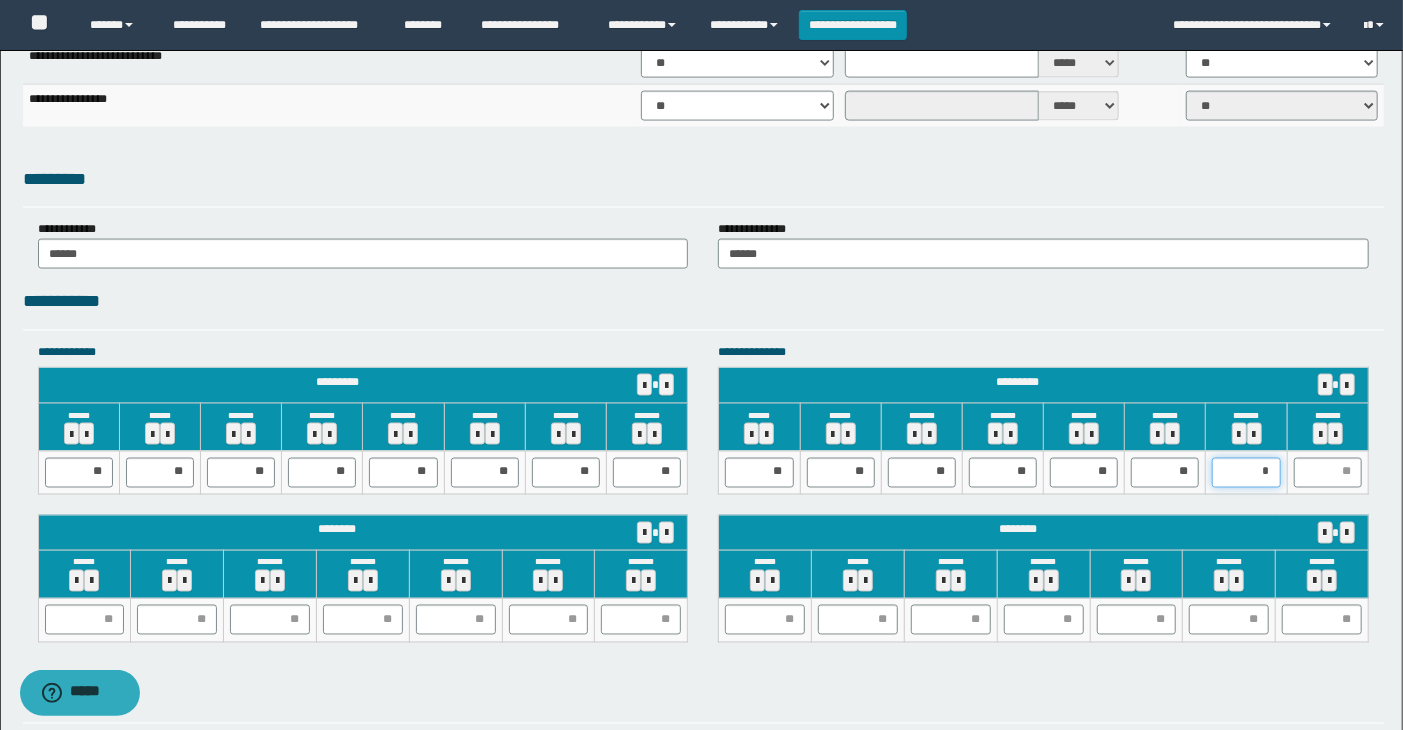 type on "**" 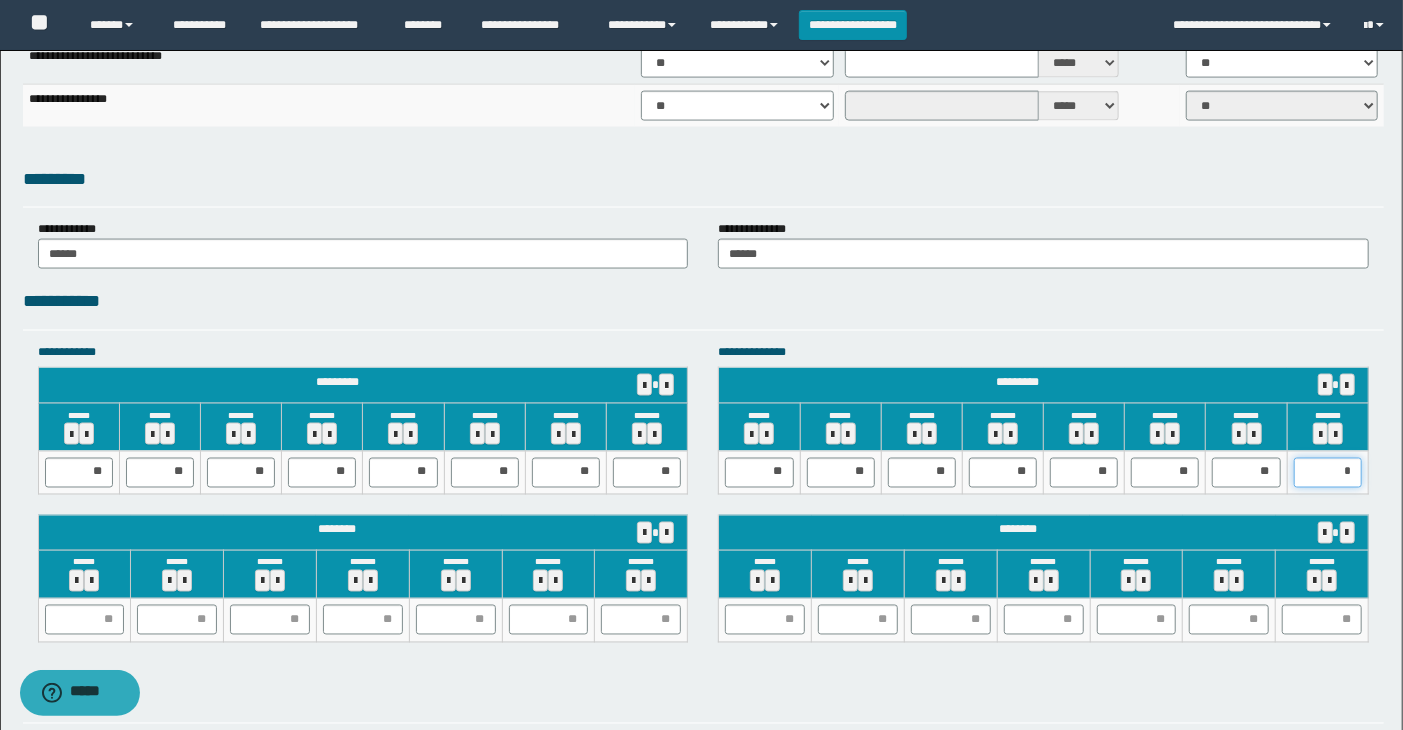 type on "**" 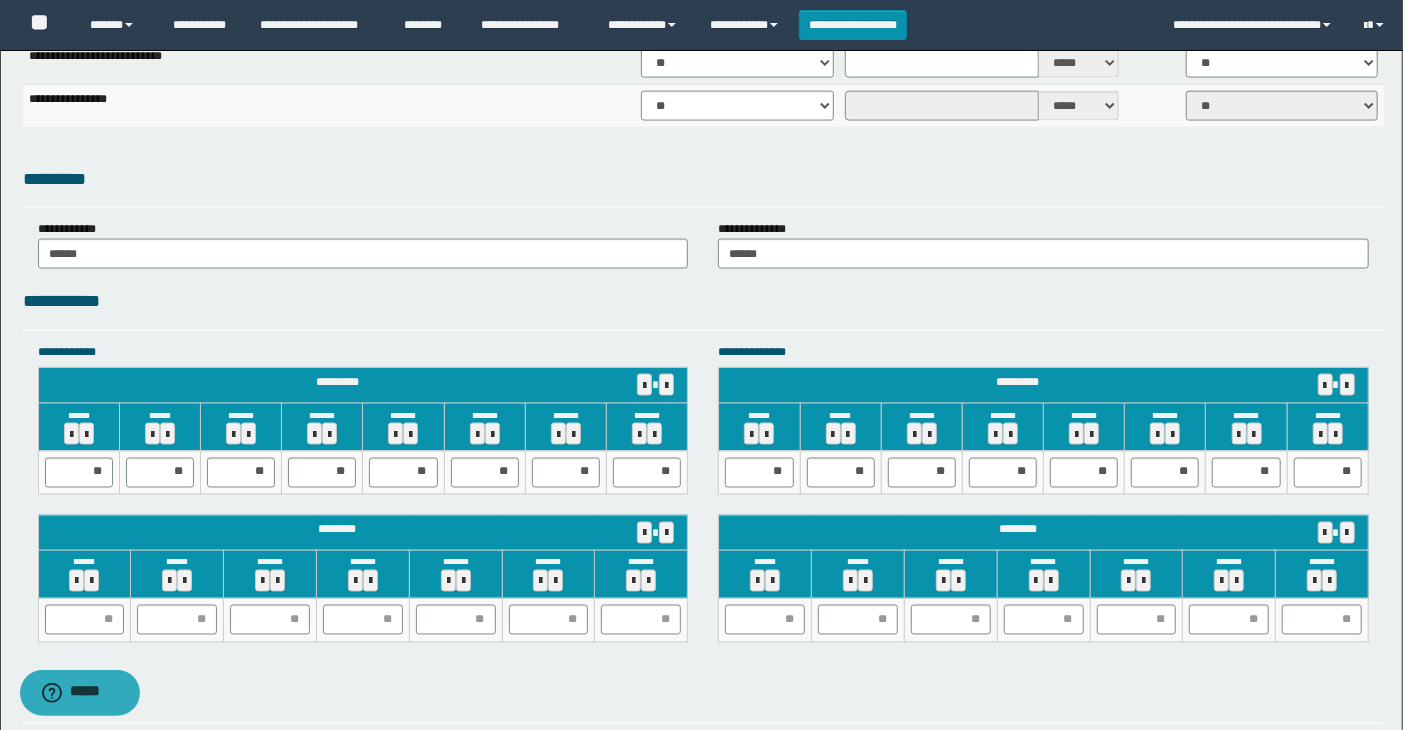 click on "**********" at bounding box center (704, 301) 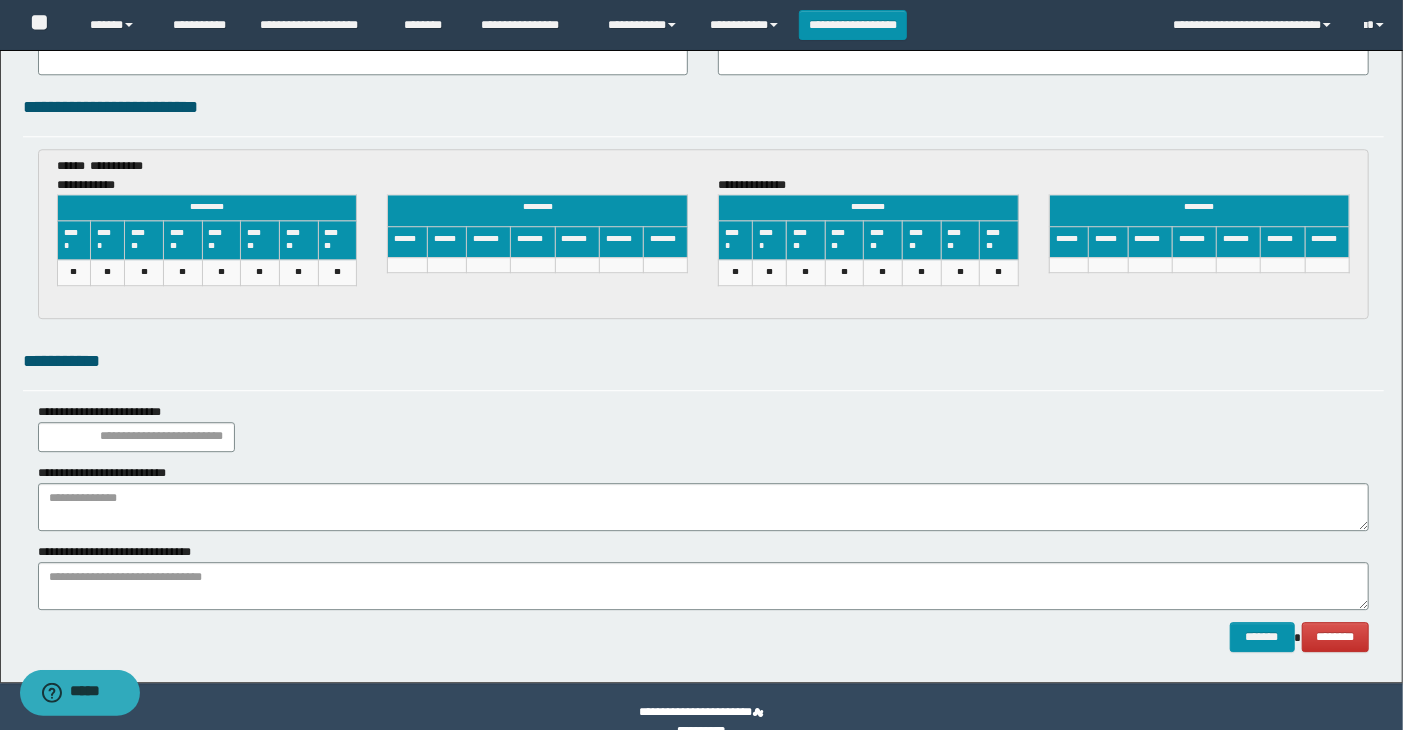 scroll, scrollTop: 3000, scrollLeft: 0, axis: vertical 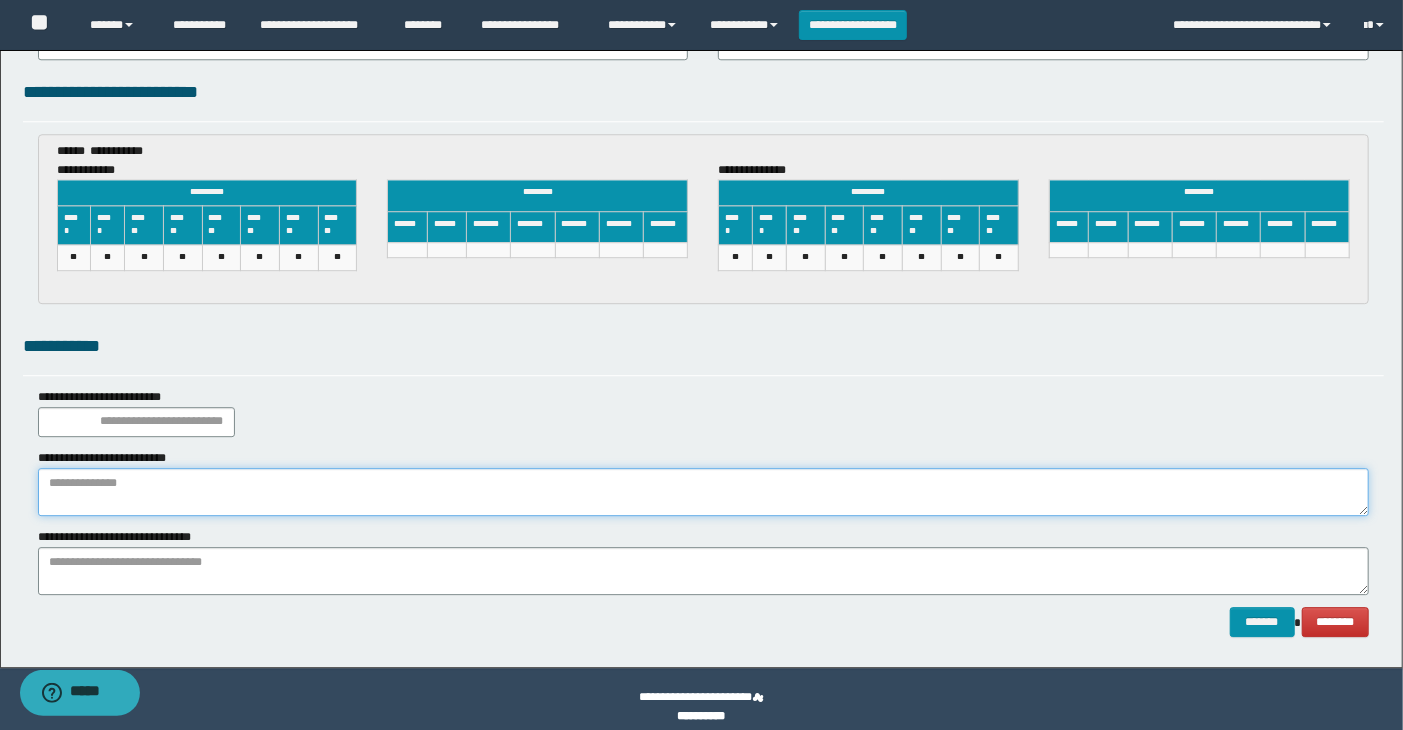 click at bounding box center [704, 492] 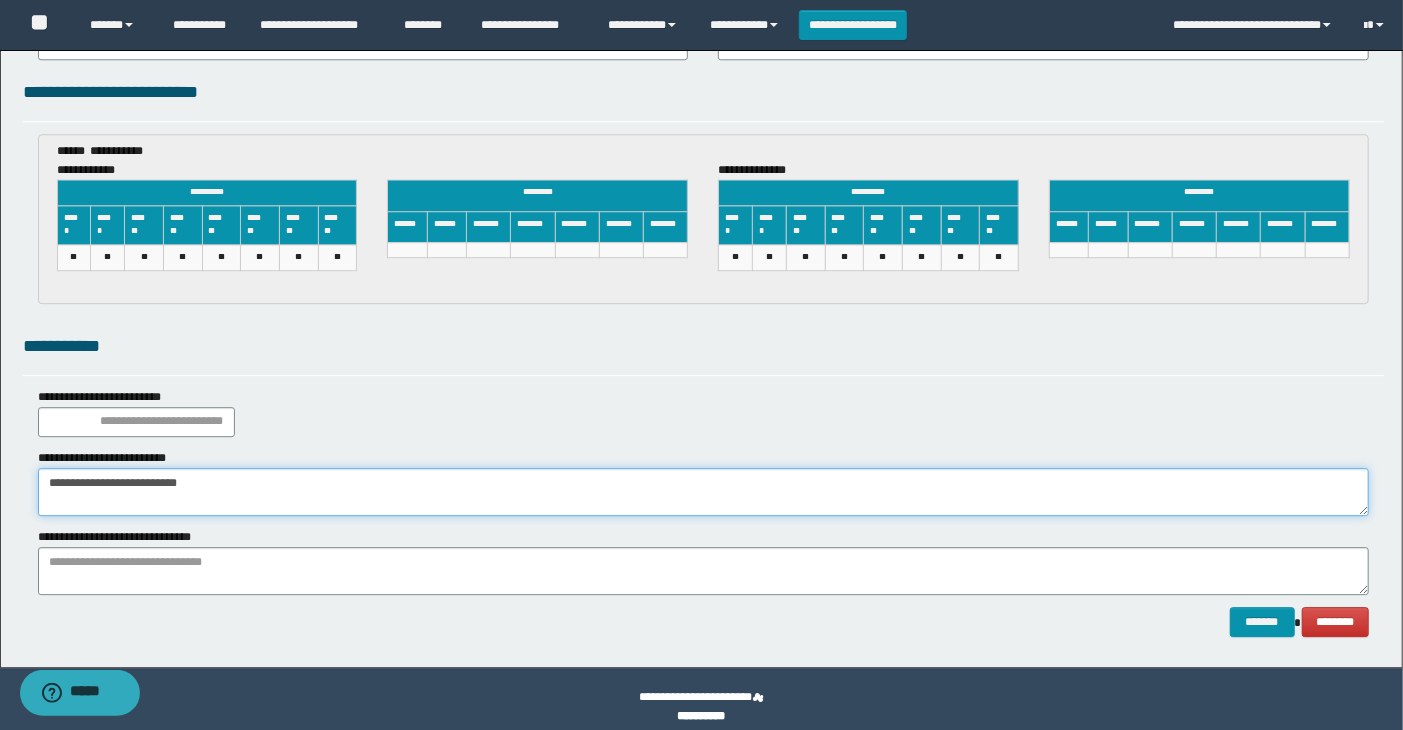 type on "**********" 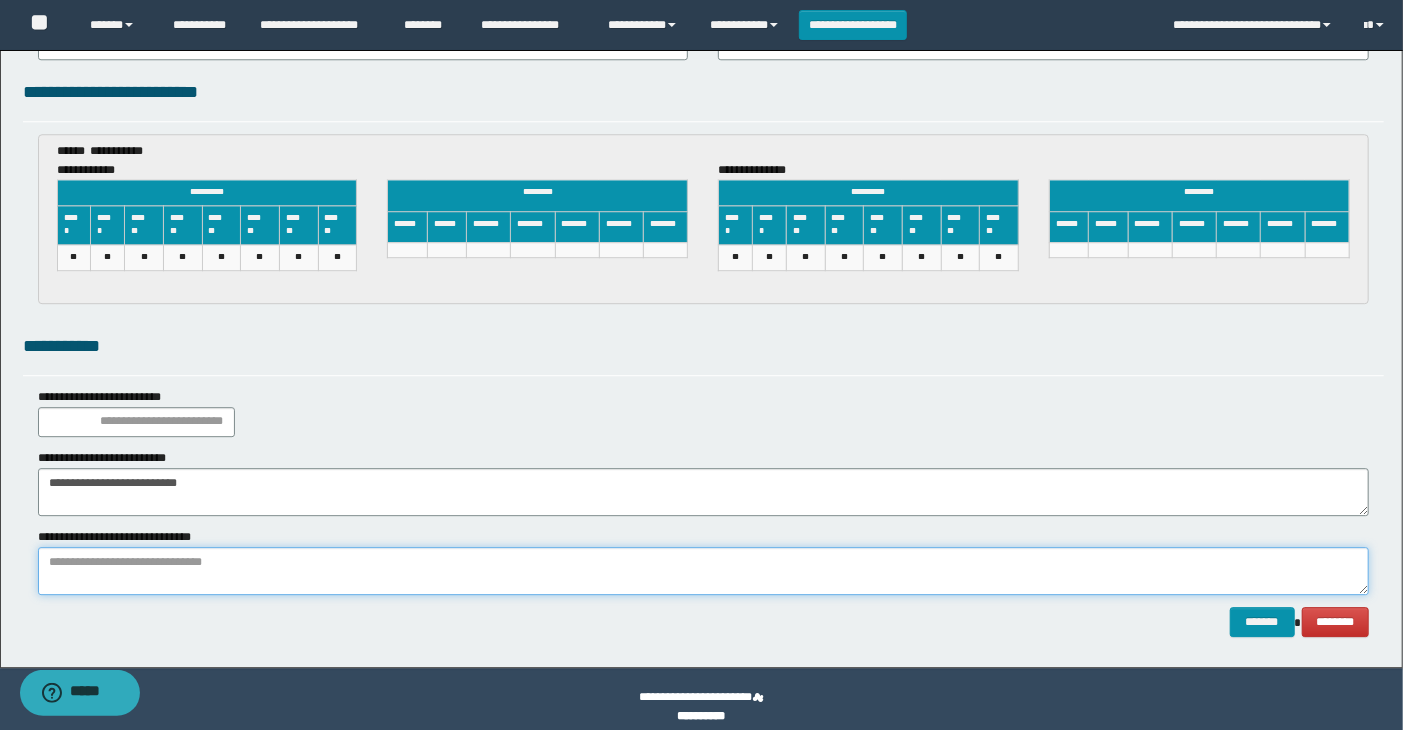 click at bounding box center (704, 571) 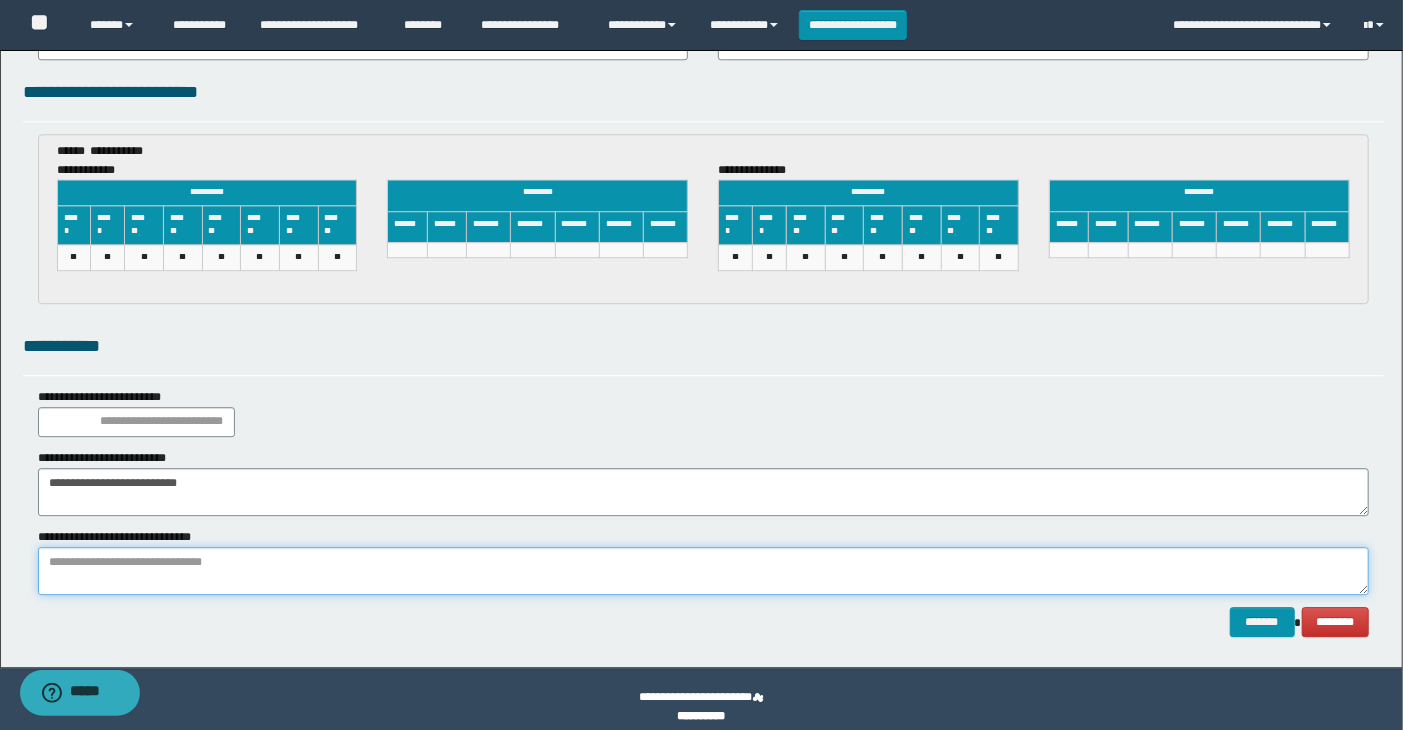paste on "**********" 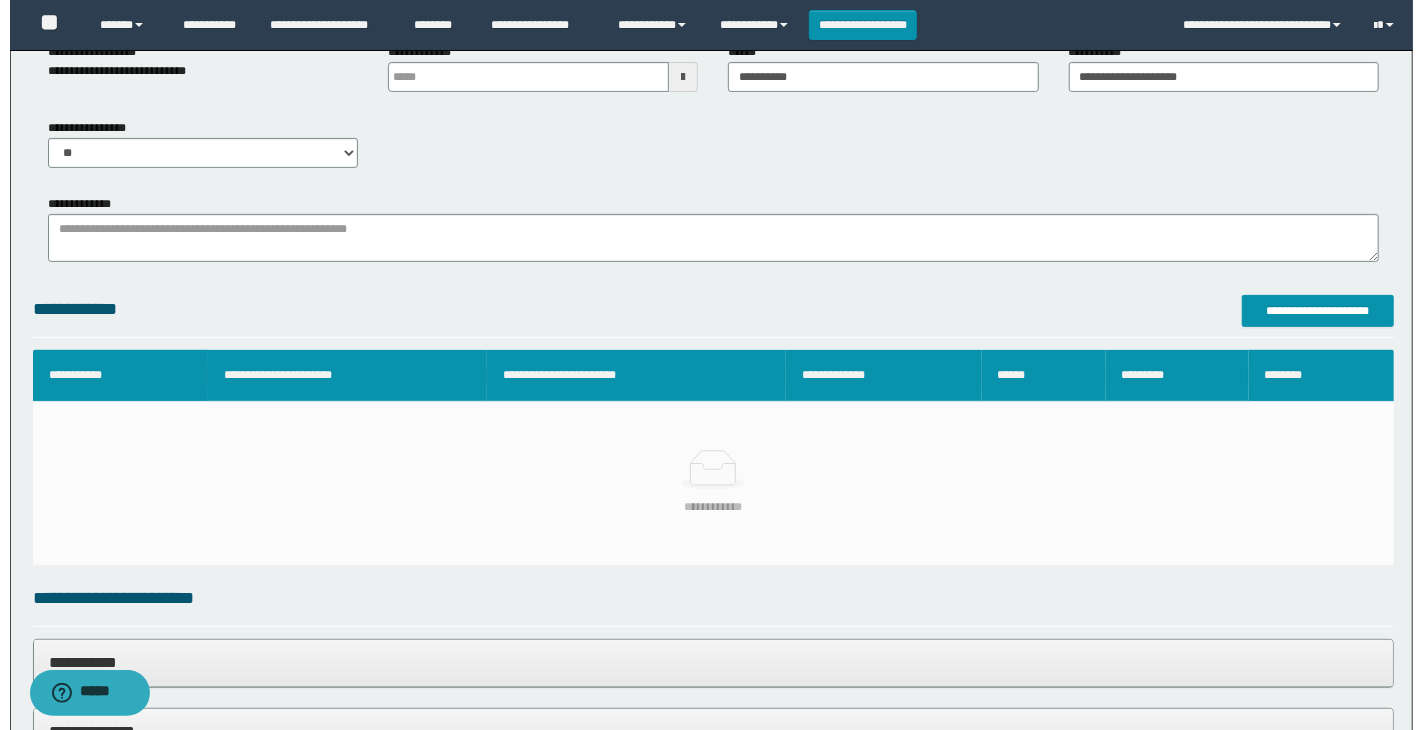 scroll, scrollTop: 111, scrollLeft: 0, axis: vertical 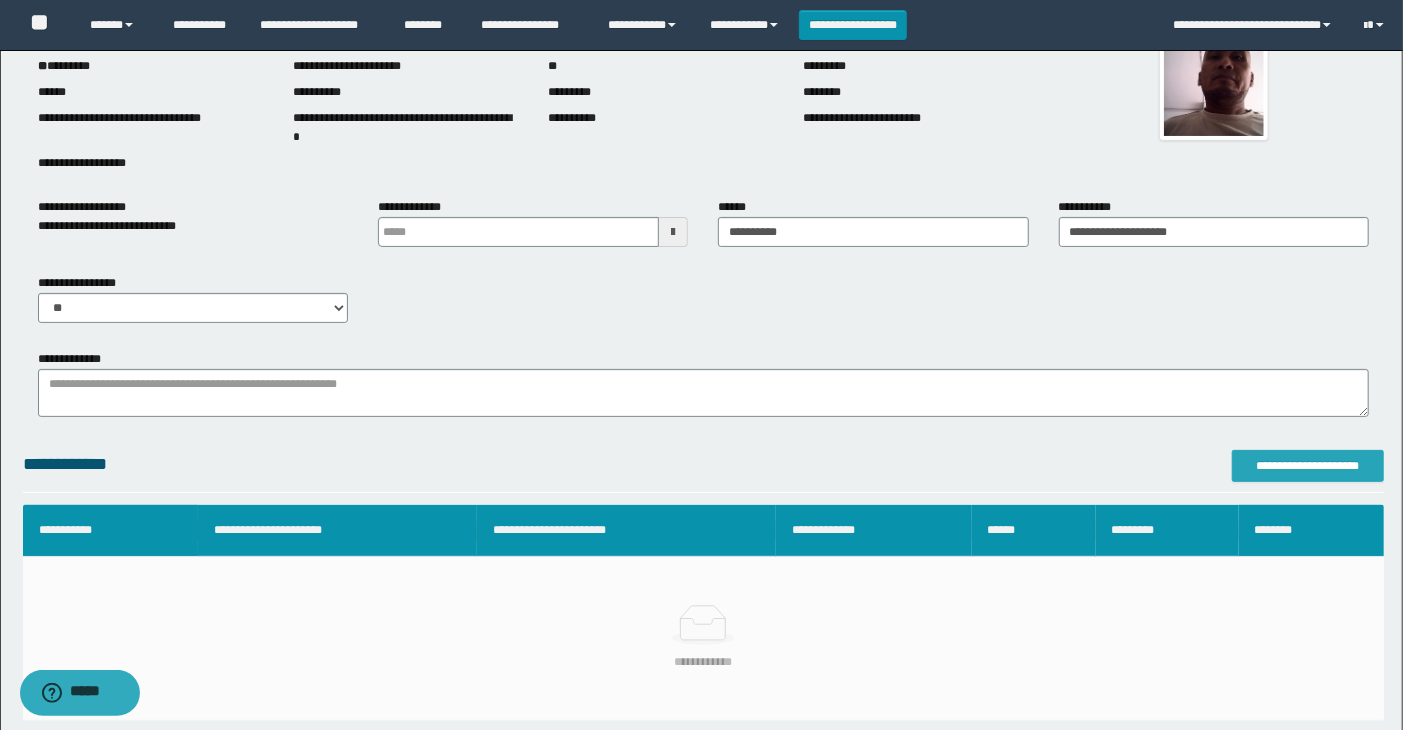 type on "**********" 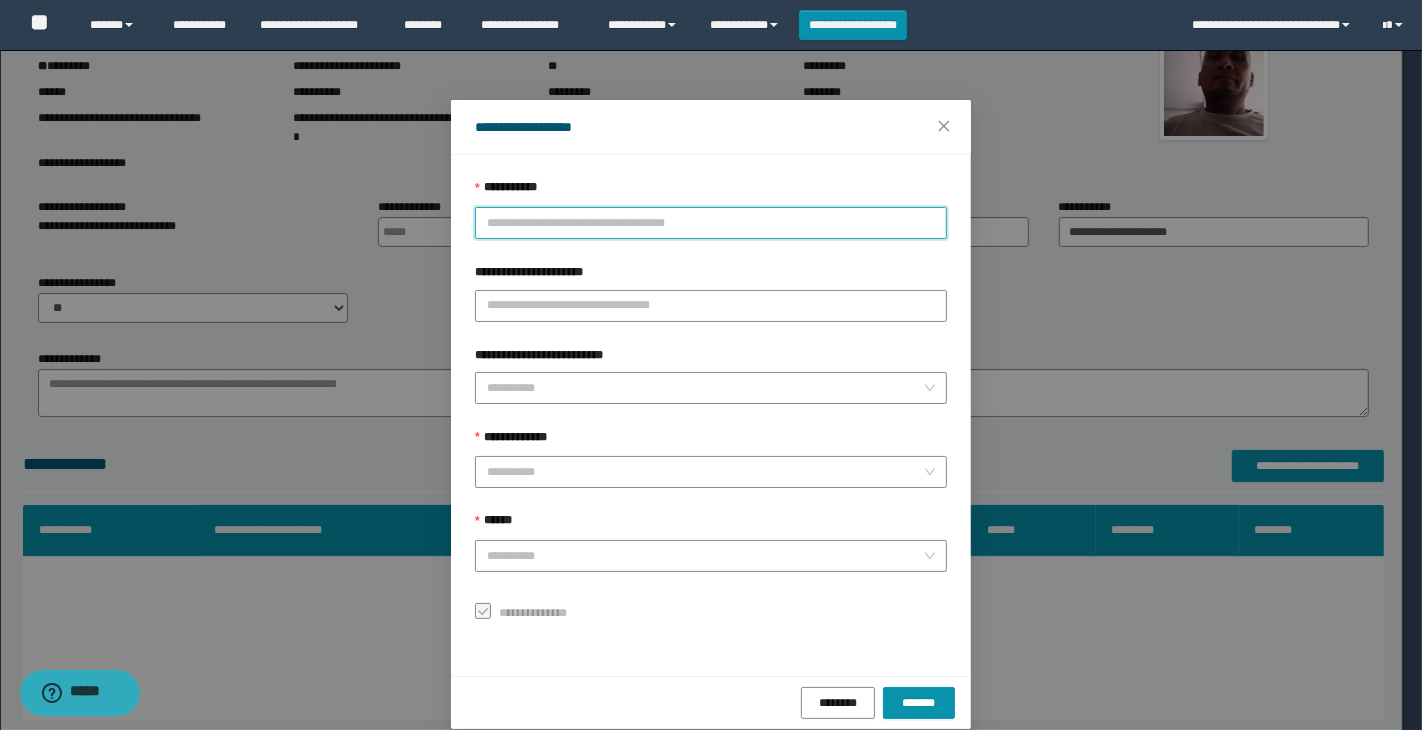 click on "**********" at bounding box center [711, 223] 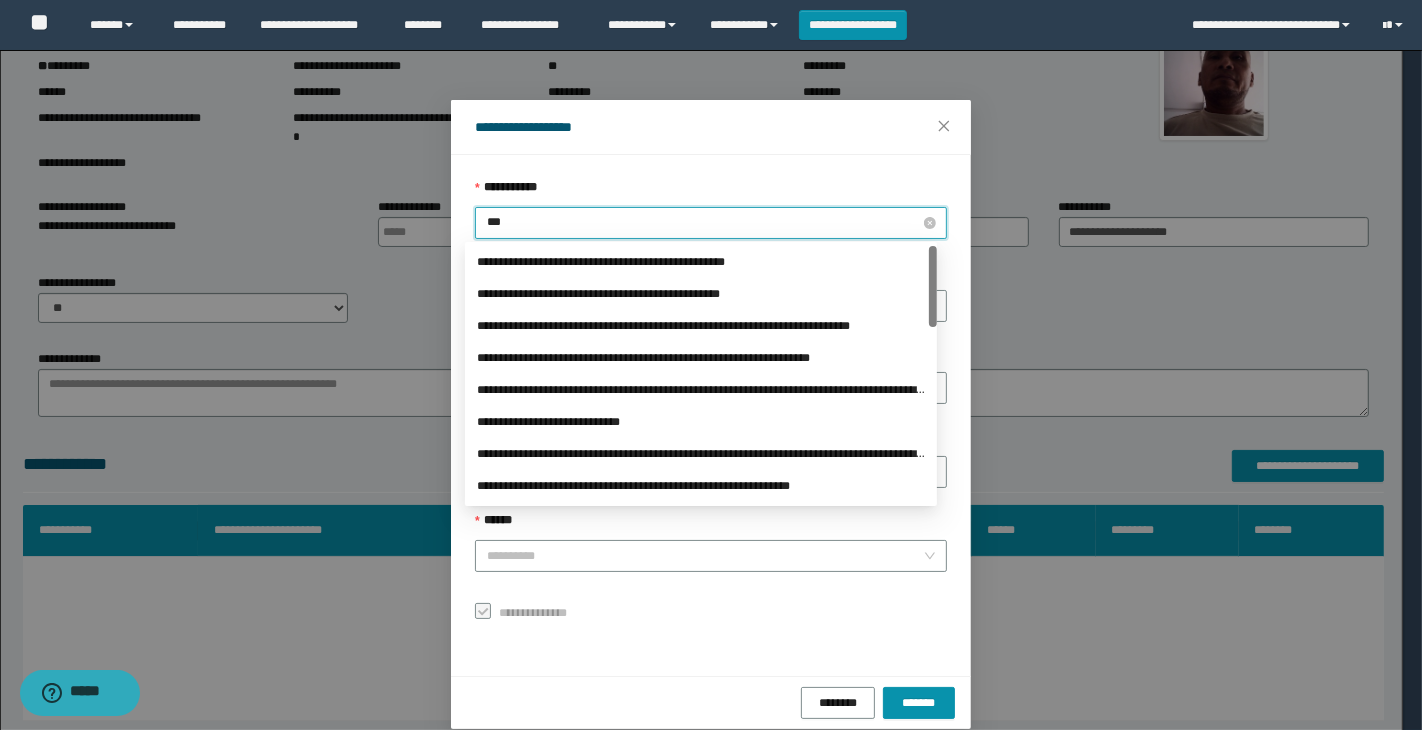 type on "****" 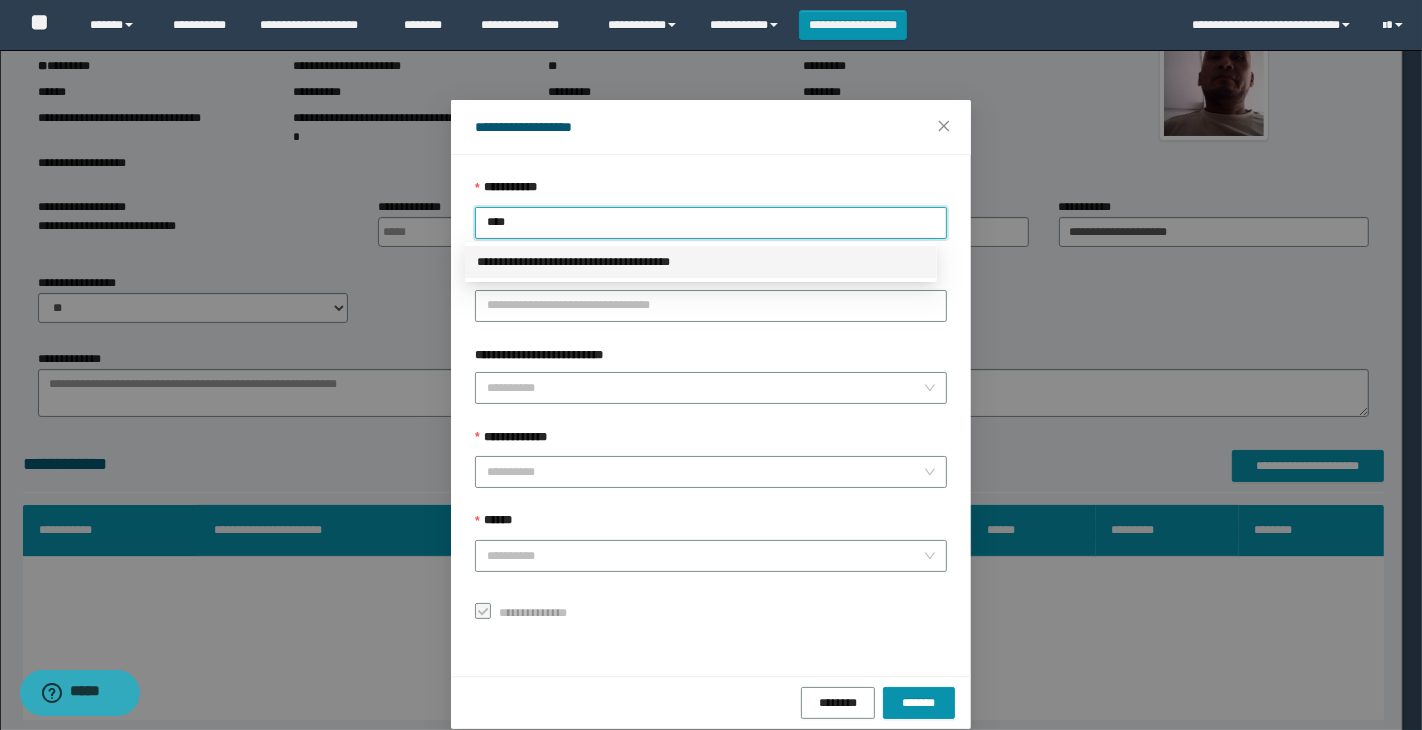 click on "**********" at bounding box center [701, 262] 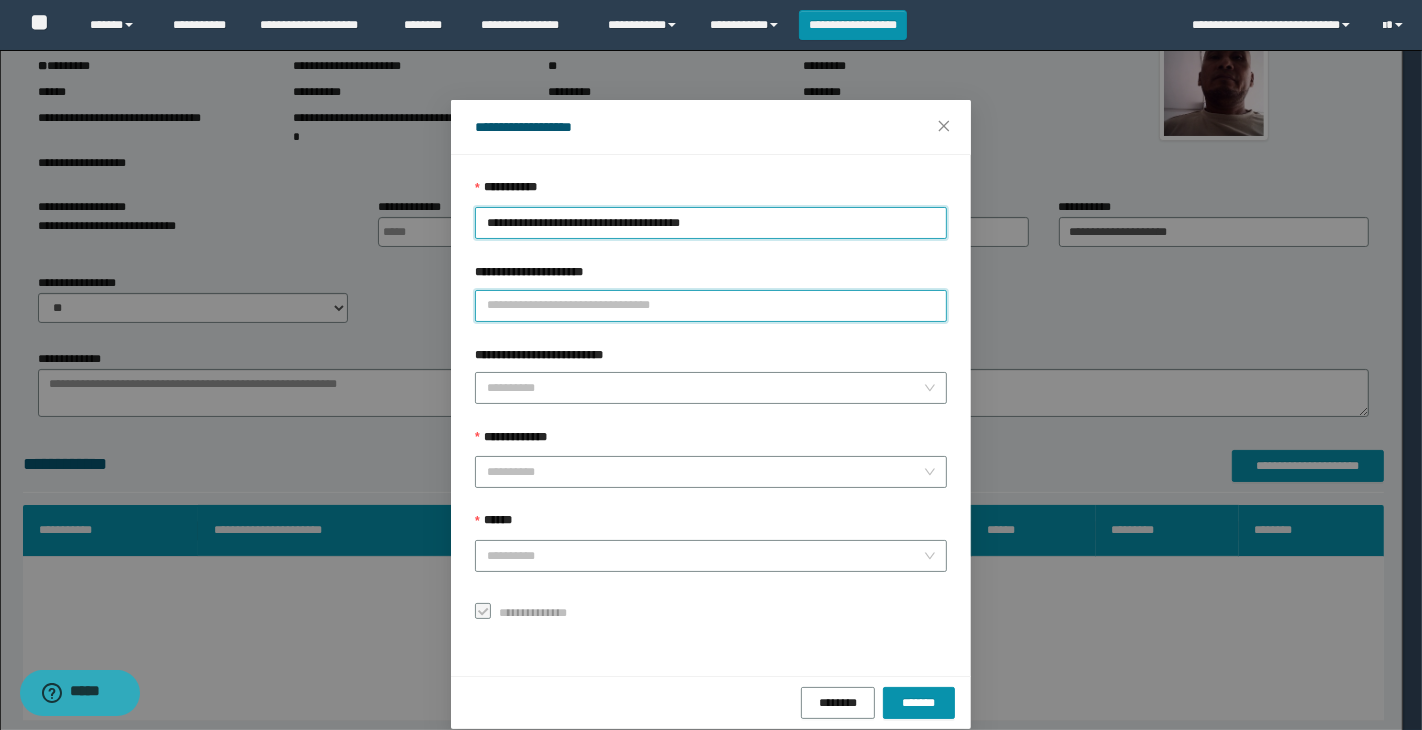 click on "**********" at bounding box center [711, 306] 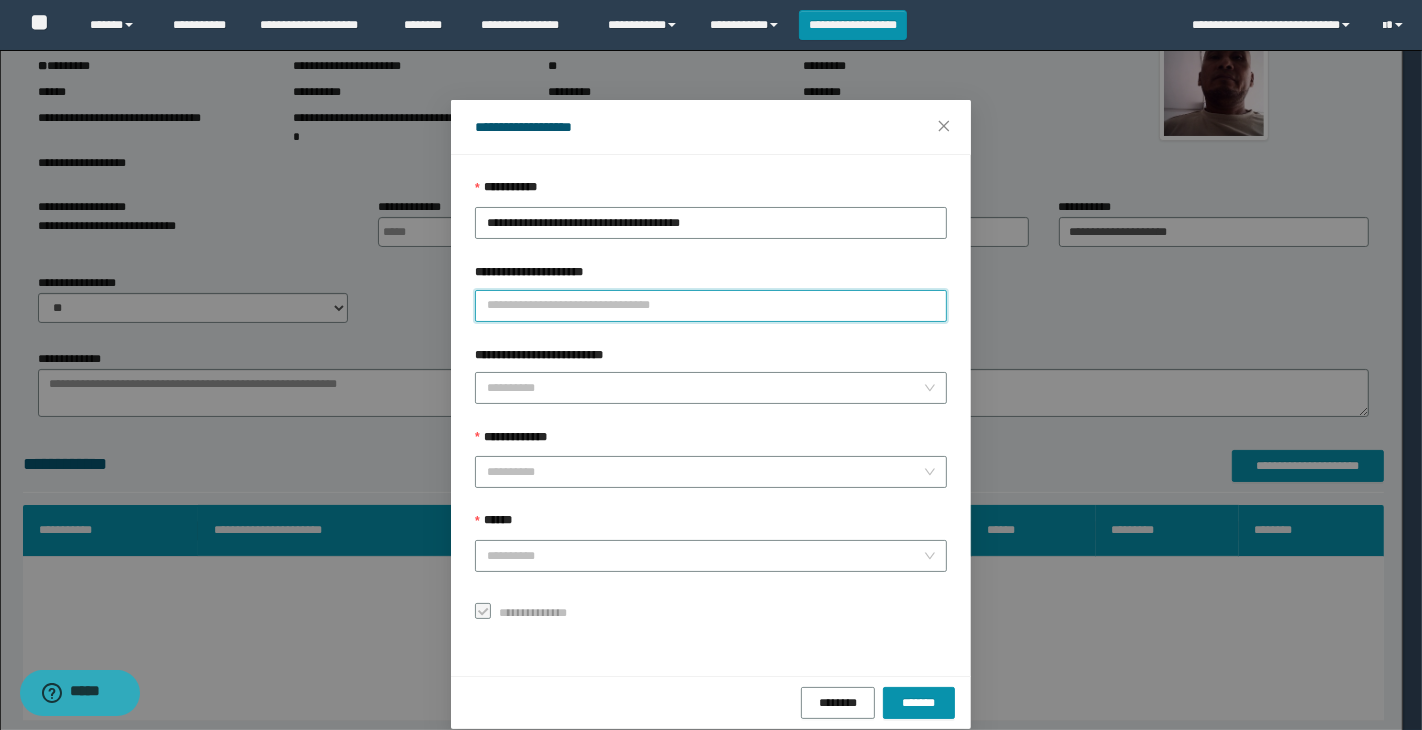 type on "**********" 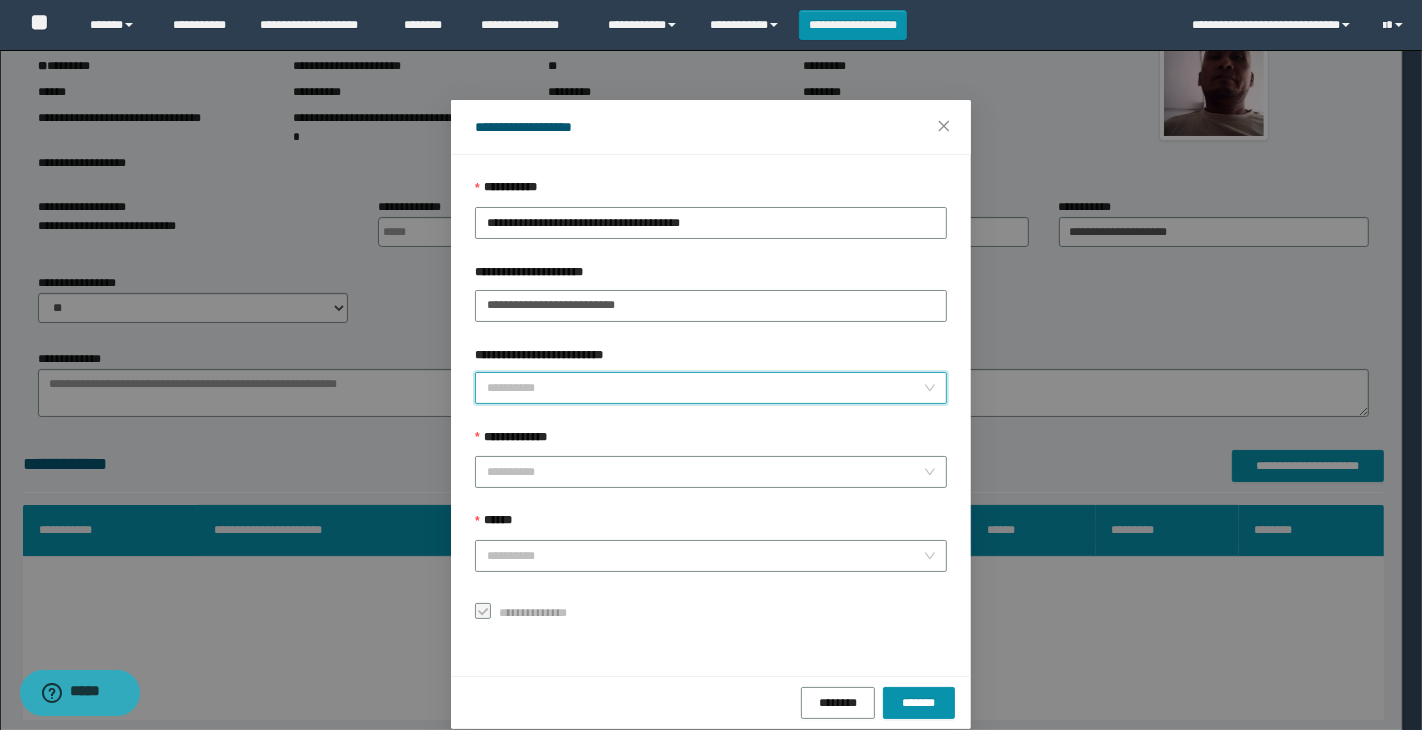 click on "**********" at bounding box center [705, 388] 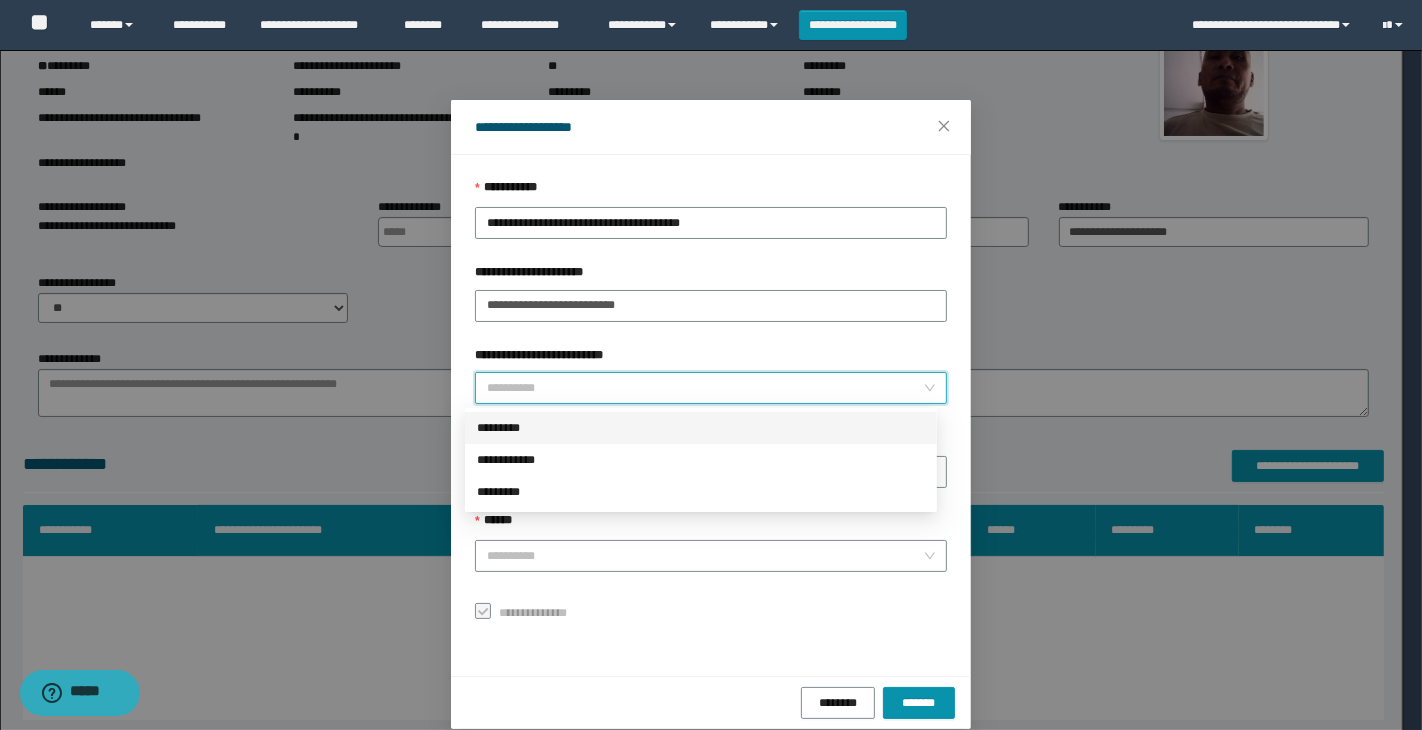 click on "*********" at bounding box center (701, 428) 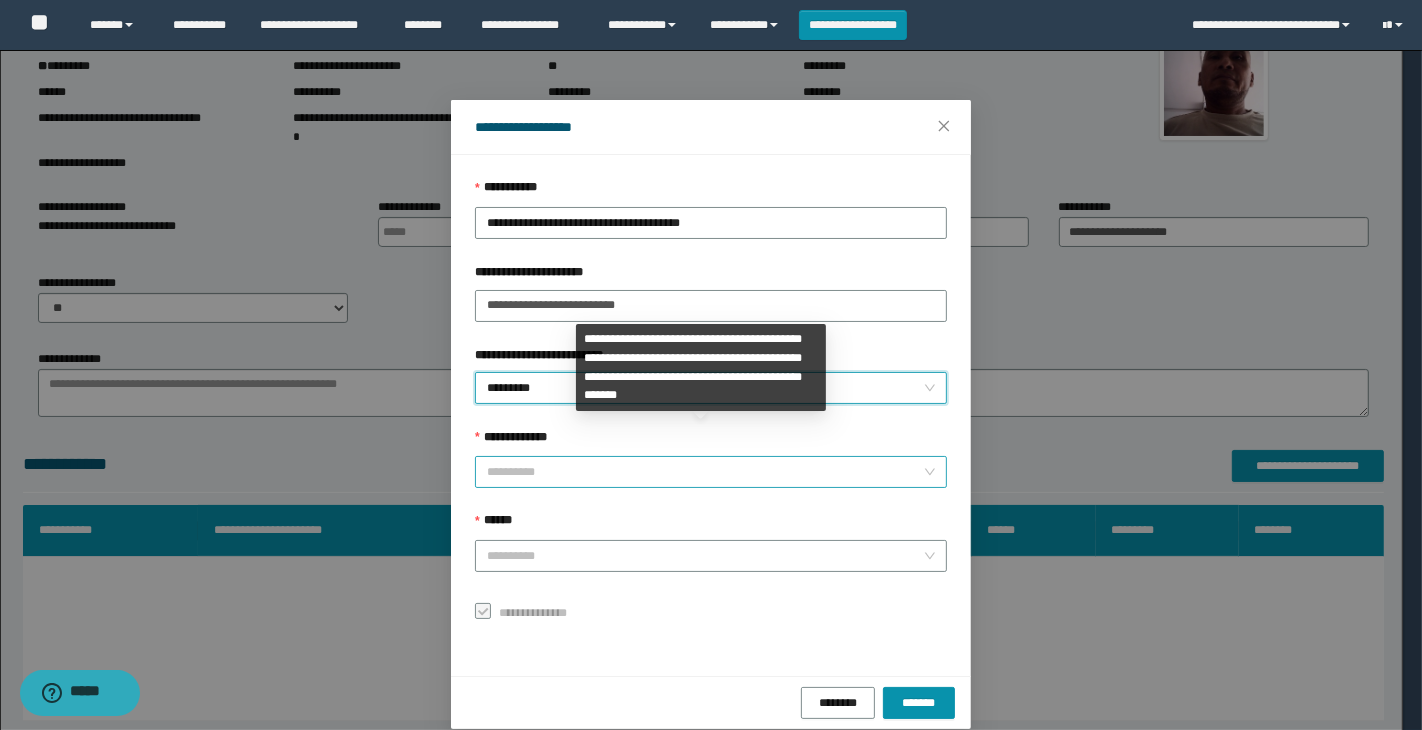 click on "**********" at bounding box center [705, 472] 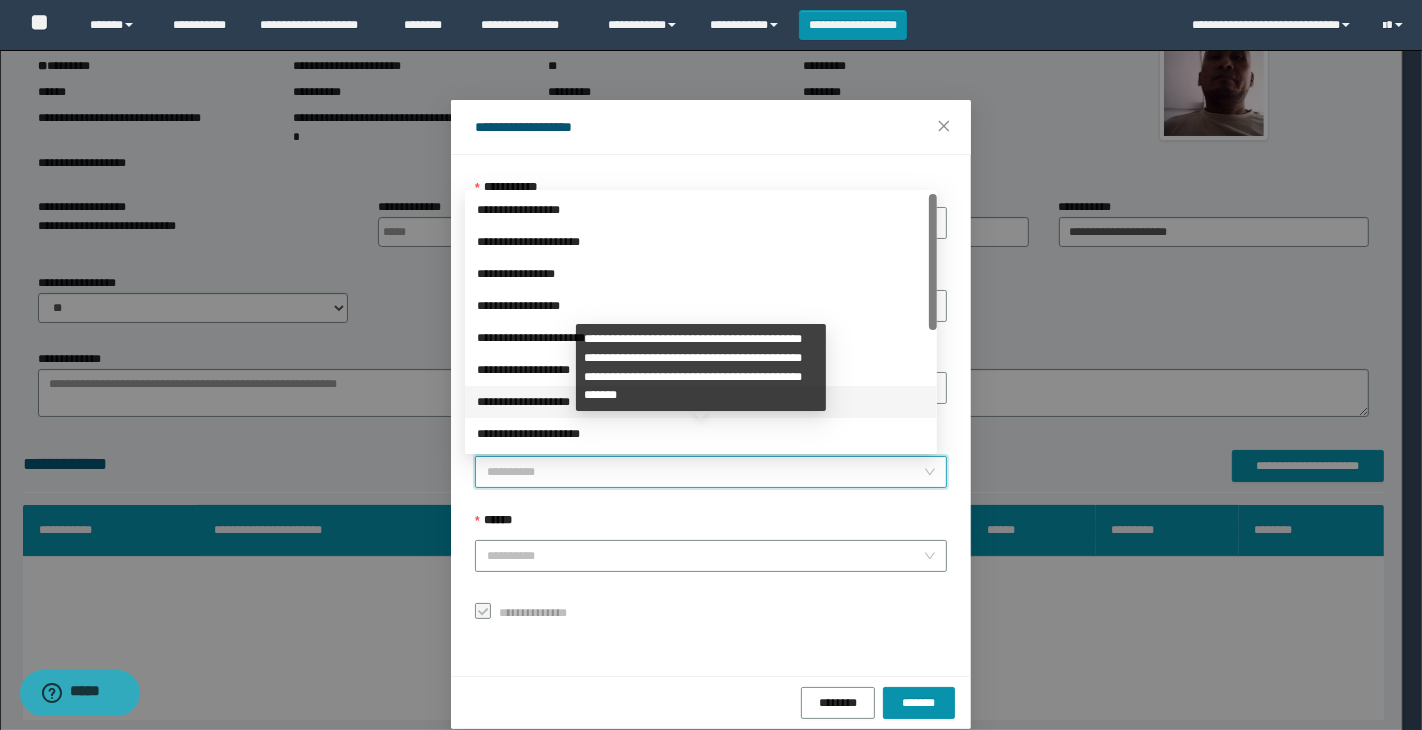 scroll, scrollTop: 200, scrollLeft: 0, axis: vertical 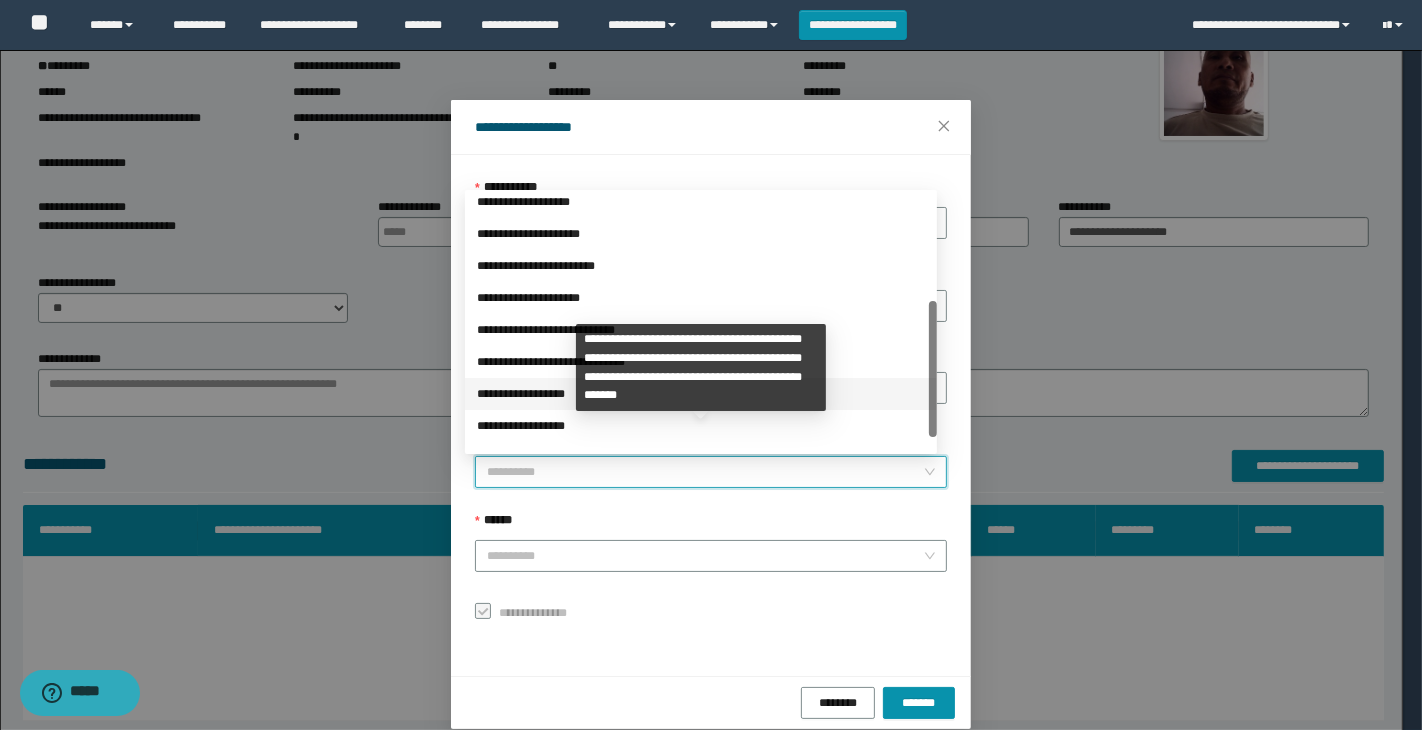 click on "**********" at bounding box center (701, 394) 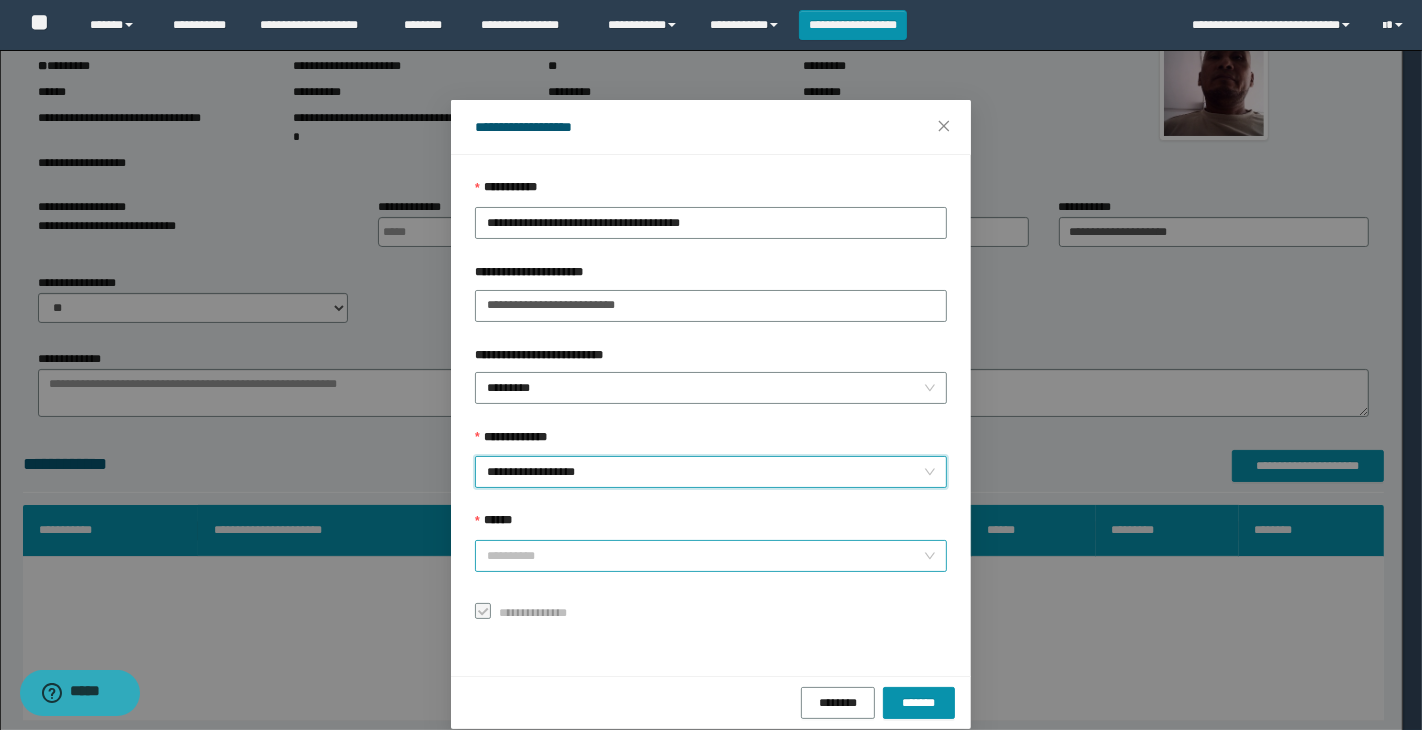 click on "******" at bounding box center [705, 556] 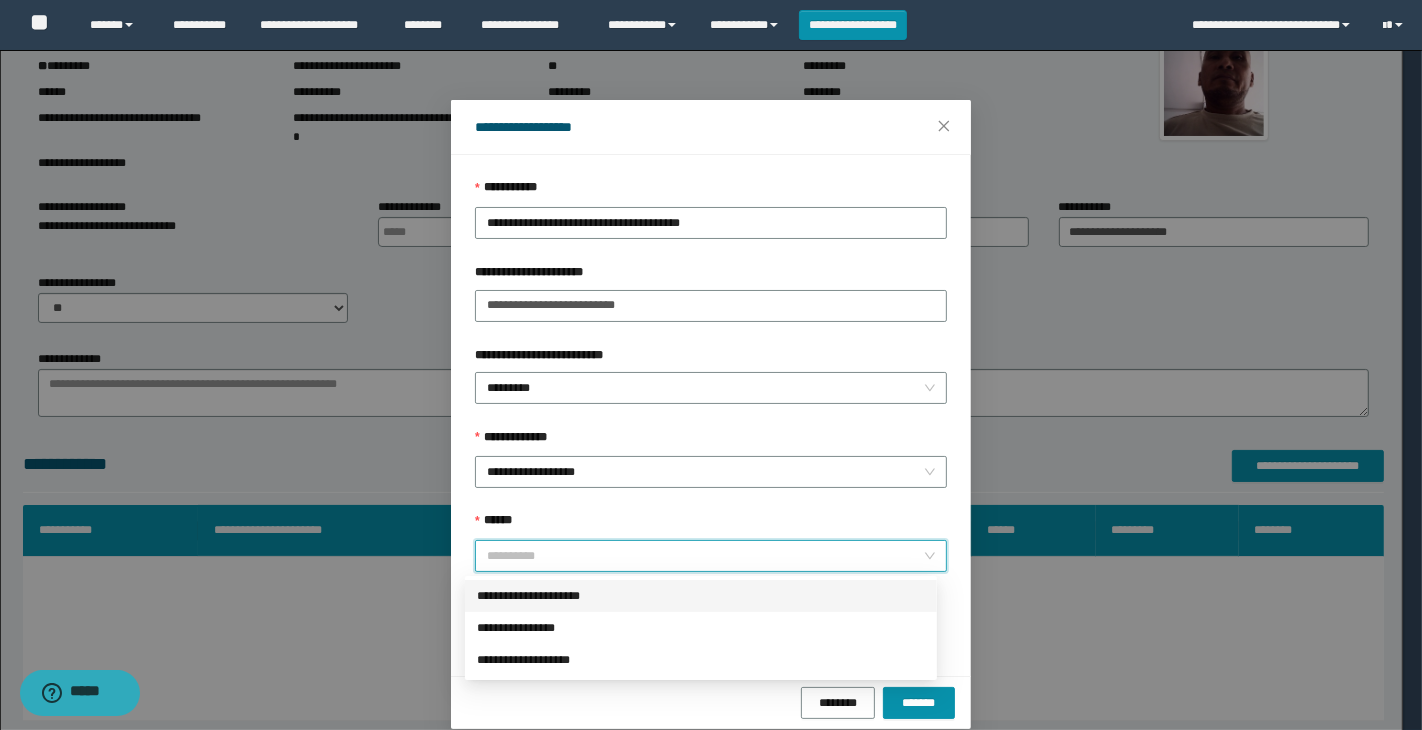 scroll, scrollTop: 23, scrollLeft: 0, axis: vertical 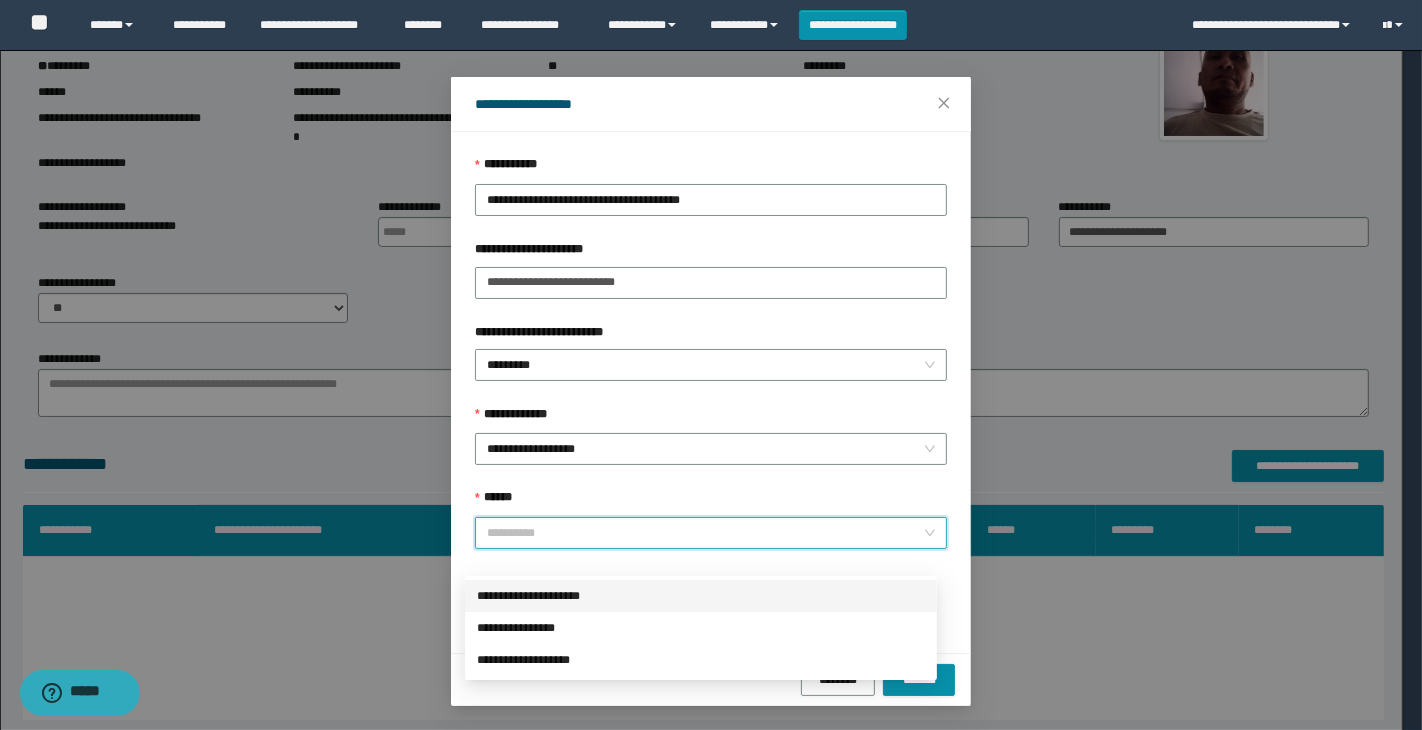click on "**********" at bounding box center [701, 596] 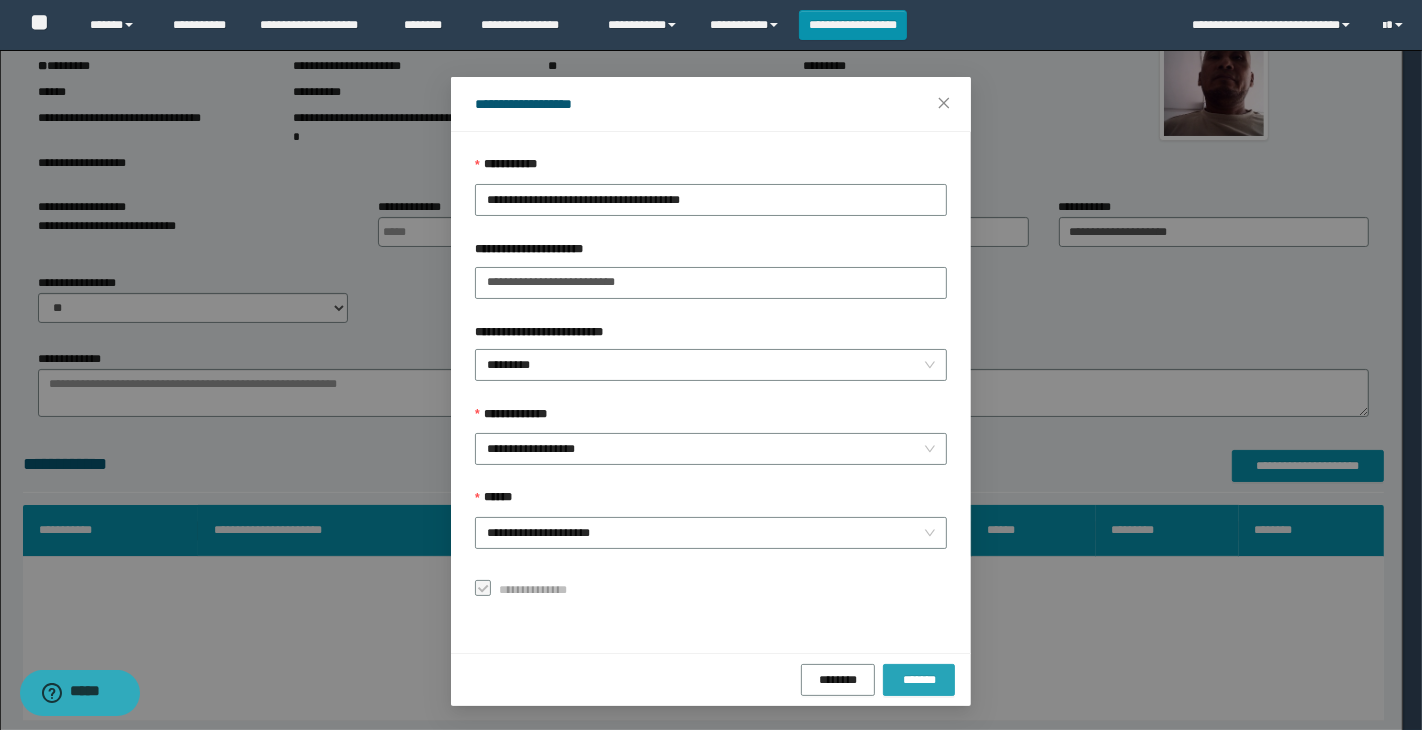 click on "*******" at bounding box center (919, 680) 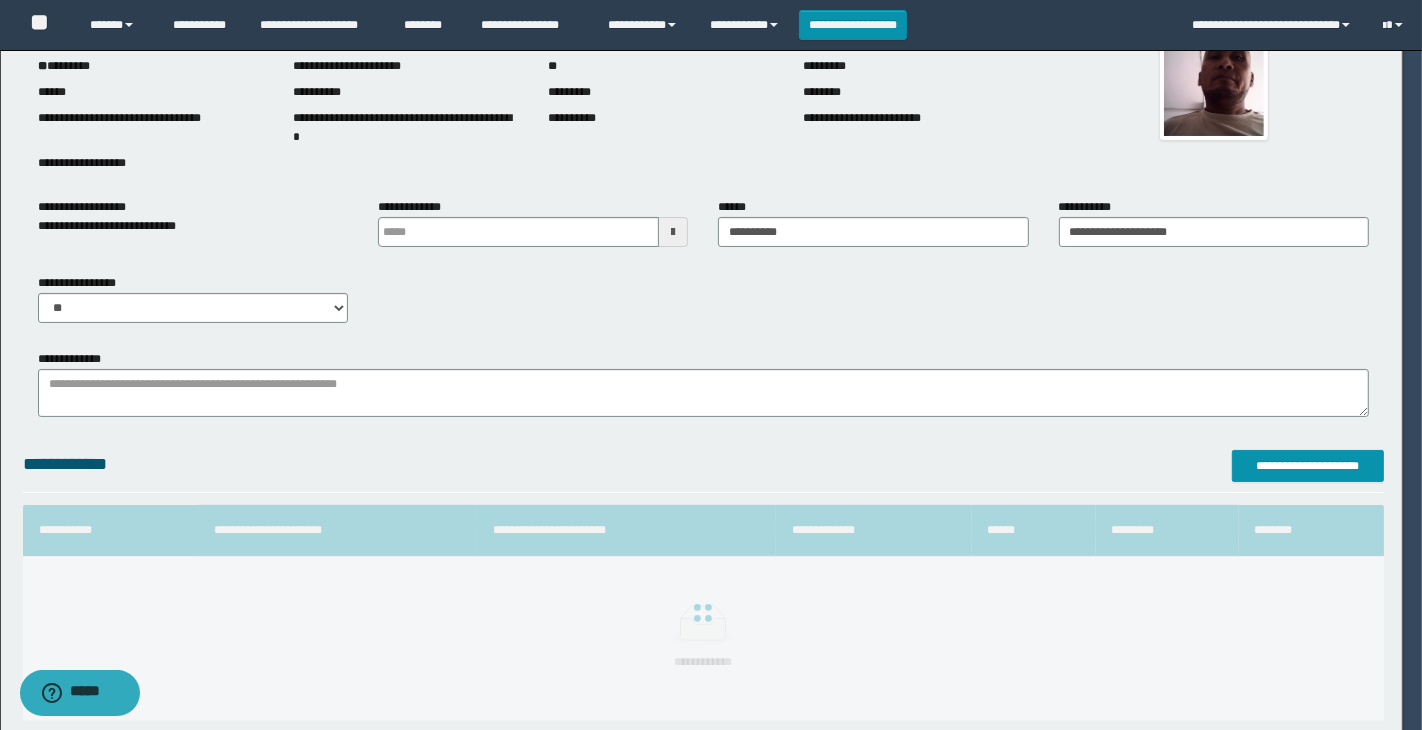 scroll, scrollTop: 0, scrollLeft: 0, axis: both 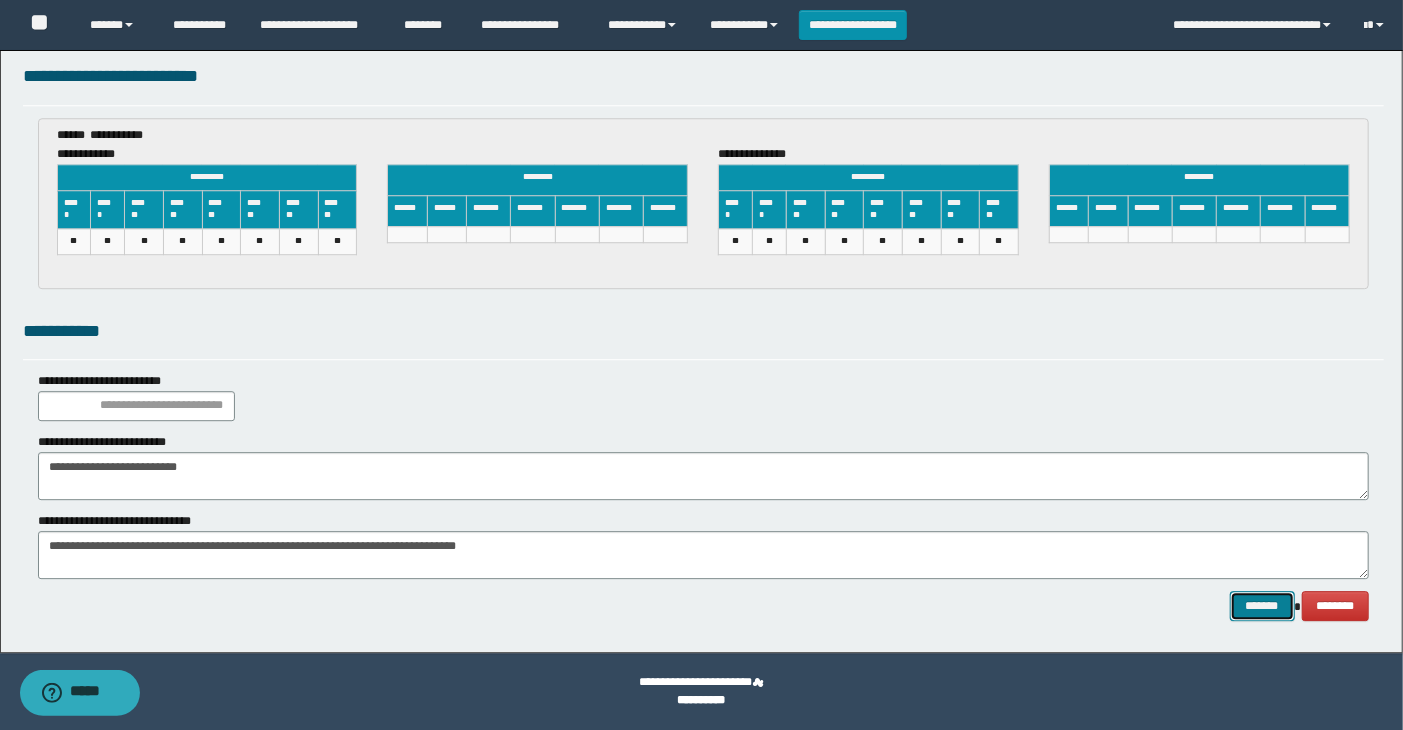 click on "*******" at bounding box center [1262, 606] 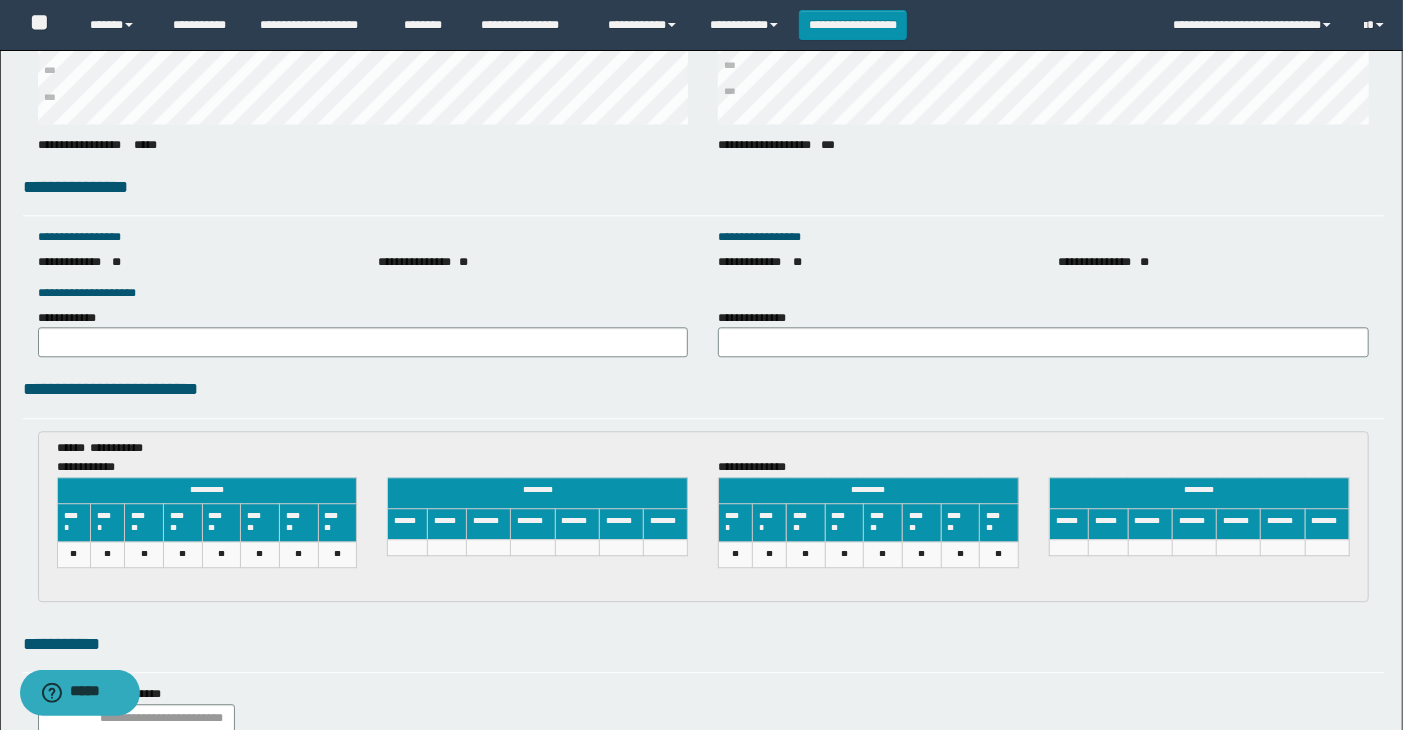 scroll, scrollTop: 2981, scrollLeft: 0, axis: vertical 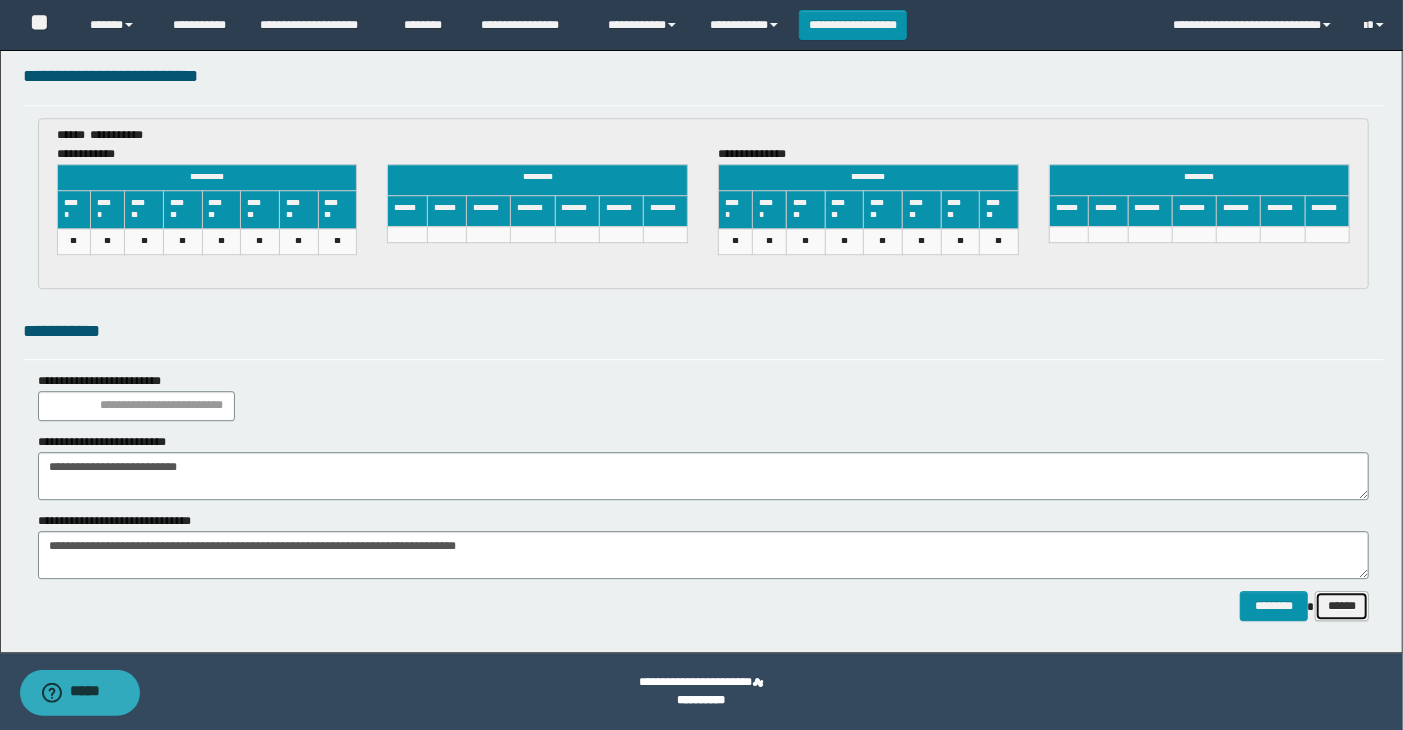 click on "******" at bounding box center [1342, 606] 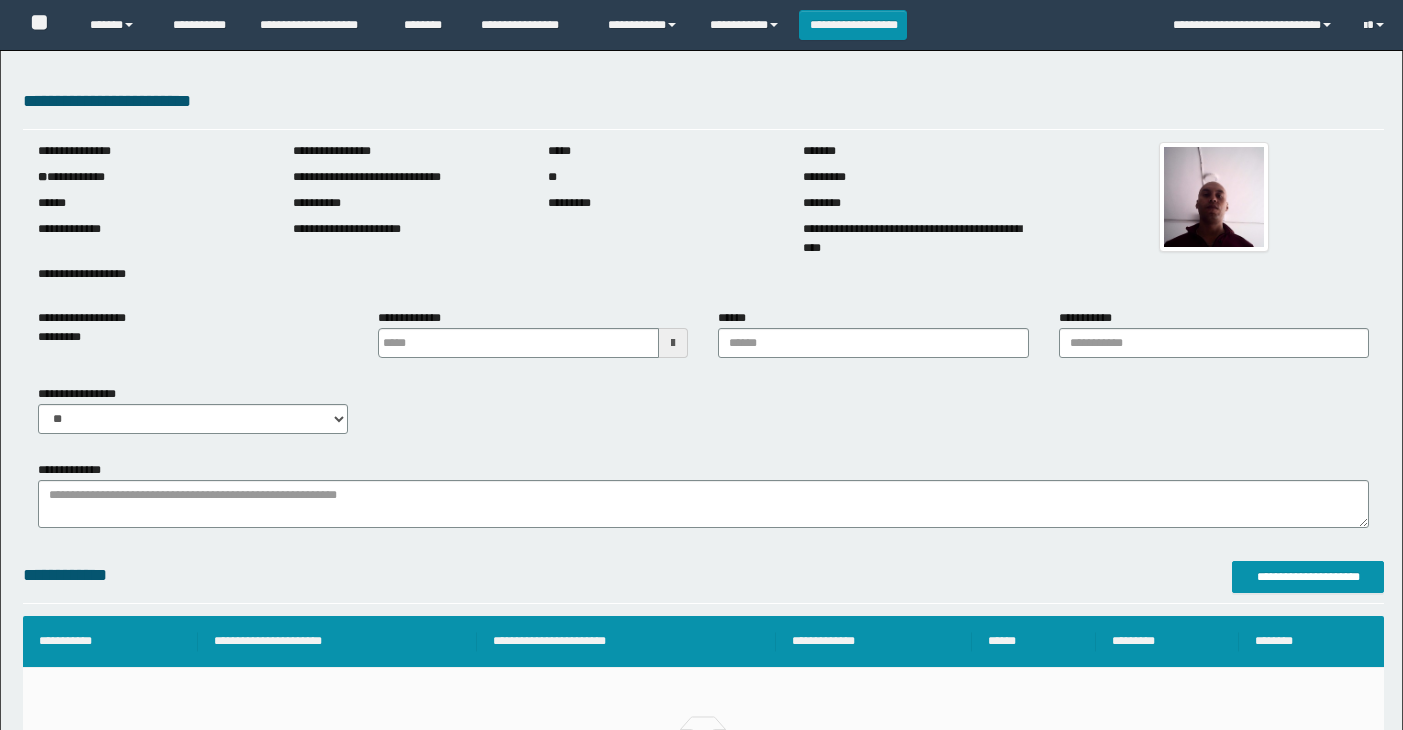 scroll, scrollTop: 0, scrollLeft: 0, axis: both 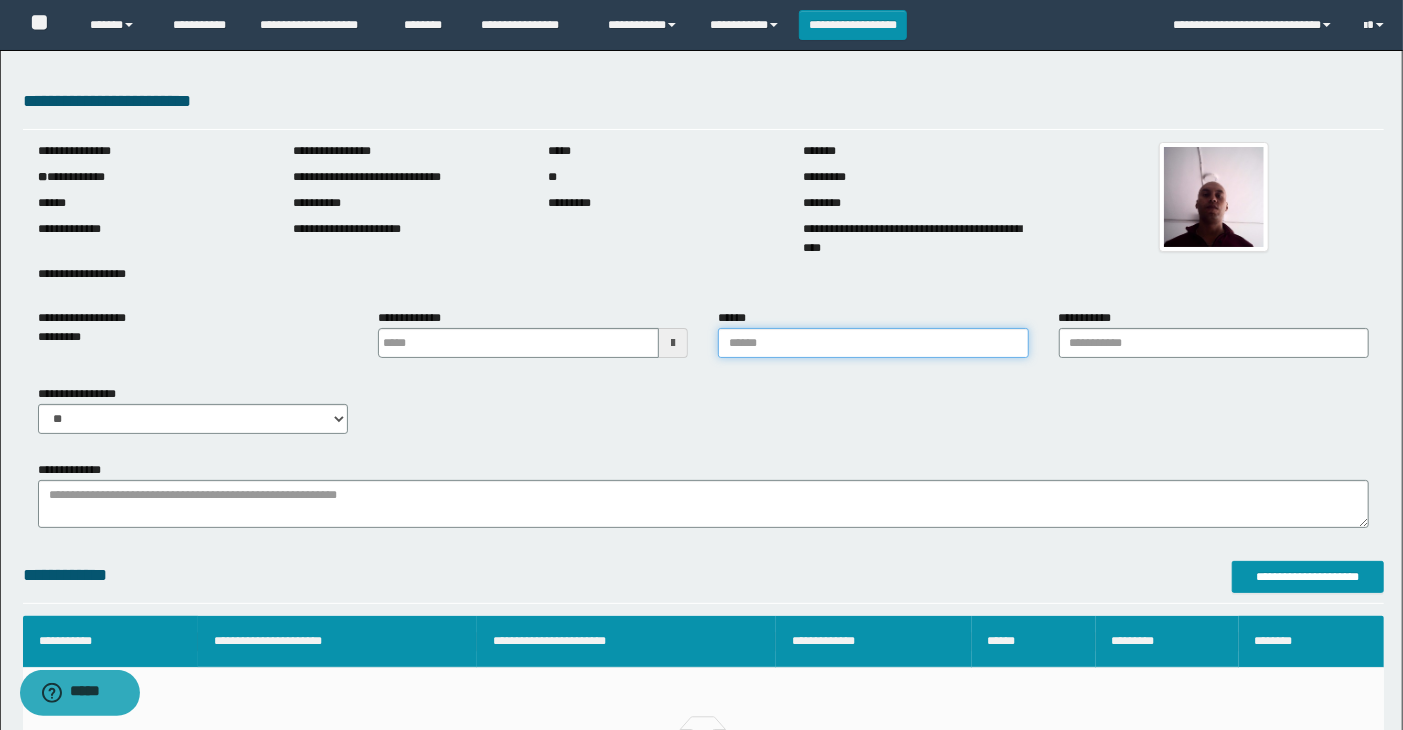 click on "******" at bounding box center [873, 343] 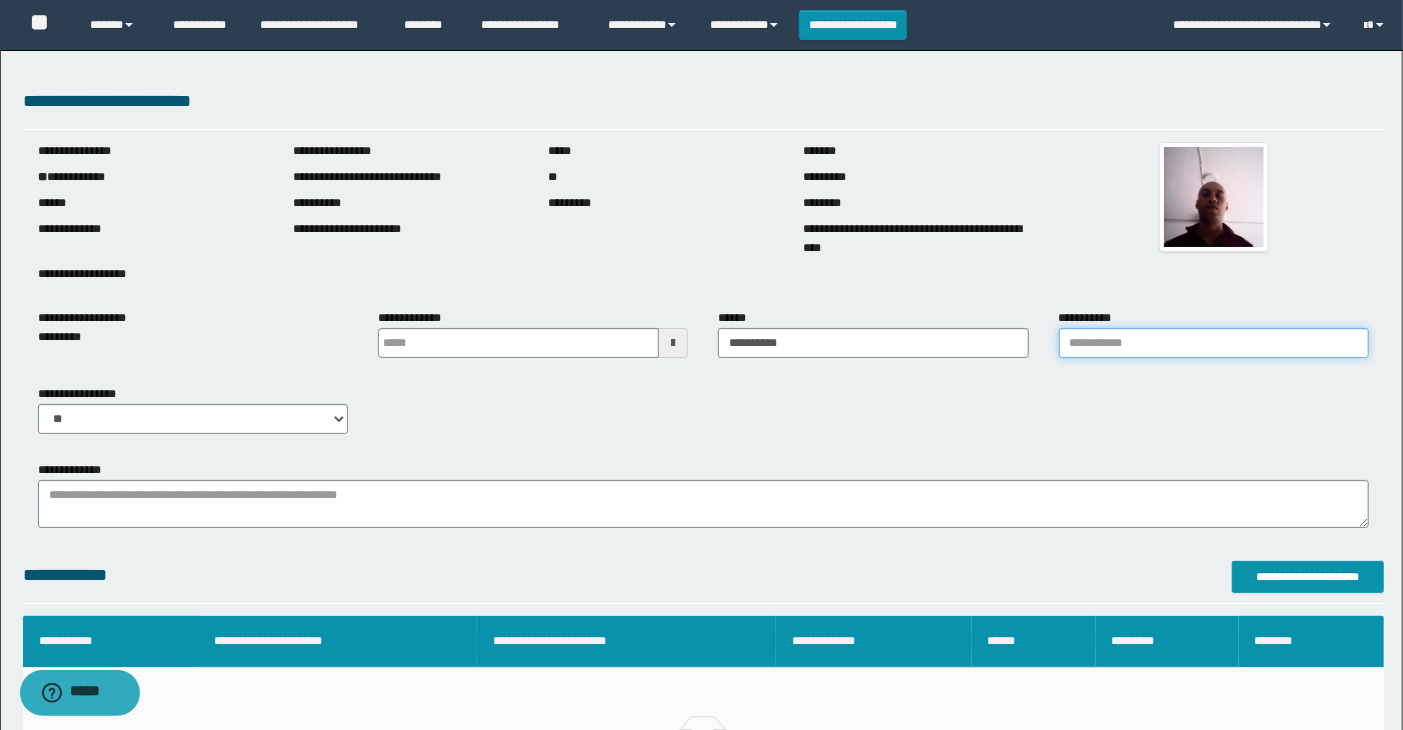 click on "**********" at bounding box center [1214, 343] 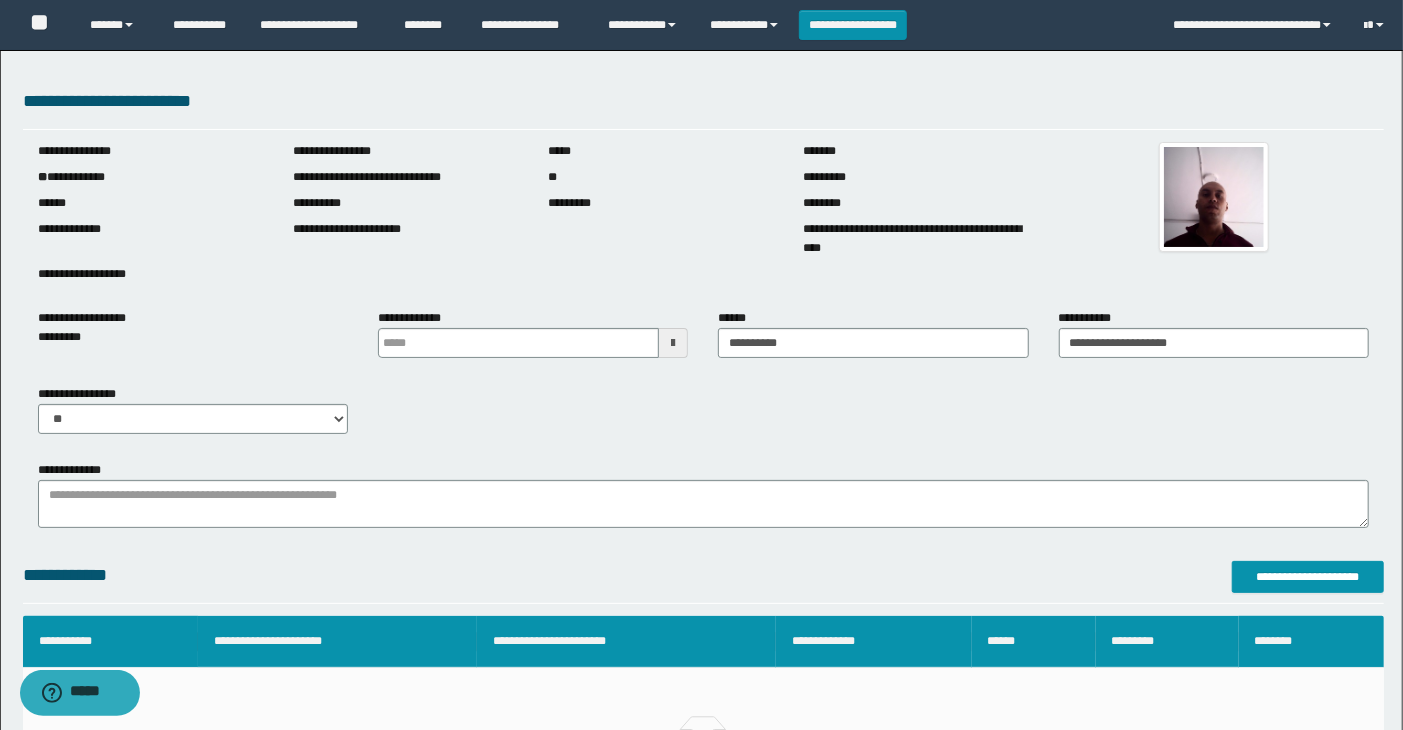 click at bounding box center [673, 343] 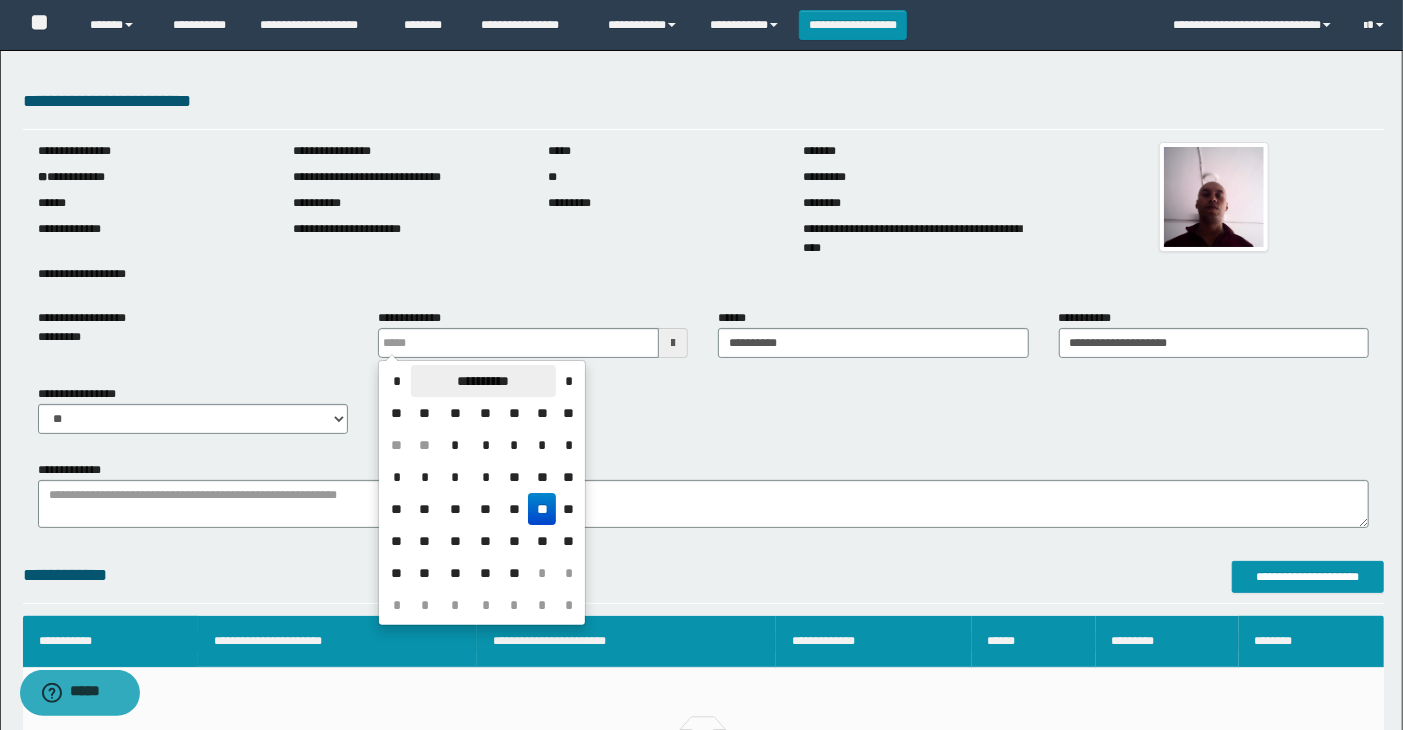 click on "**********" at bounding box center [483, 381] 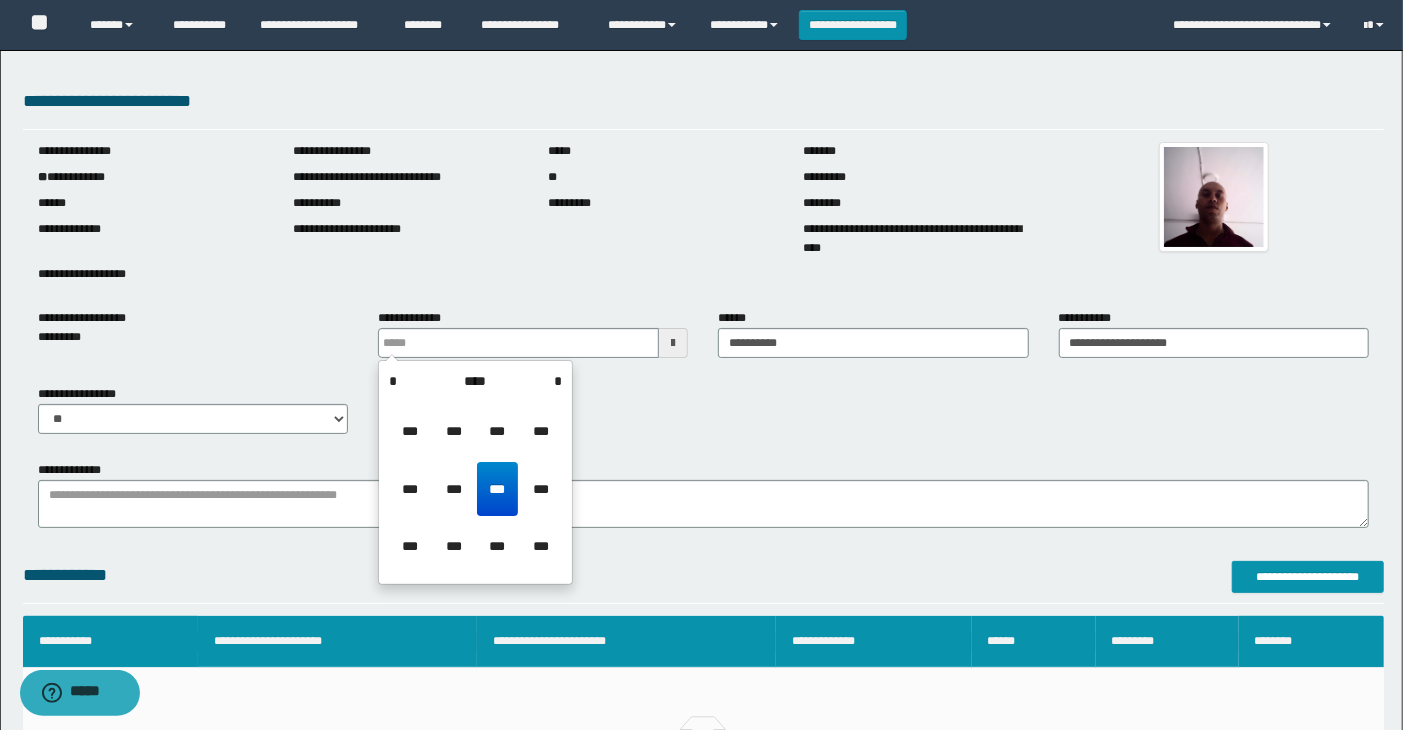 click on "****" at bounding box center (475, 381) 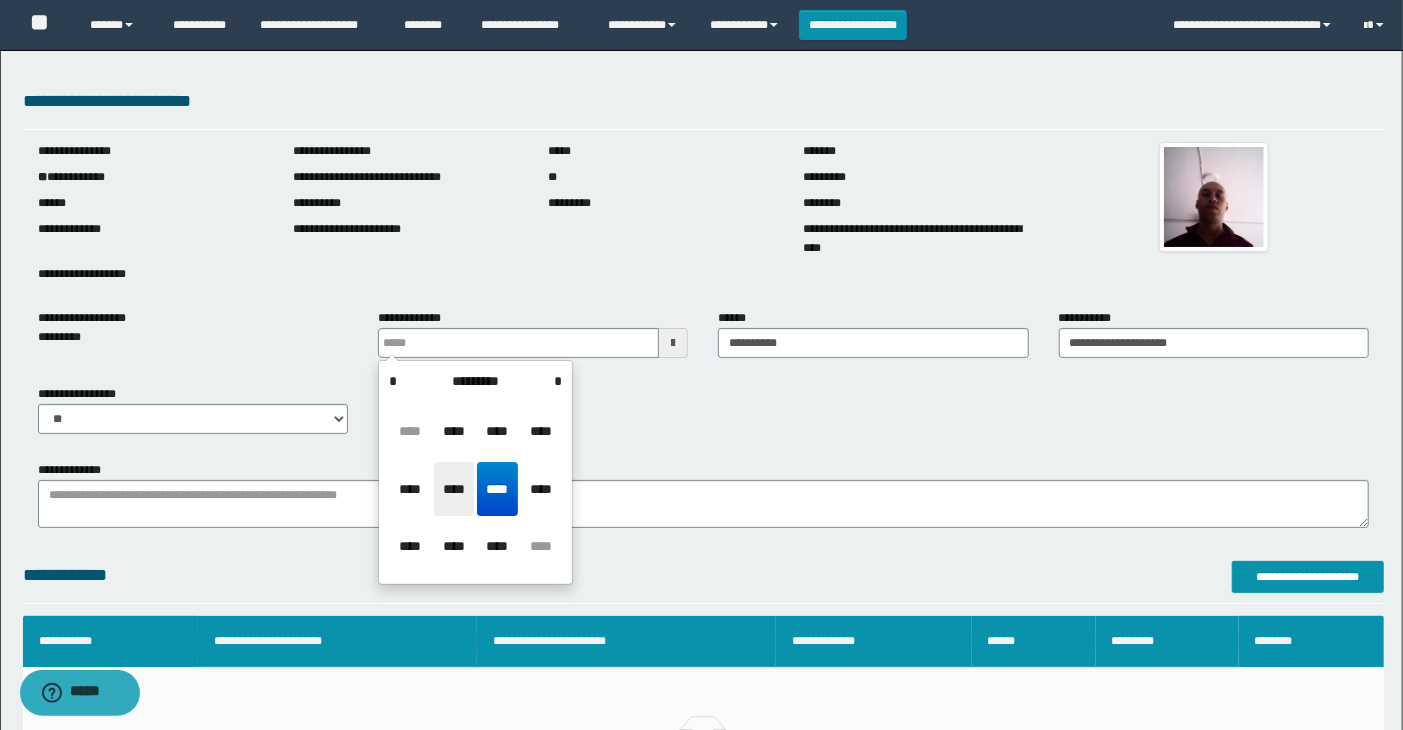 click on "****" at bounding box center [454, 489] 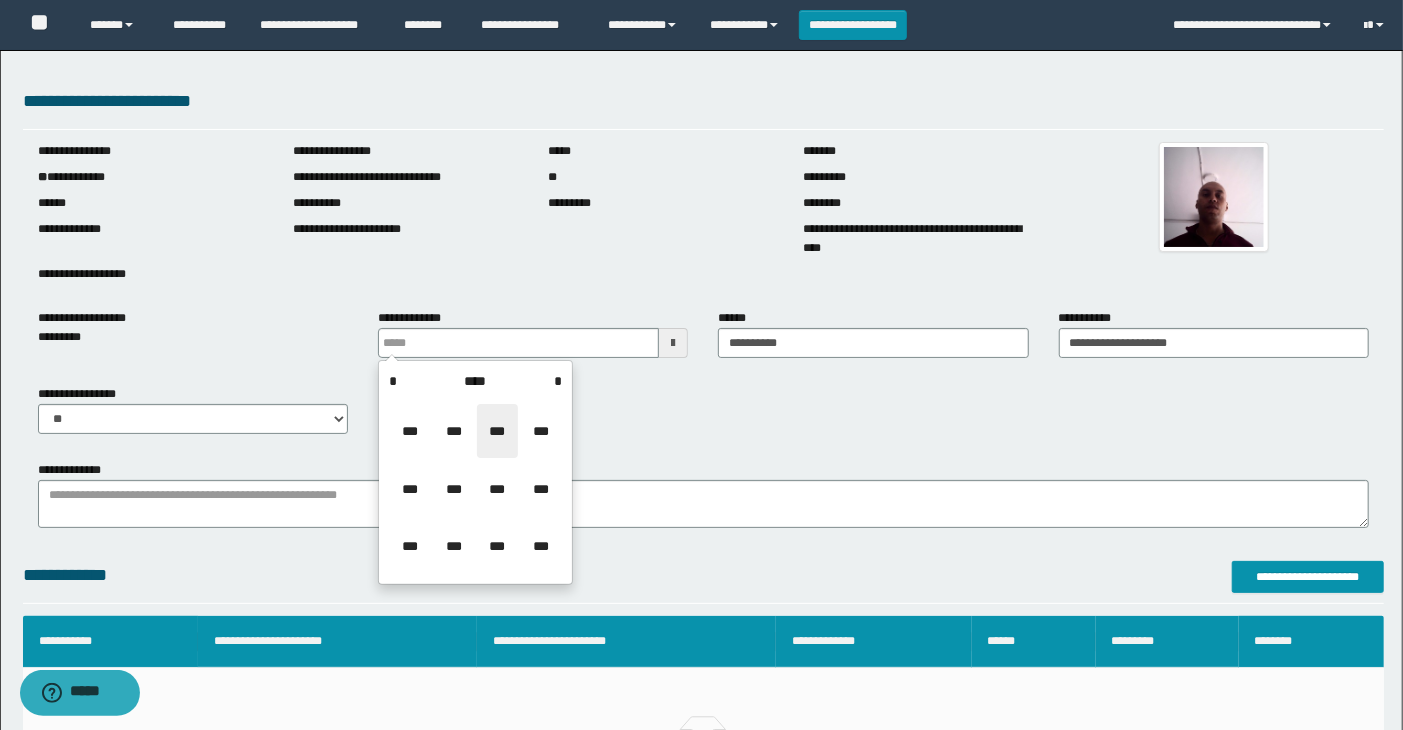 click on "***" at bounding box center (497, 431) 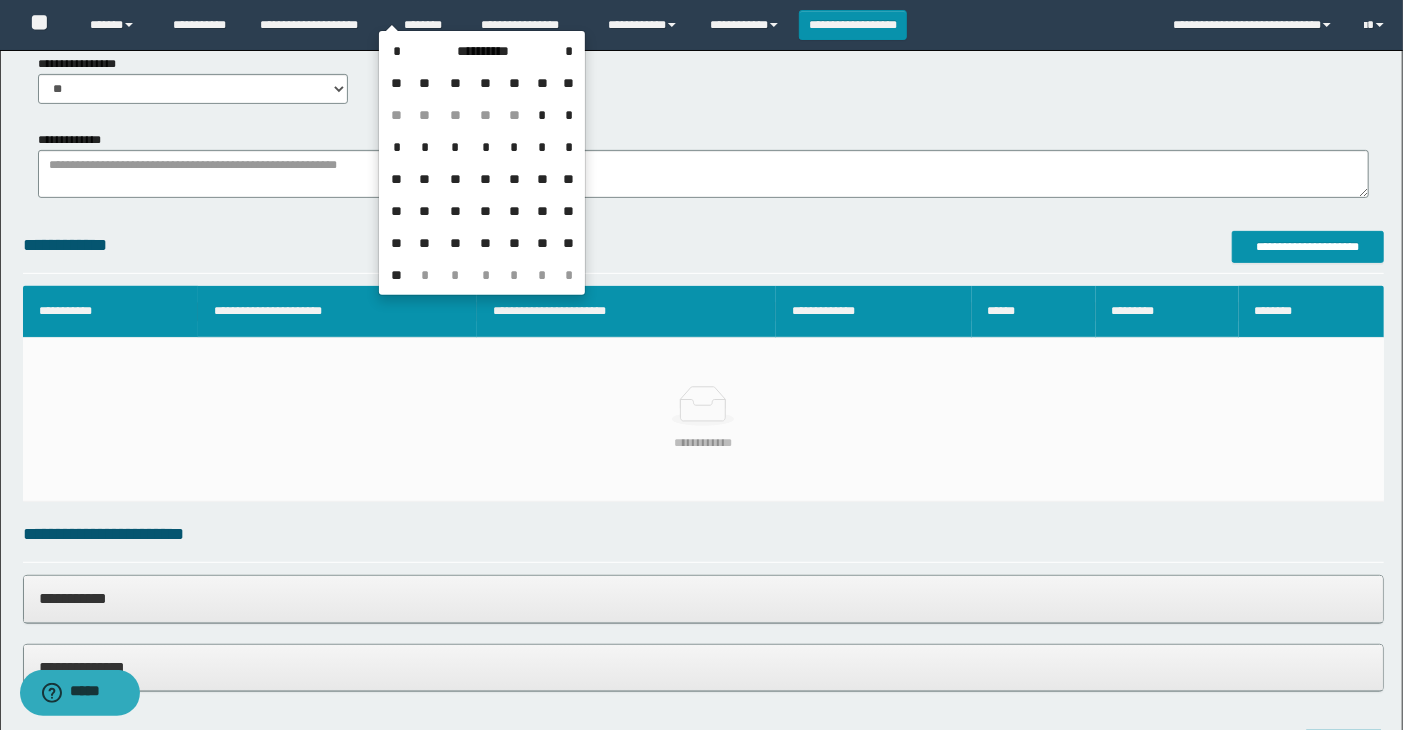 scroll, scrollTop: 317, scrollLeft: 0, axis: vertical 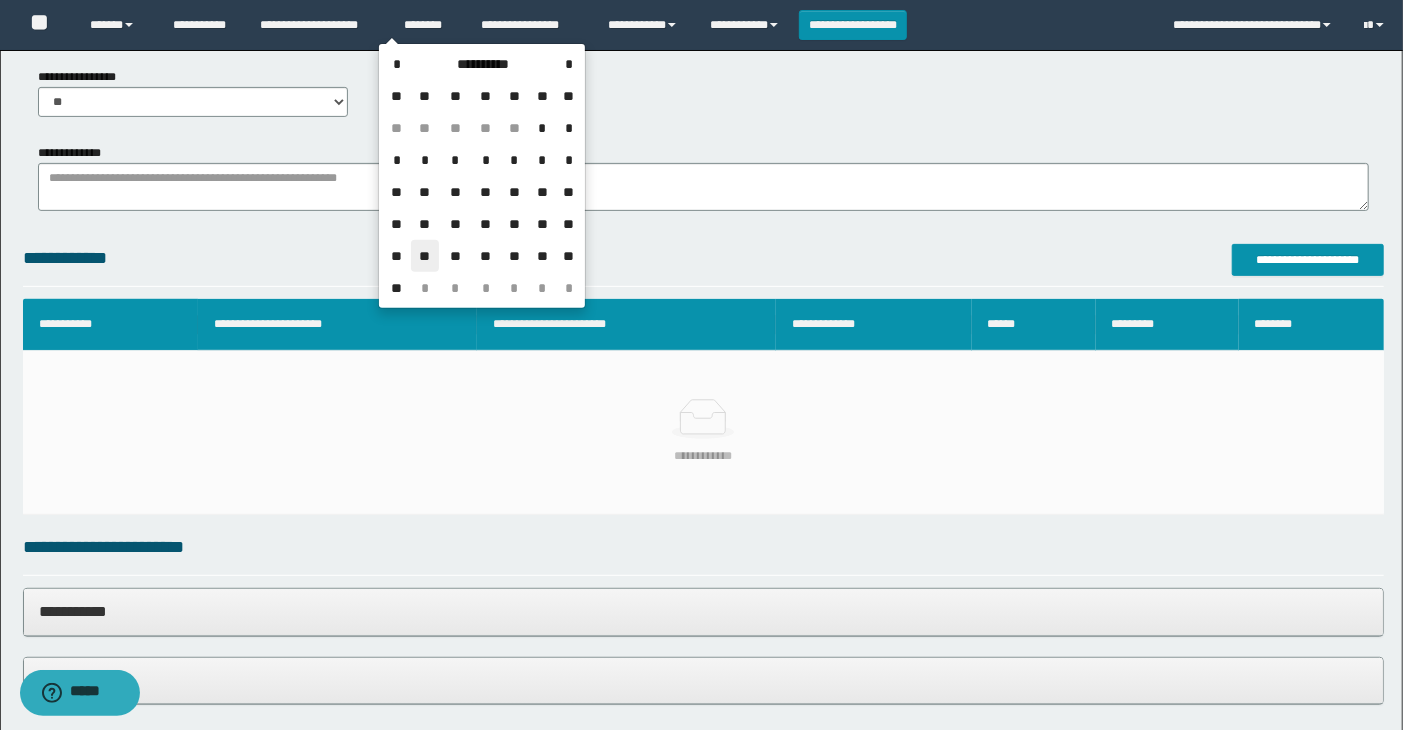 click on "**" at bounding box center [425, 256] 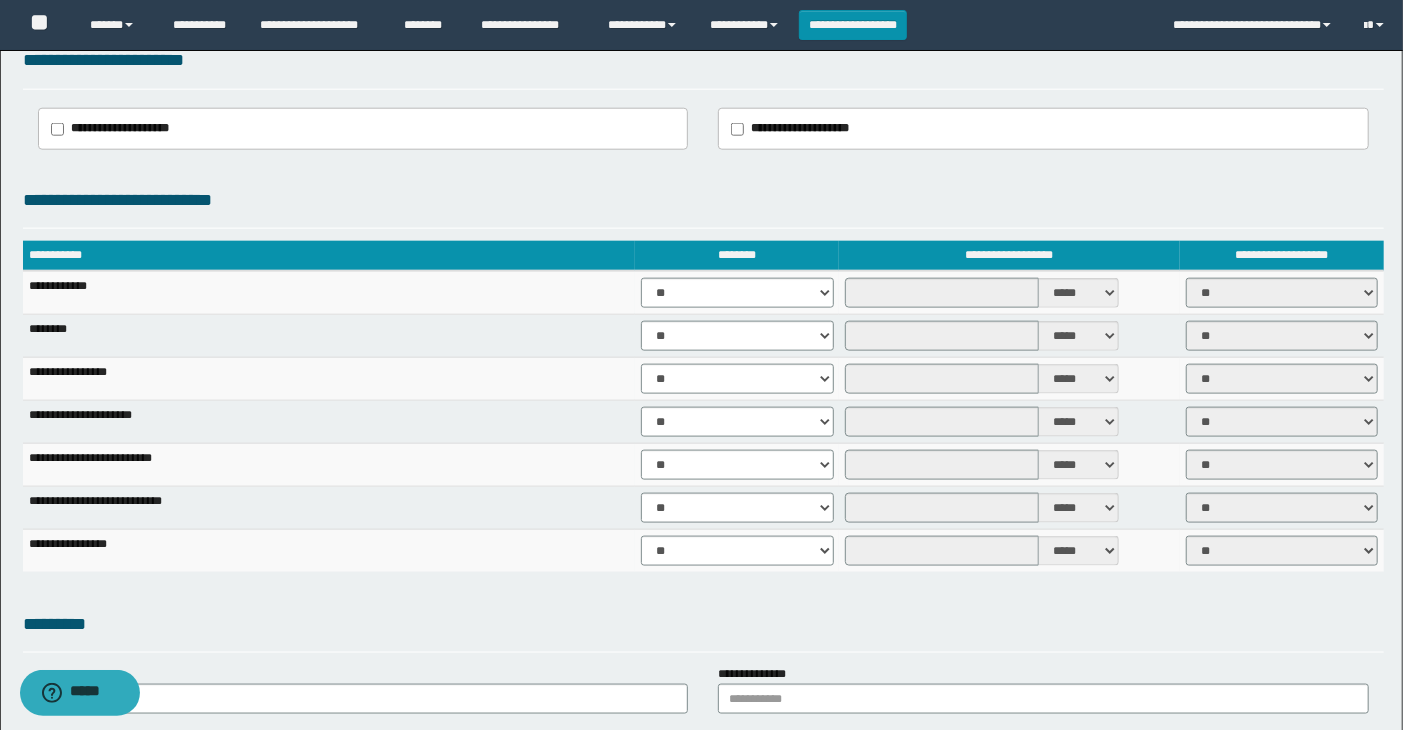 scroll, scrollTop: 1222, scrollLeft: 0, axis: vertical 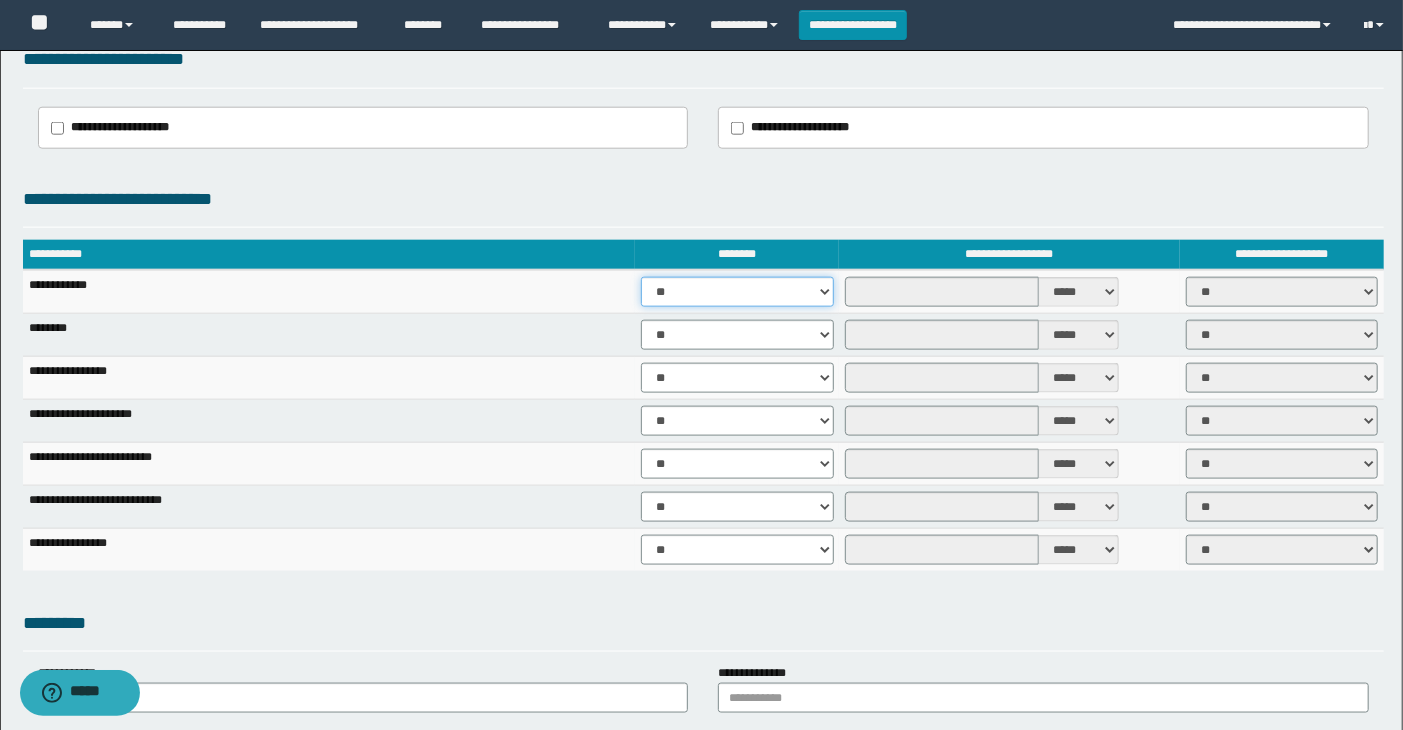 click on "**
**" at bounding box center [737, 292] 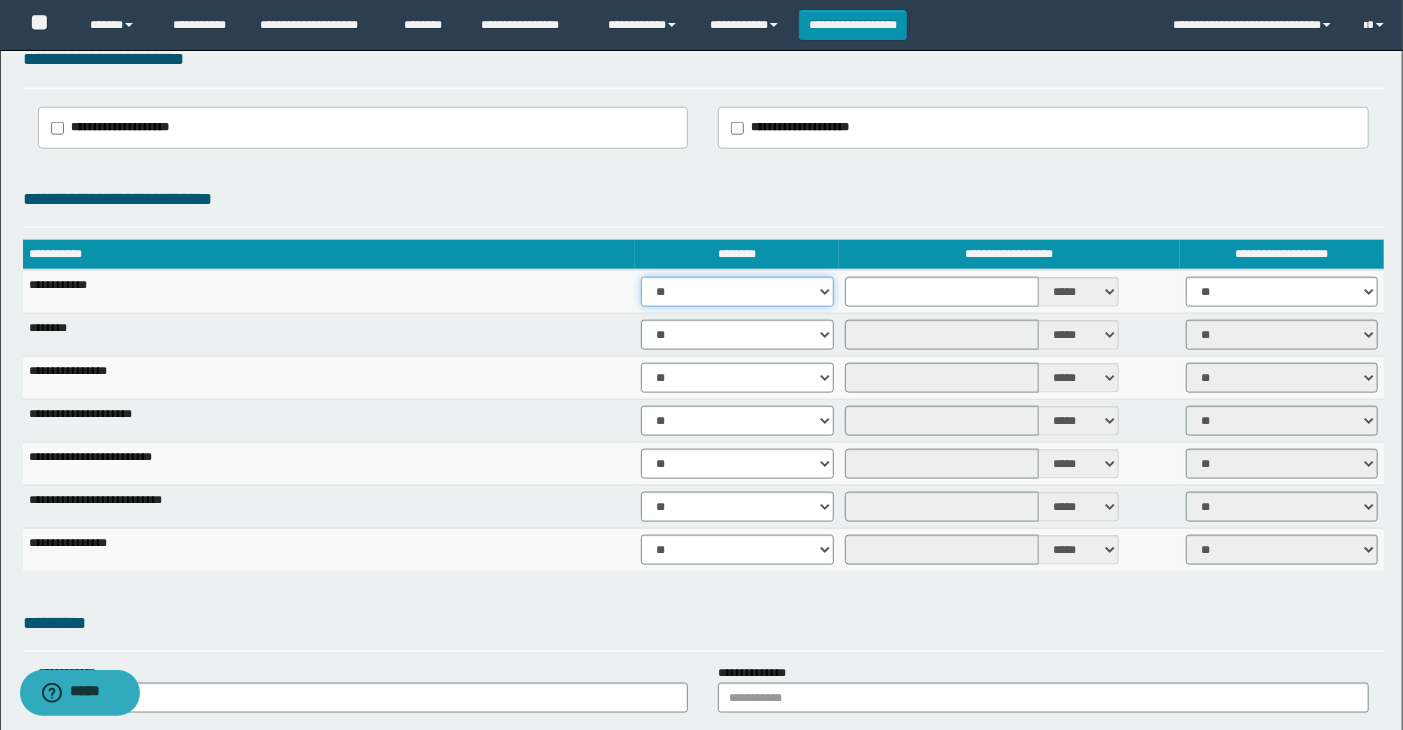 scroll, scrollTop: 1333, scrollLeft: 0, axis: vertical 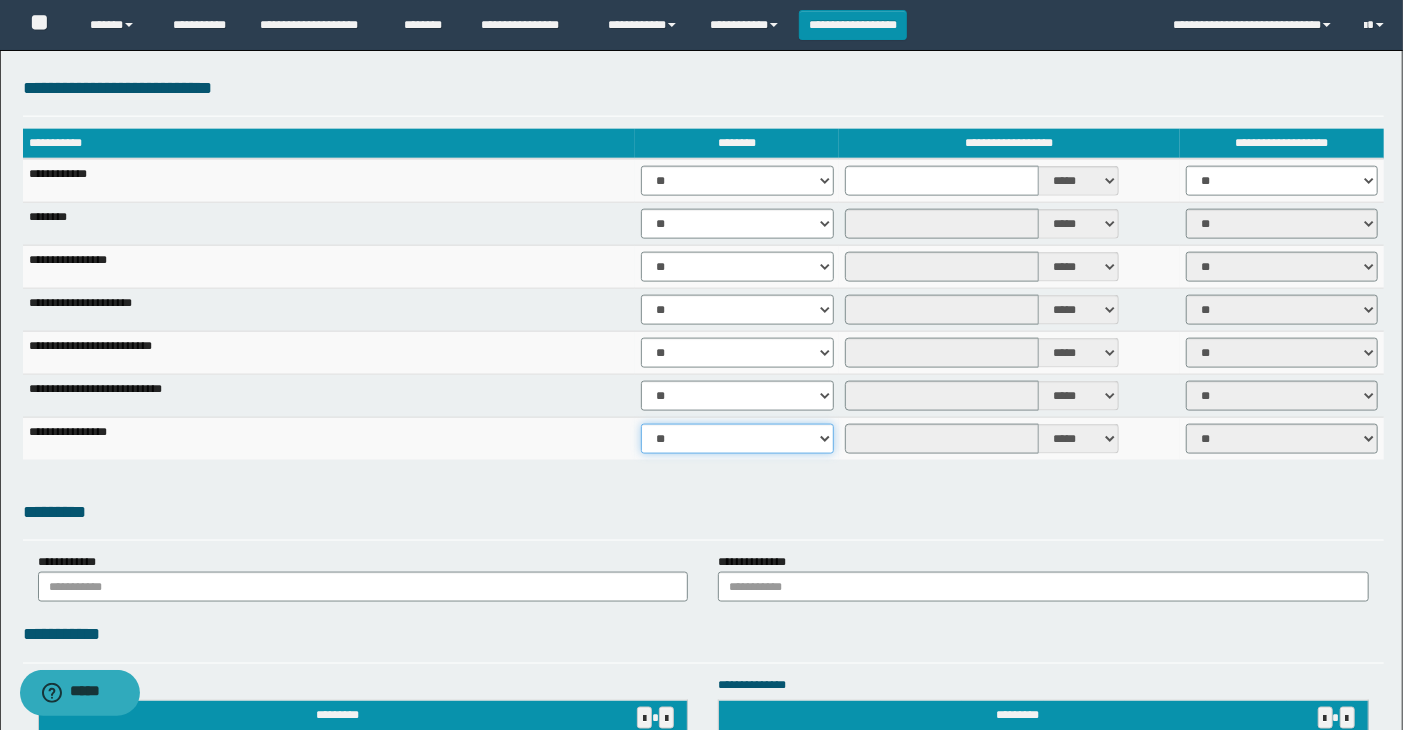 click on "**
**" at bounding box center (737, 439) 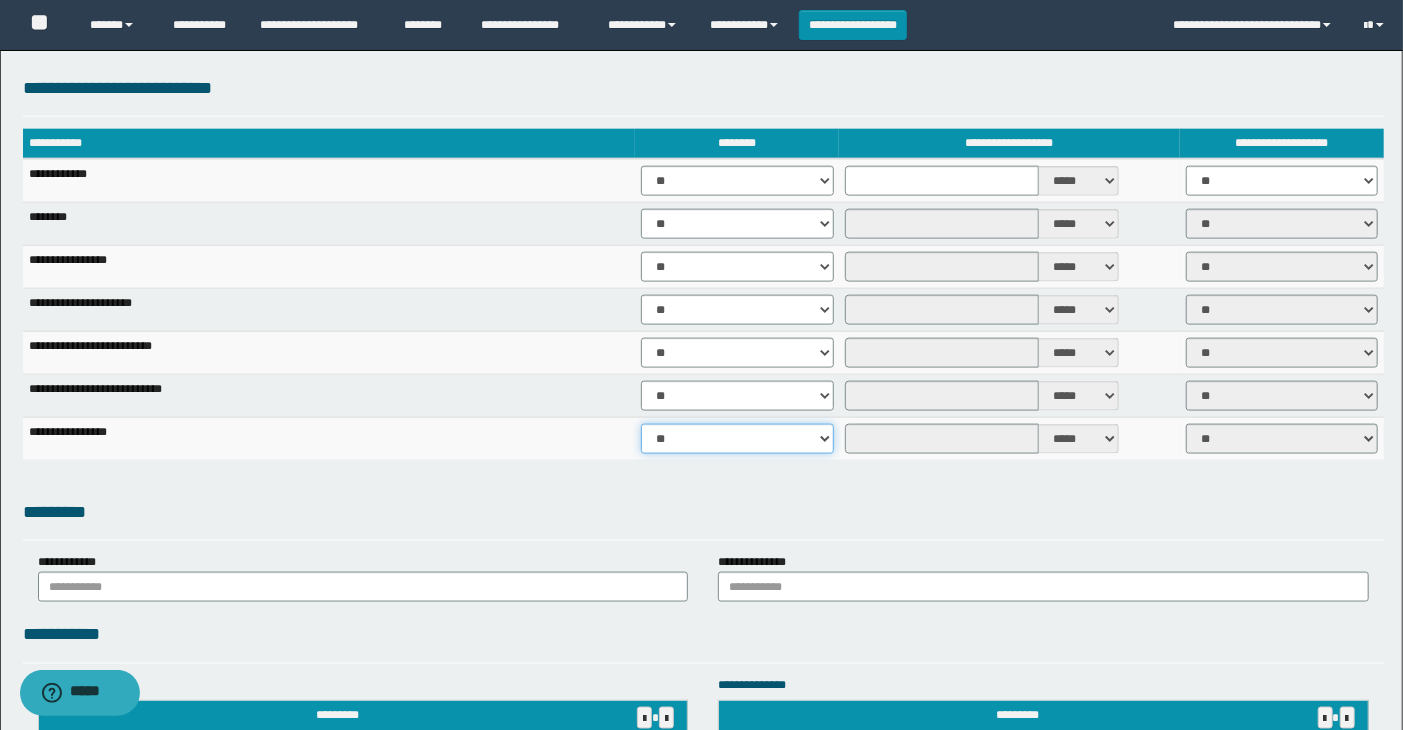 select on "****" 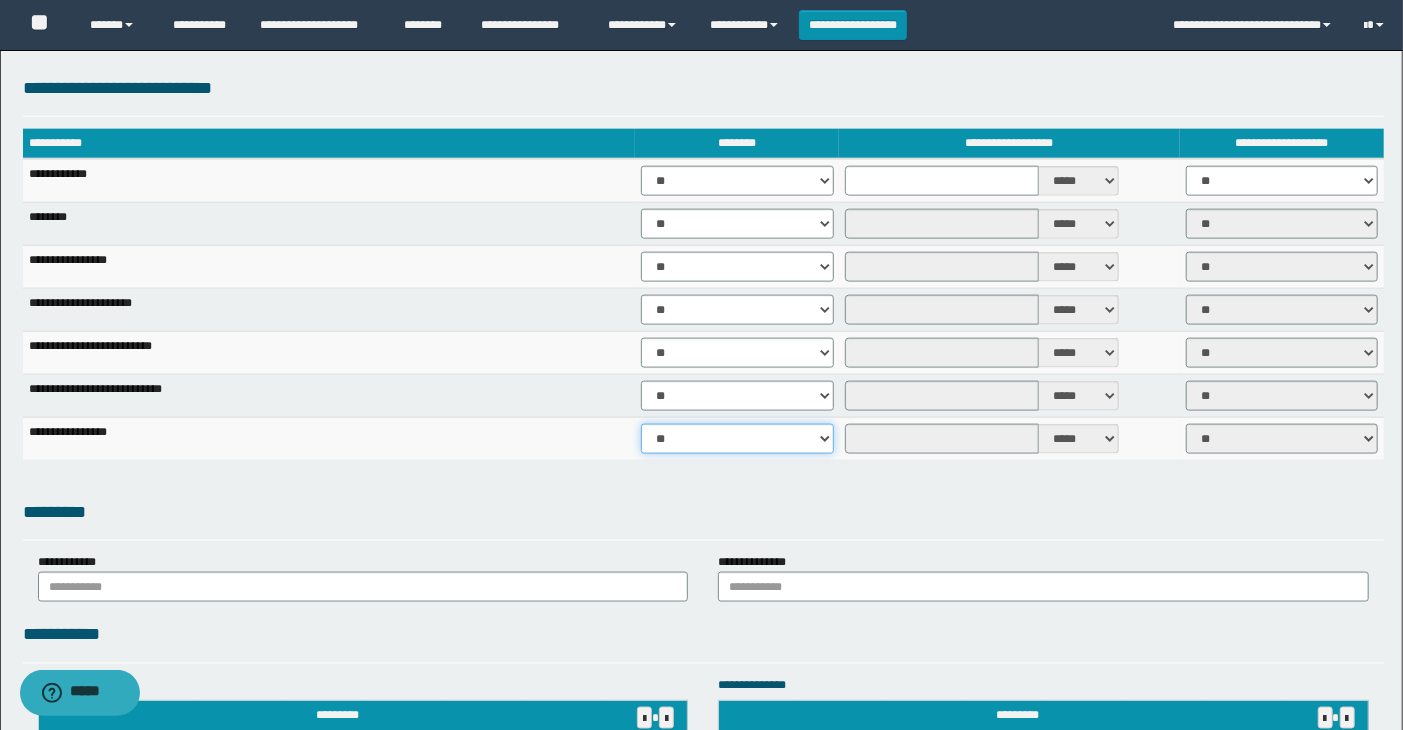 click on "**
**" at bounding box center (737, 439) 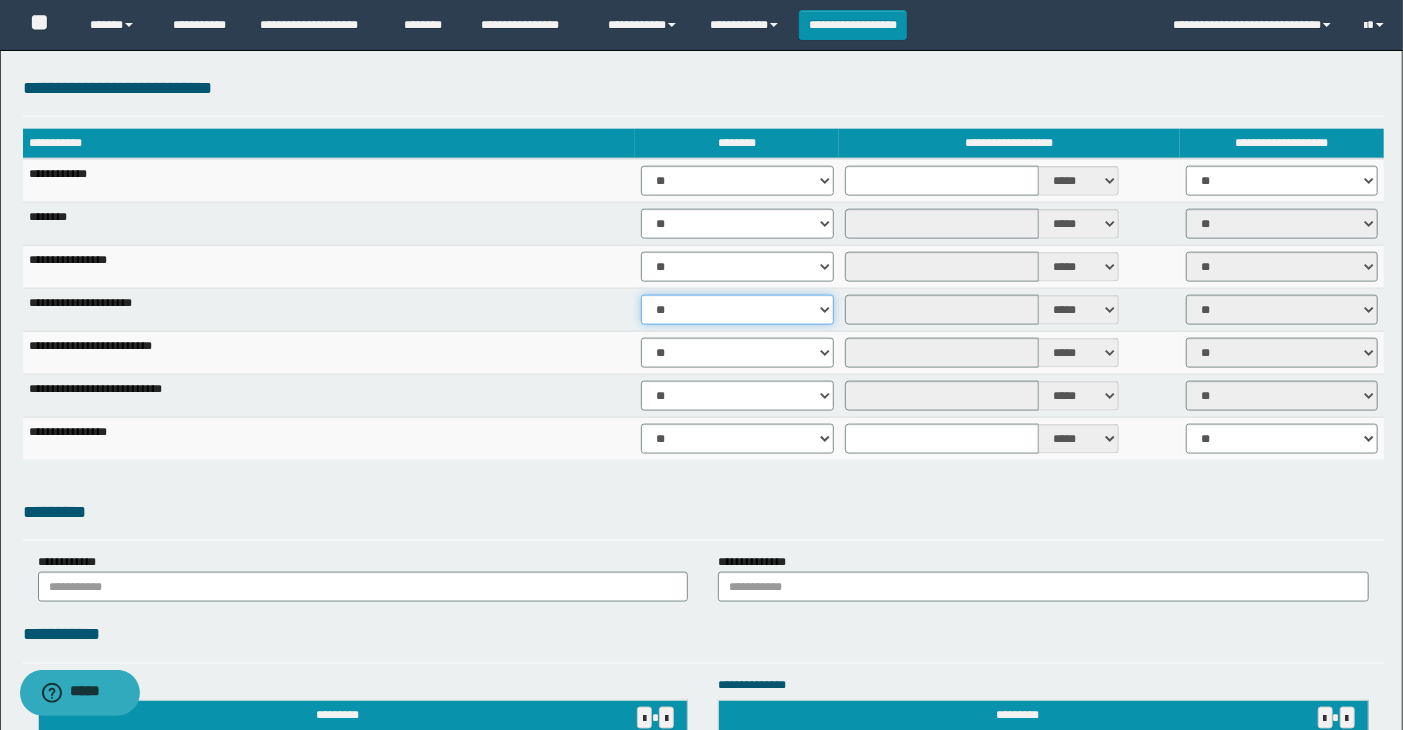 click on "**
**" at bounding box center [737, 310] 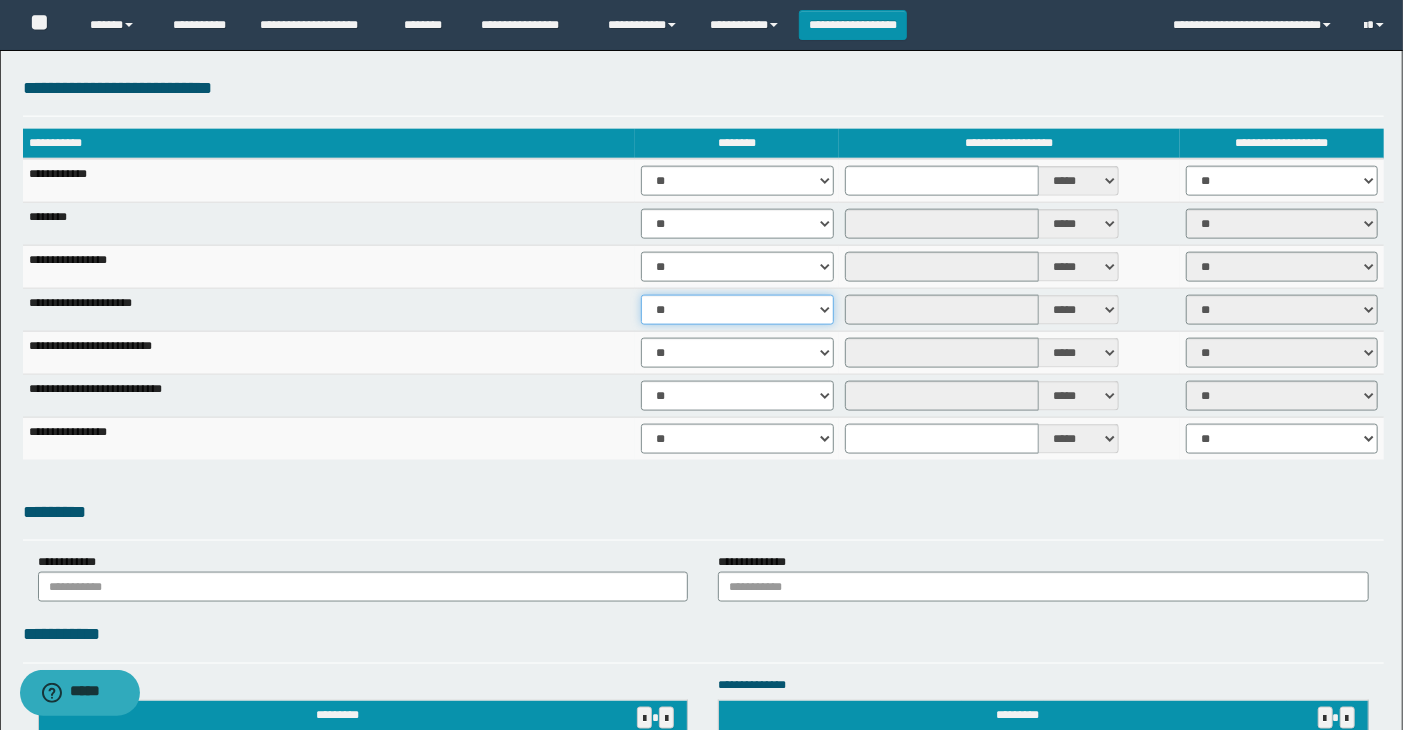 click on "**
**" at bounding box center [737, 310] 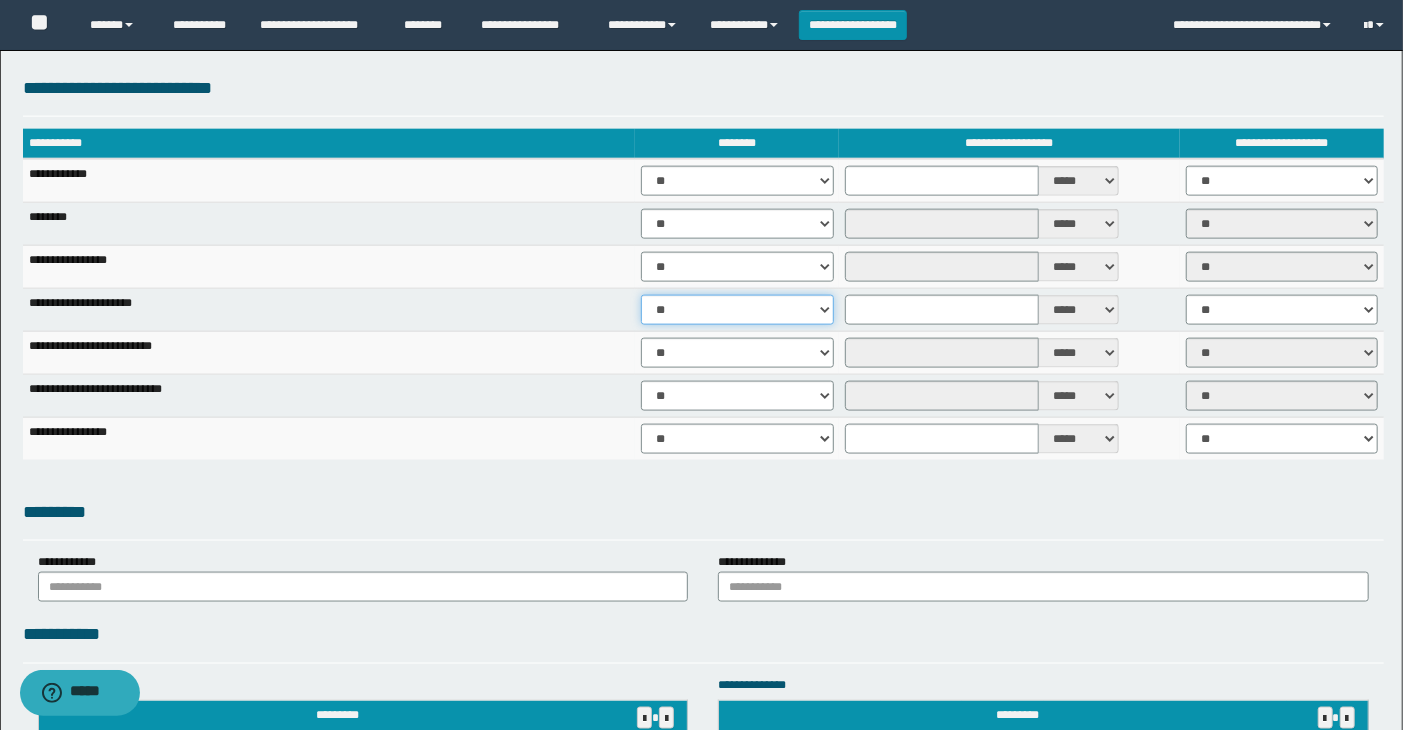 scroll, scrollTop: 1444, scrollLeft: 0, axis: vertical 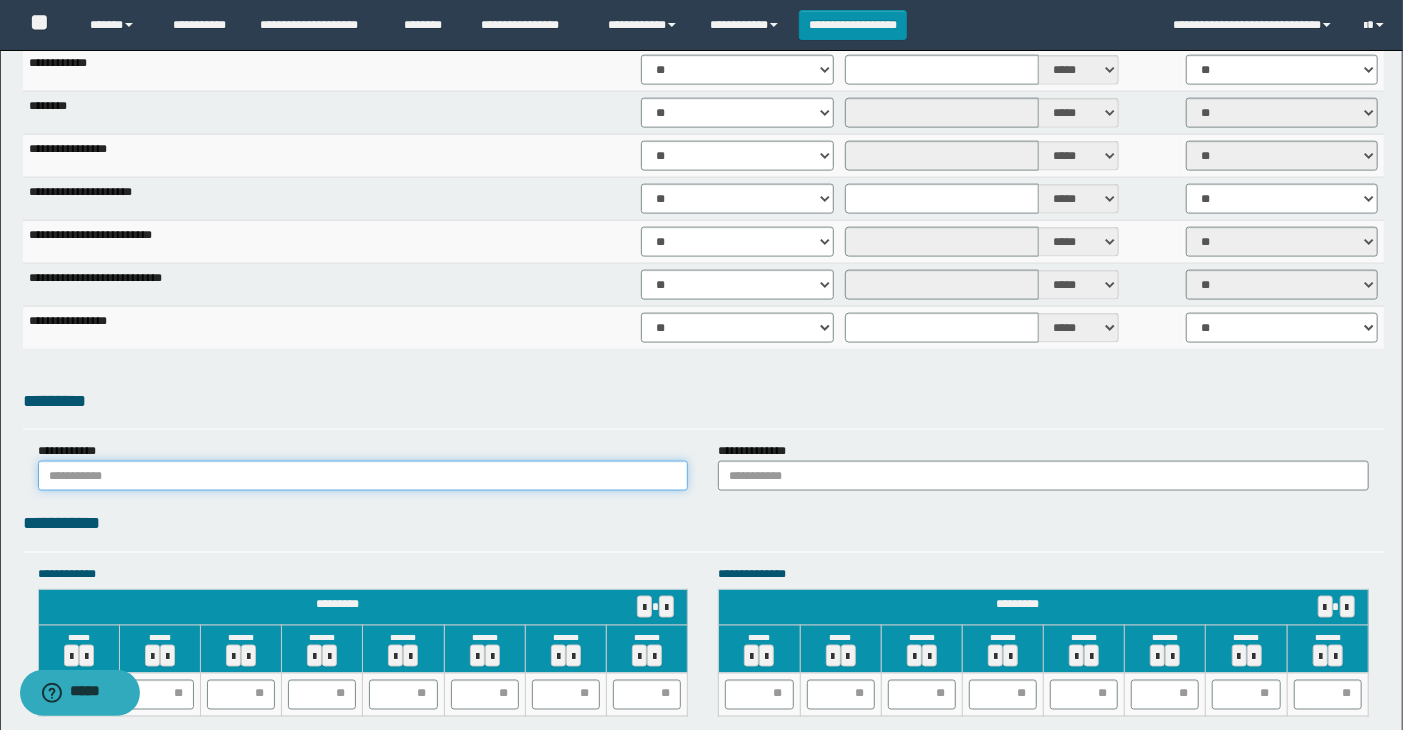 click at bounding box center [363, 476] 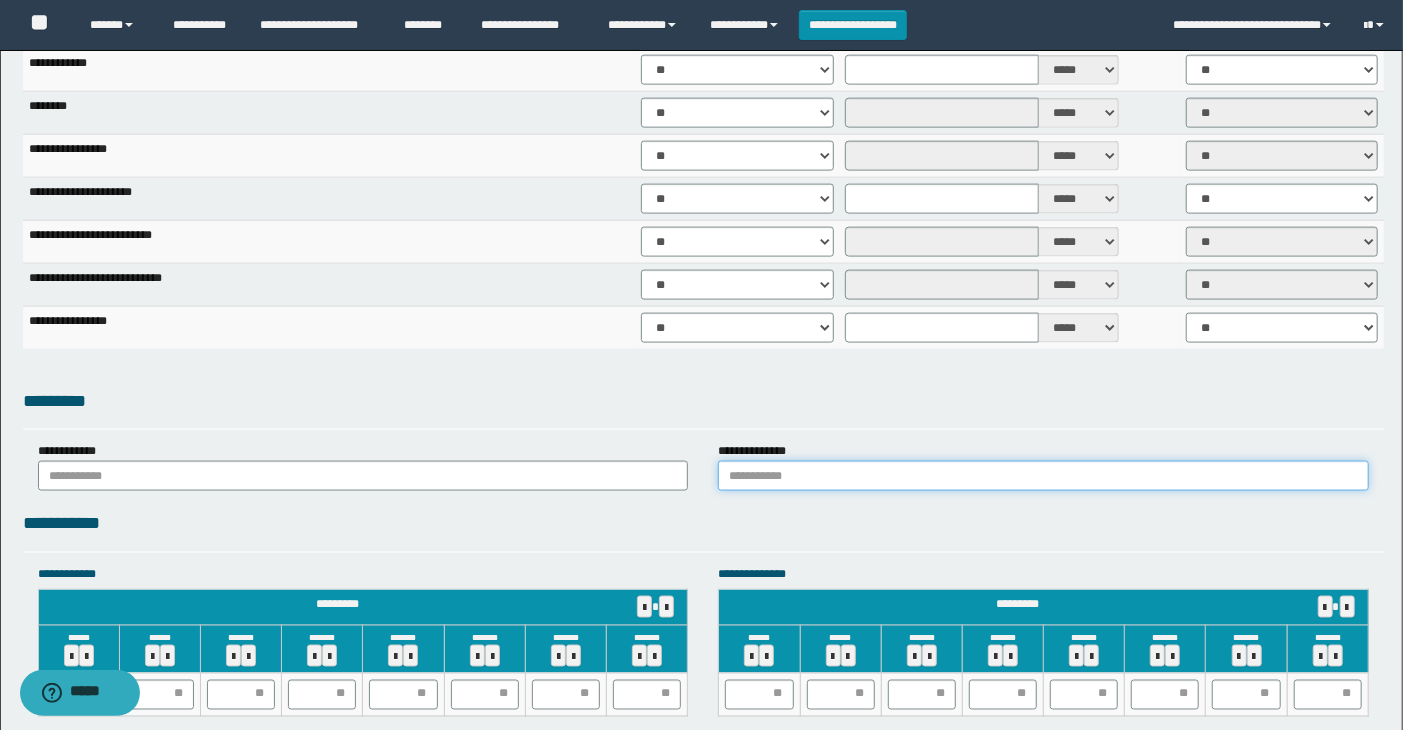 drag, startPoint x: 743, startPoint y: 471, endPoint x: 773, endPoint y: 487, distance: 34 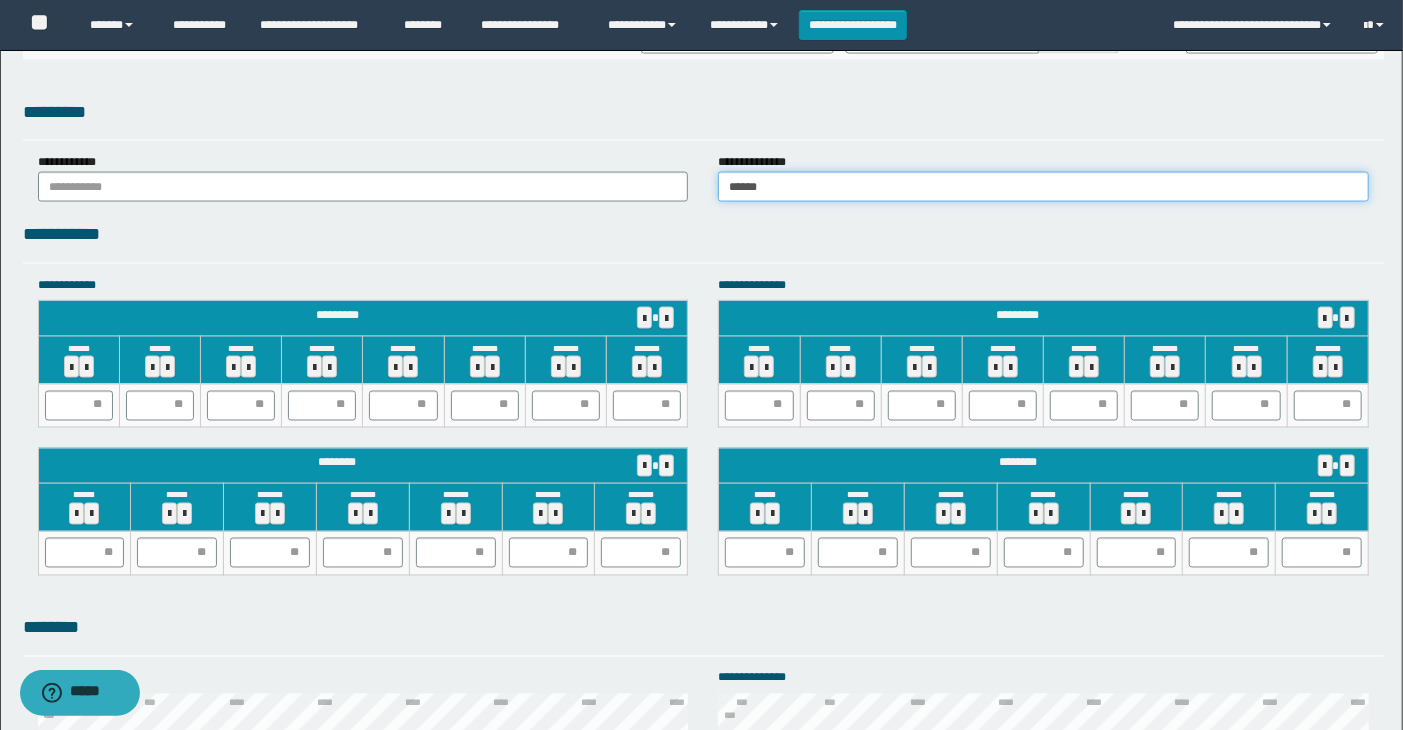 scroll, scrollTop: 1777, scrollLeft: 0, axis: vertical 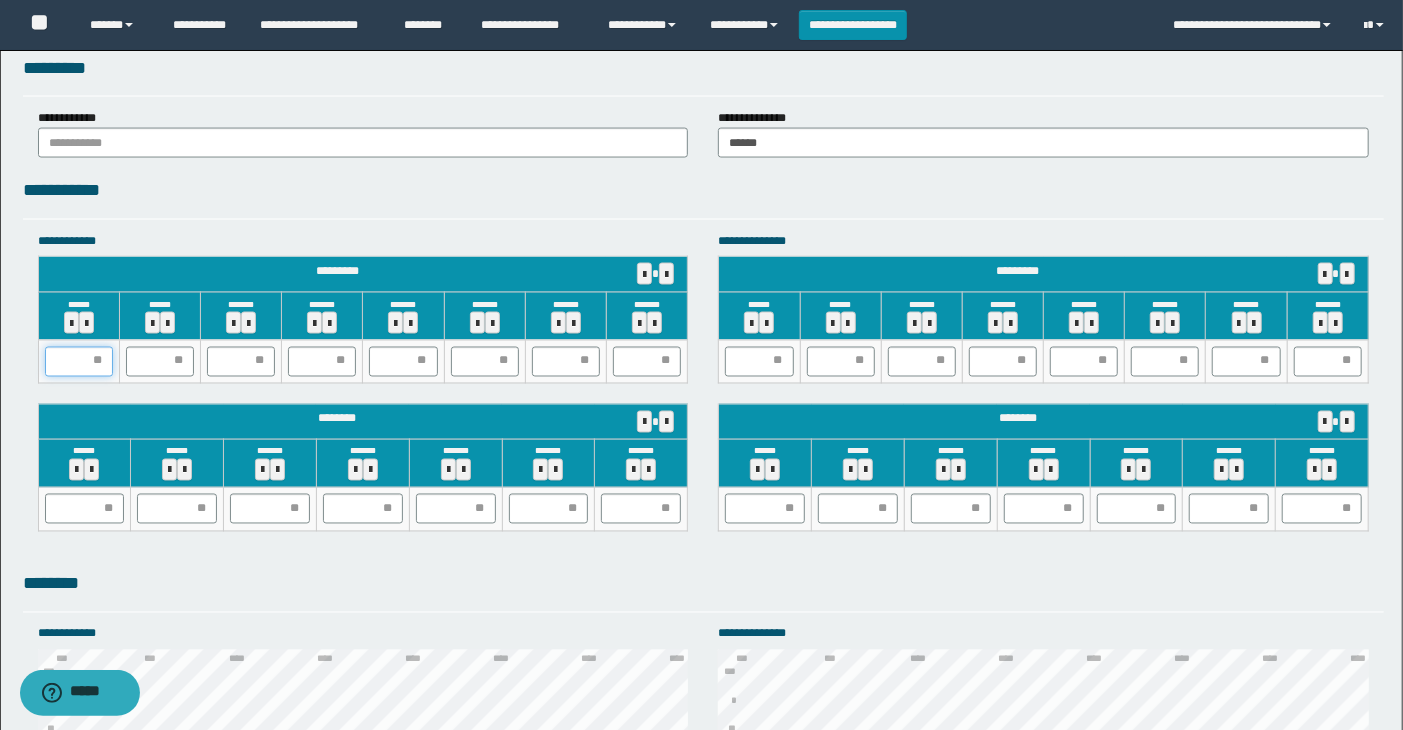 click at bounding box center [79, 362] 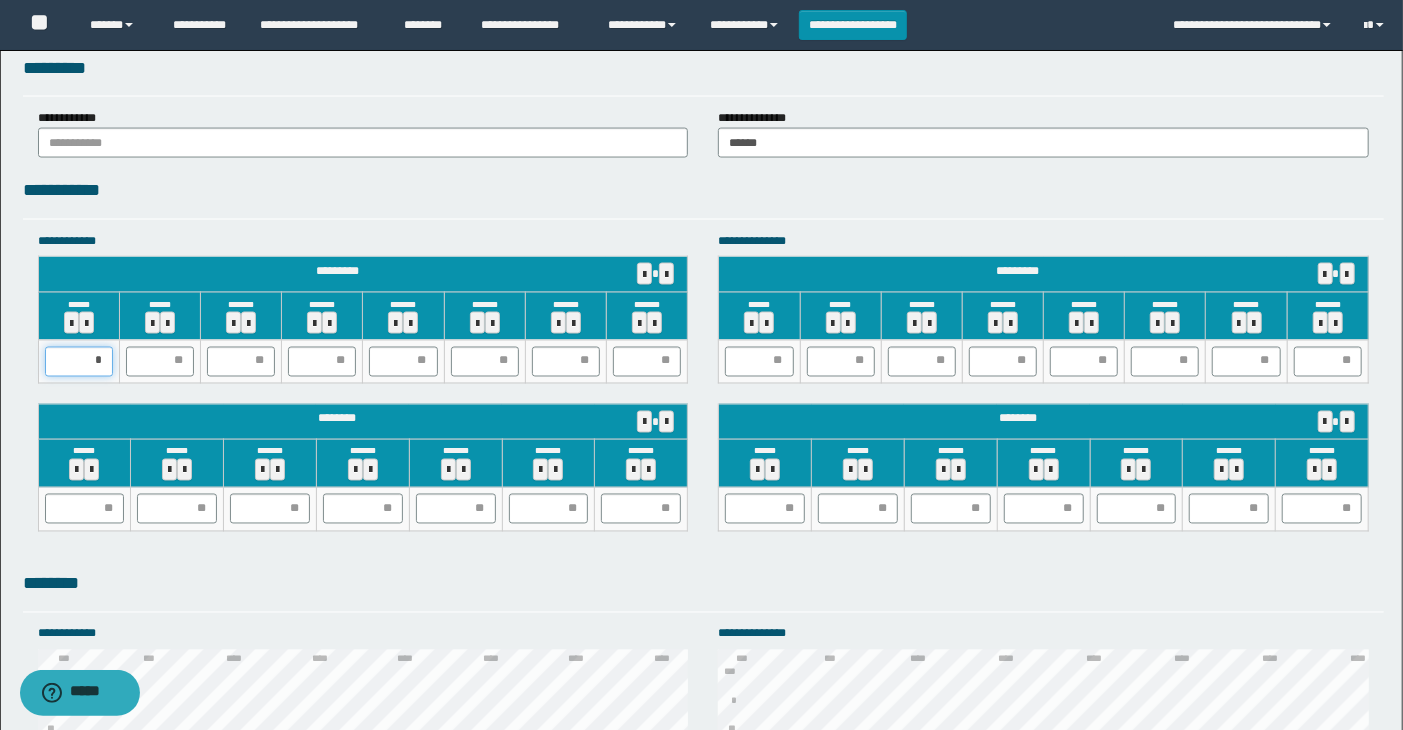 type on "**" 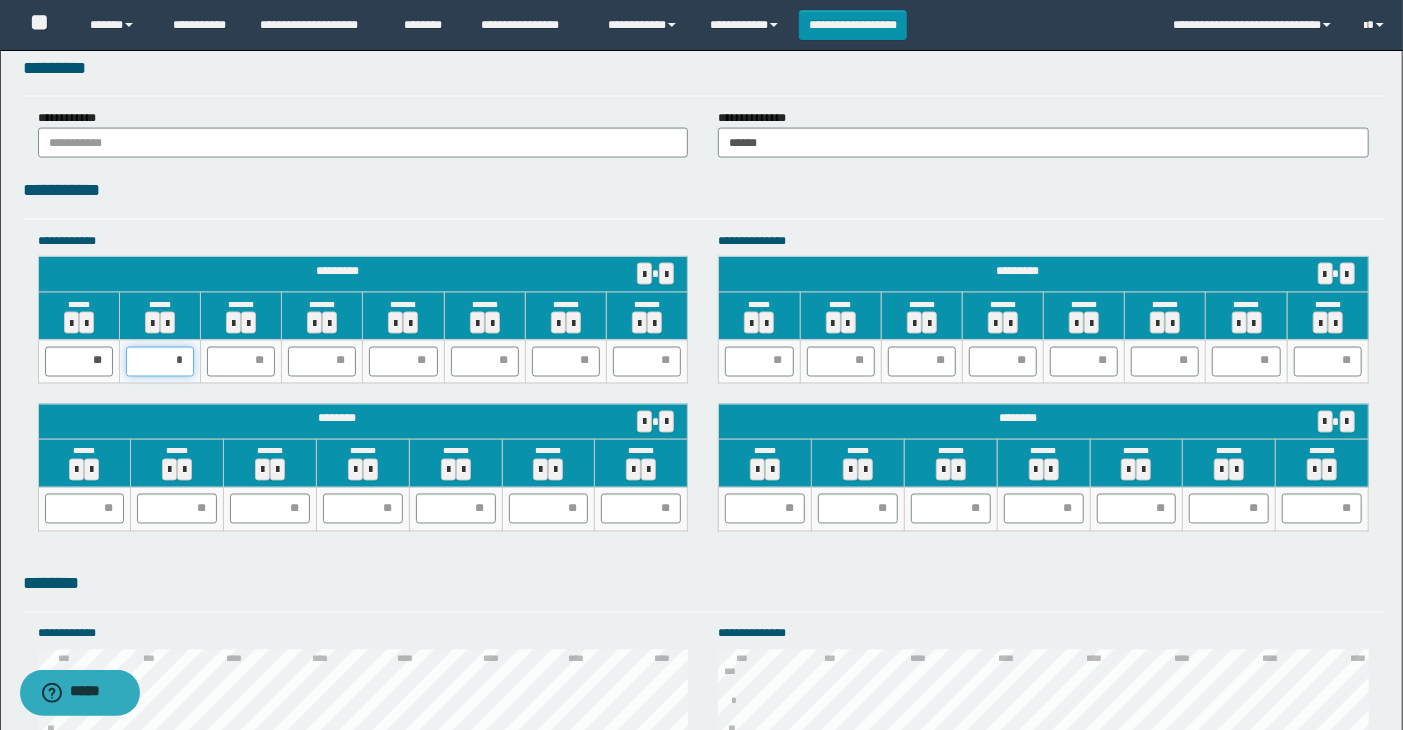 type on "**" 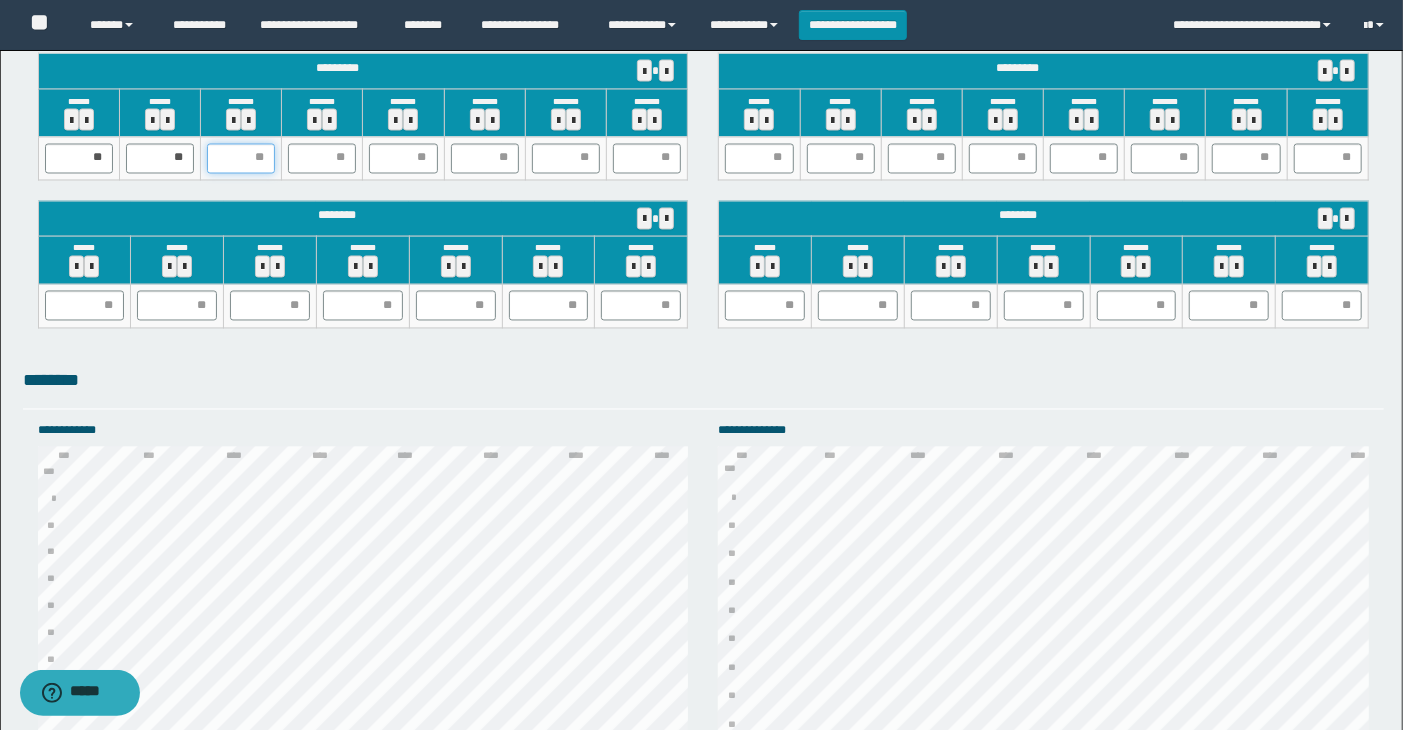 scroll, scrollTop: 1666, scrollLeft: 0, axis: vertical 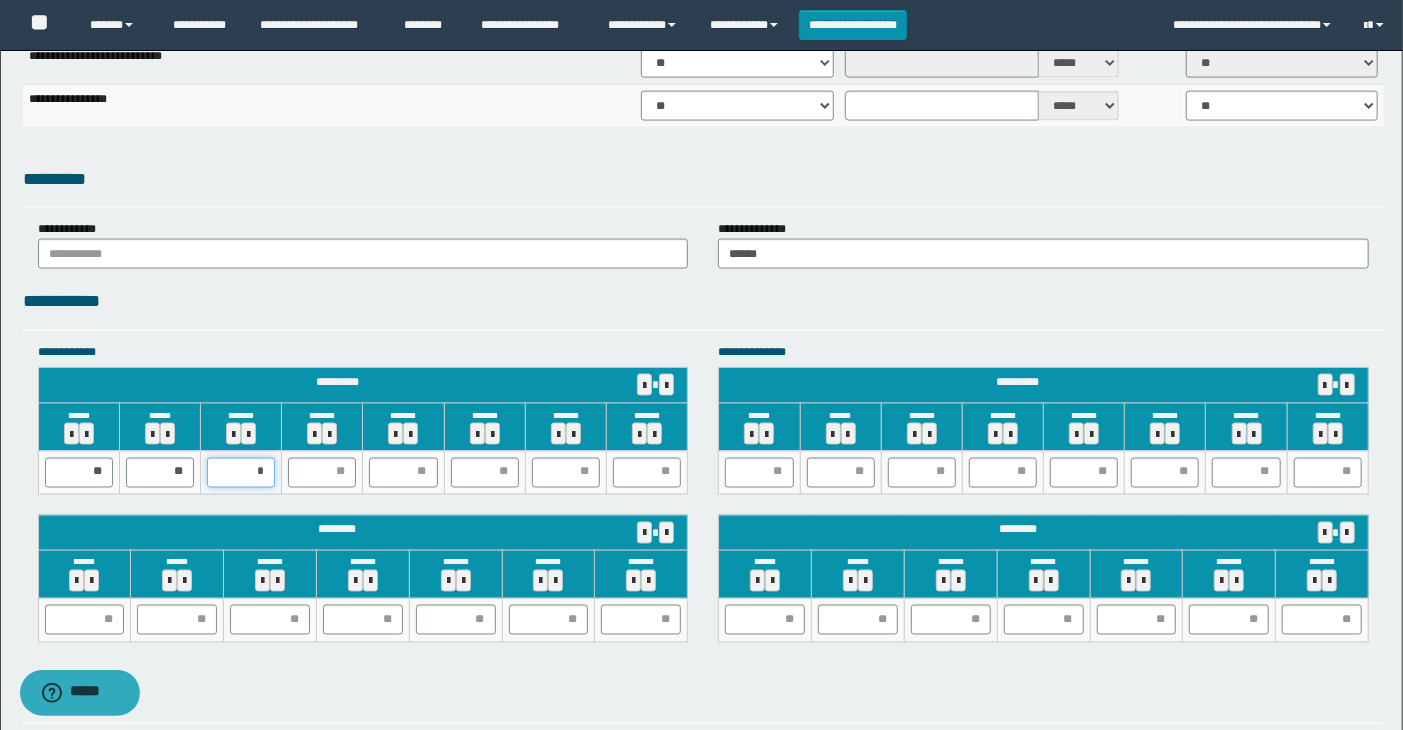 type on "**" 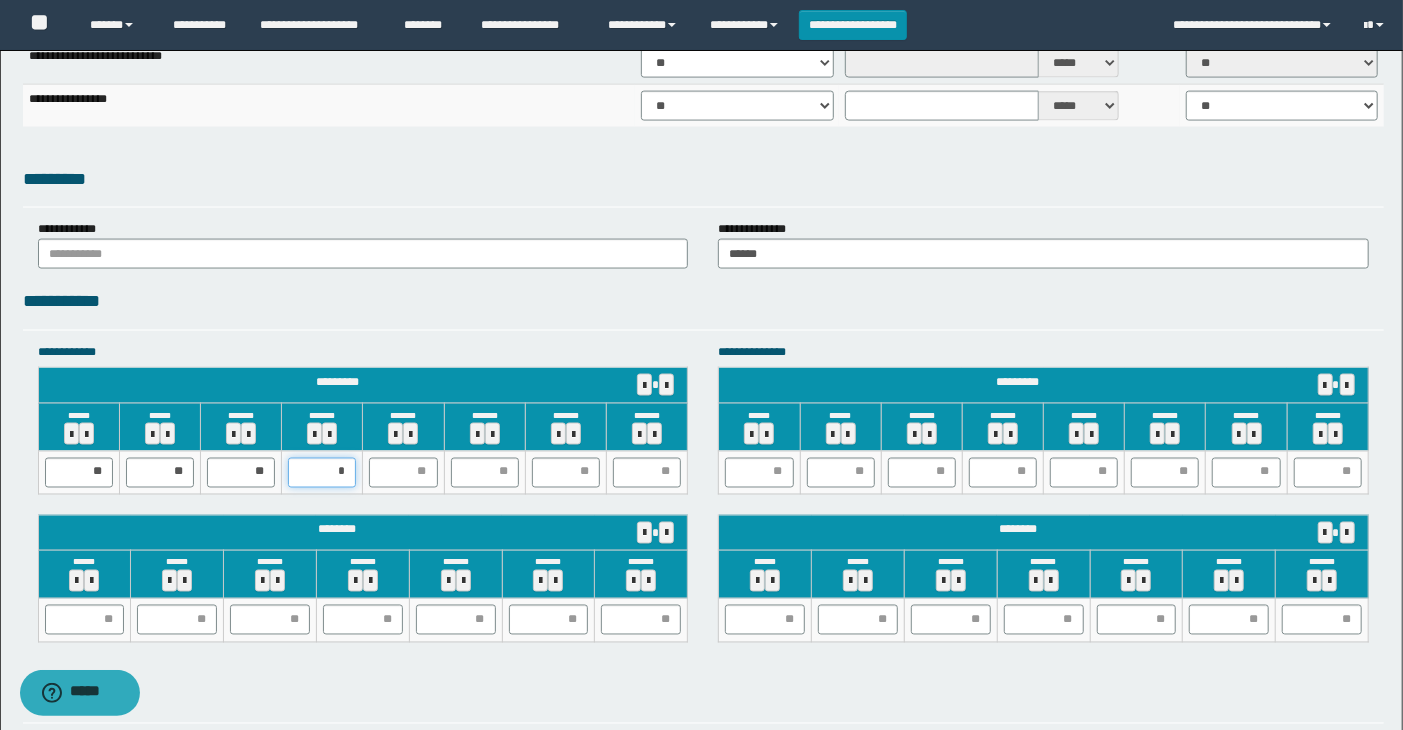 type on "**" 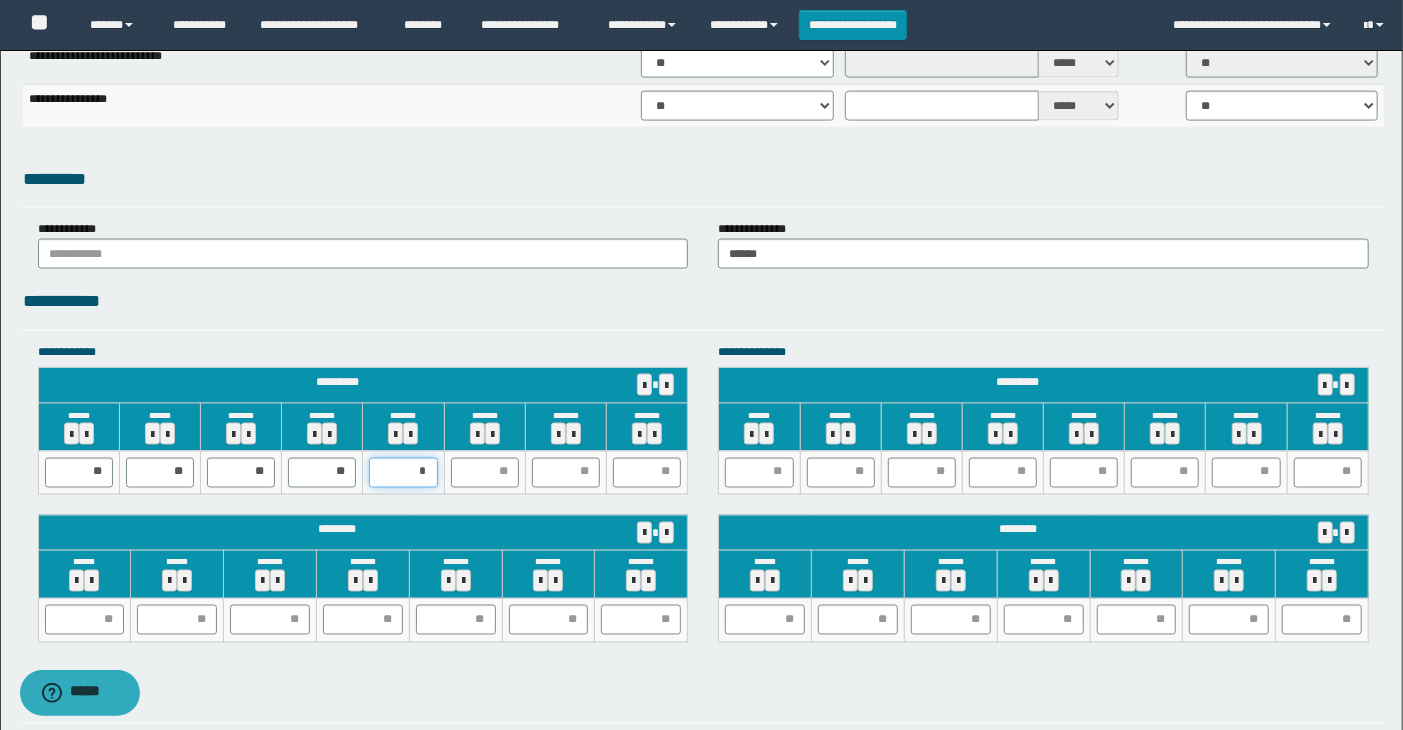 type on "**" 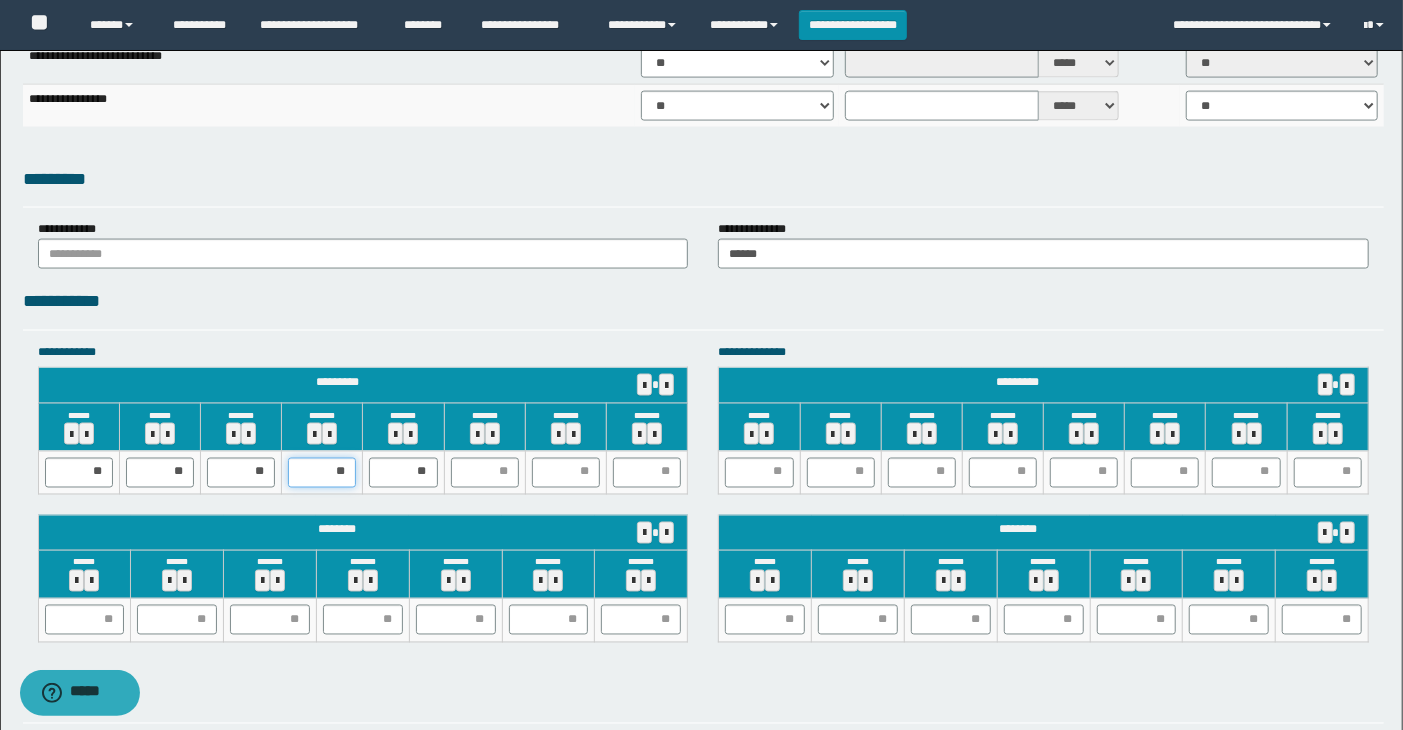 drag, startPoint x: 323, startPoint y: 480, endPoint x: 393, endPoint y: 464, distance: 71.80529 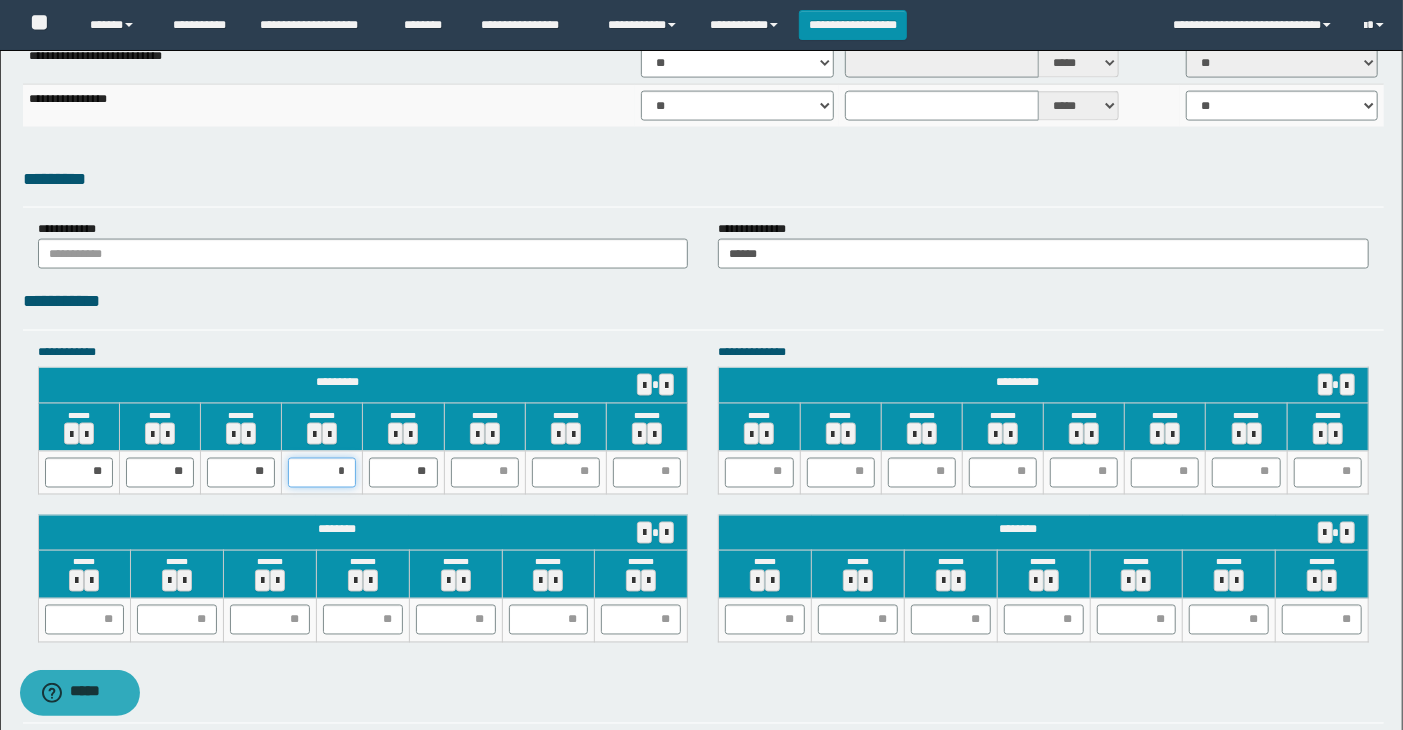 type on "**" 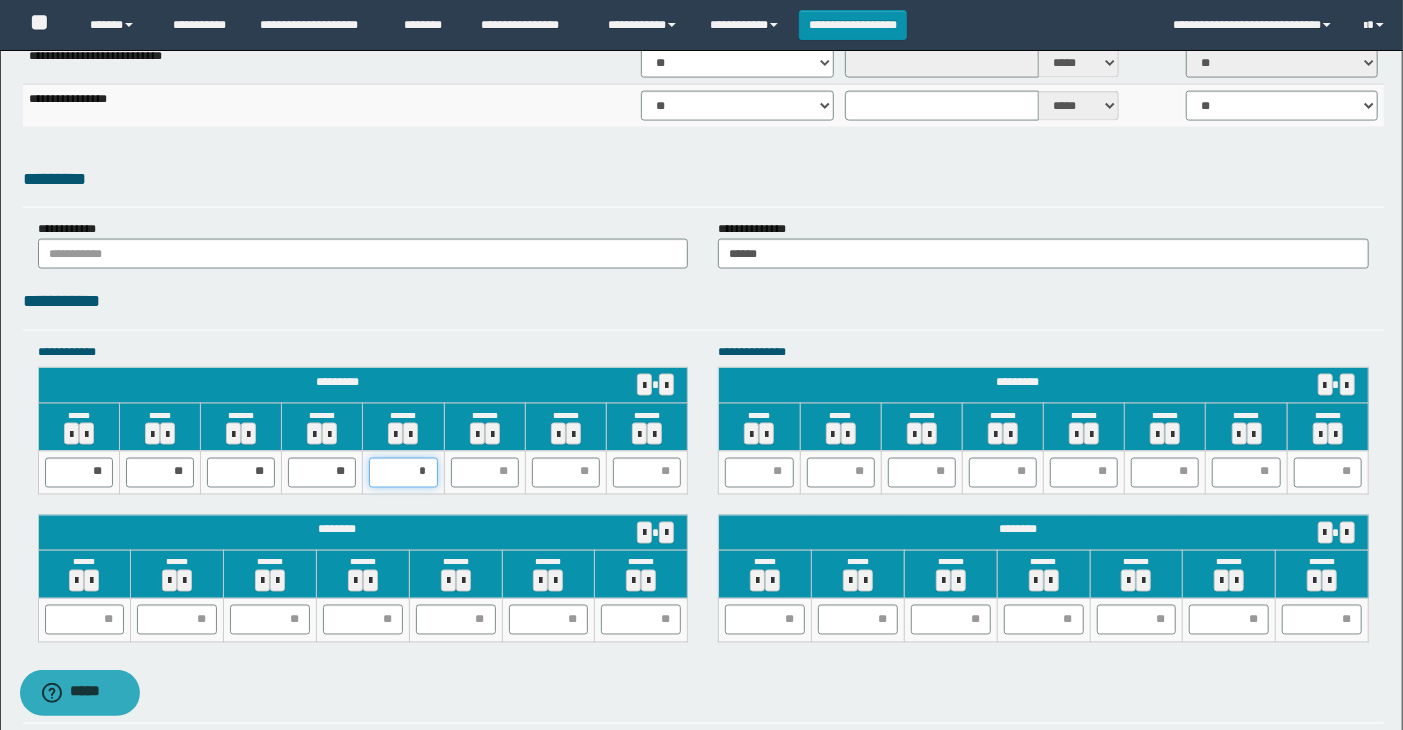 type on "**" 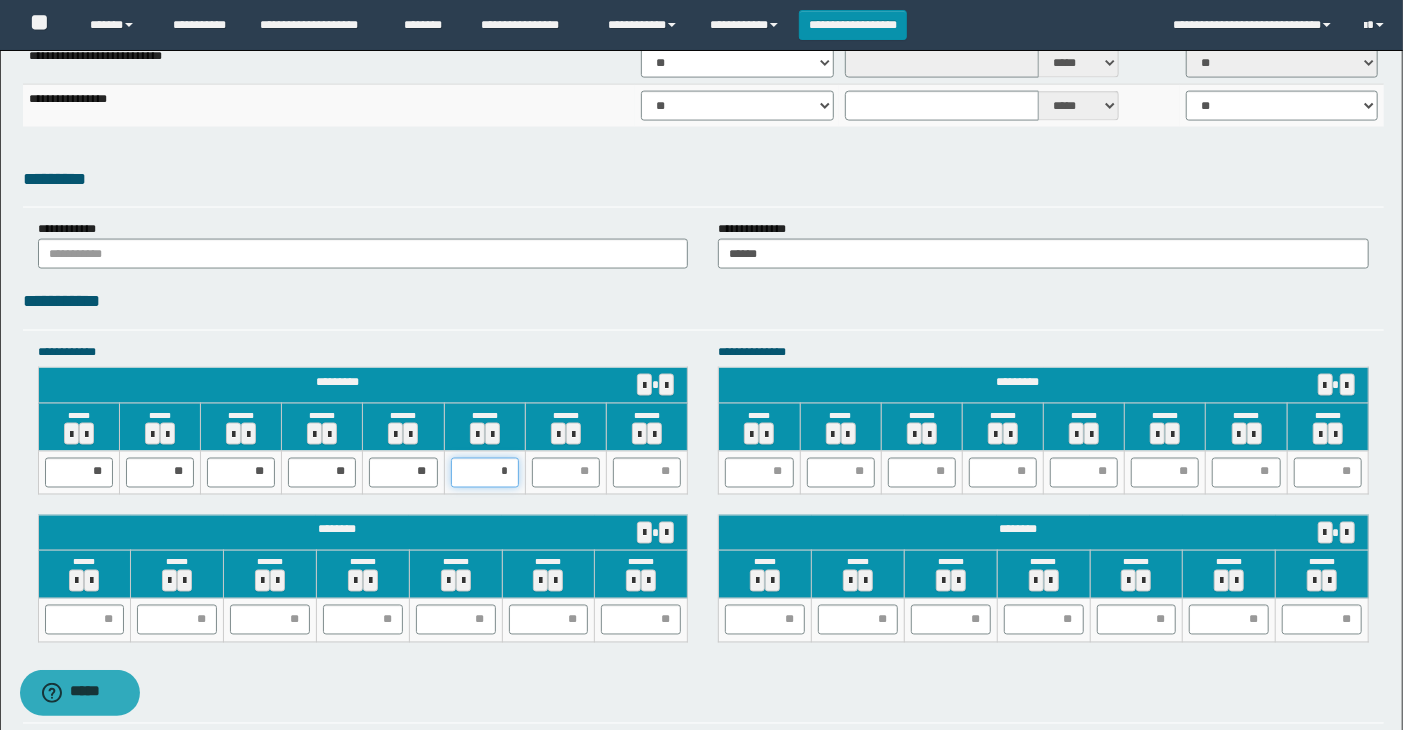 type on "**" 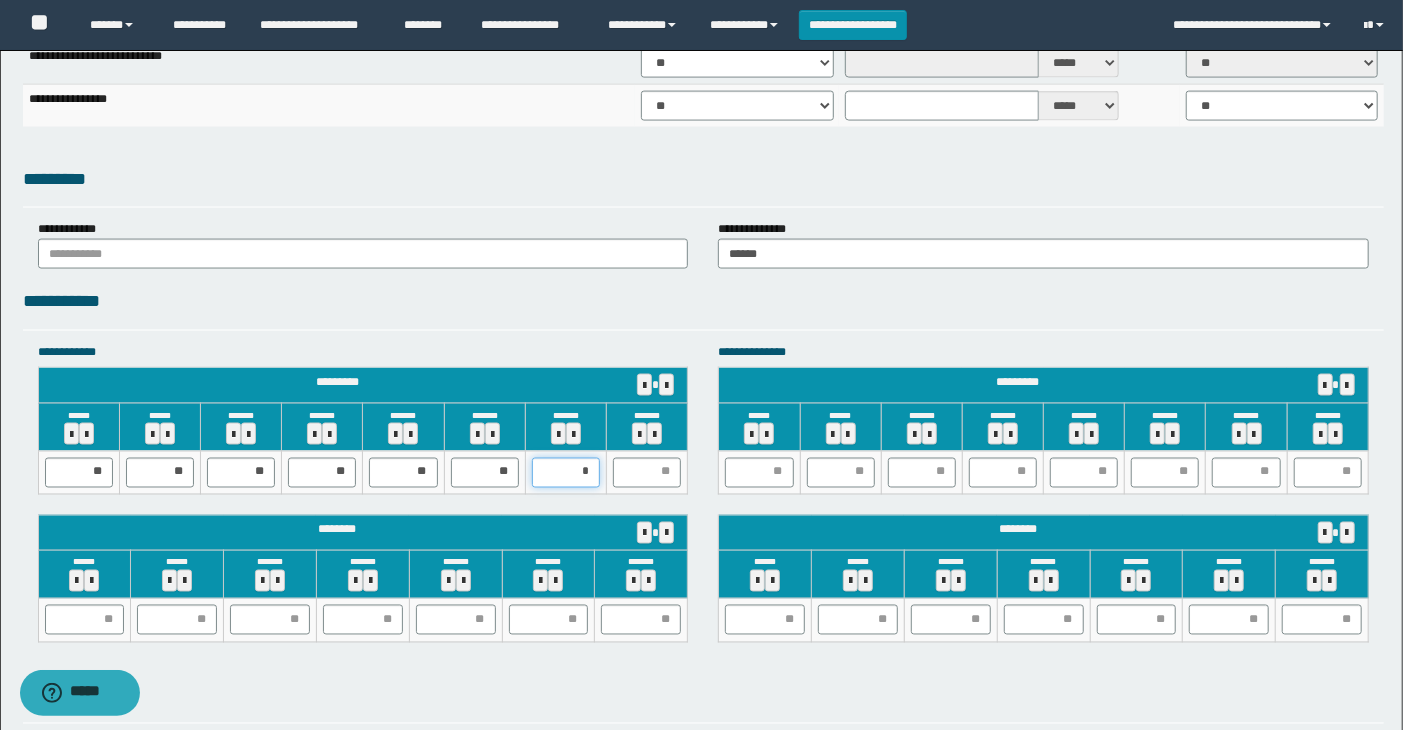 type on "**" 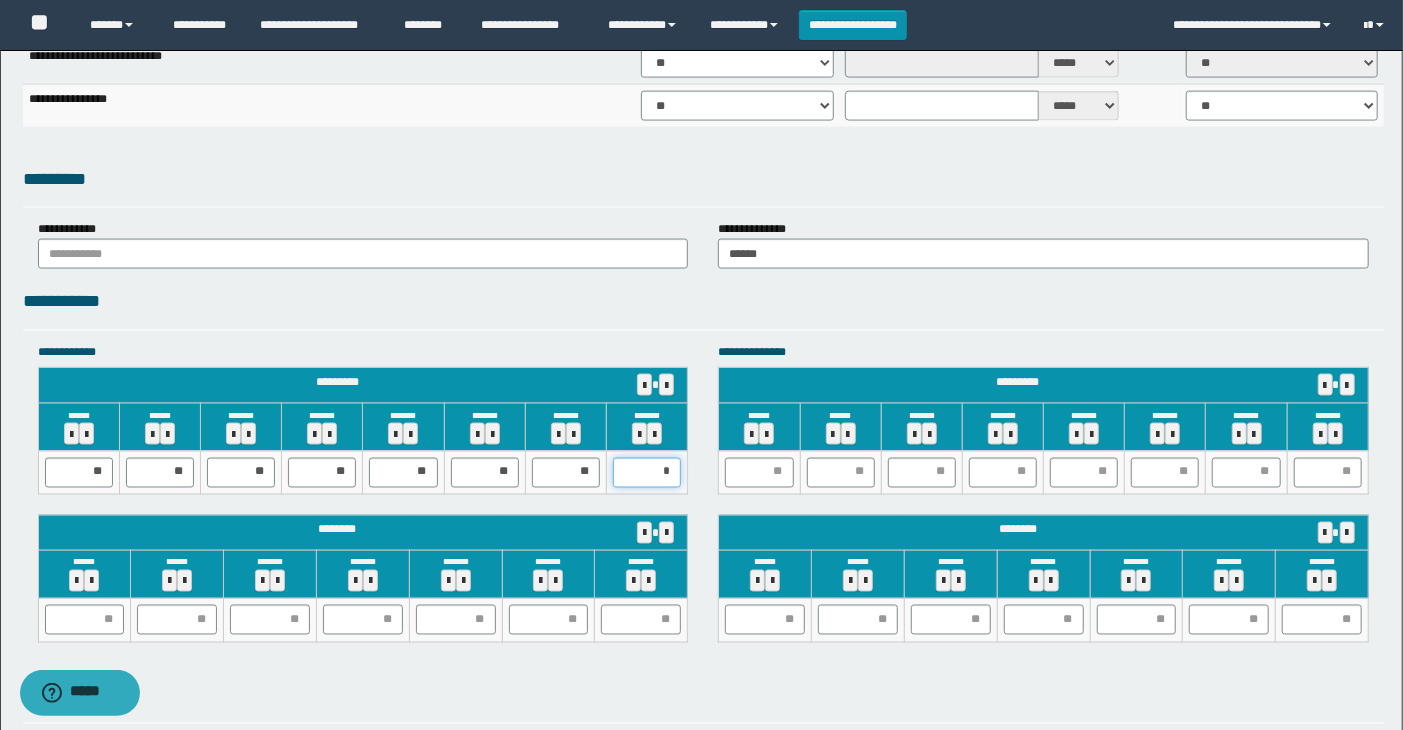 type on "**" 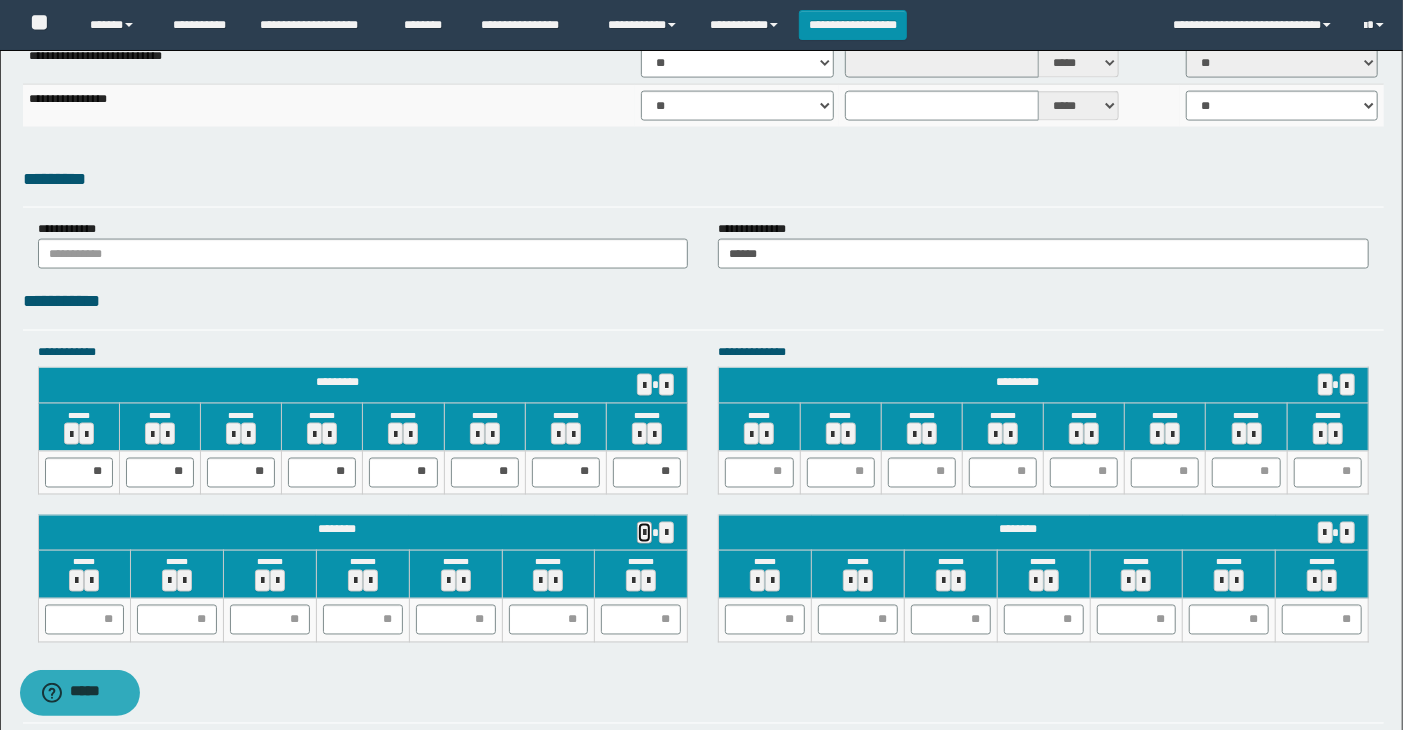 type 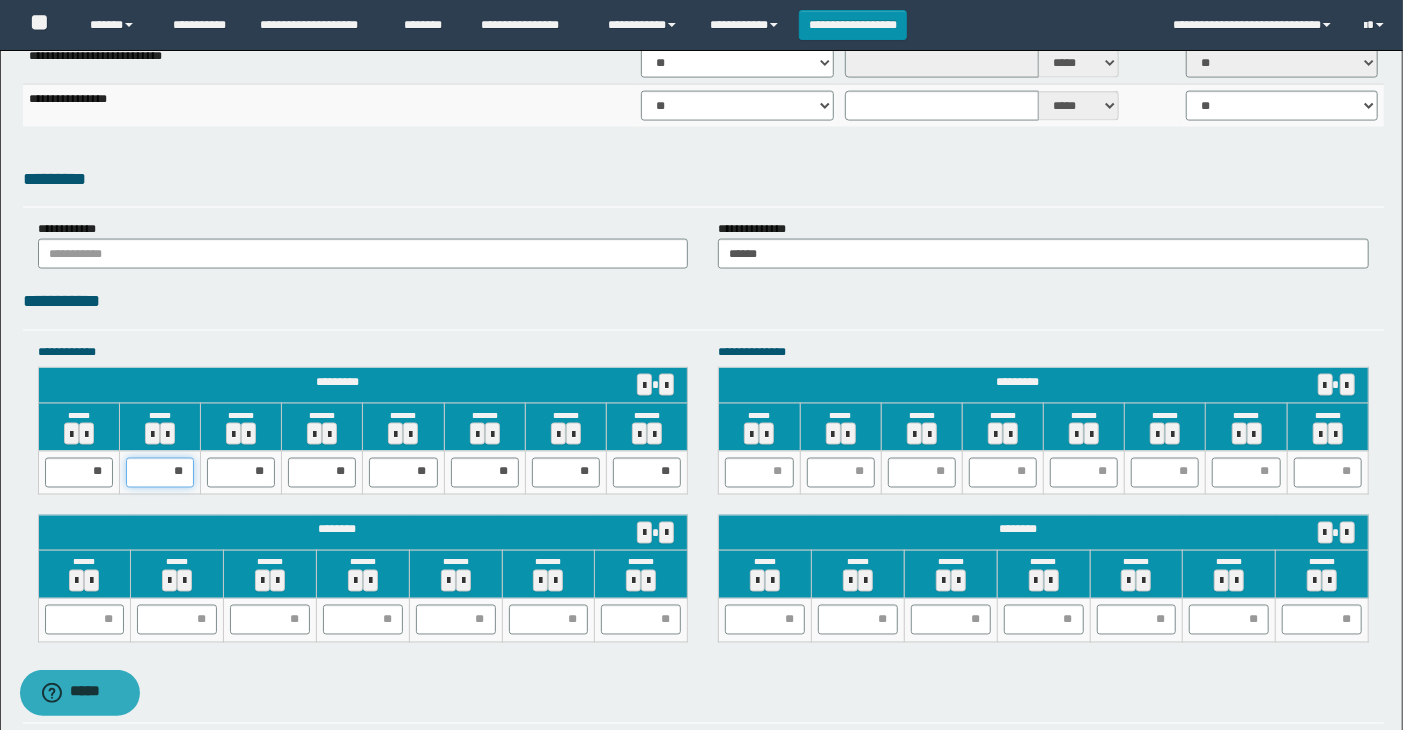 drag, startPoint x: 160, startPoint y: 473, endPoint x: 191, endPoint y: 480, distance: 31.780497 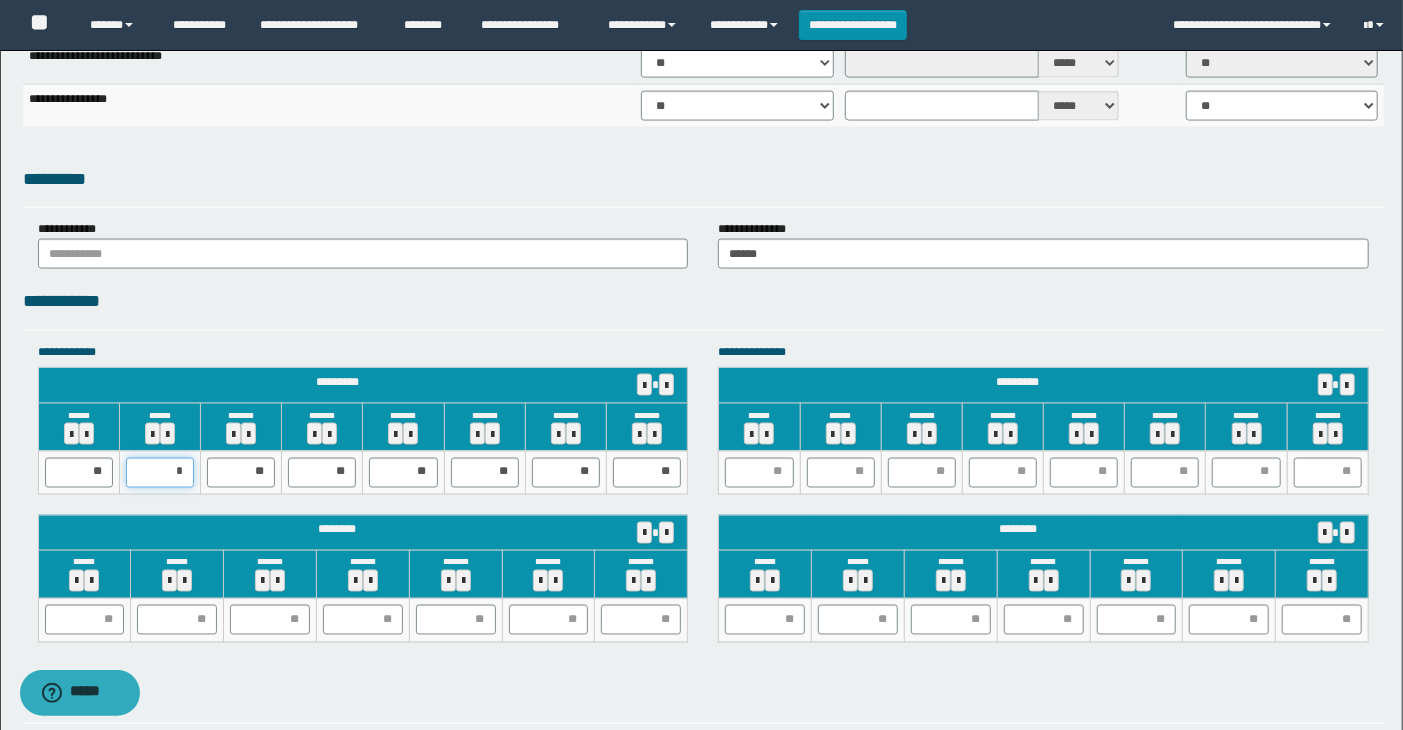 type on "**" 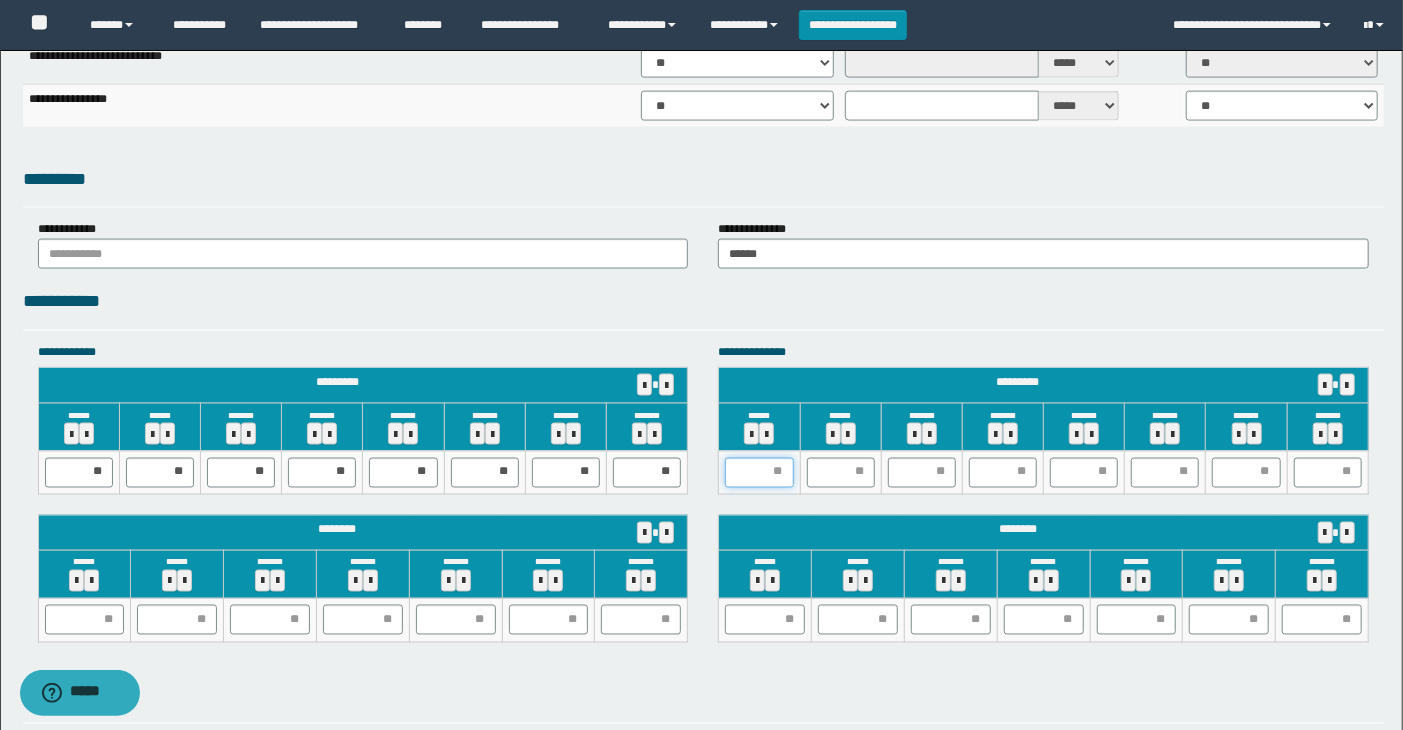 click at bounding box center [759, 473] 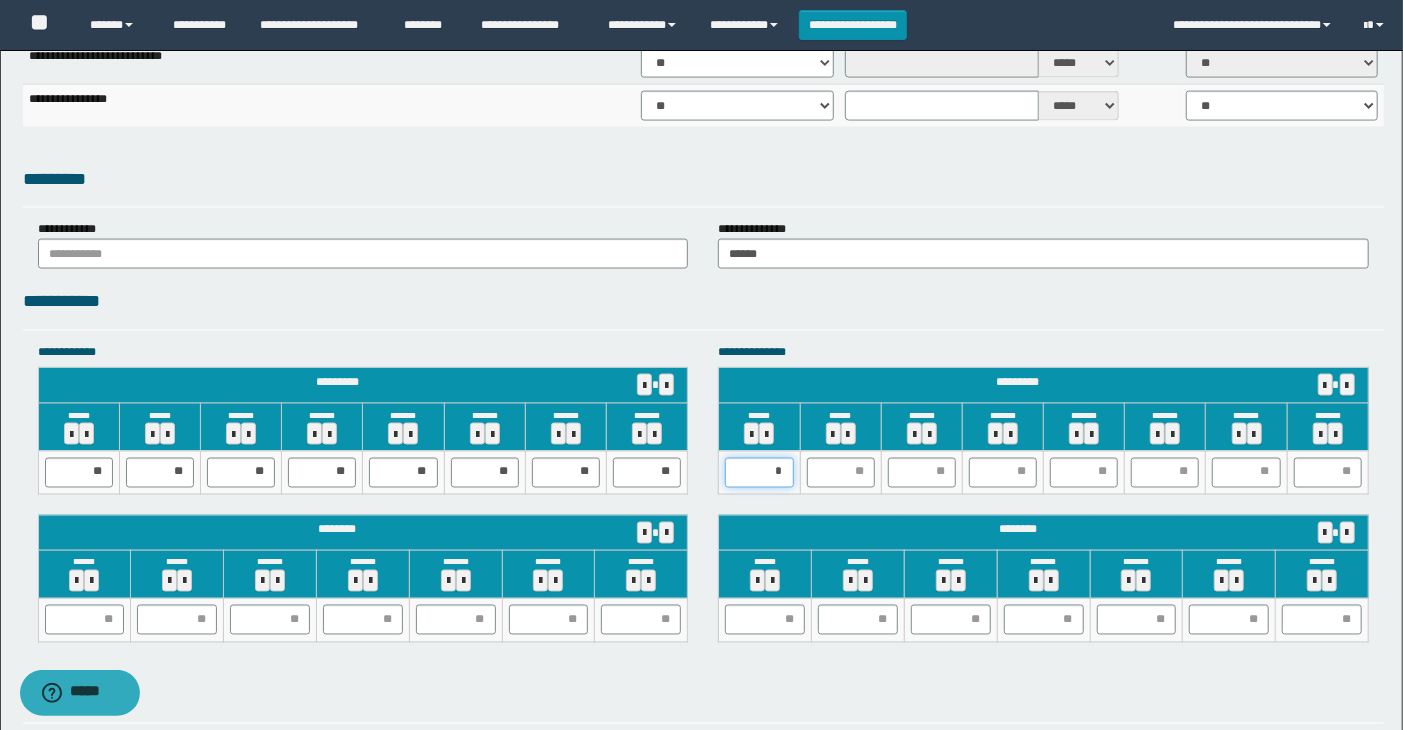 type on "**" 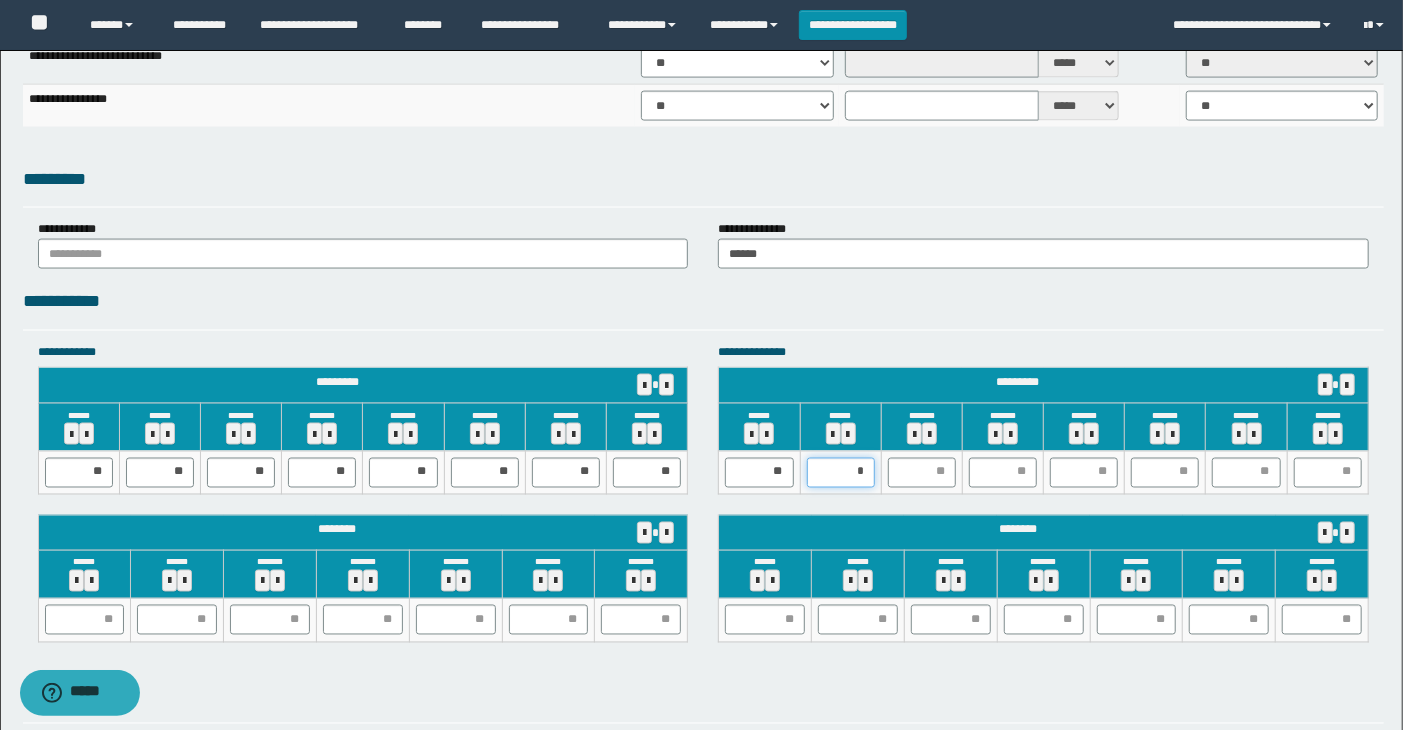 type on "**" 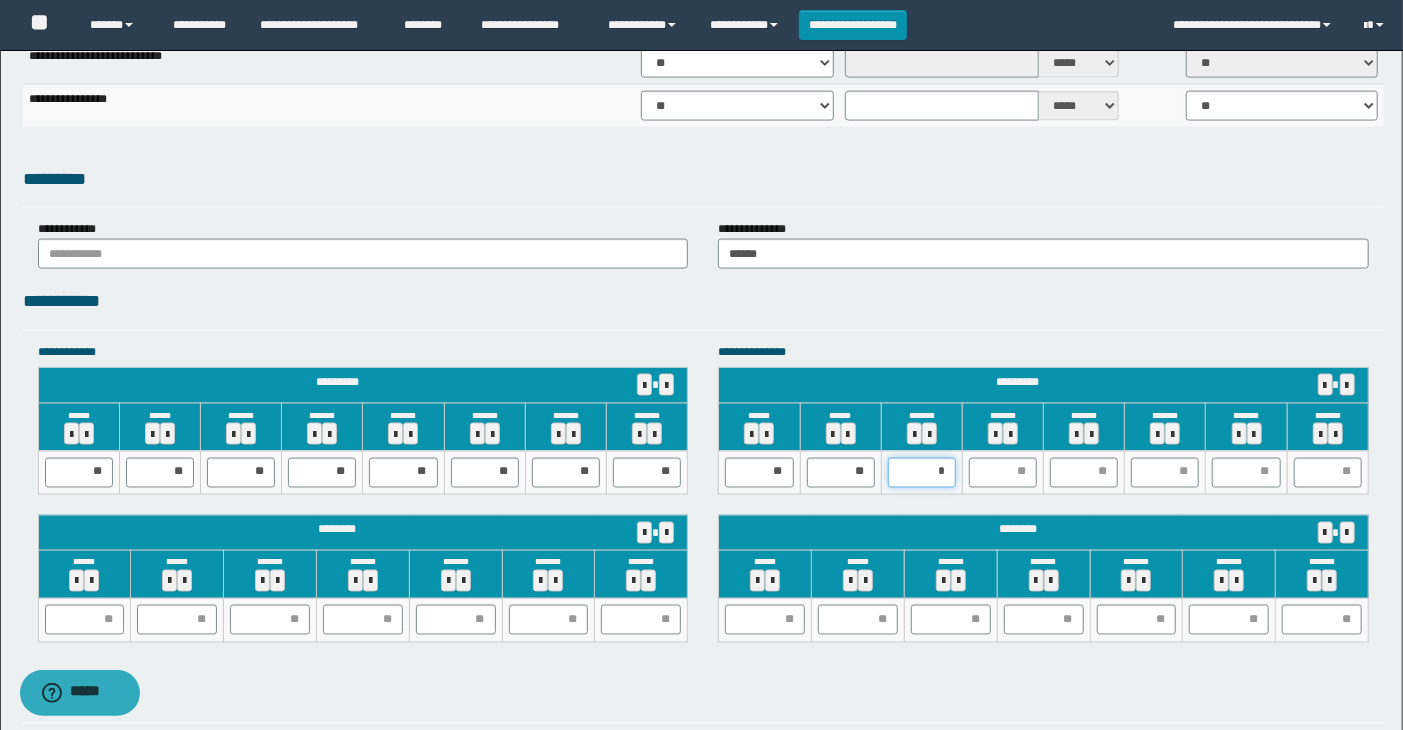 type on "**" 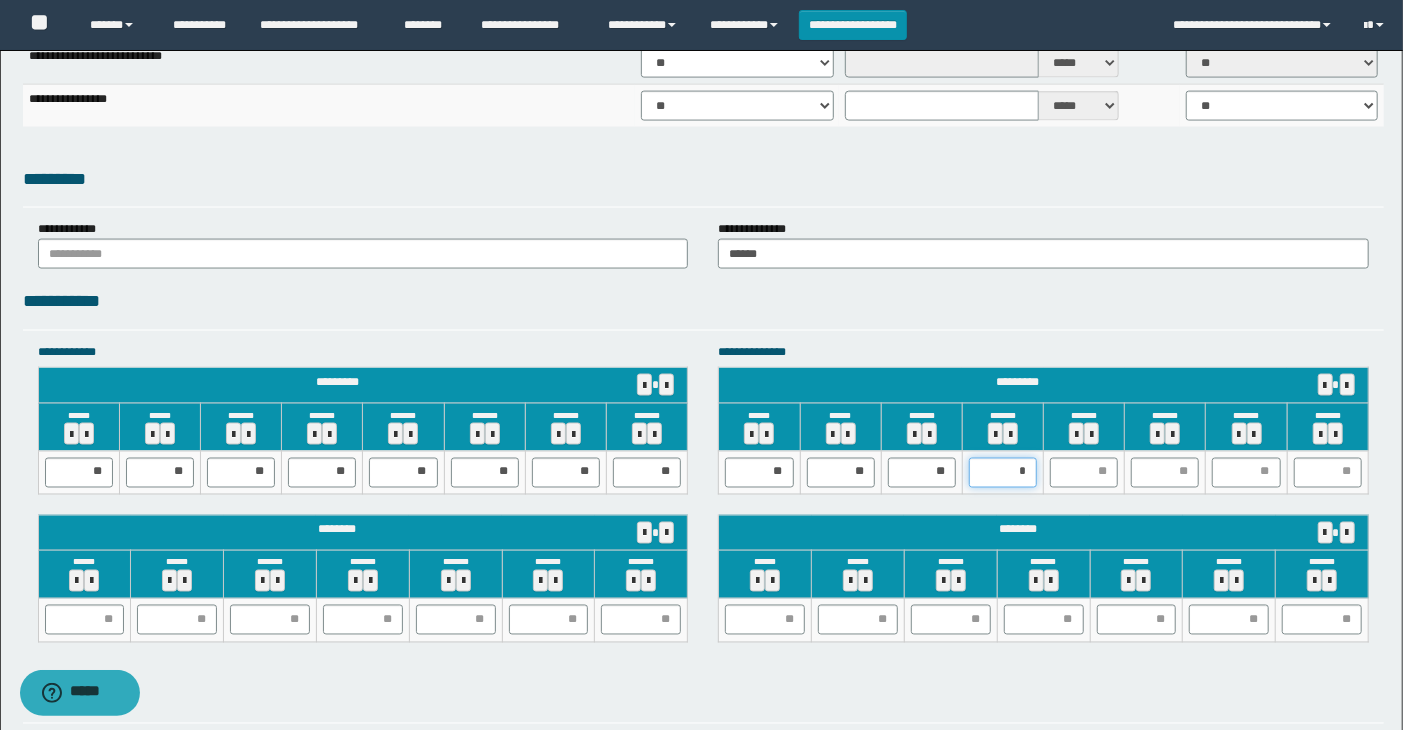 type on "**" 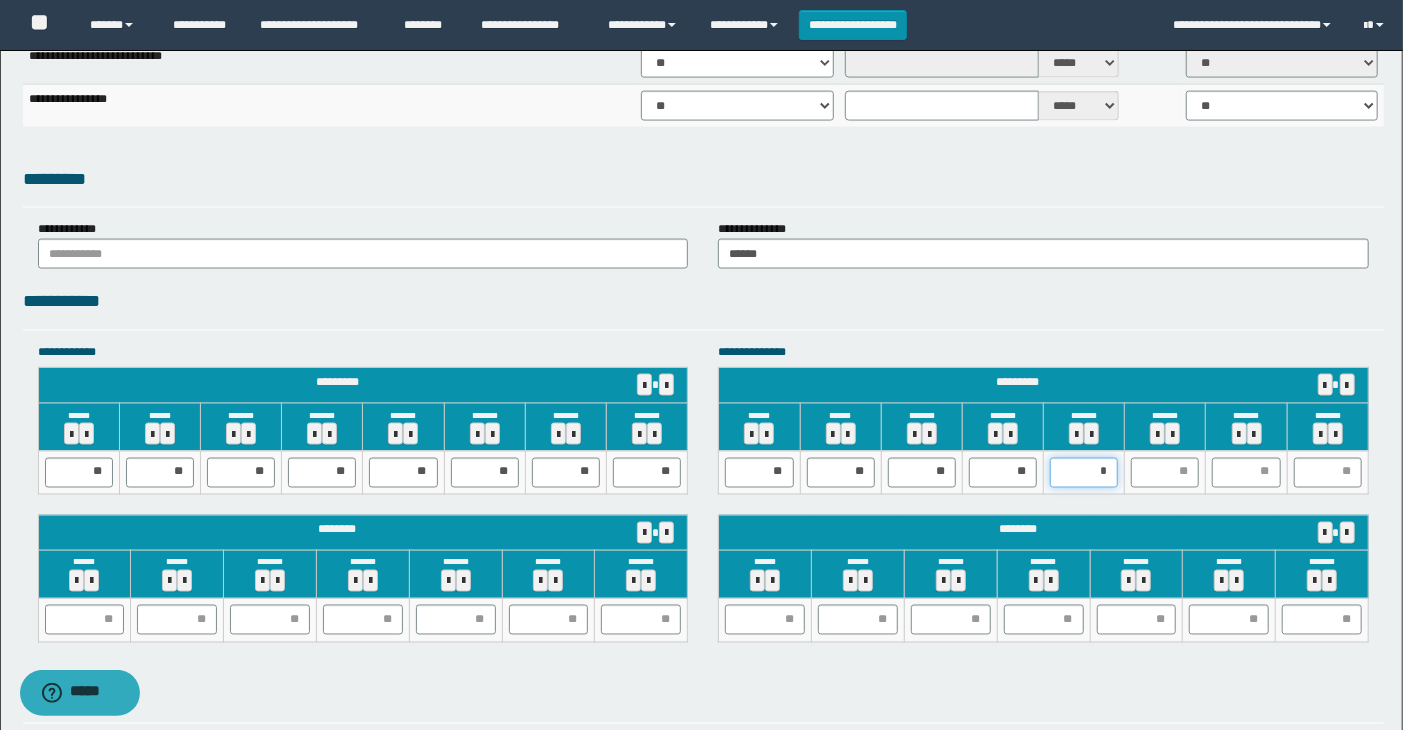 type on "**" 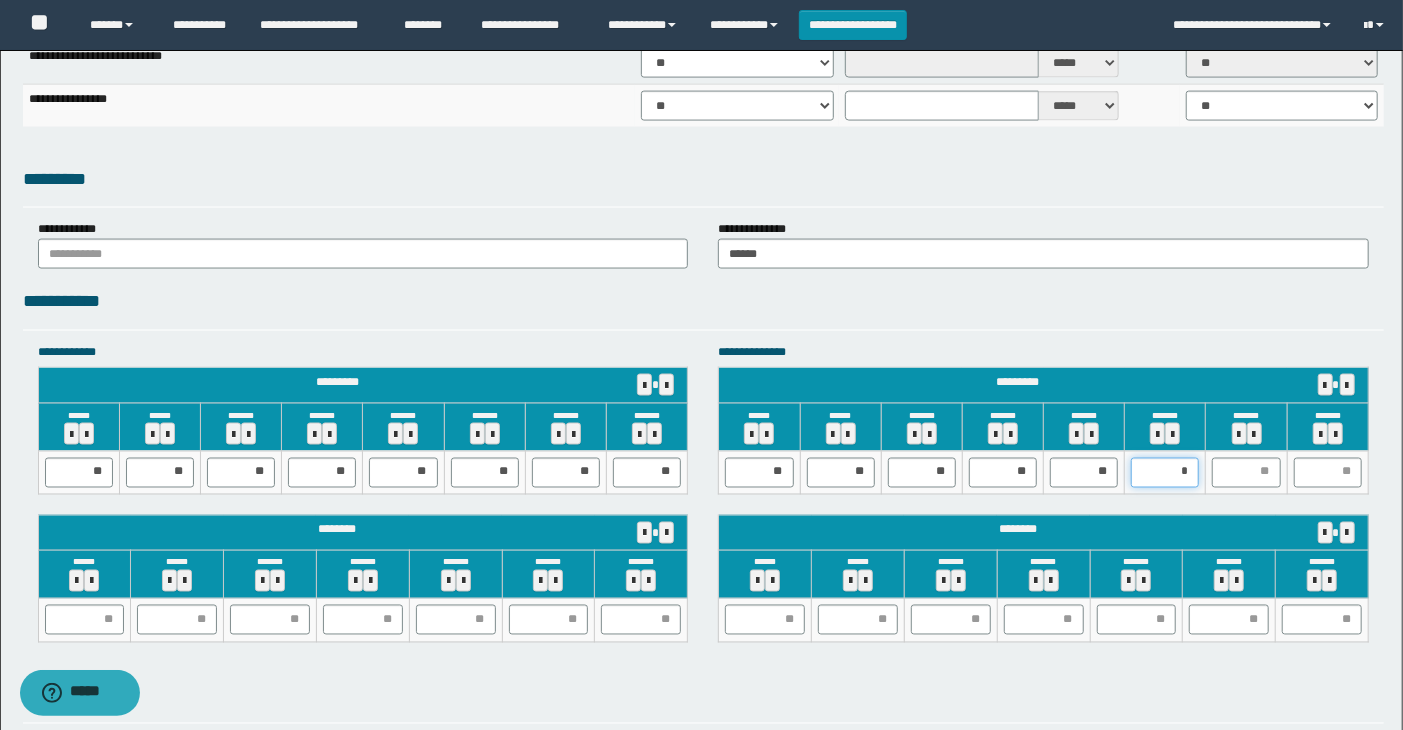 type on "**" 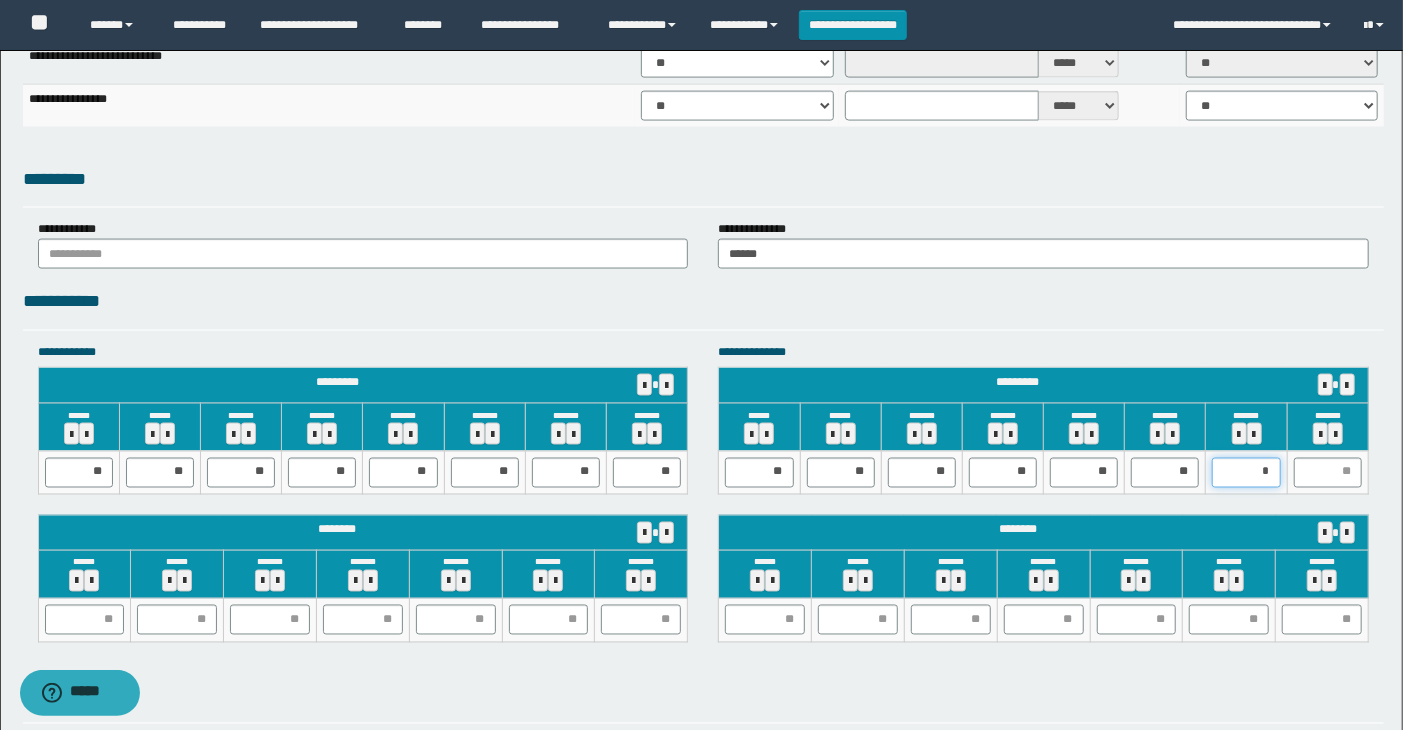 type on "**" 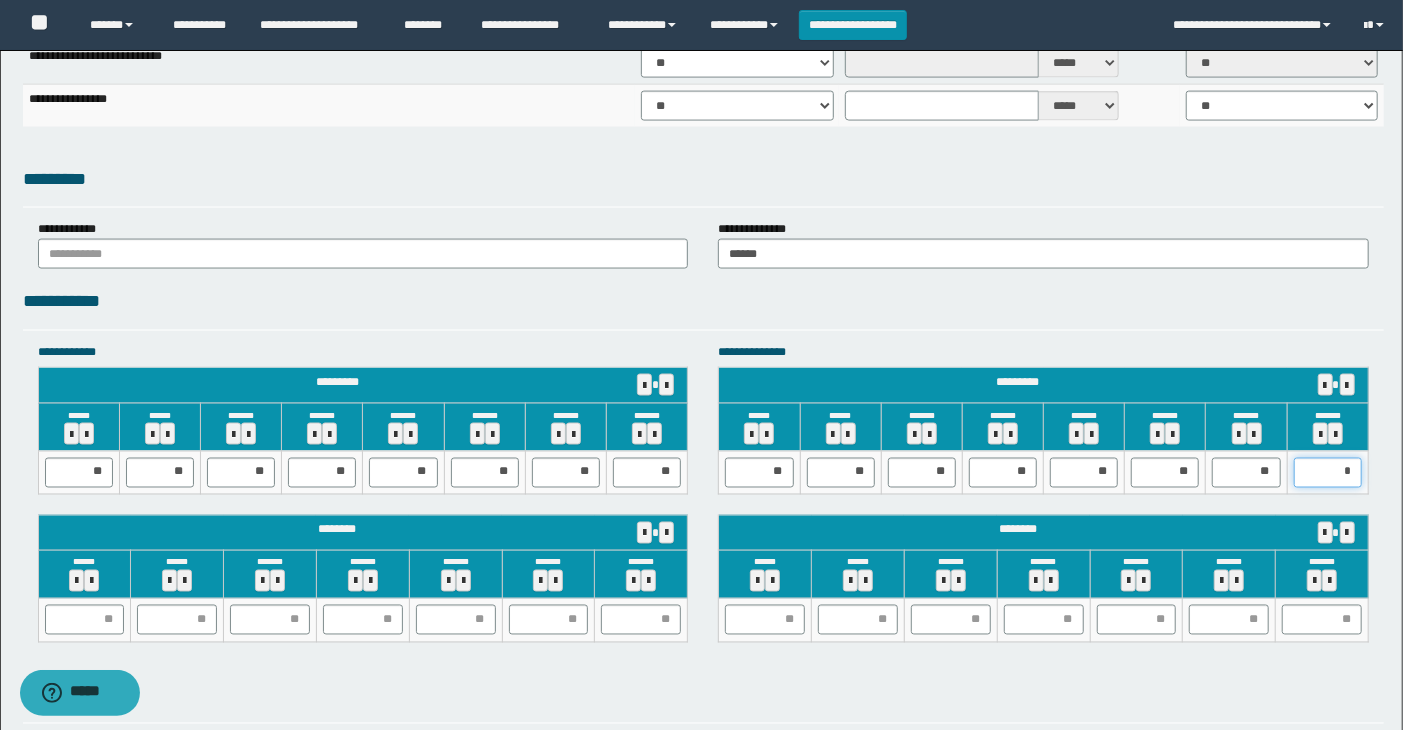 type on "**" 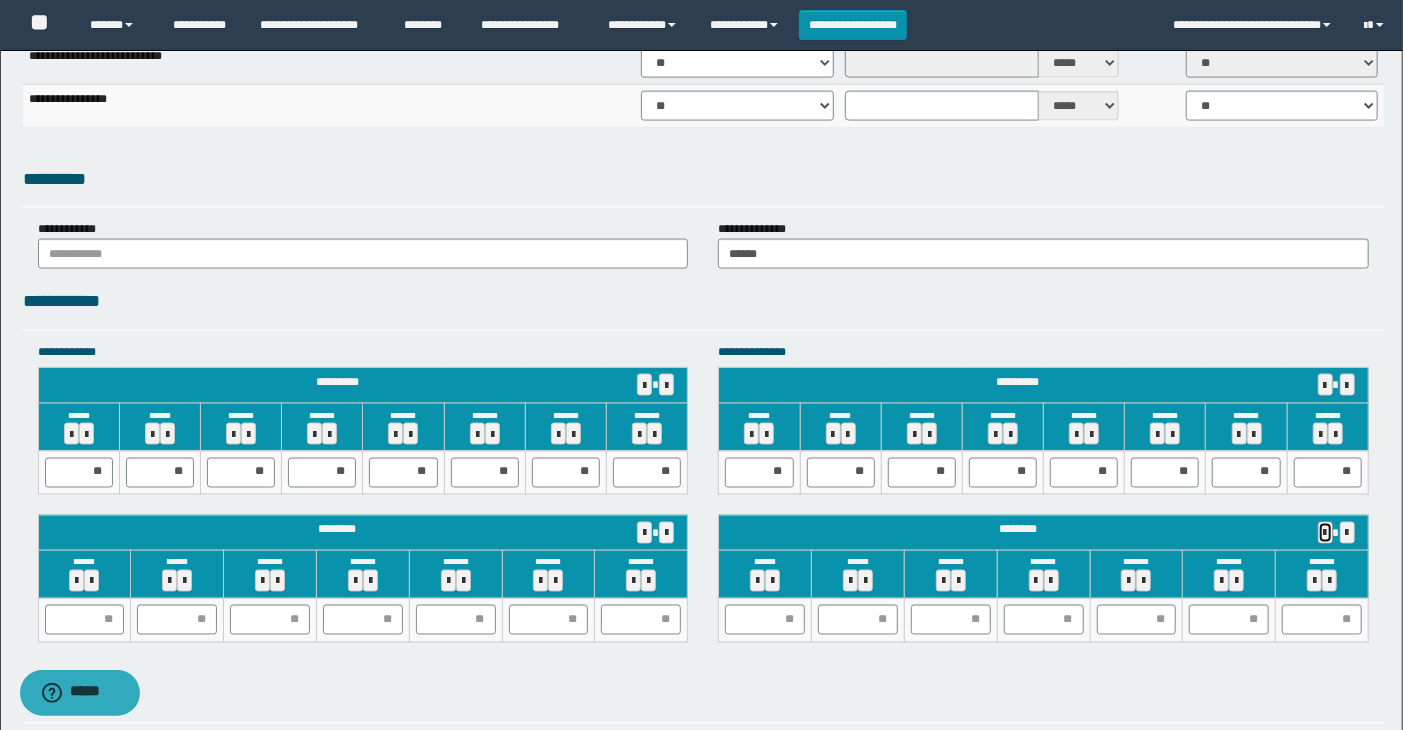 type 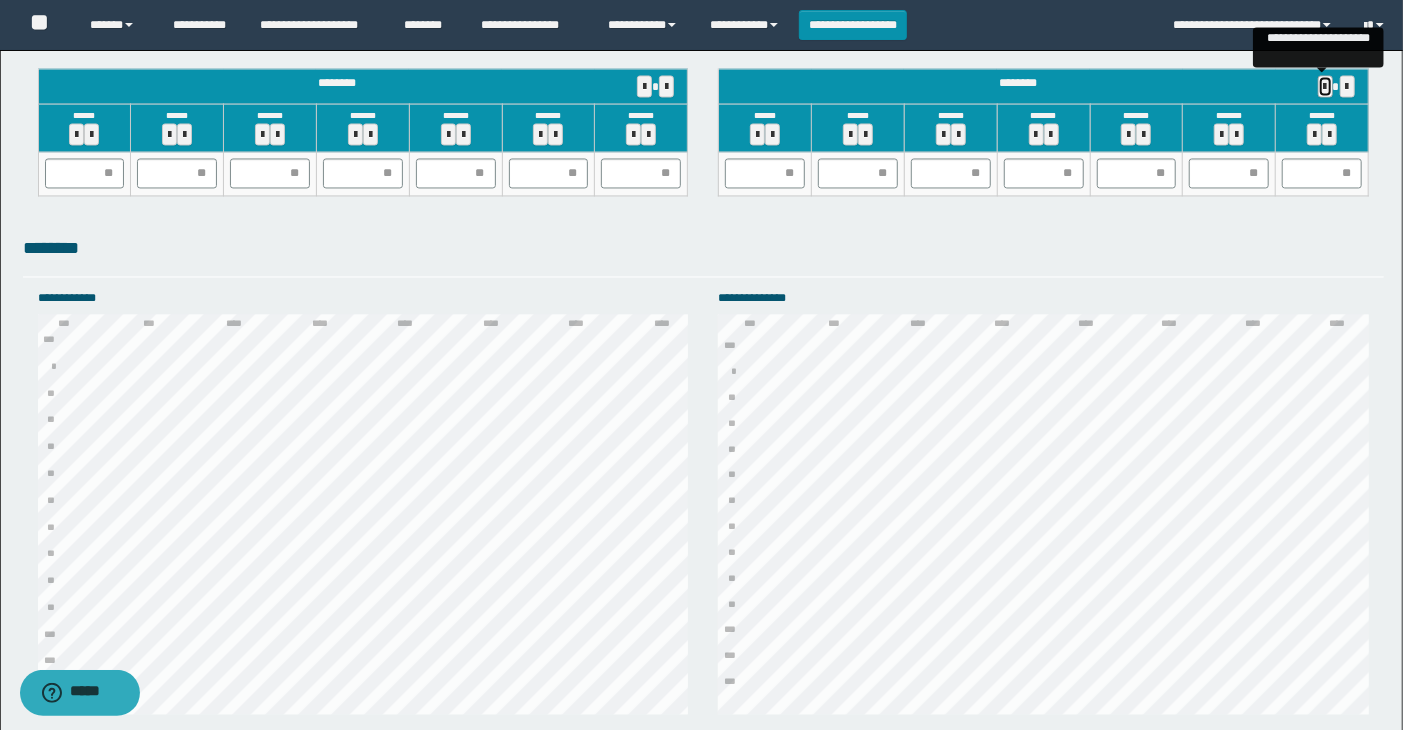 scroll, scrollTop: 1666, scrollLeft: 0, axis: vertical 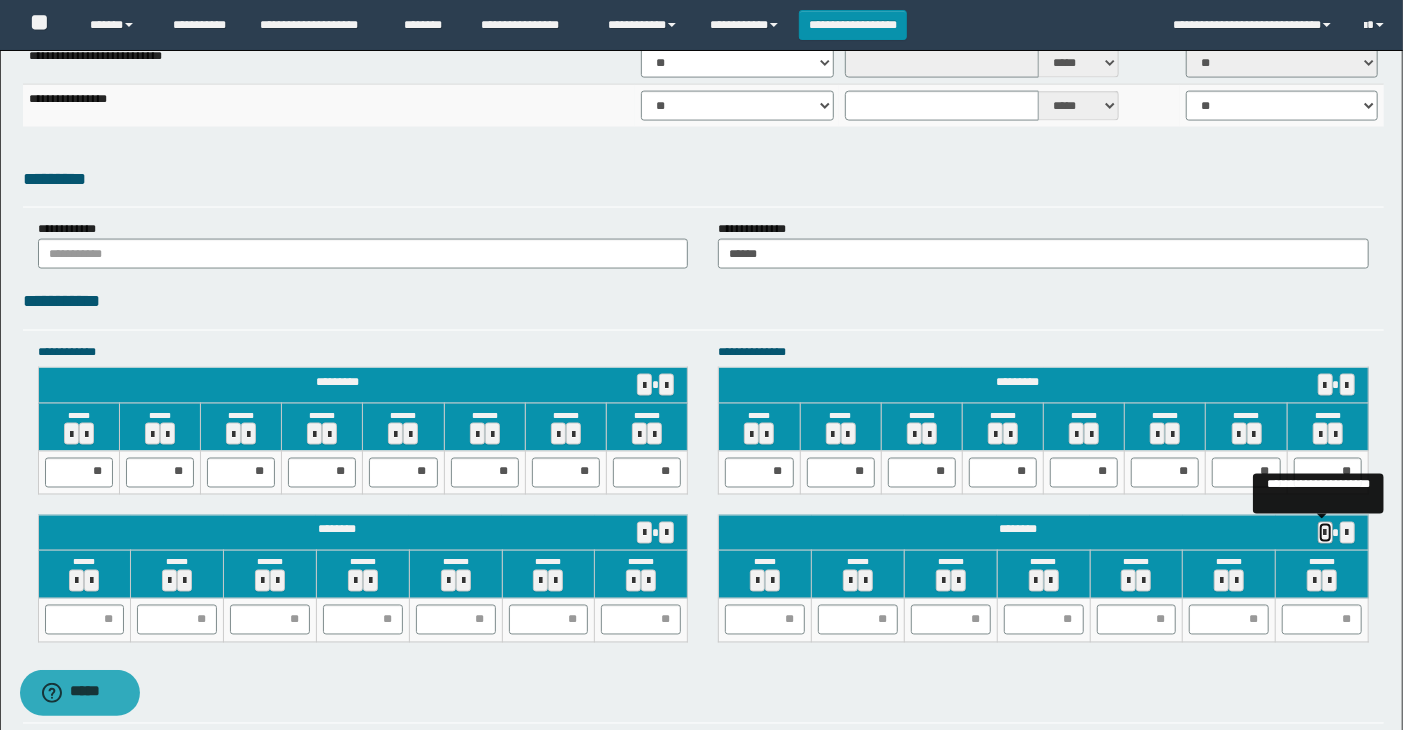click at bounding box center (1325, 533) 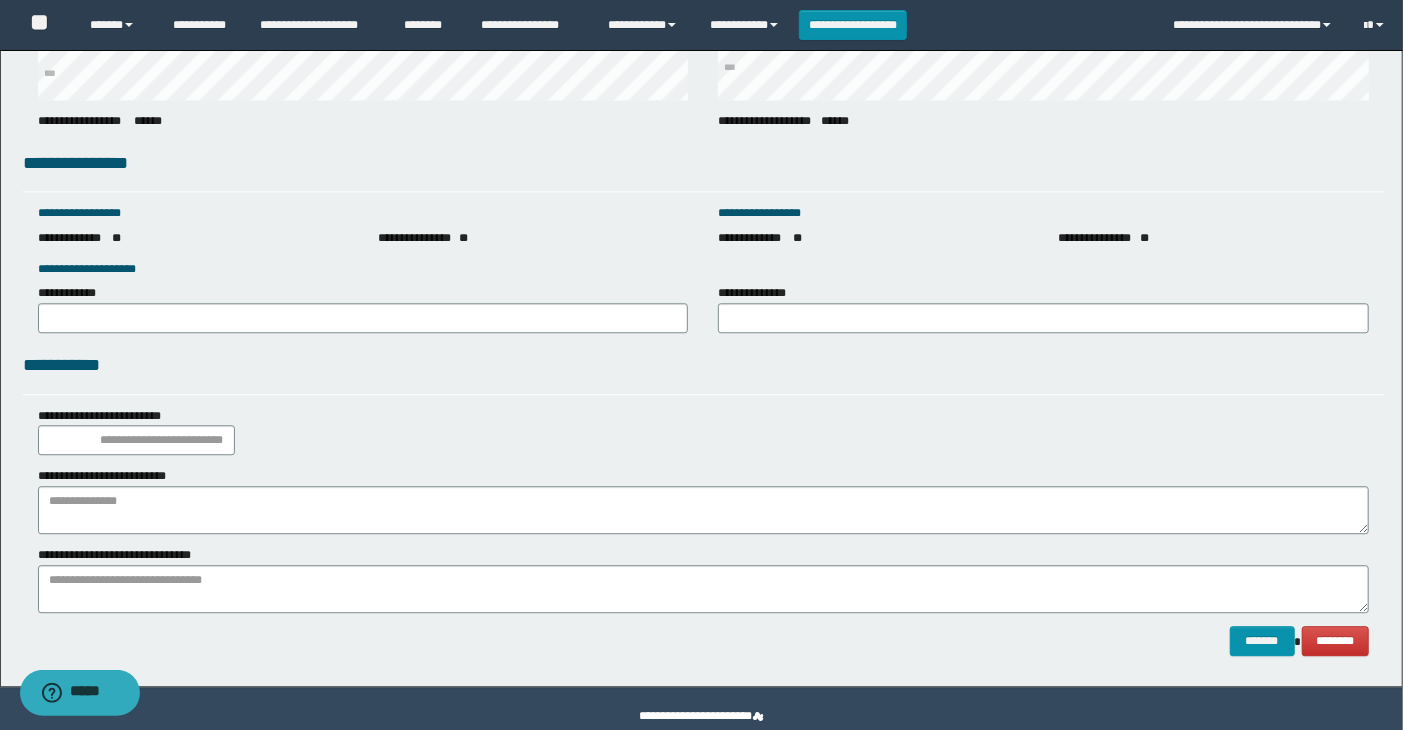 scroll, scrollTop: 2762, scrollLeft: 0, axis: vertical 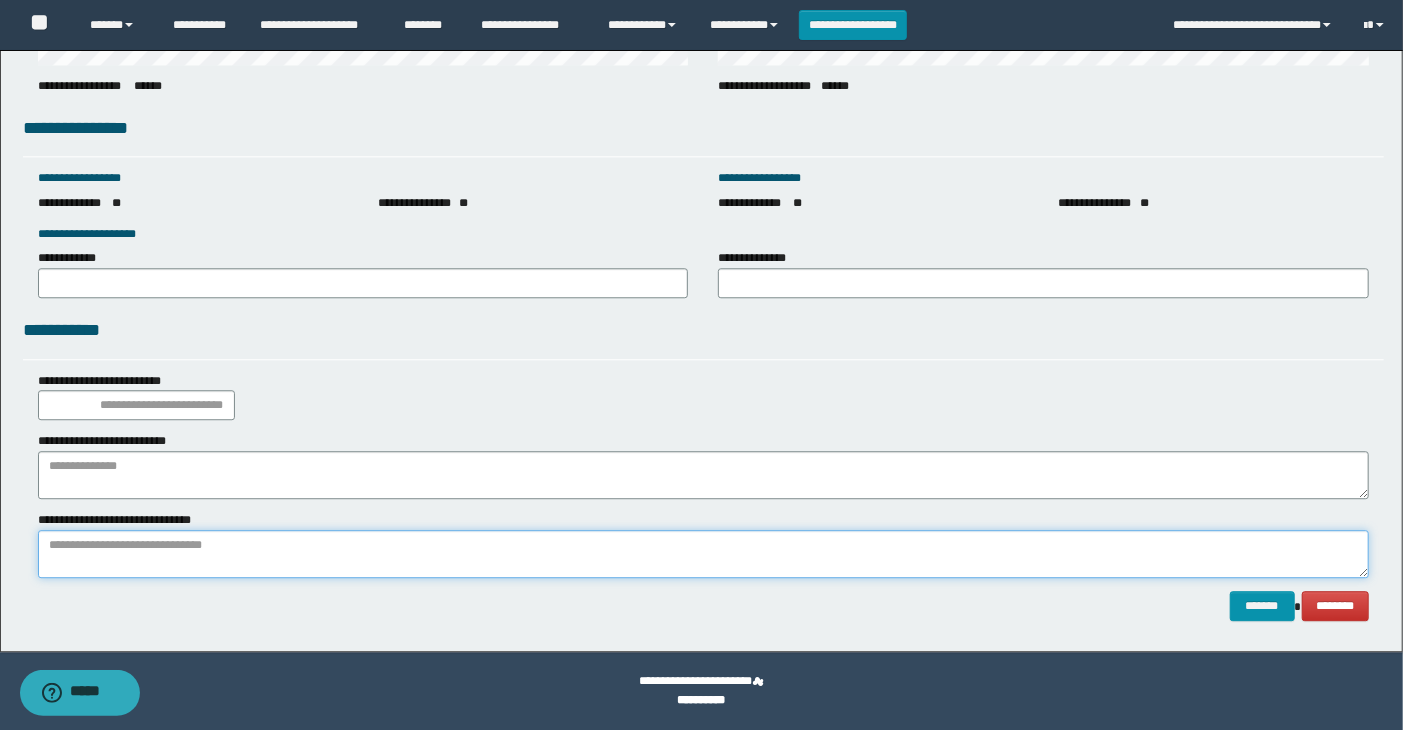 drag, startPoint x: 52, startPoint y: 554, endPoint x: 63, endPoint y: 543, distance: 15.556349 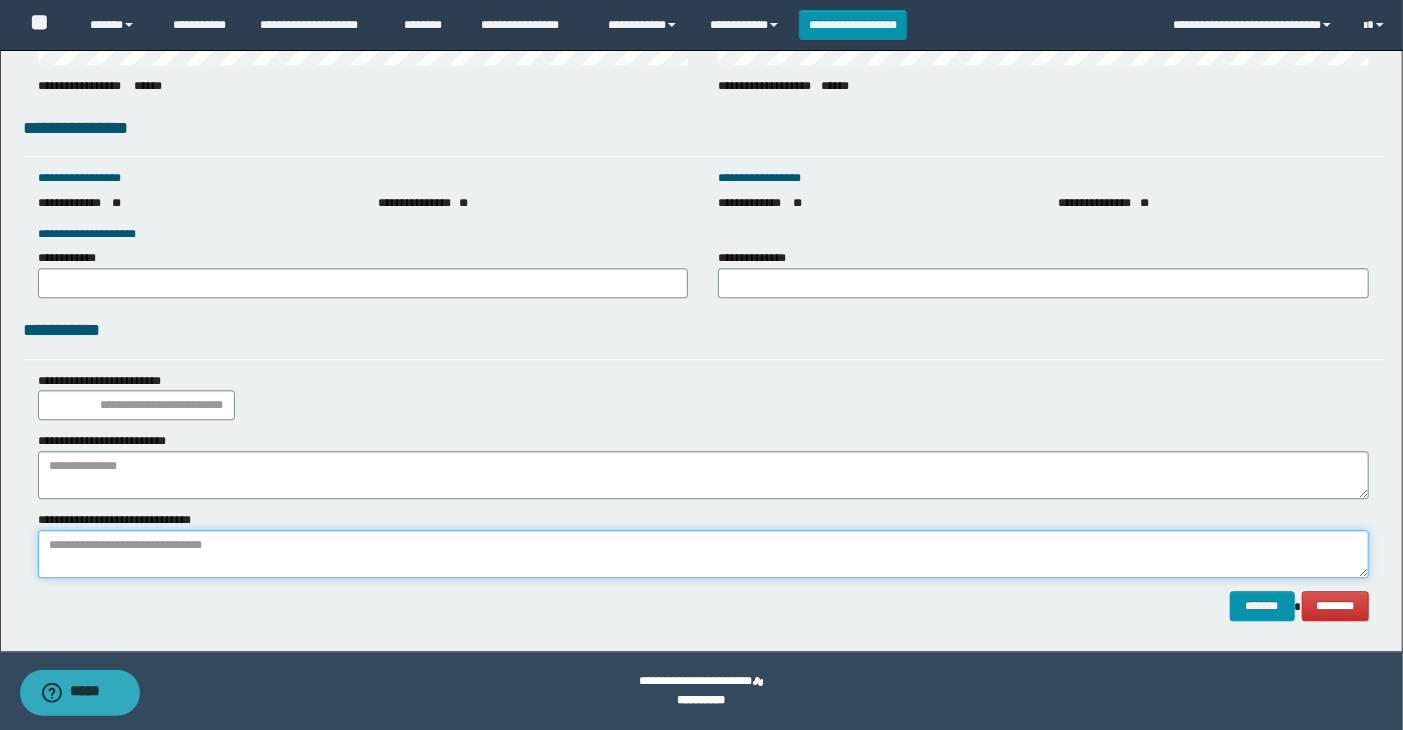 paste on "**********" 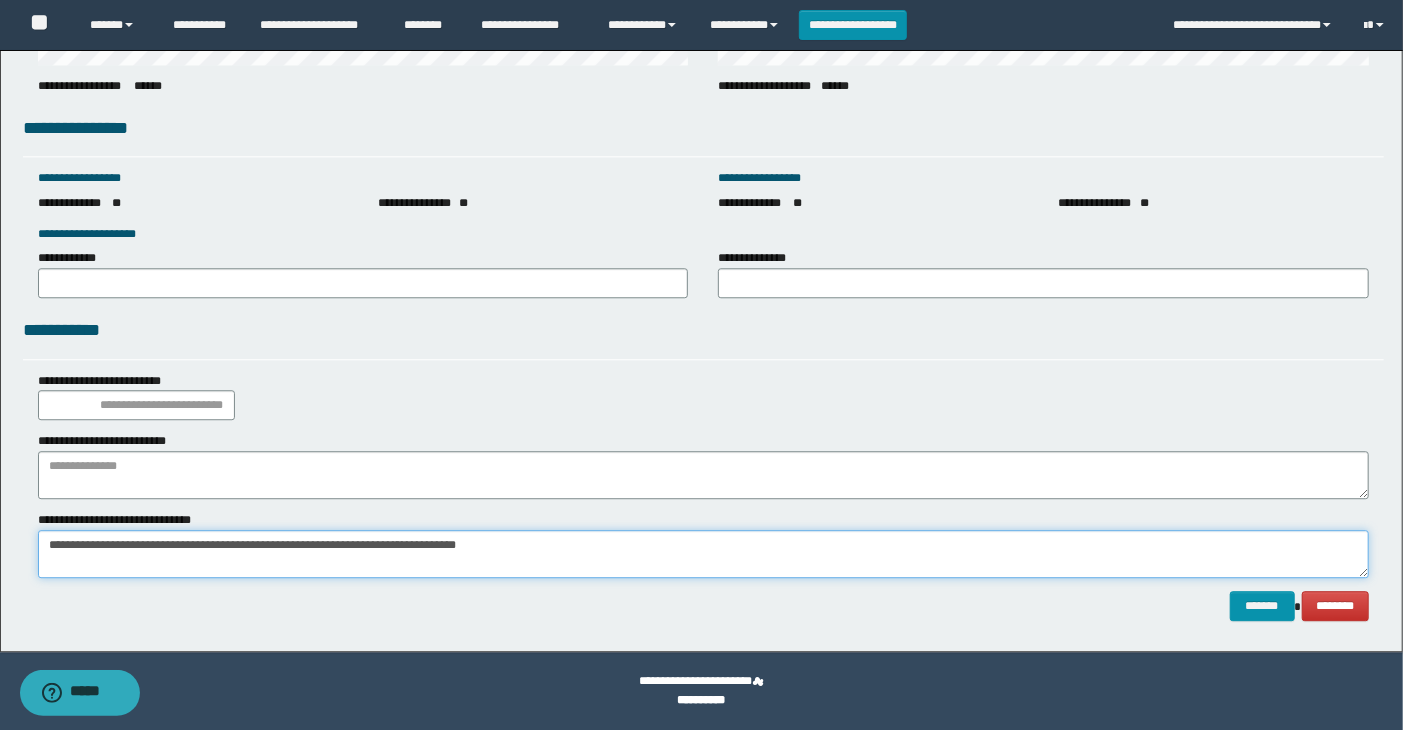 type on "**********" 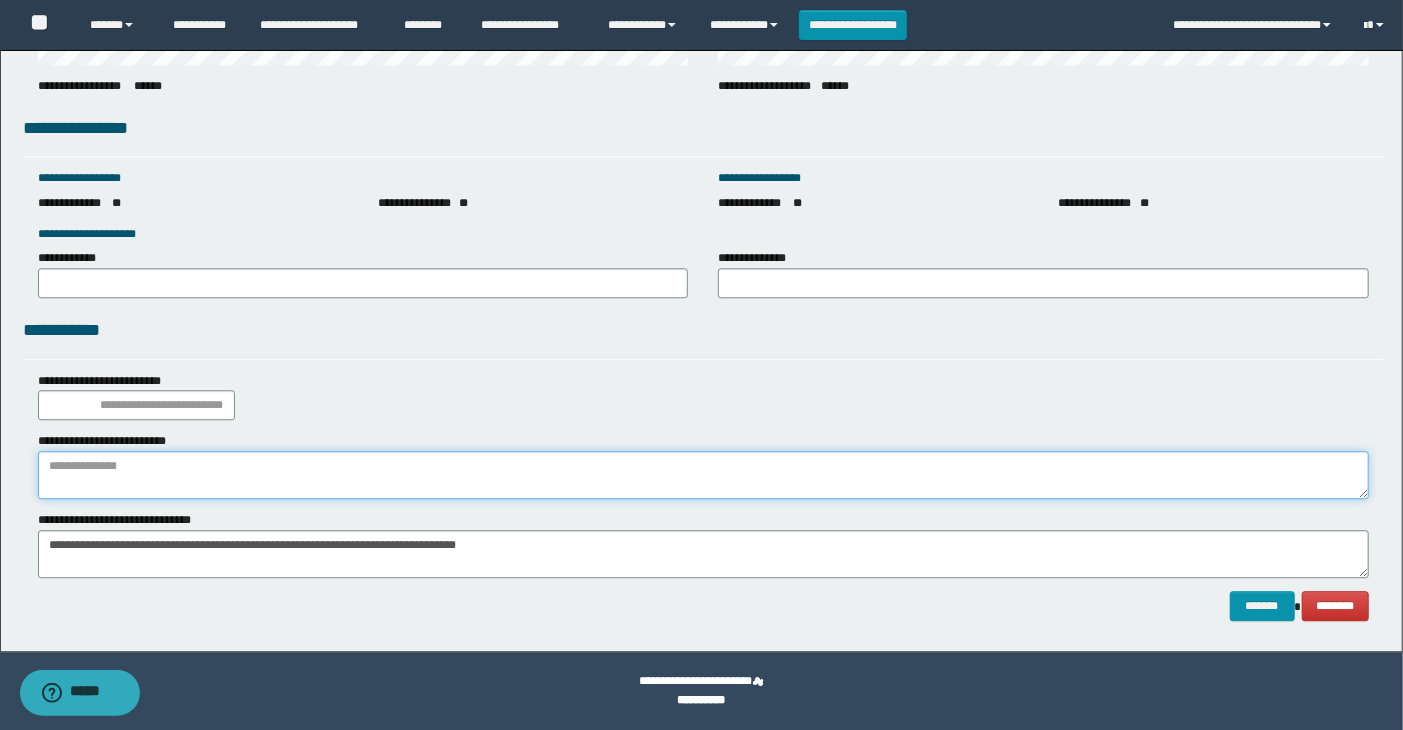 click at bounding box center [704, 475] 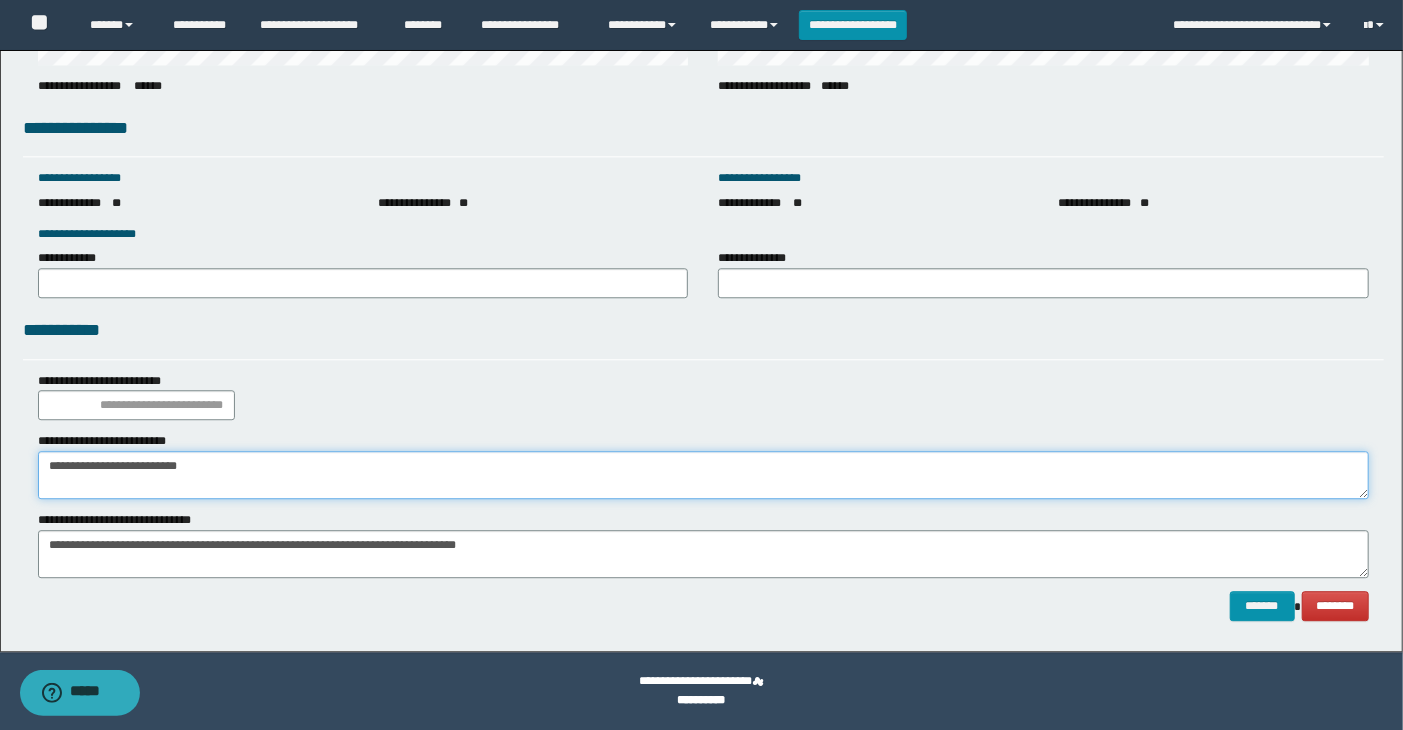 click on "**********" at bounding box center (704, 475) 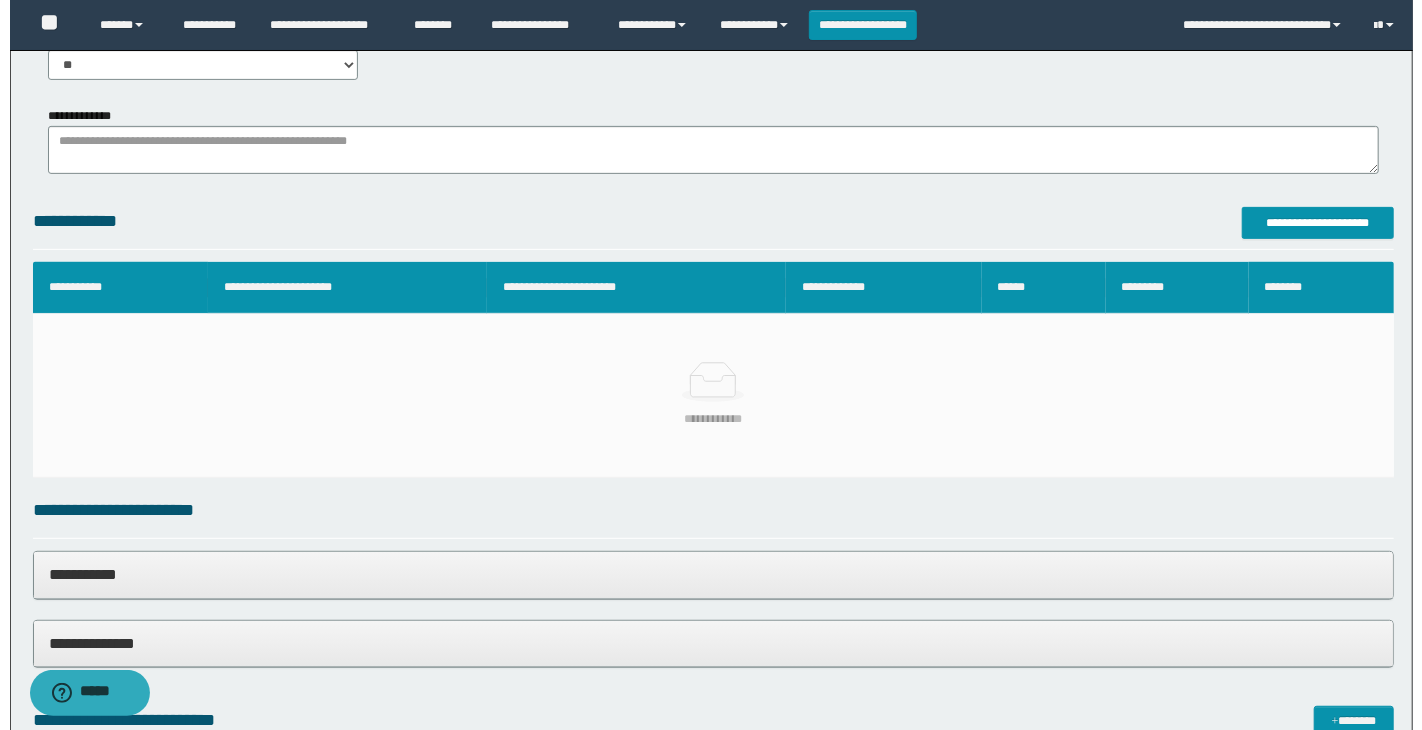 scroll, scrollTop: 317, scrollLeft: 0, axis: vertical 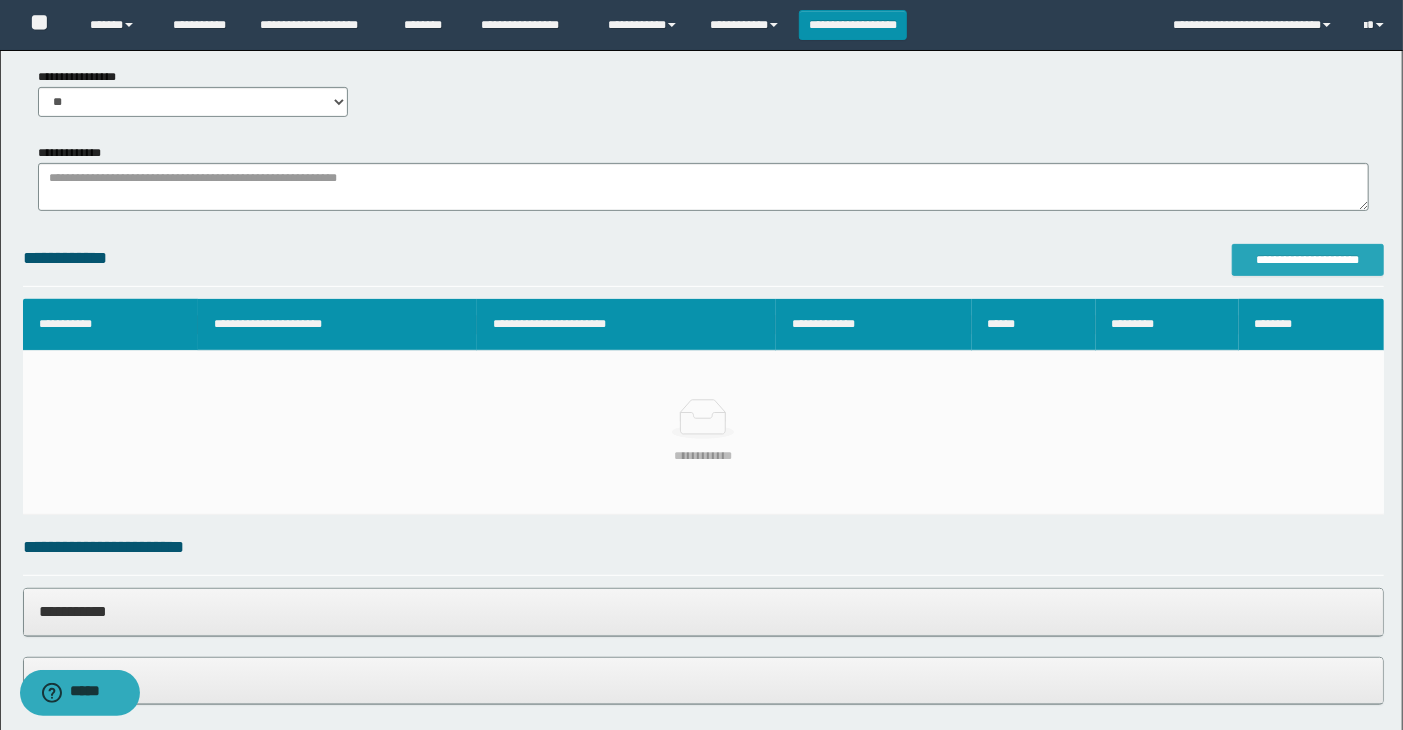 type on "**********" 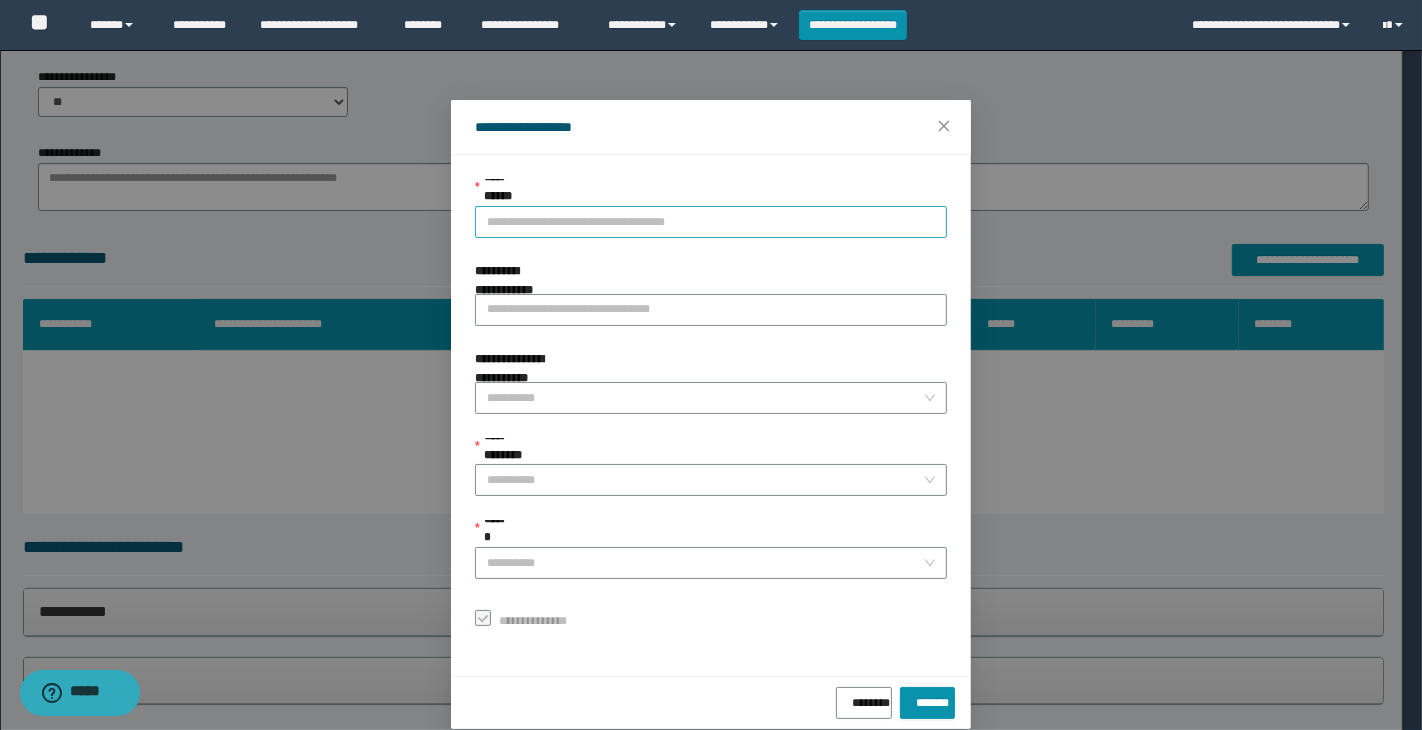 click on "**********" at bounding box center (711, 222) 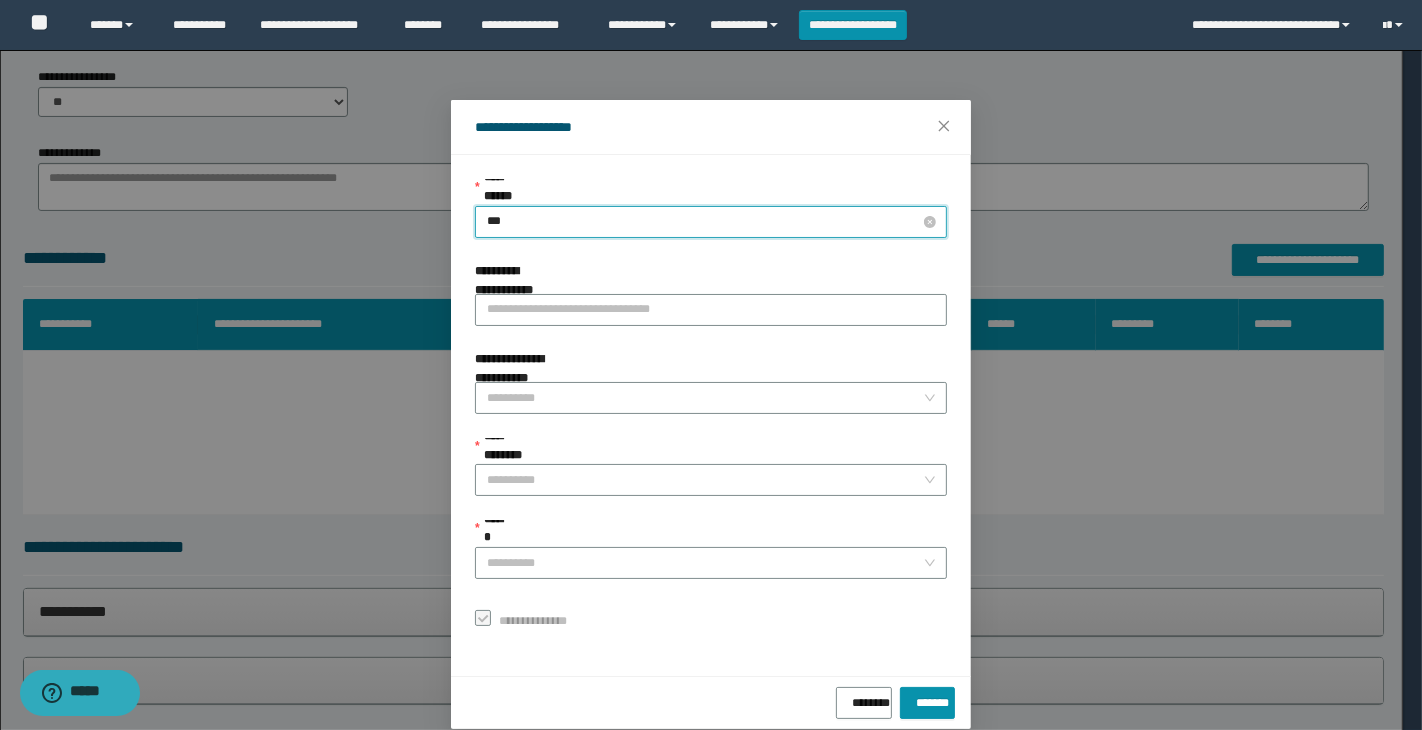 type on "****" 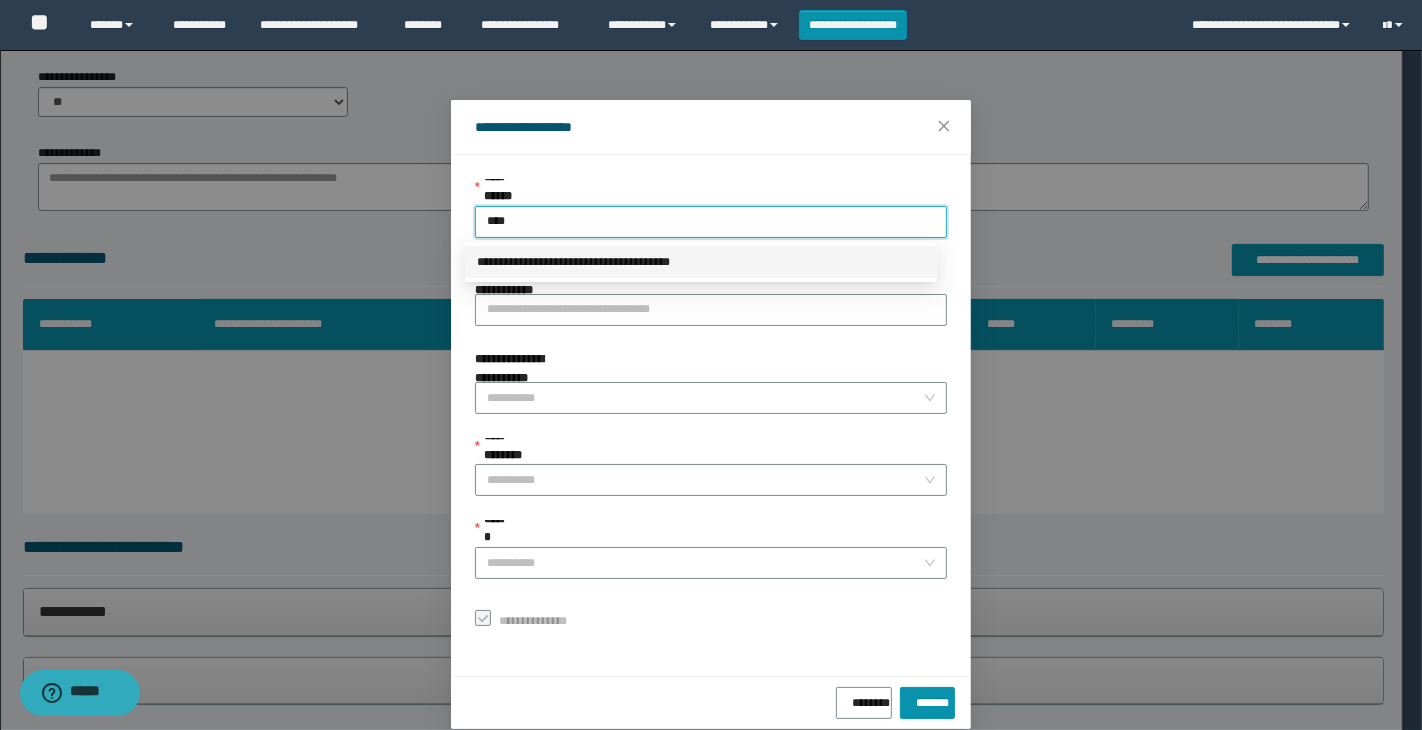 click on "**********" at bounding box center (701, 262) 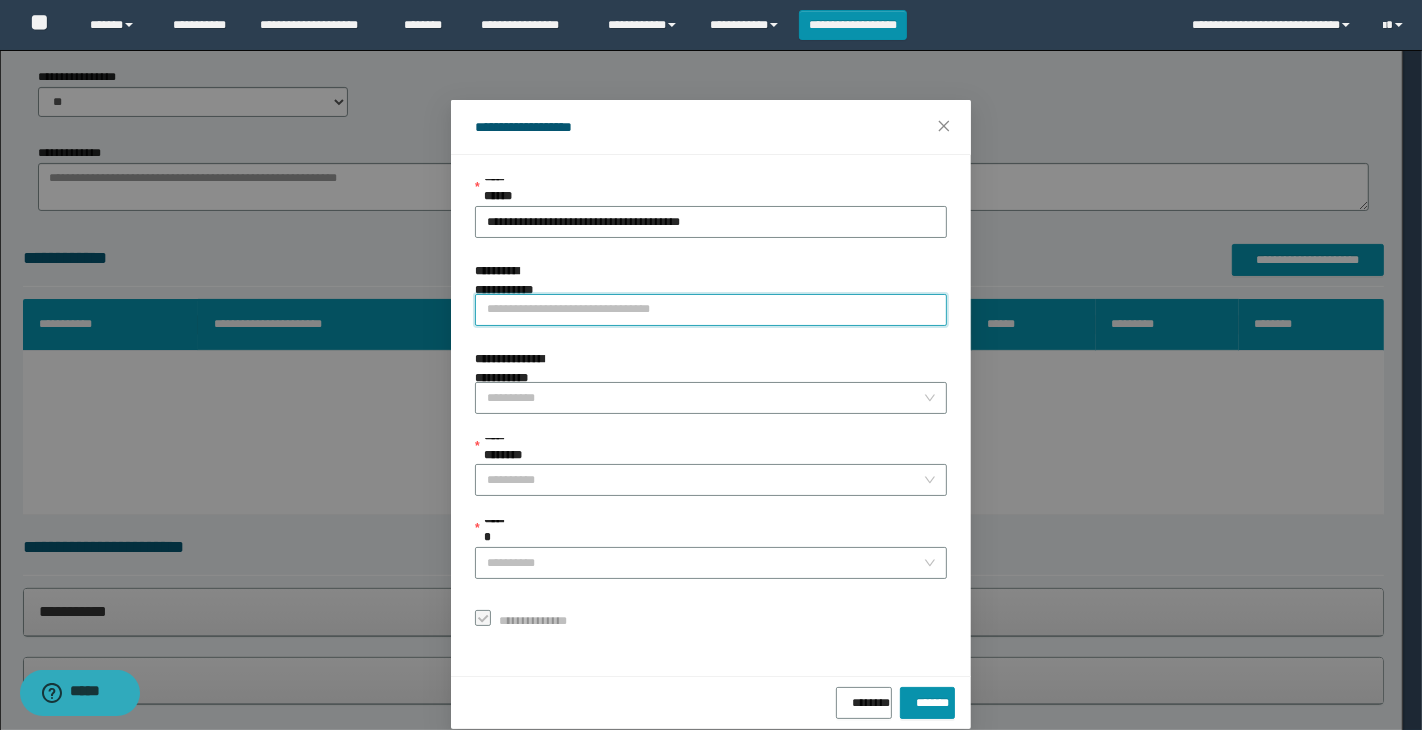 click on "**********" at bounding box center (711, 310) 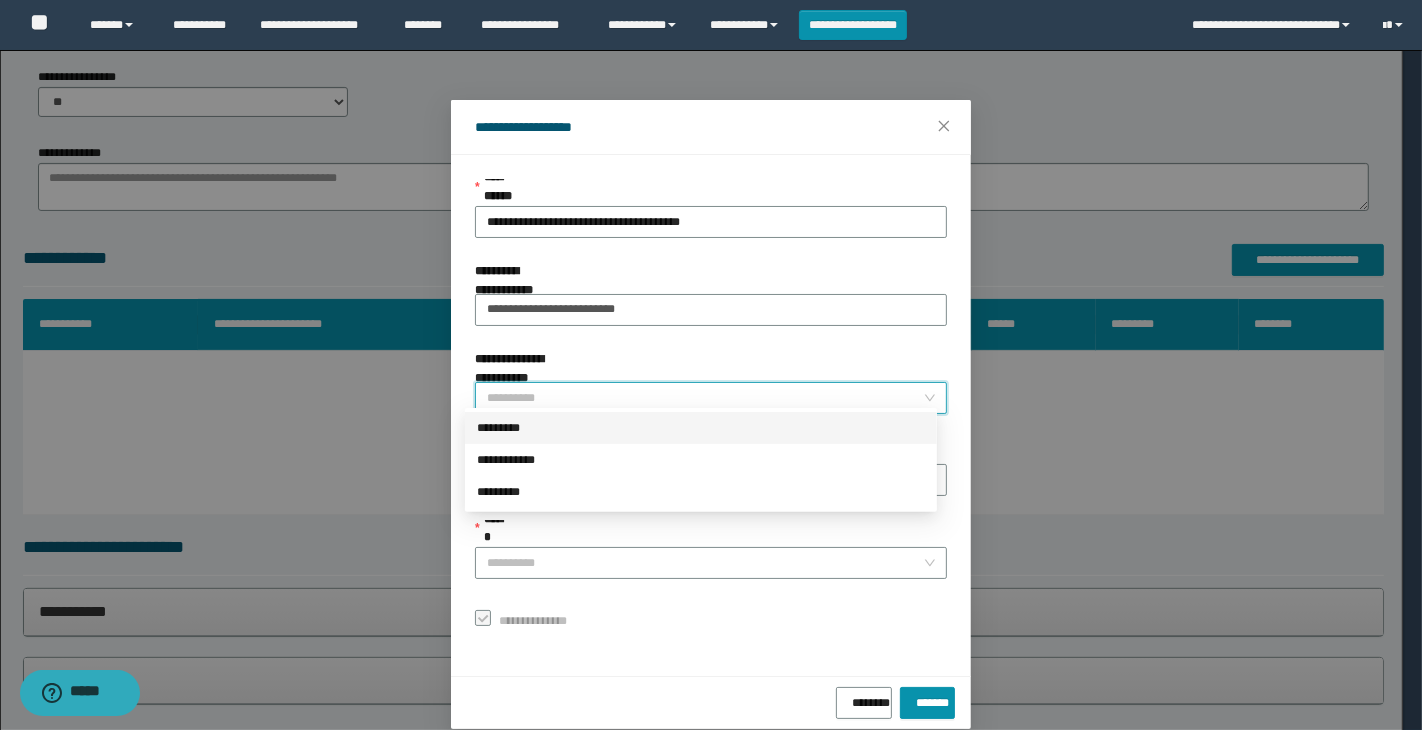 click on "**********" at bounding box center [705, 398] 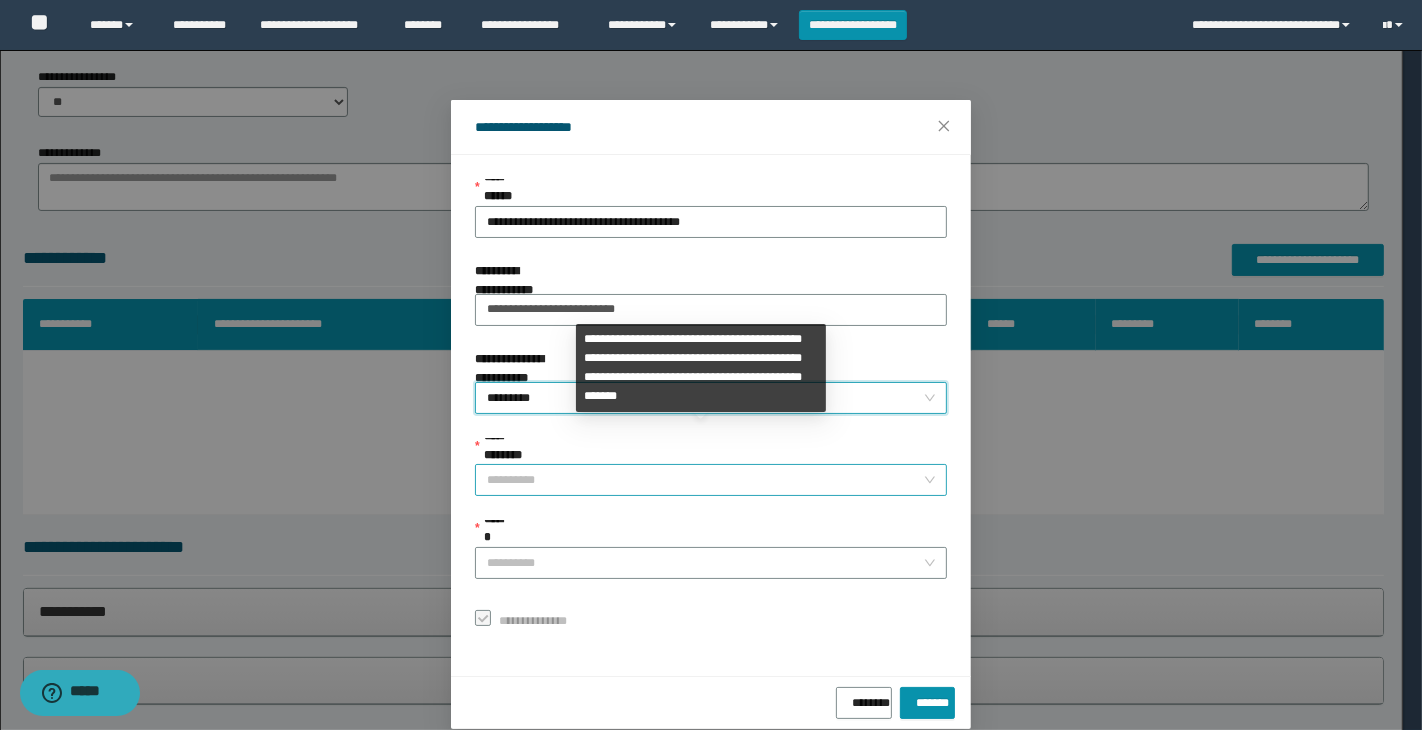click on "**********" at bounding box center (705, 480) 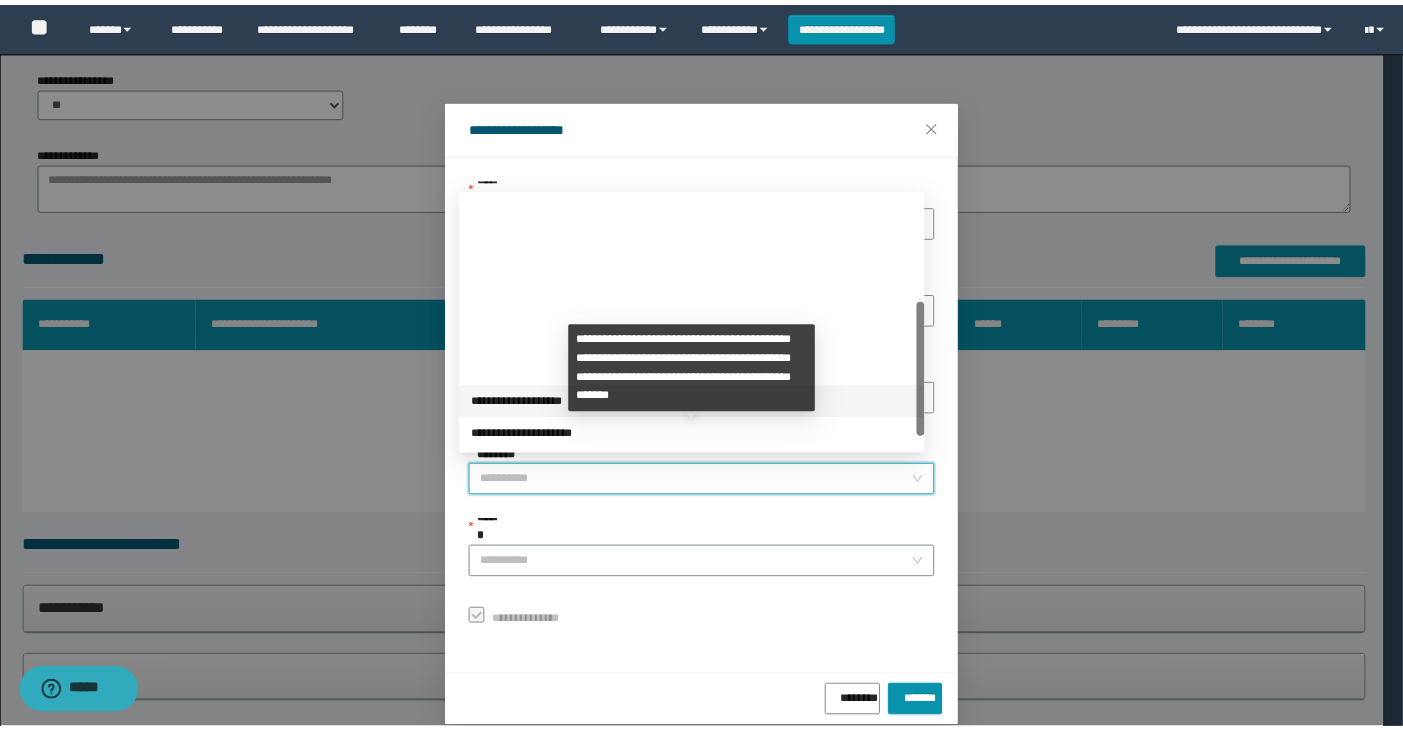 scroll, scrollTop: 200, scrollLeft: 0, axis: vertical 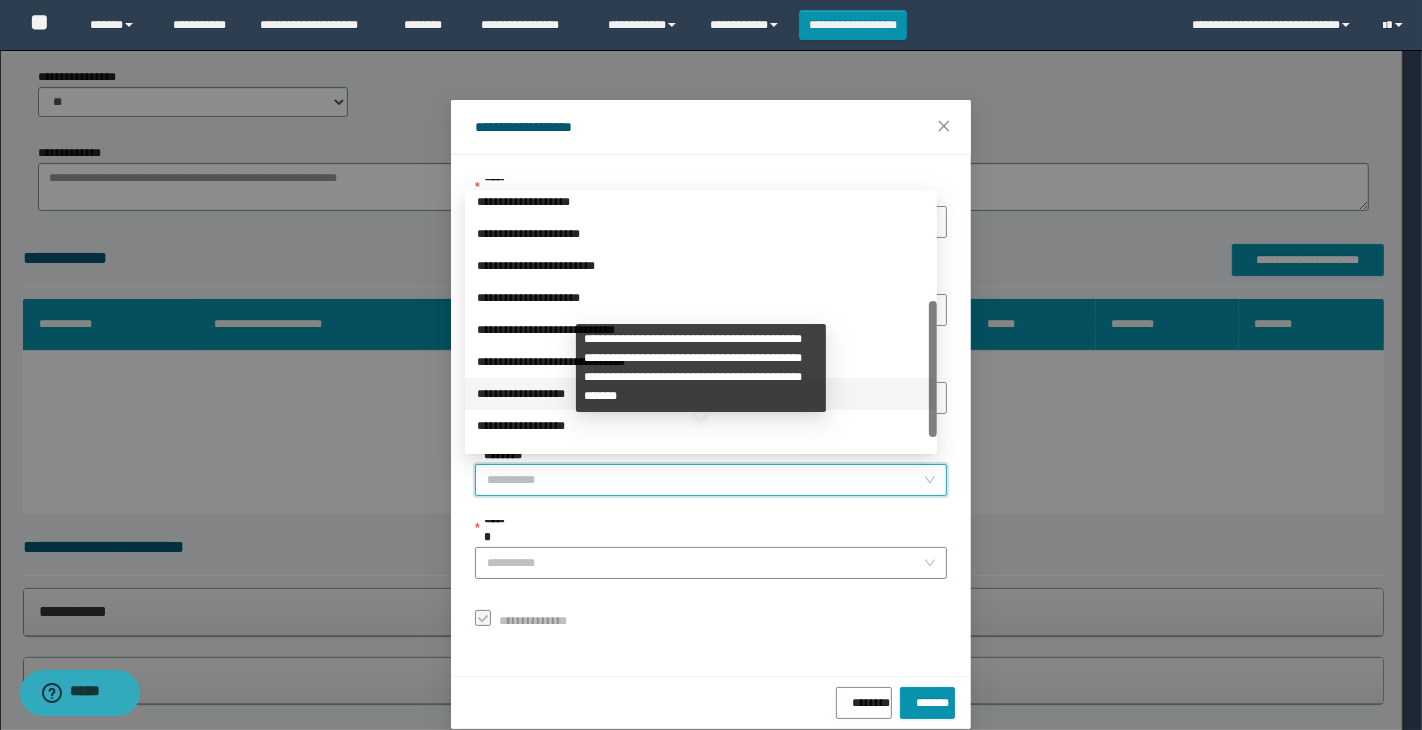 click on "**********" at bounding box center [701, 394] 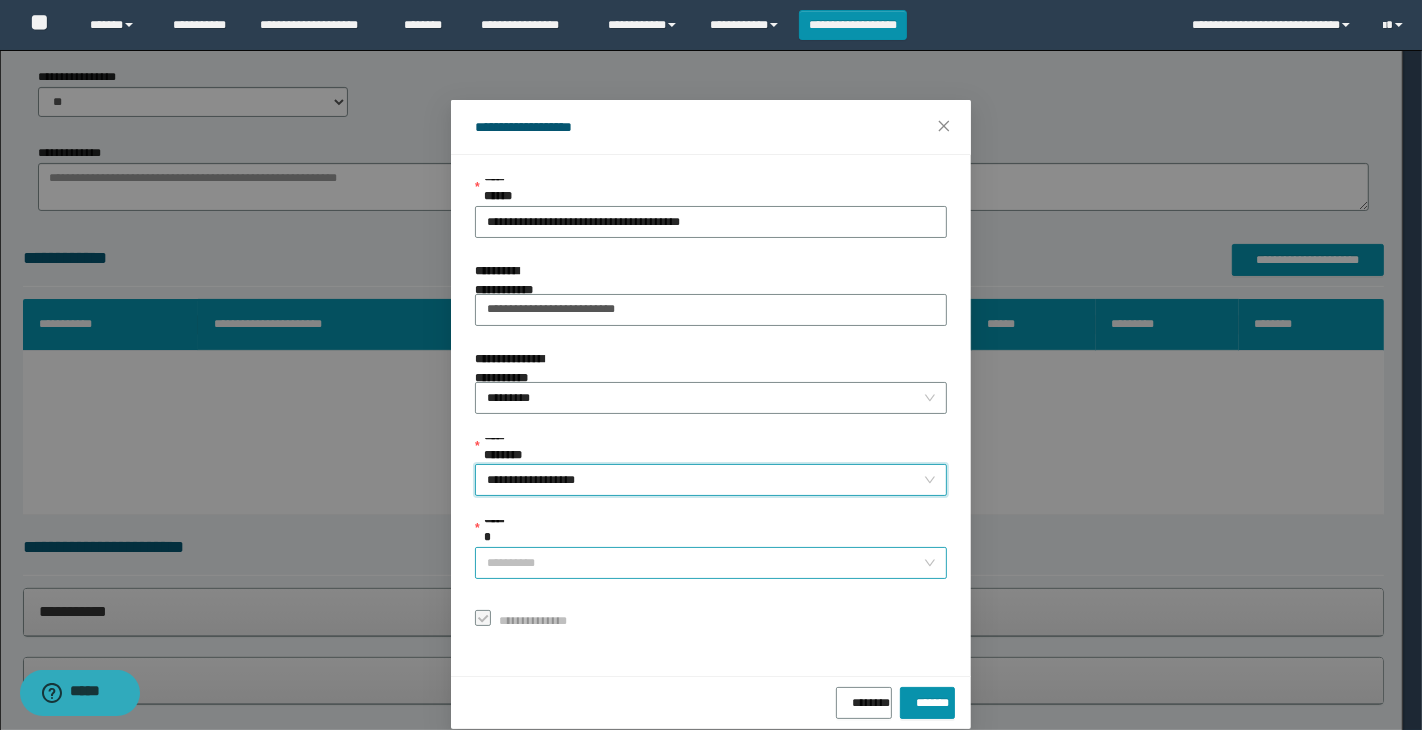 click on "******" at bounding box center (705, 563) 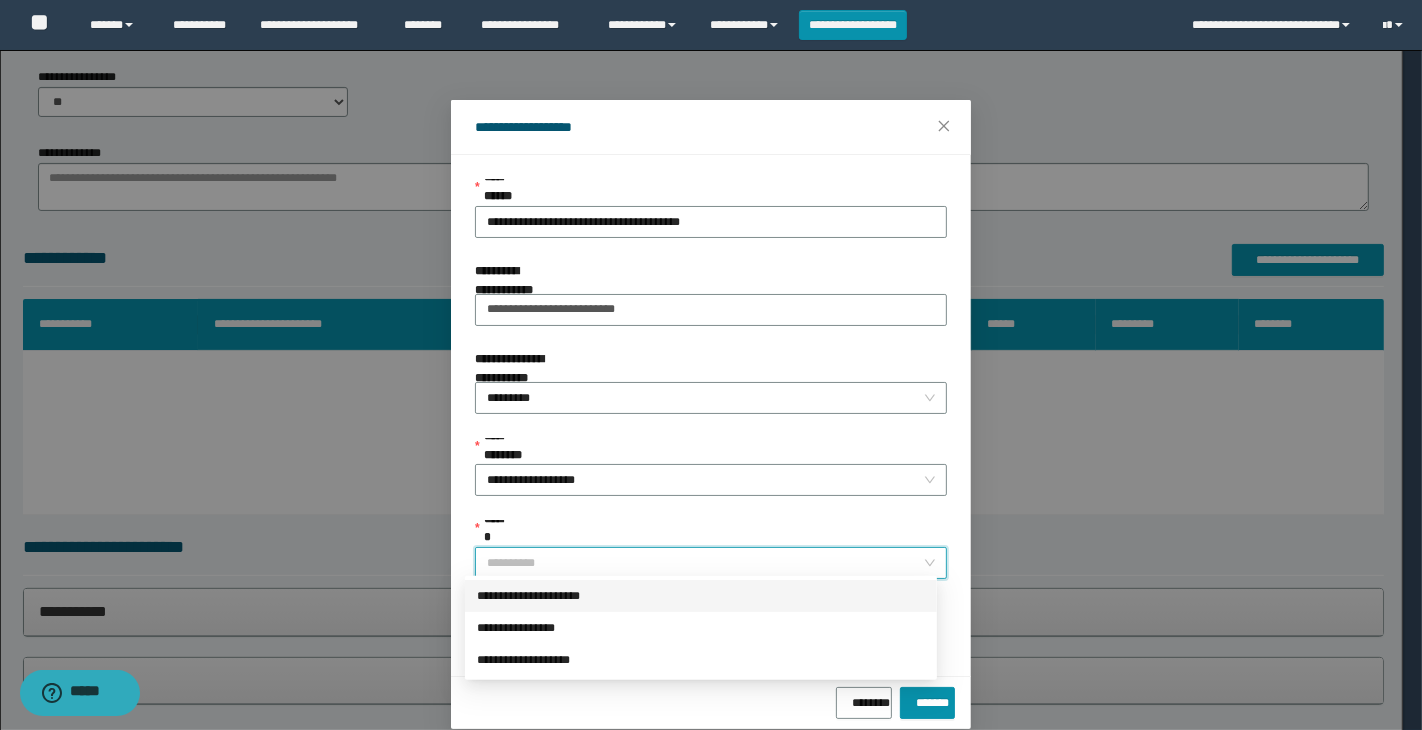 click on "**********" at bounding box center (701, 596) 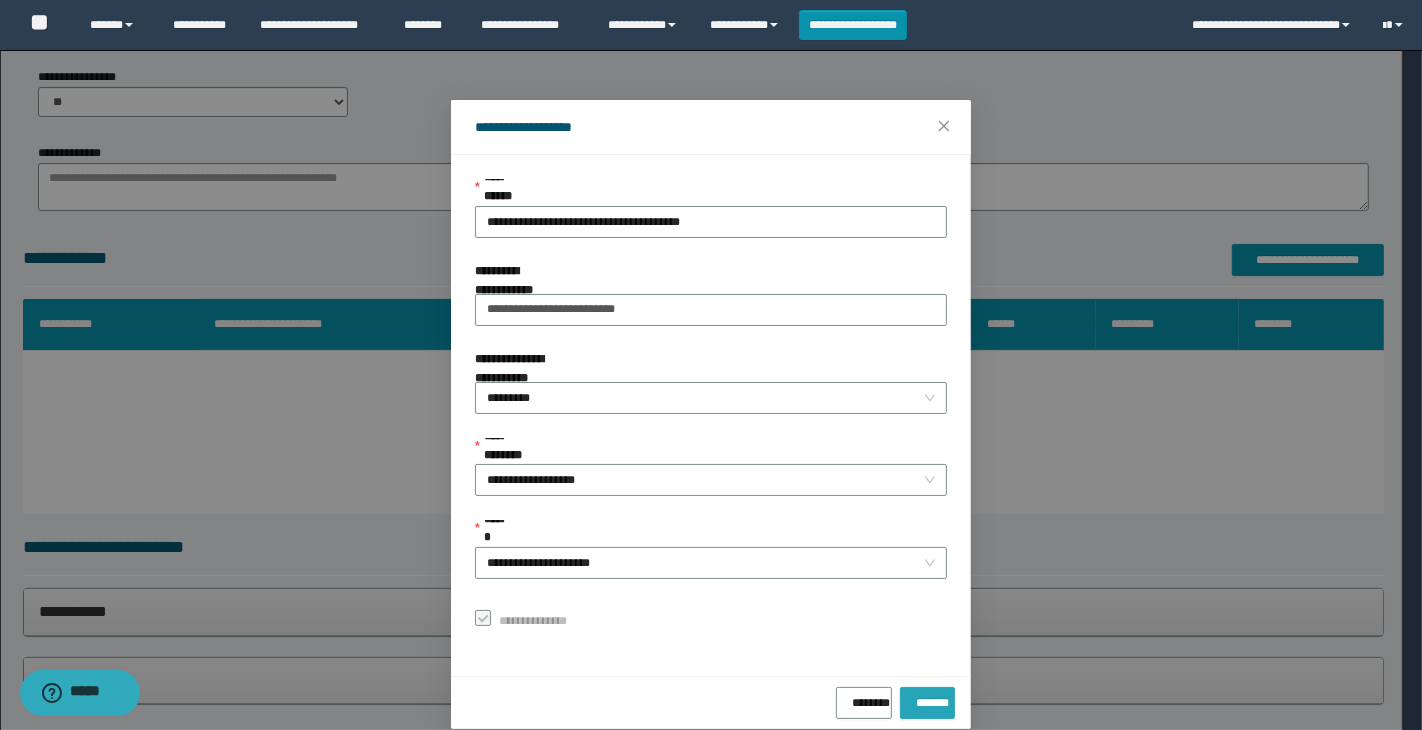 click on "*******" at bounding box center (927, 699) 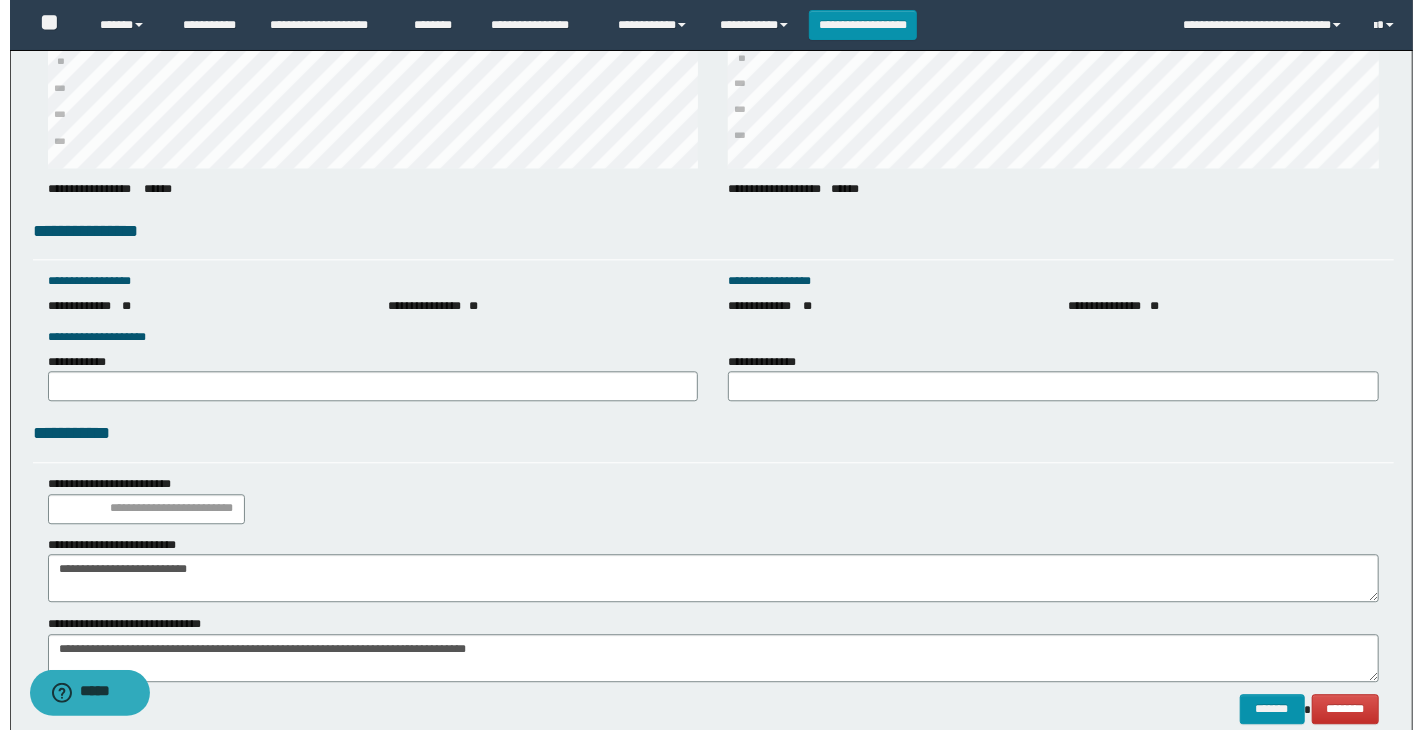 scroll, scrollTop: 2726, scrollLeft: 0, axis: vertical 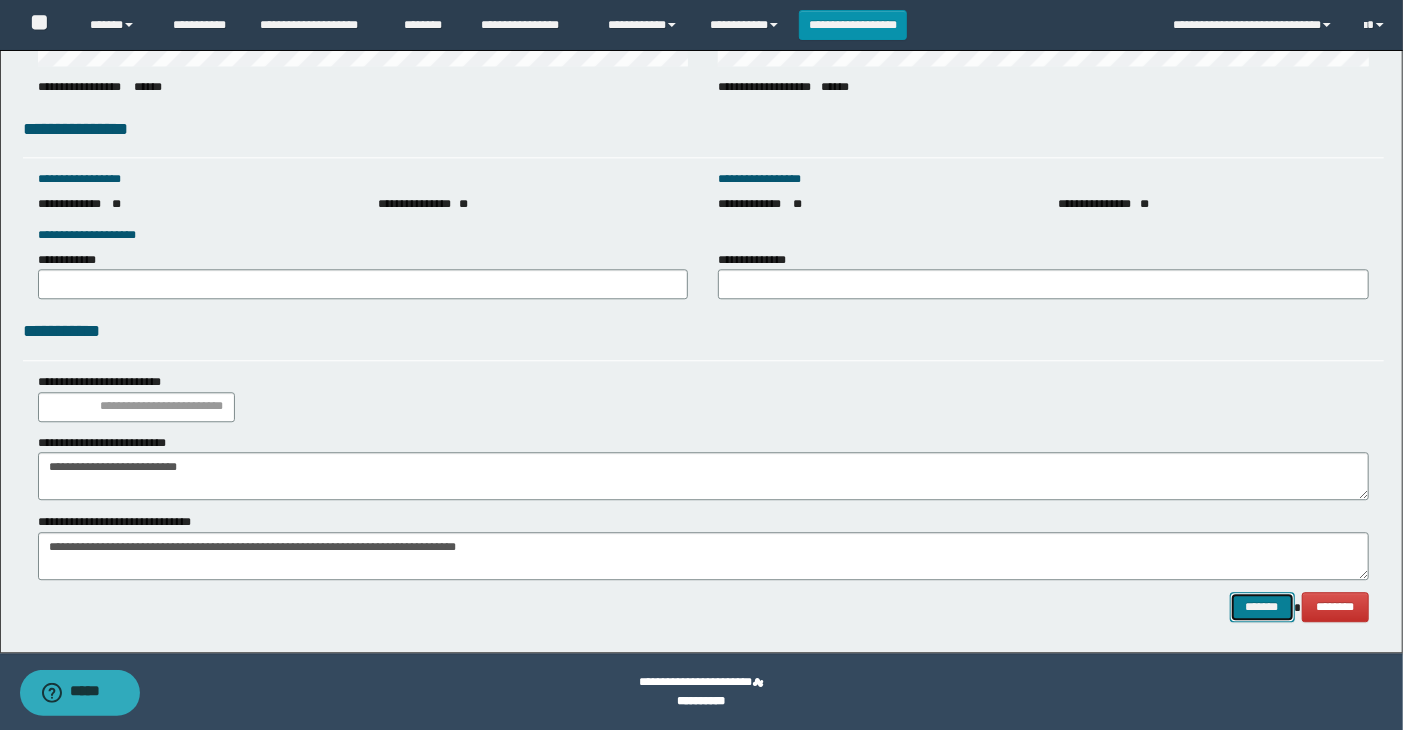 click on "*******" at bounding box center [1262, 607] 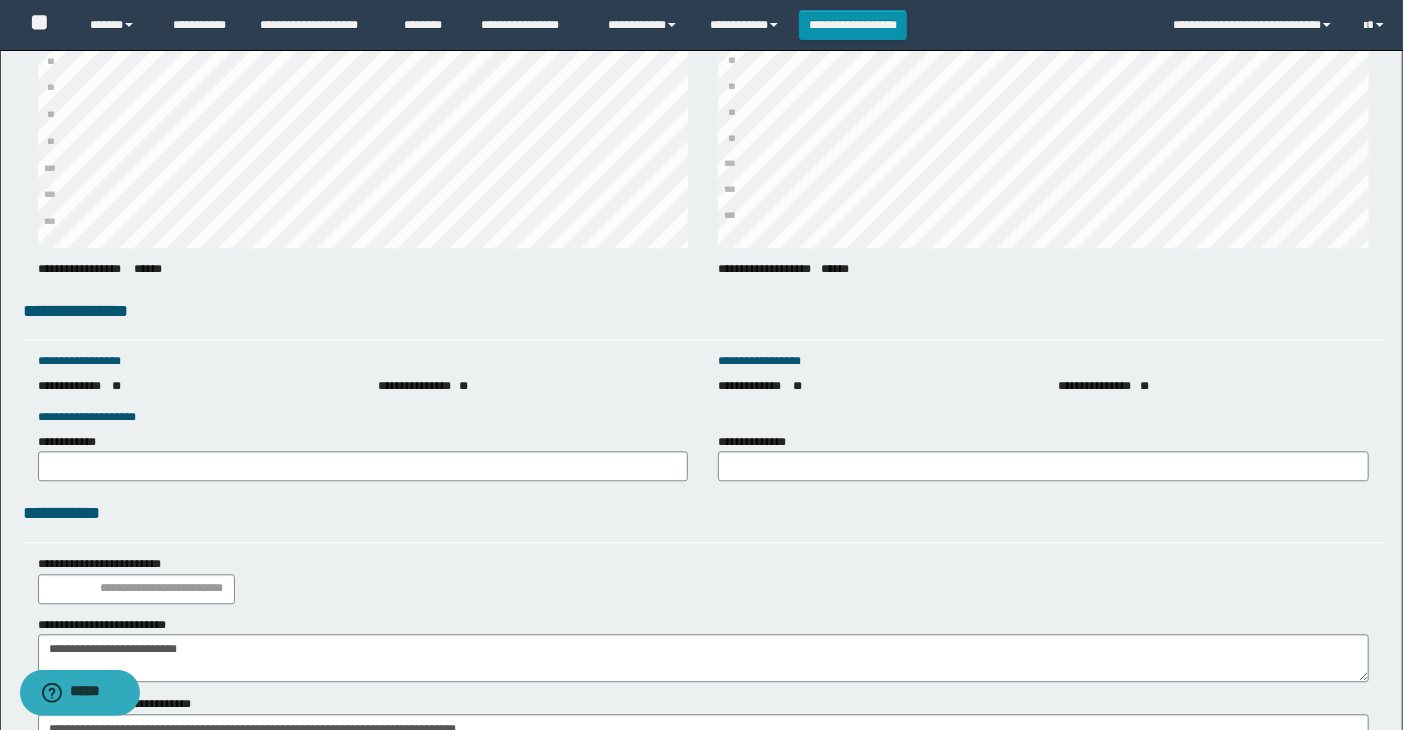 scroll, scrollTop: 2726, scrollLeft: 0, axis: vertical 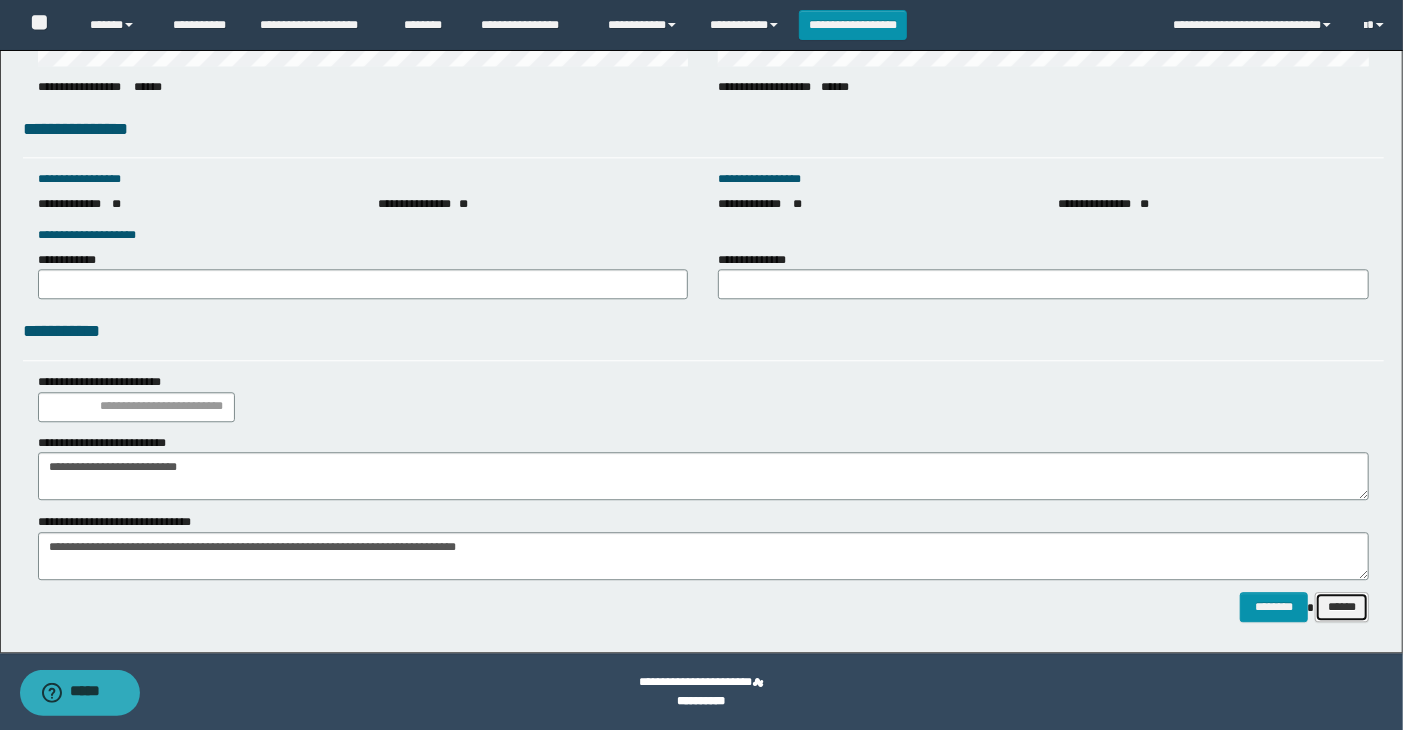 click on "******" at bounding box center (1342, 607) 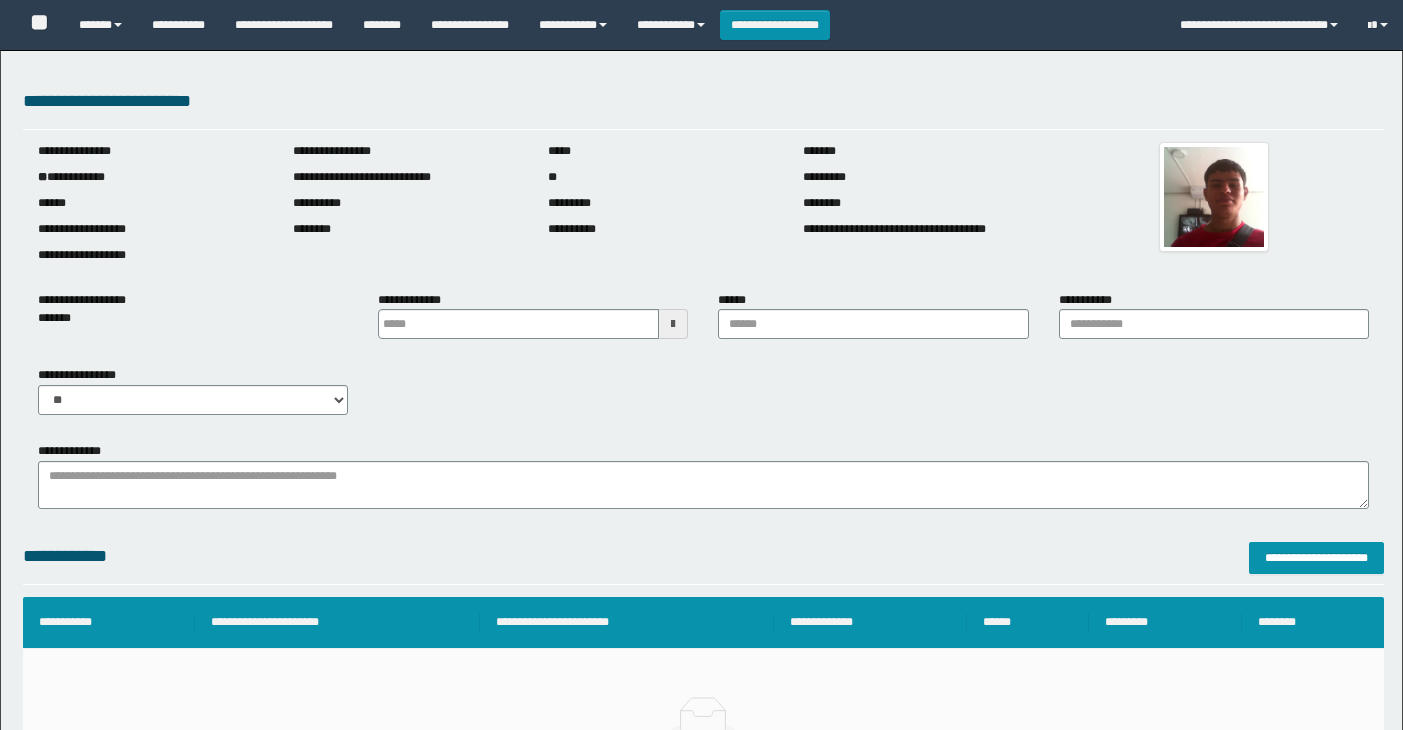 scroll, scrollTop: 0, scrollLeft: 0, axis: both 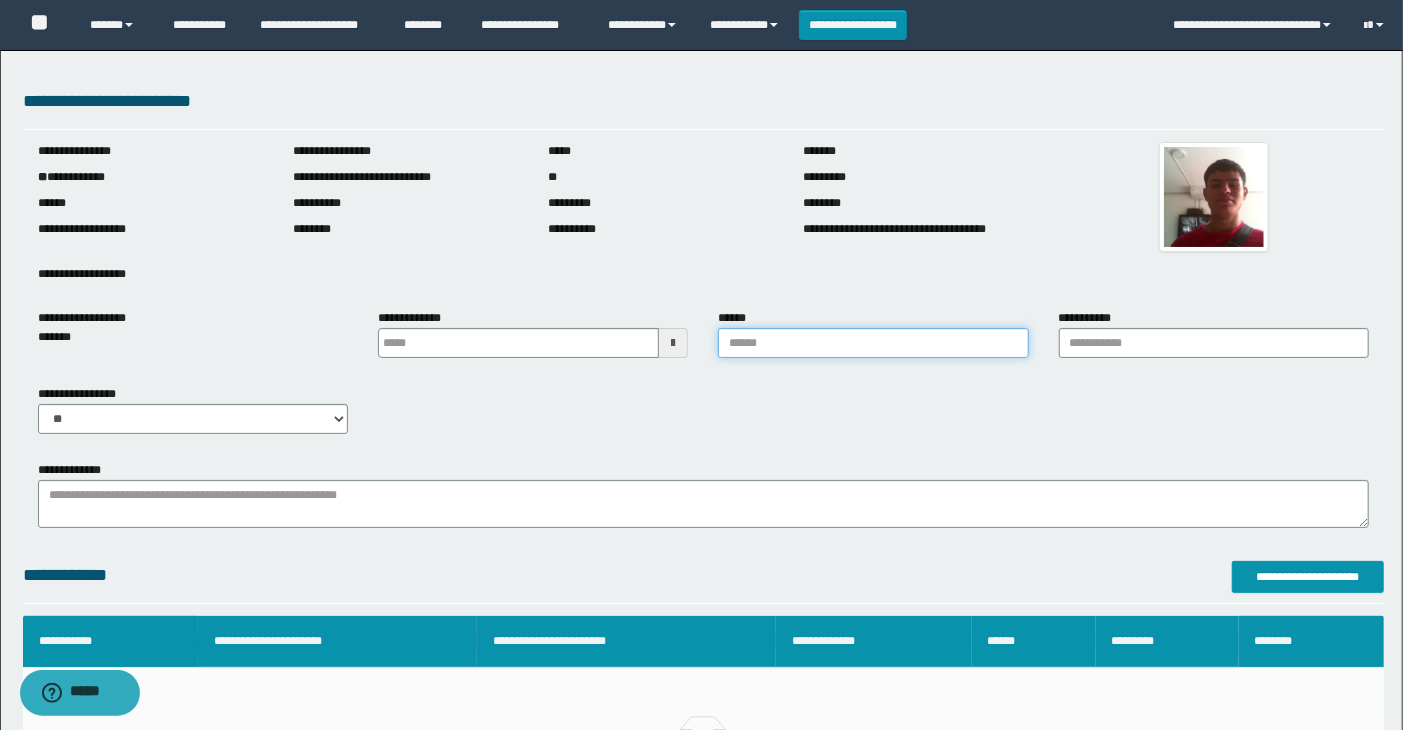 click on "******" at bounding box center [873, 343] 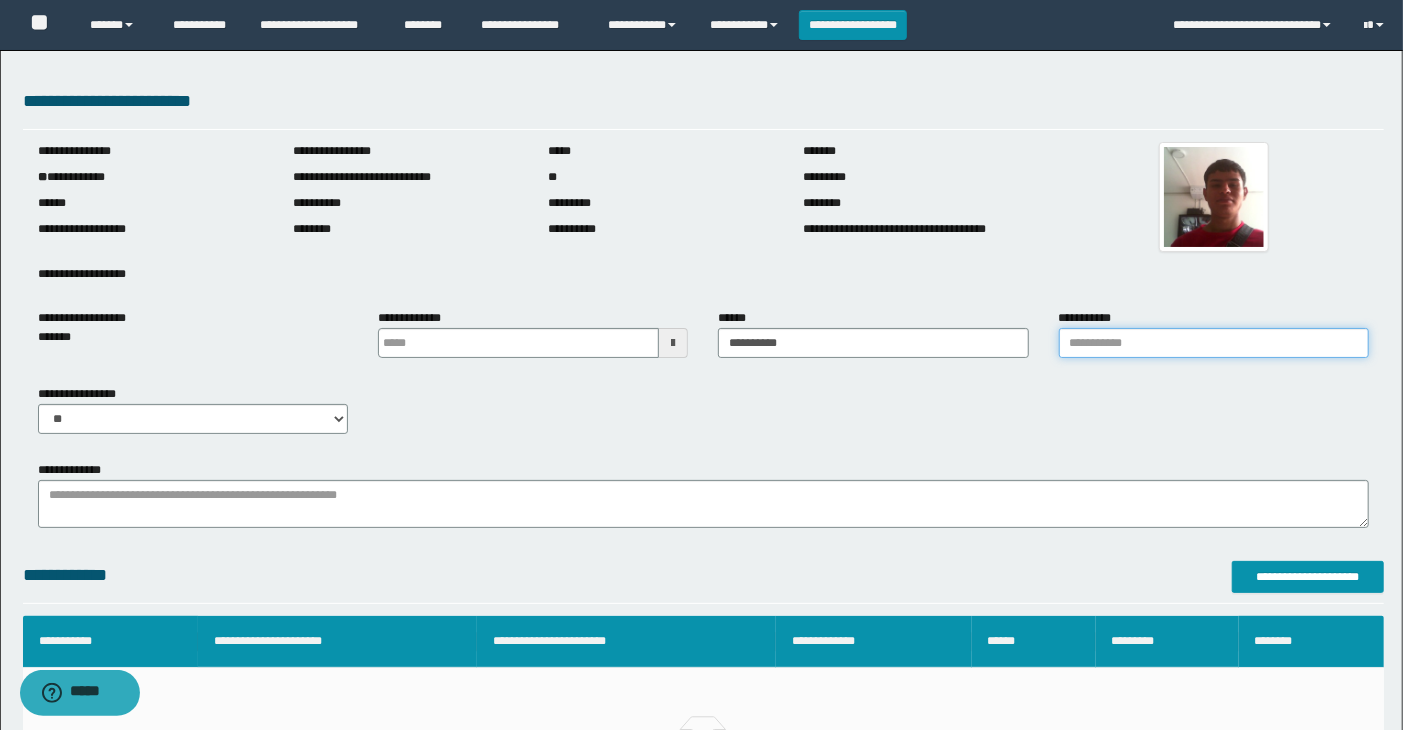 click on "**********" at bounding box center [1214, 343] 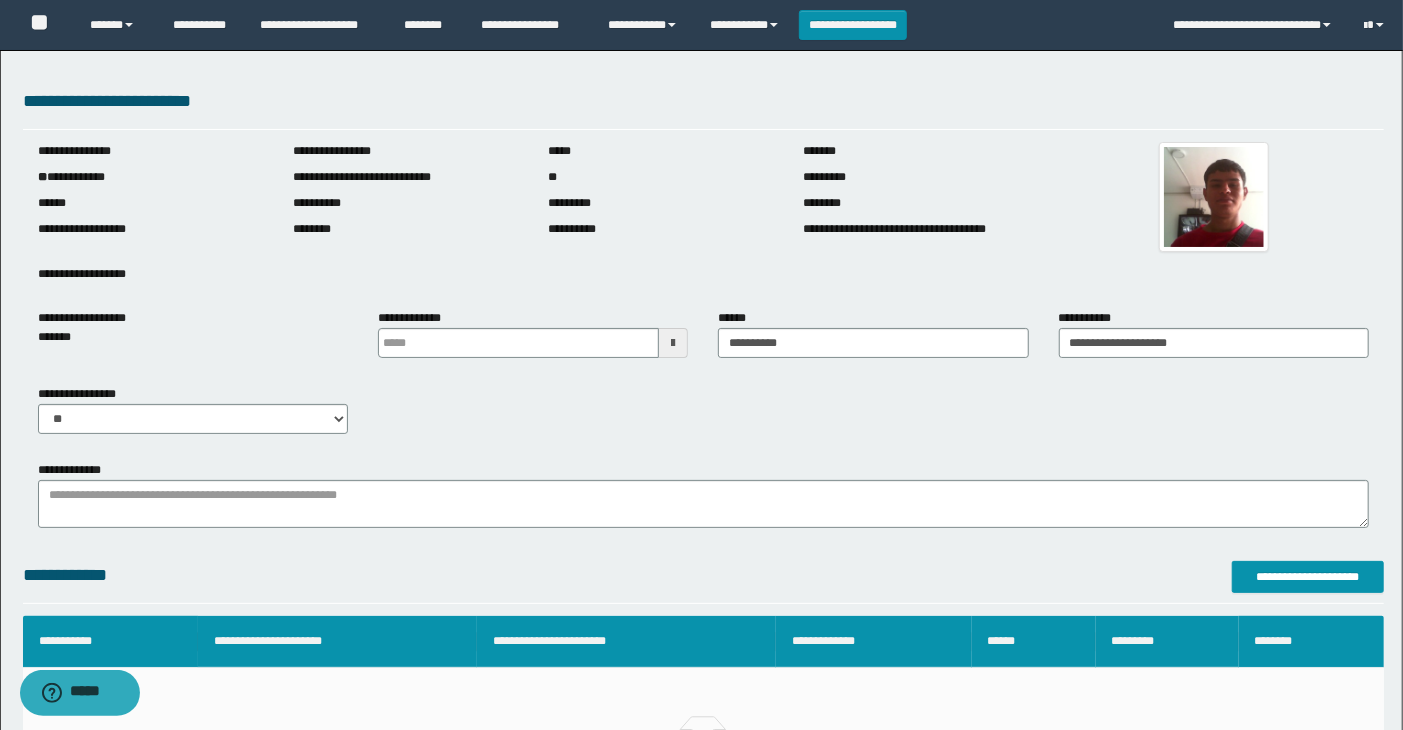 click at bounding box center (673, 343) 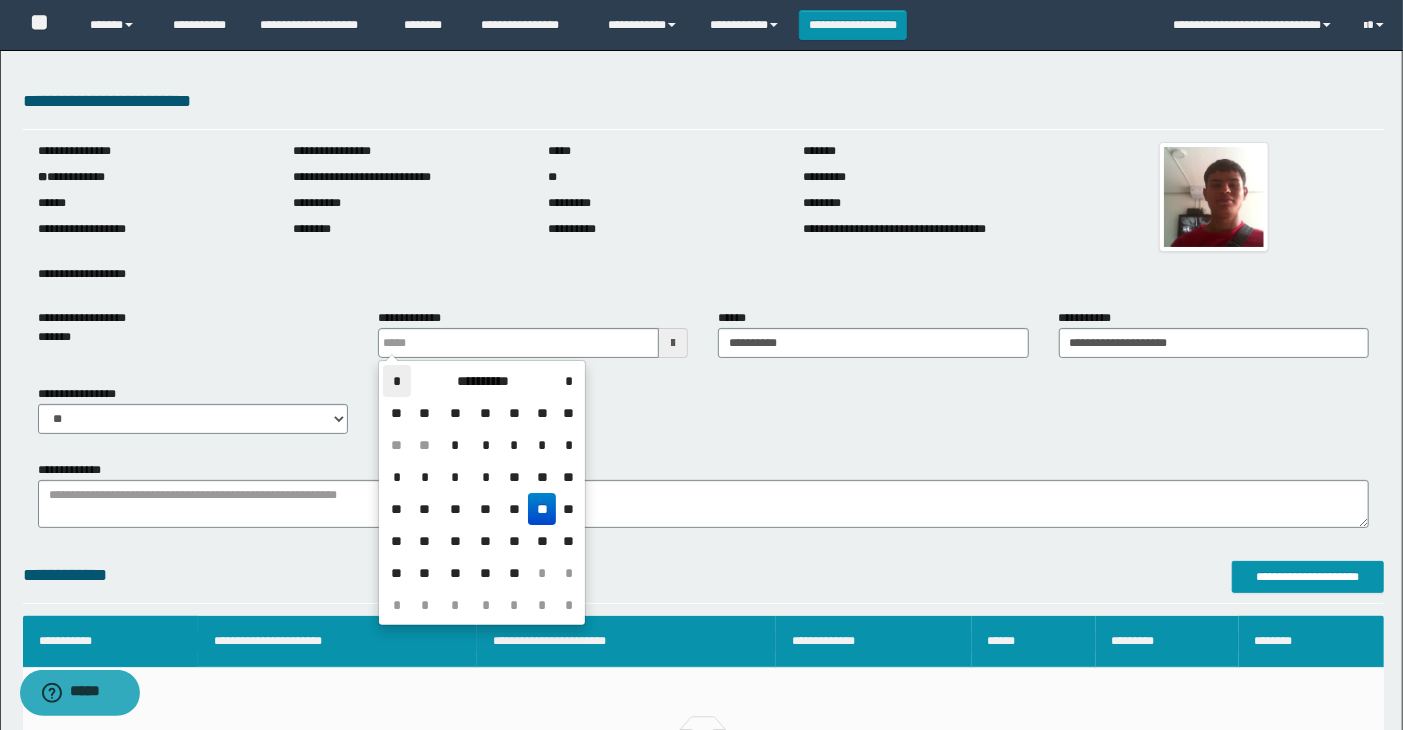 click on "*" at bounding box center (397, 381) 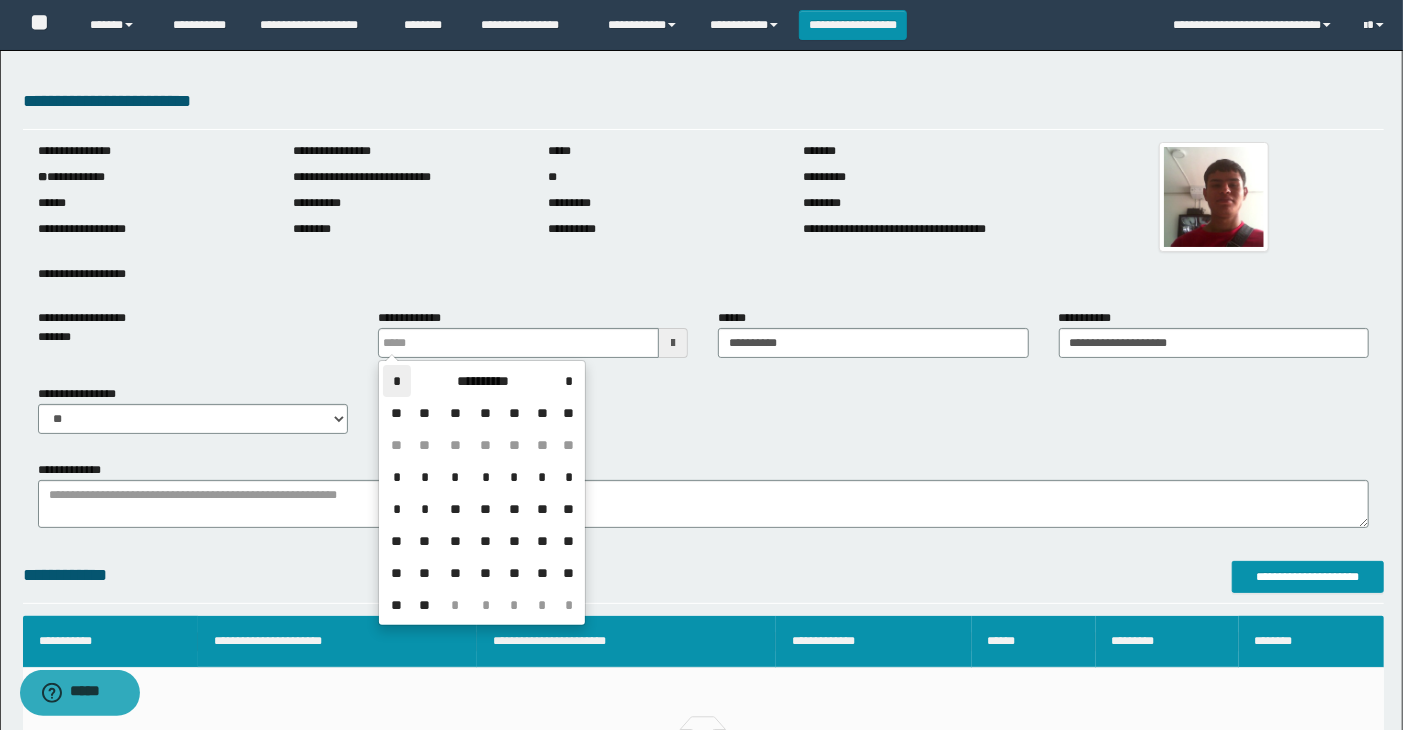 click on "*" at bounding box center [397, 381] 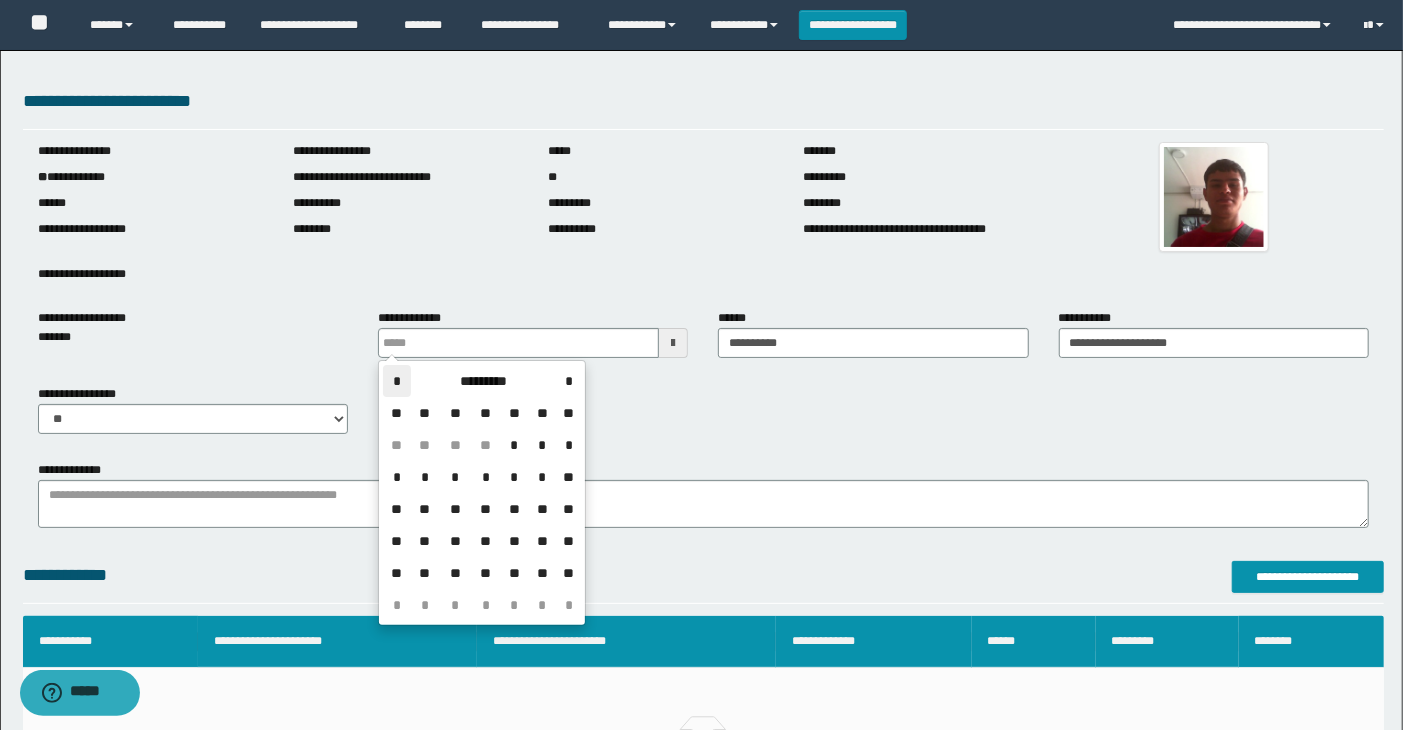 click on "*" at bounding box center (397, 381) 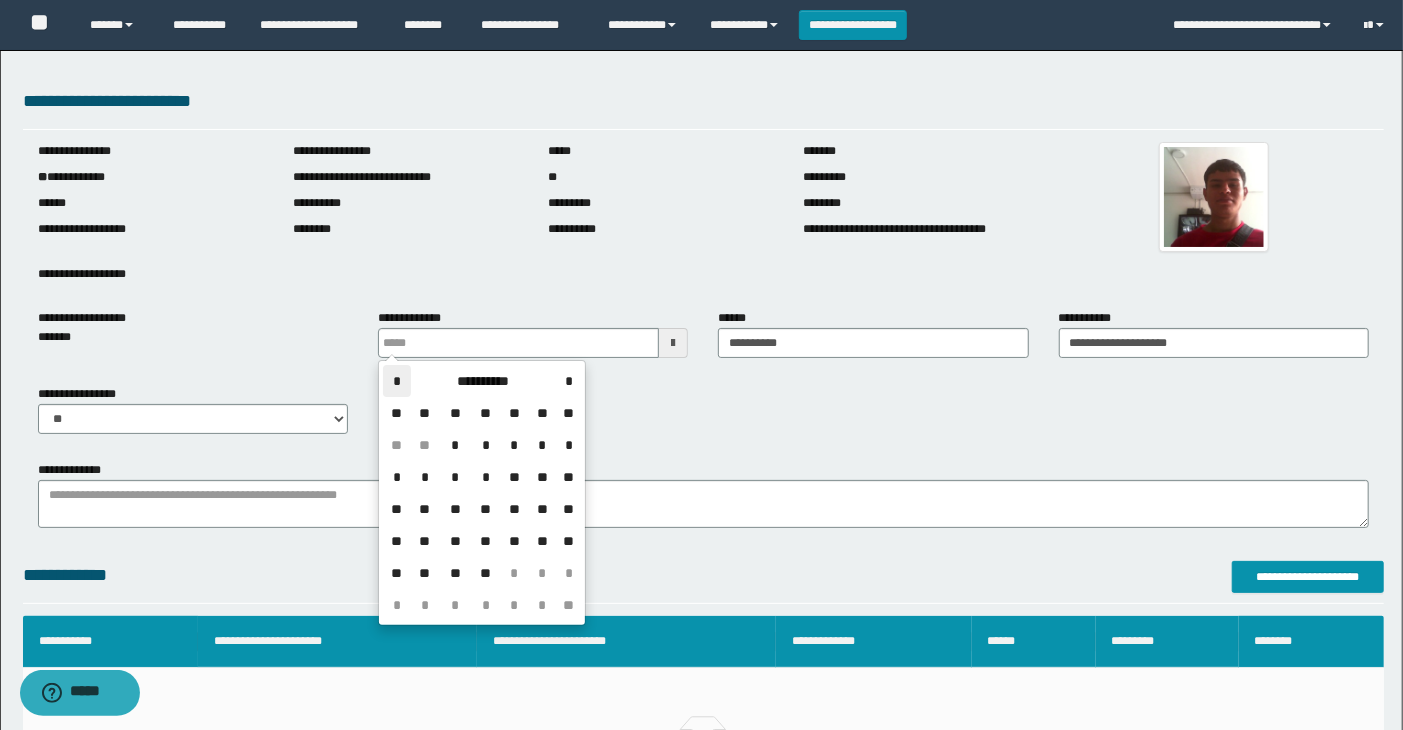 click on "*" at bounding box center [397, 381] 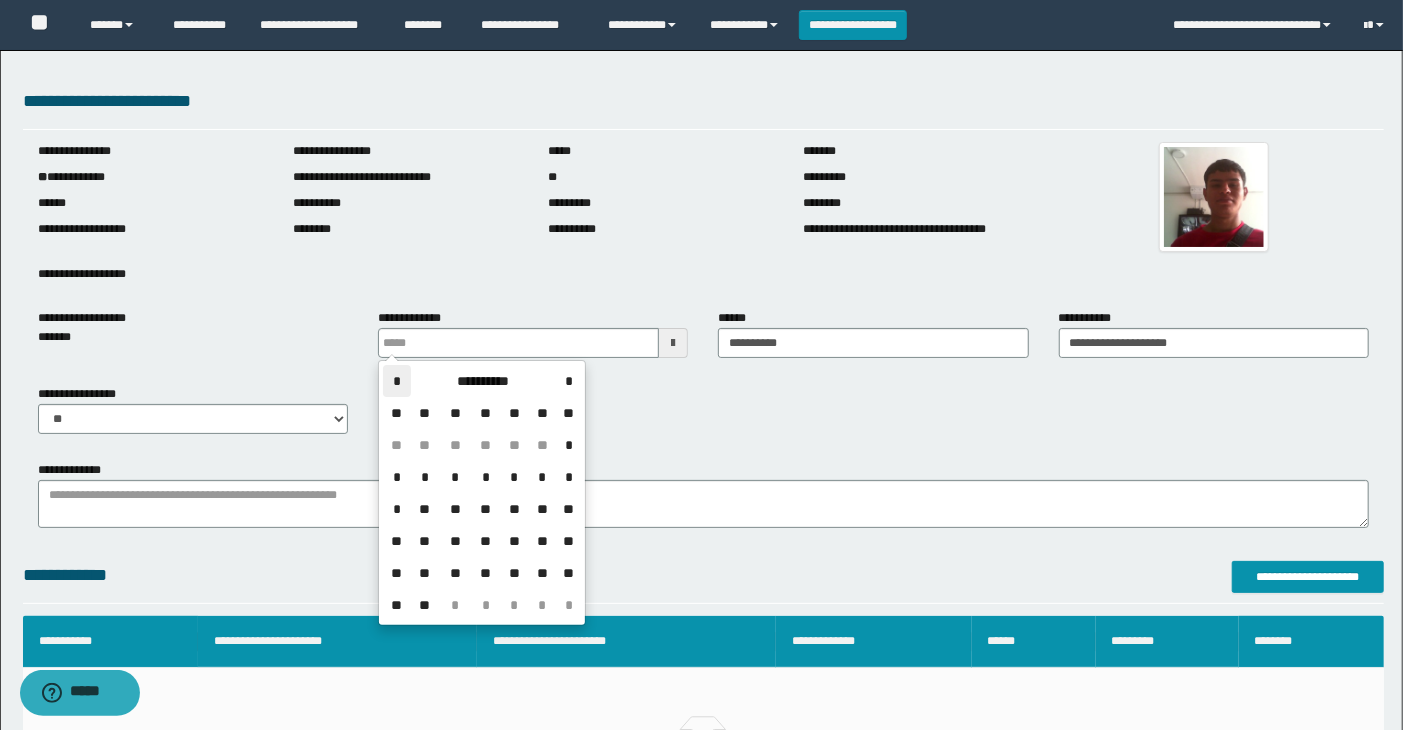 click on "*" at bounding box center [397, 381] 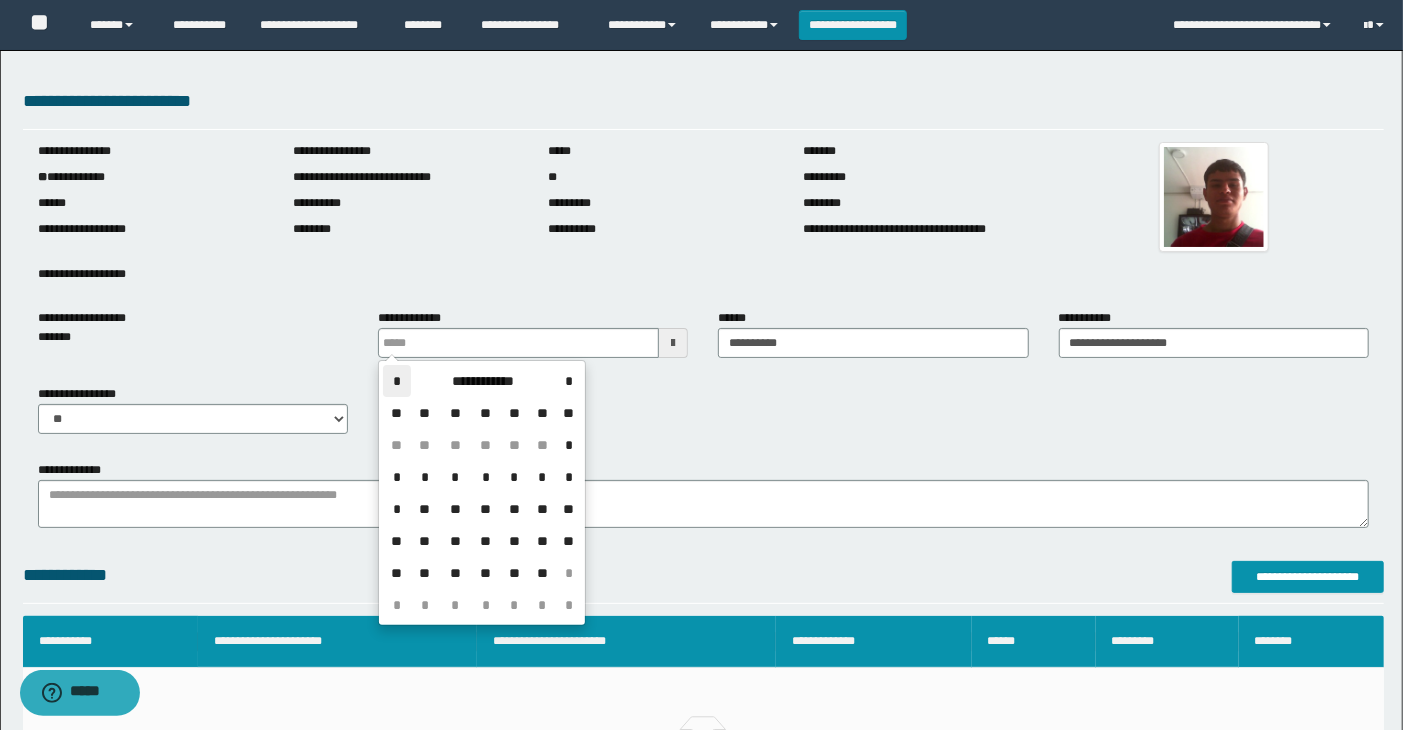 click on "*" at bounding box center (397, 381) 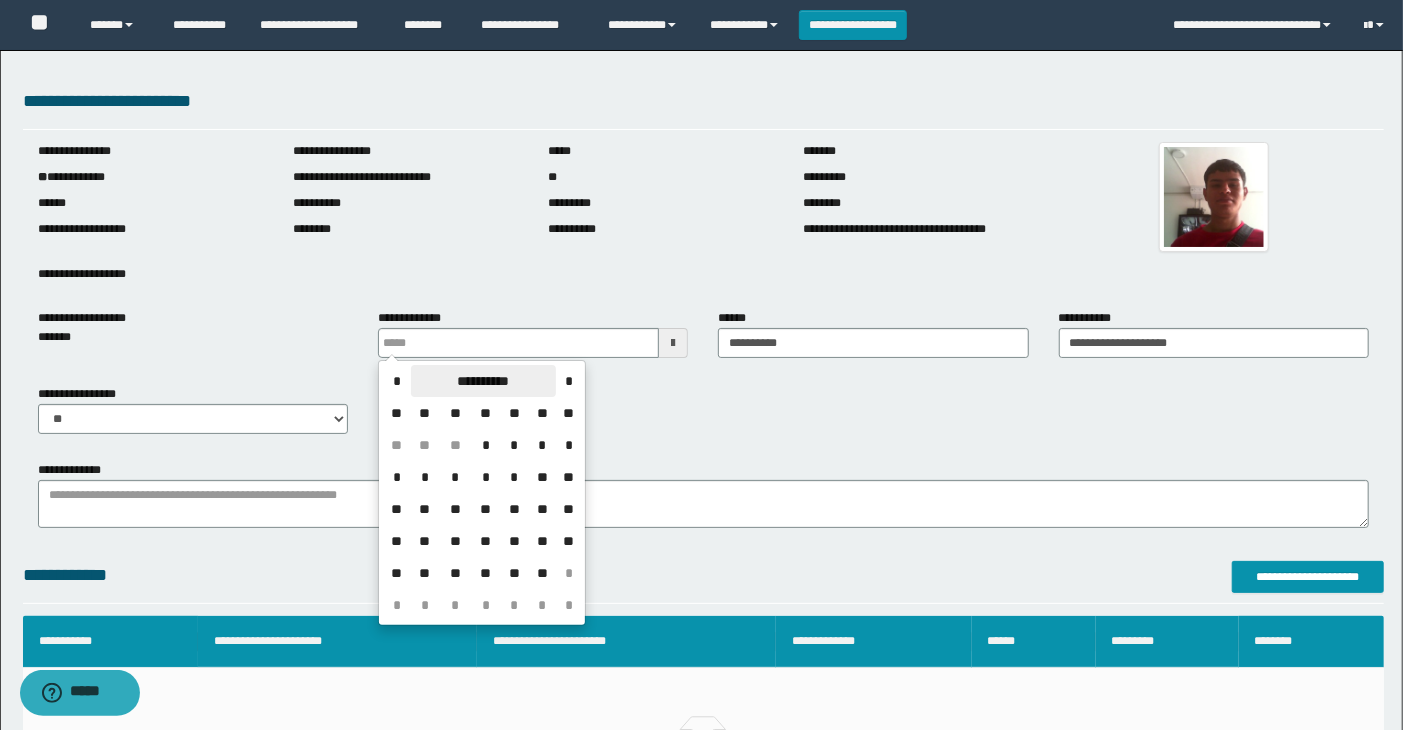 click on "**********" at bounding box center (483, 381) 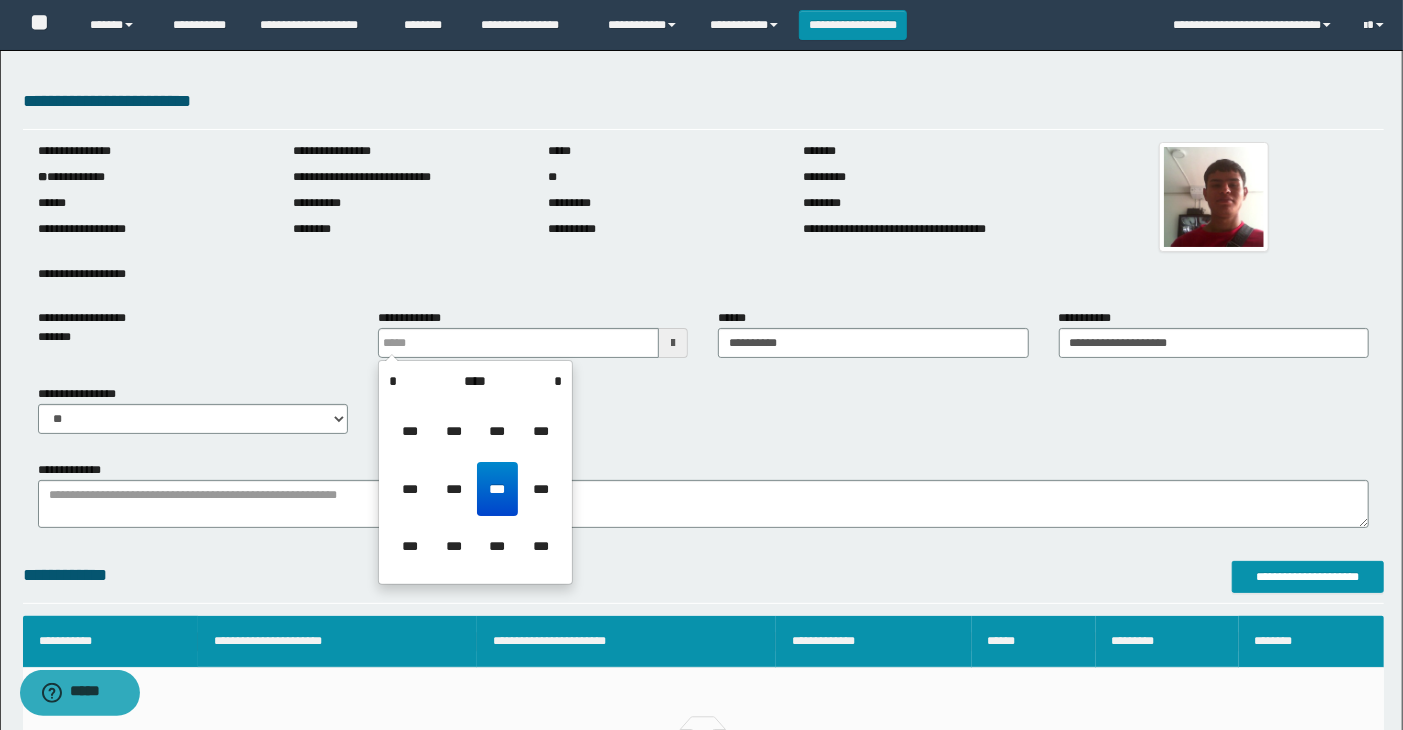 click on "****" at bounding box center [475, 381] 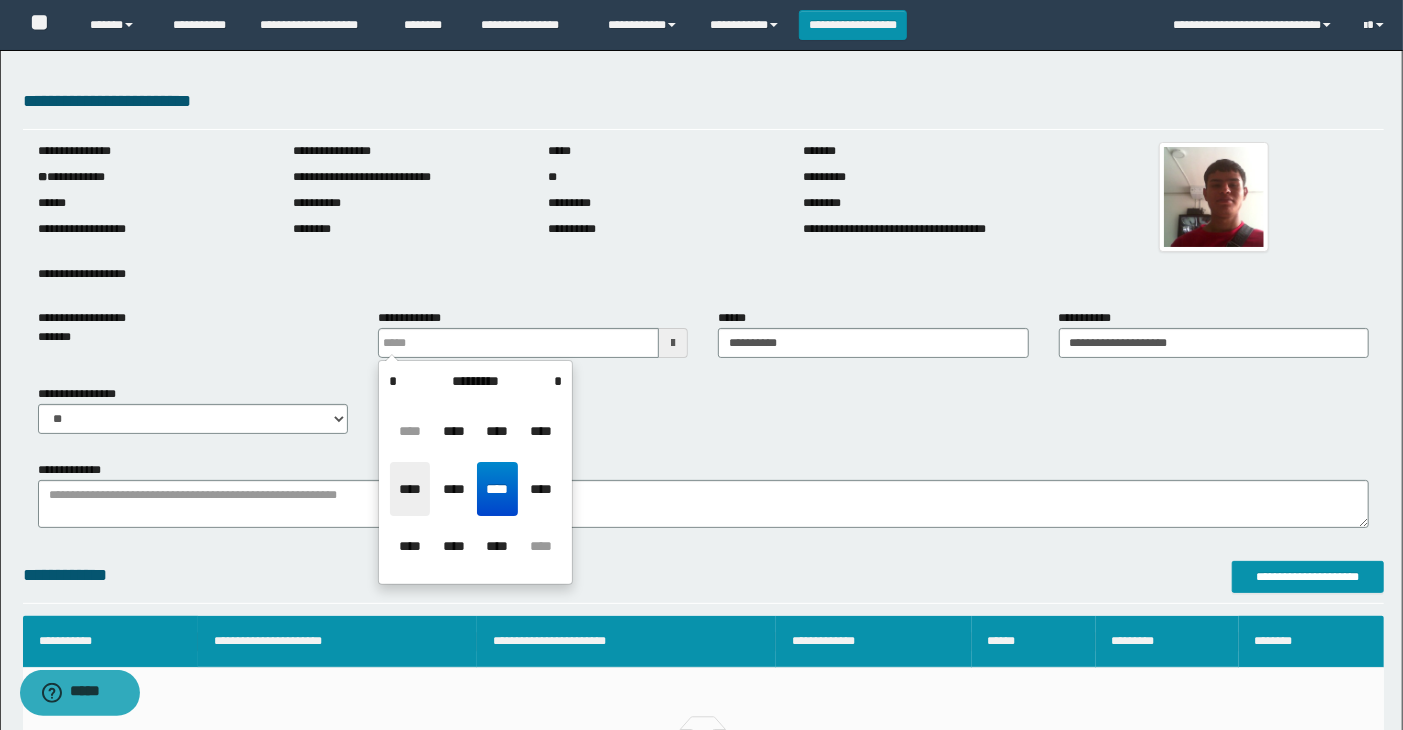 click on "****" at bounding box center [410, 489] 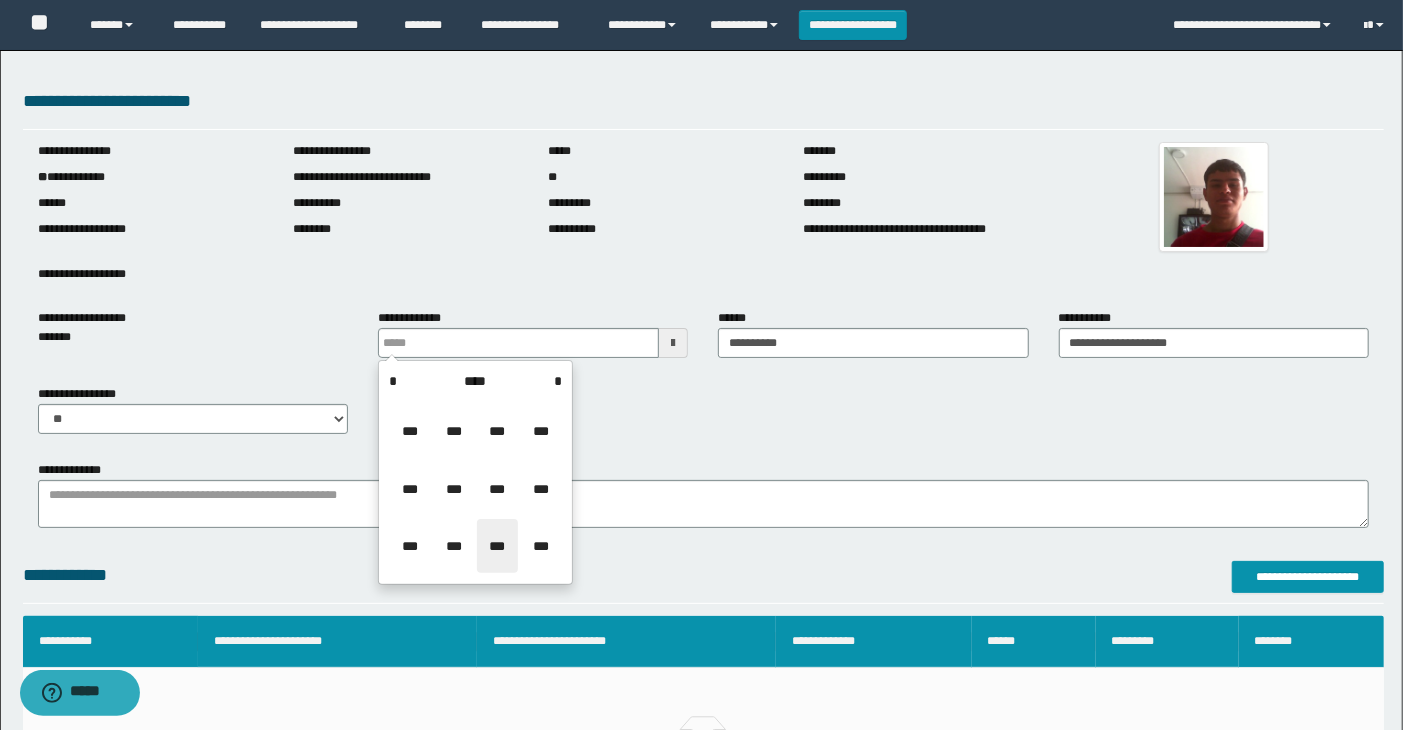 click on "***" at bounding box center [497, 546] 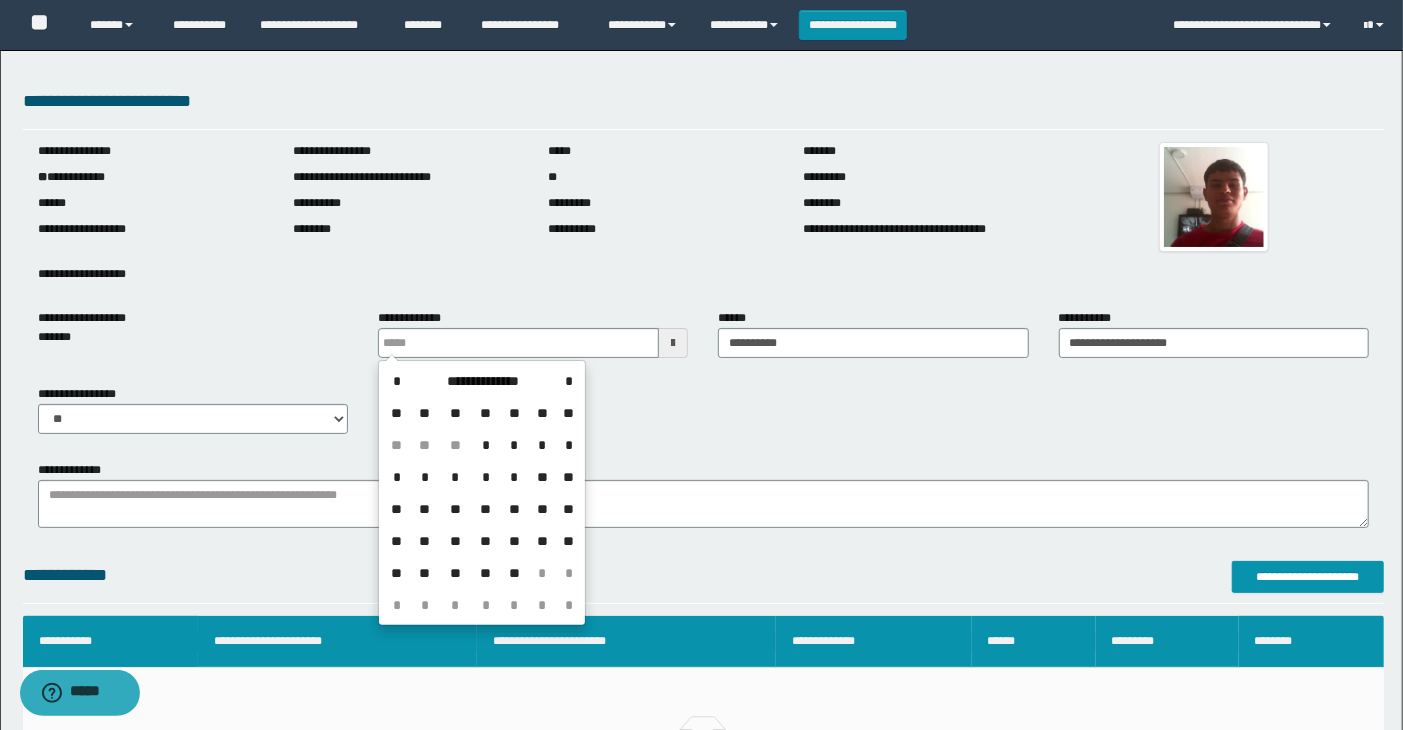 click on "**" at bounding box center (455, 541) 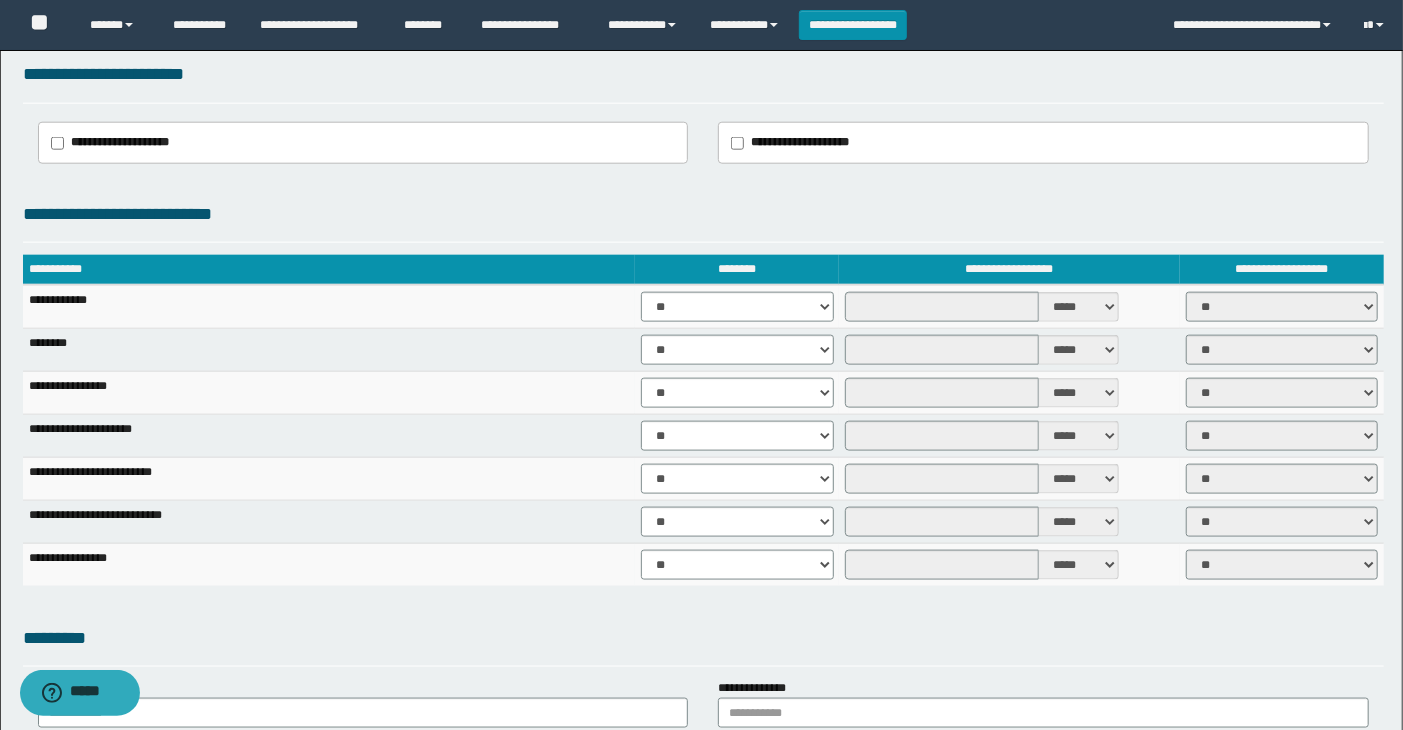 scroll, scrollTop: 1222, scrollLeft: 0, axis: vertical 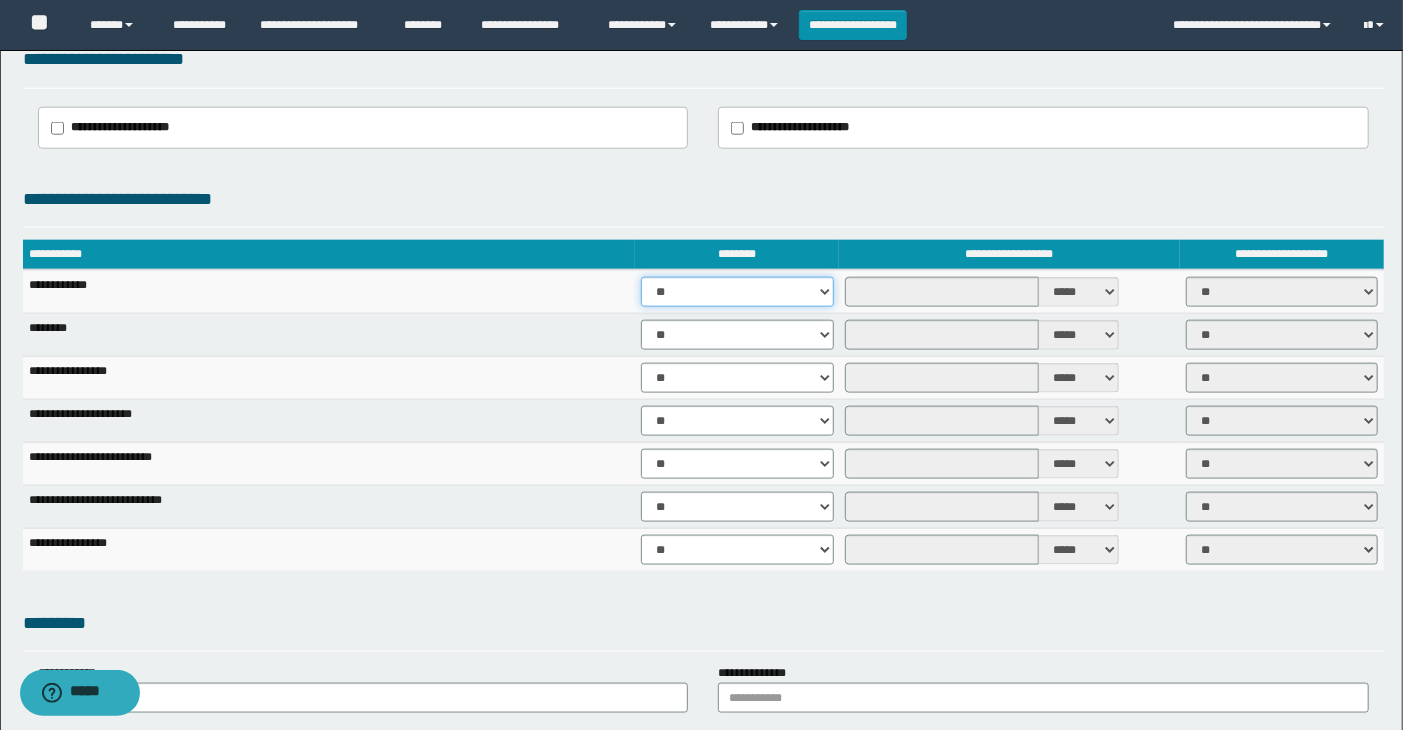 click on "**
**" at bounding box center (737, 292) 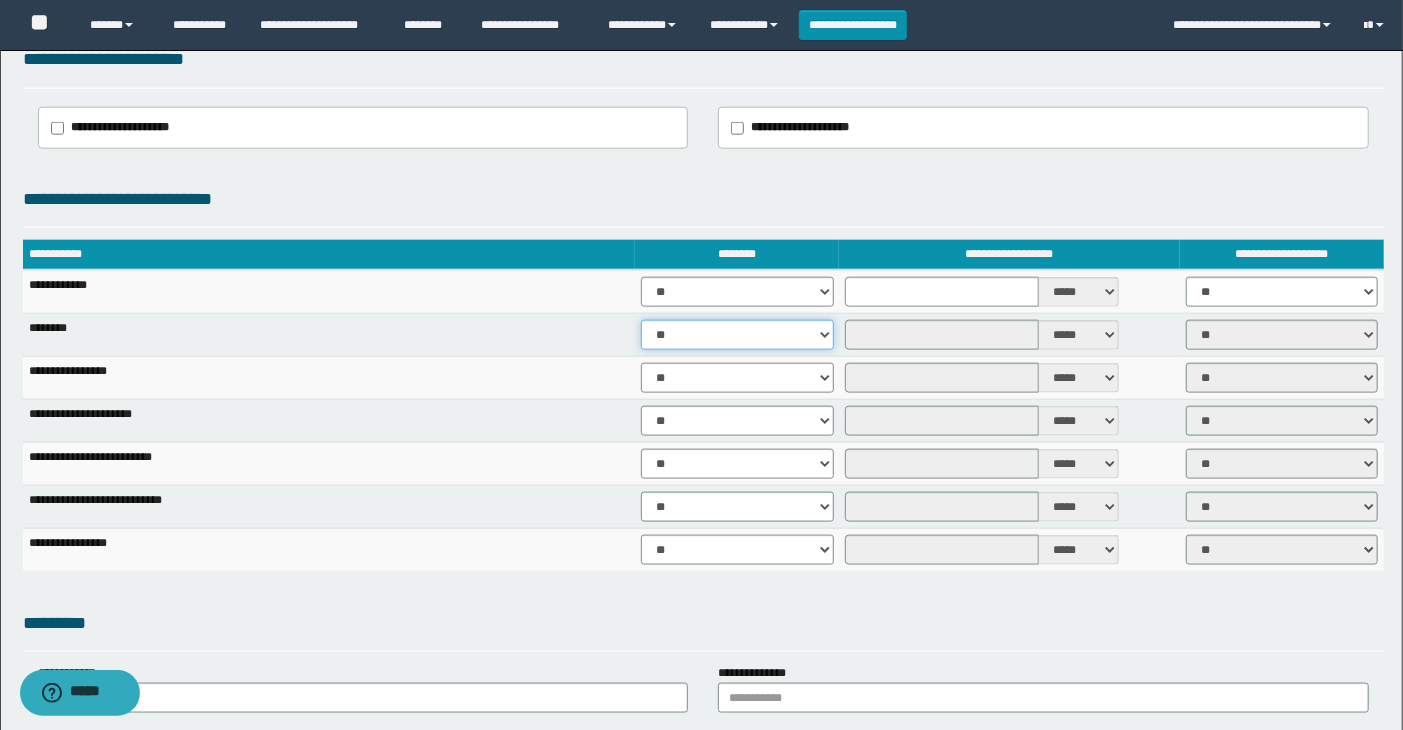 click on "**
**" at bounding box center (737, 335) 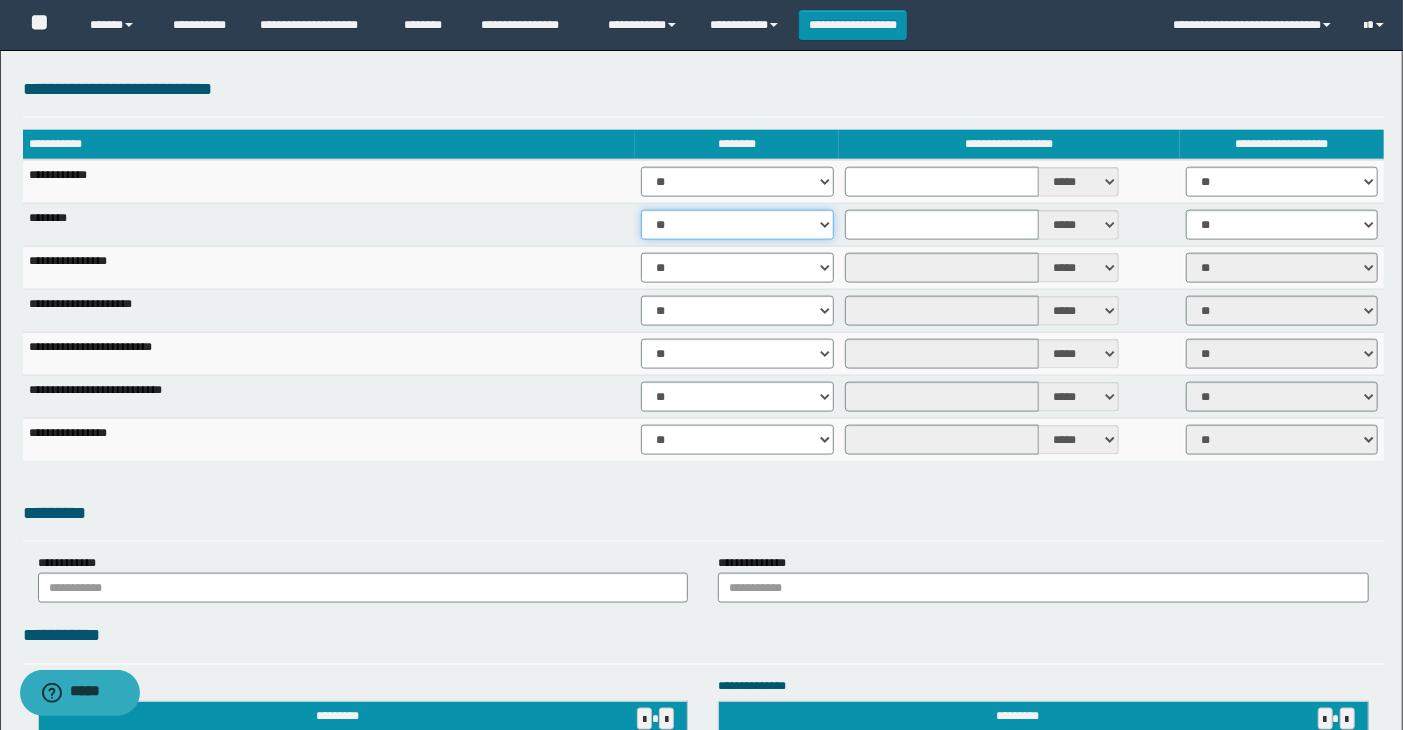 scroll, scrollTop: 1555, scrollLeft: 0, axis: vertical 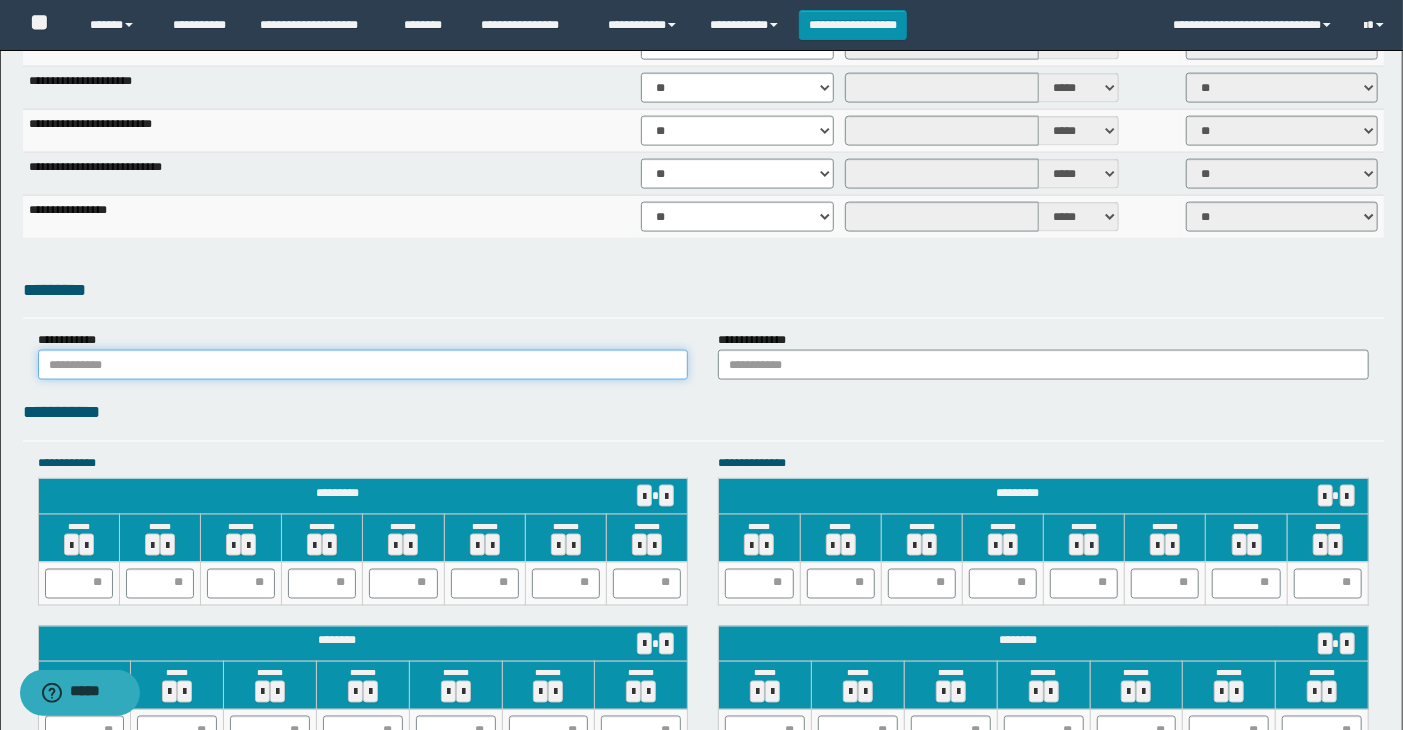 drag, startPoint x: 148, startPoint y: 363, endPoint x: 203, endPoint y: 384, distance: 58.872746 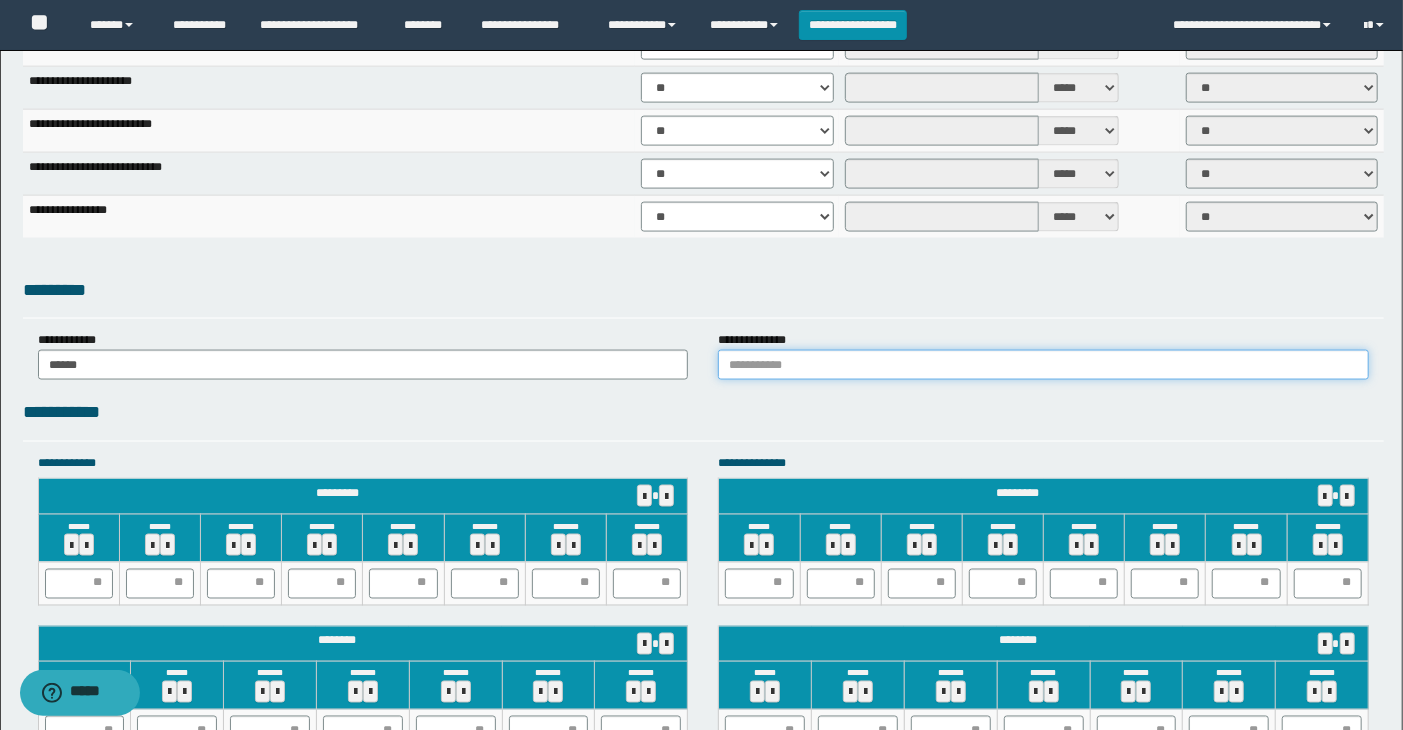 click at bounding box center [1043, 365] 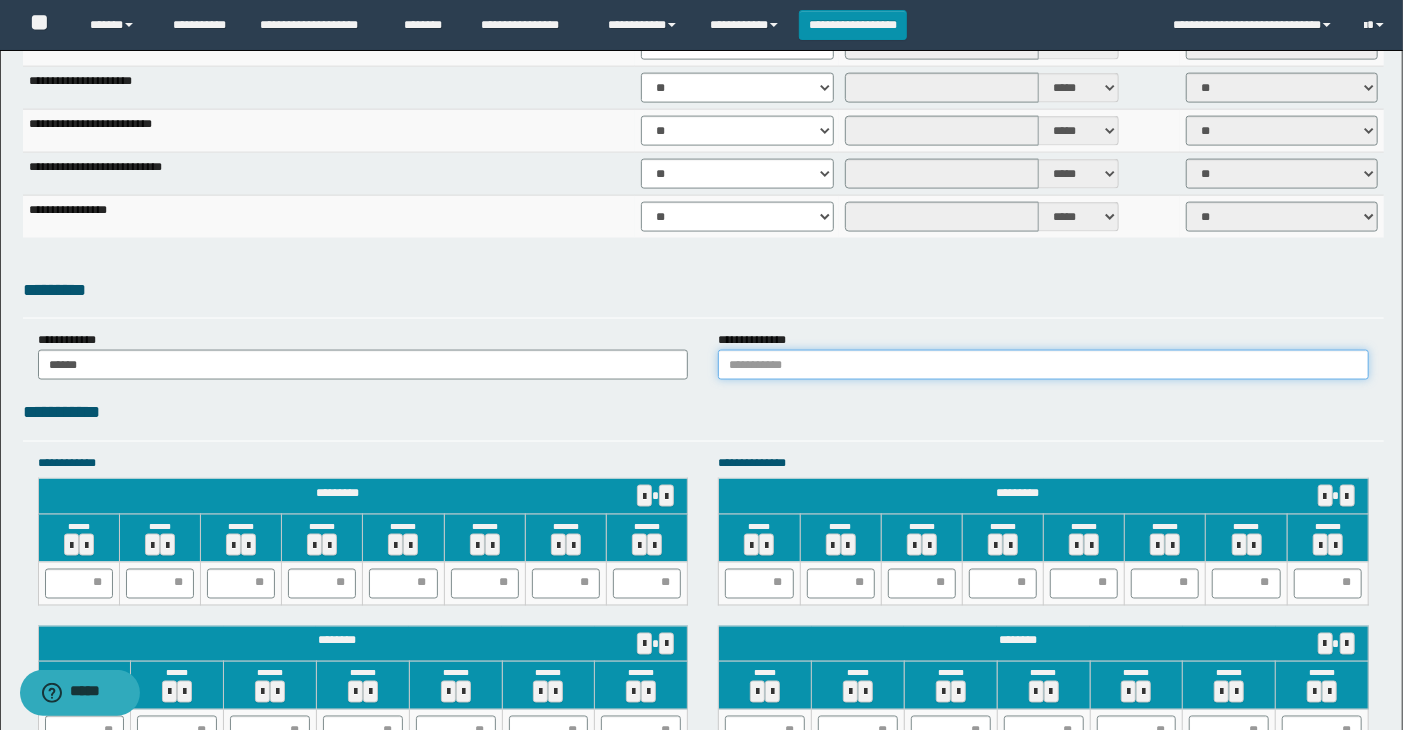 type on "******" 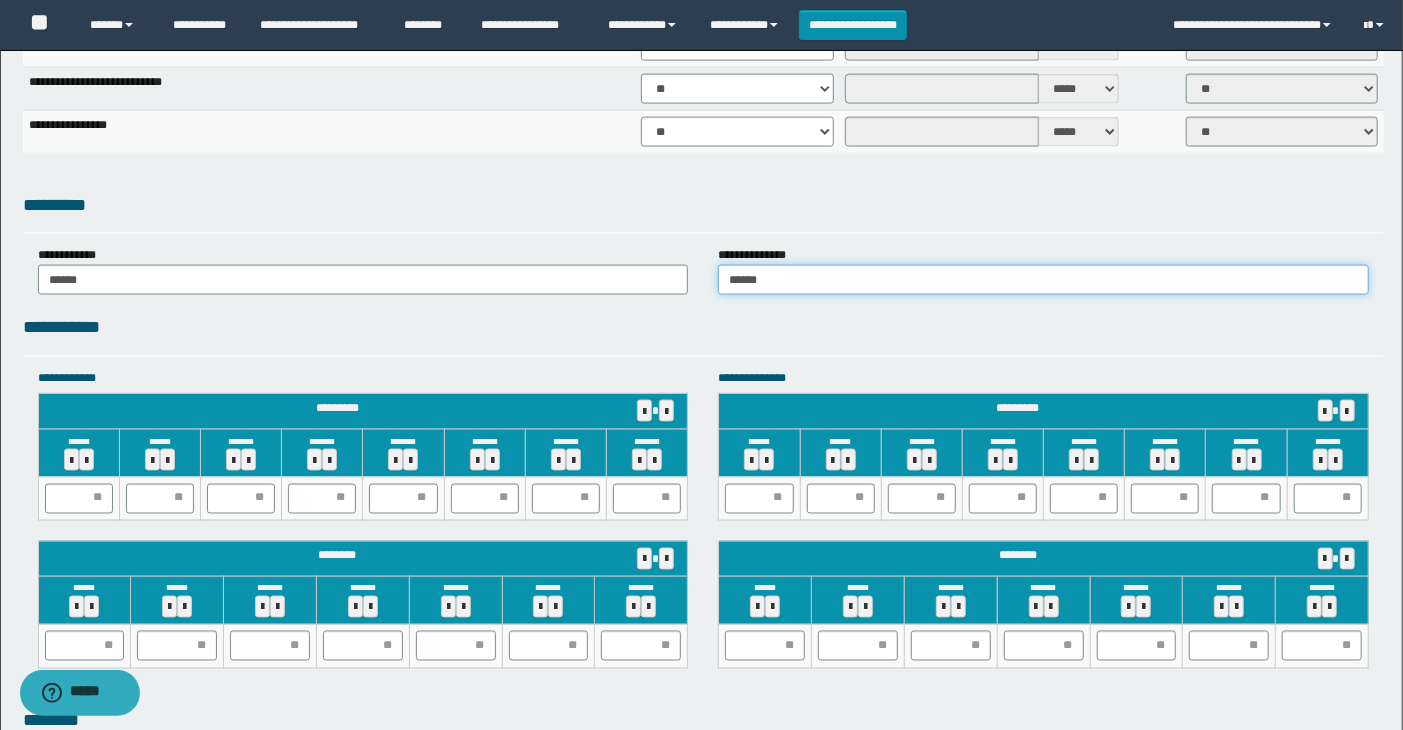 scroll, scrollTop: 1777, scrollLeft: 0, axis: vertical 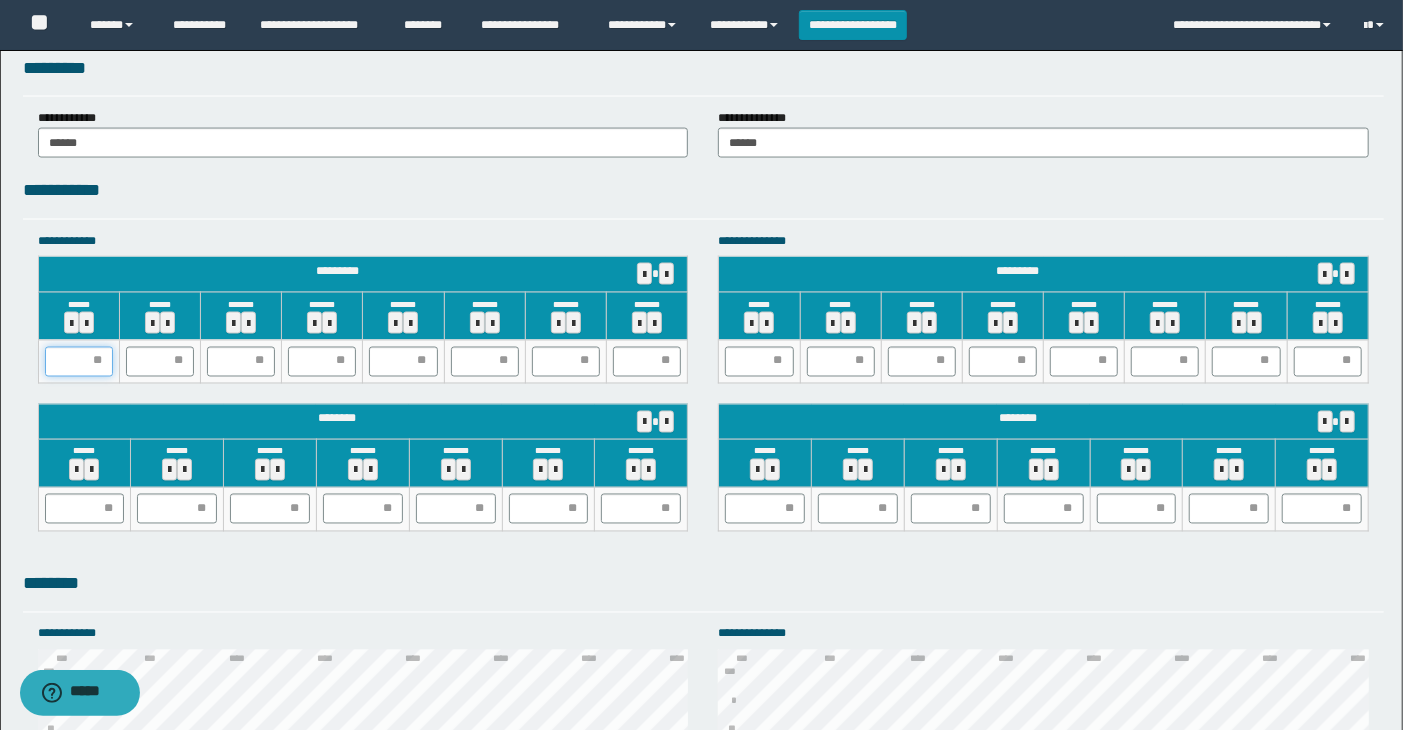 click at bounding box center [79, 362] 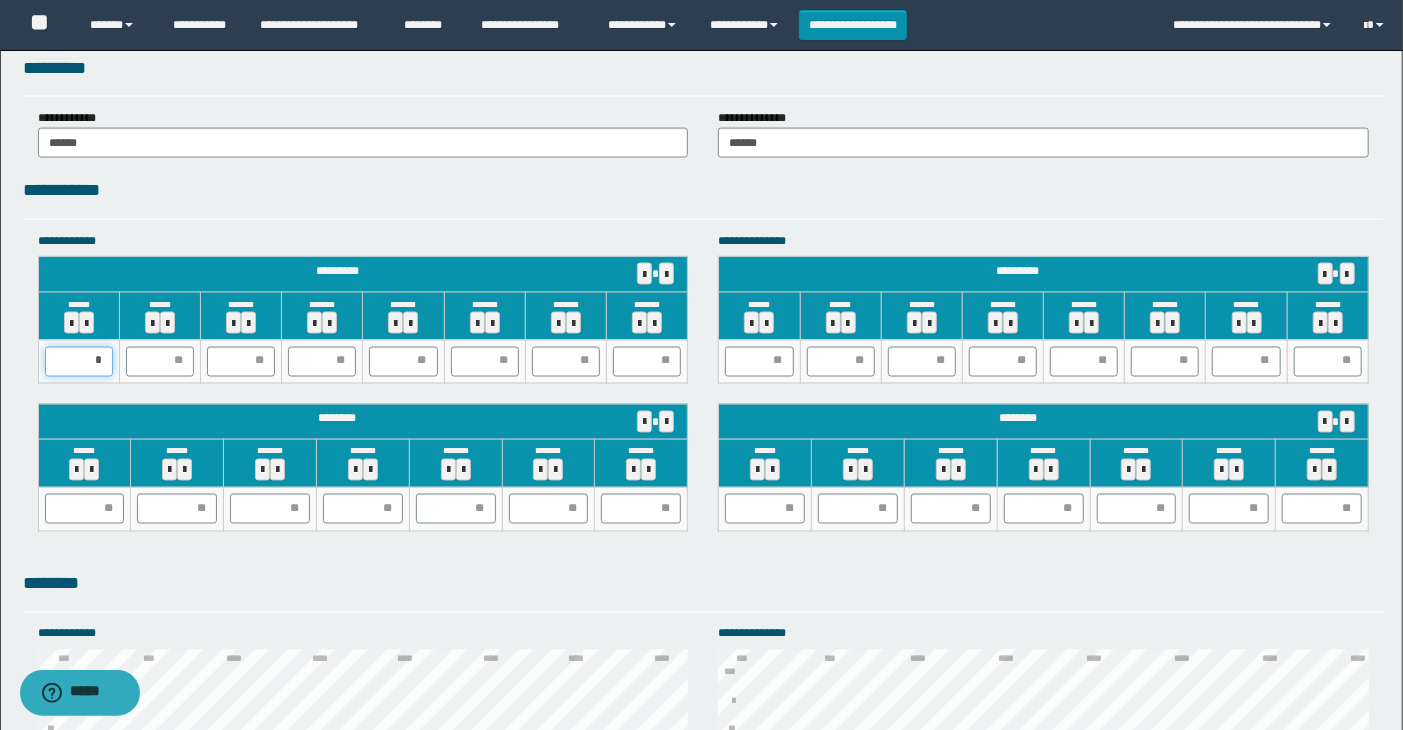 type on "**" 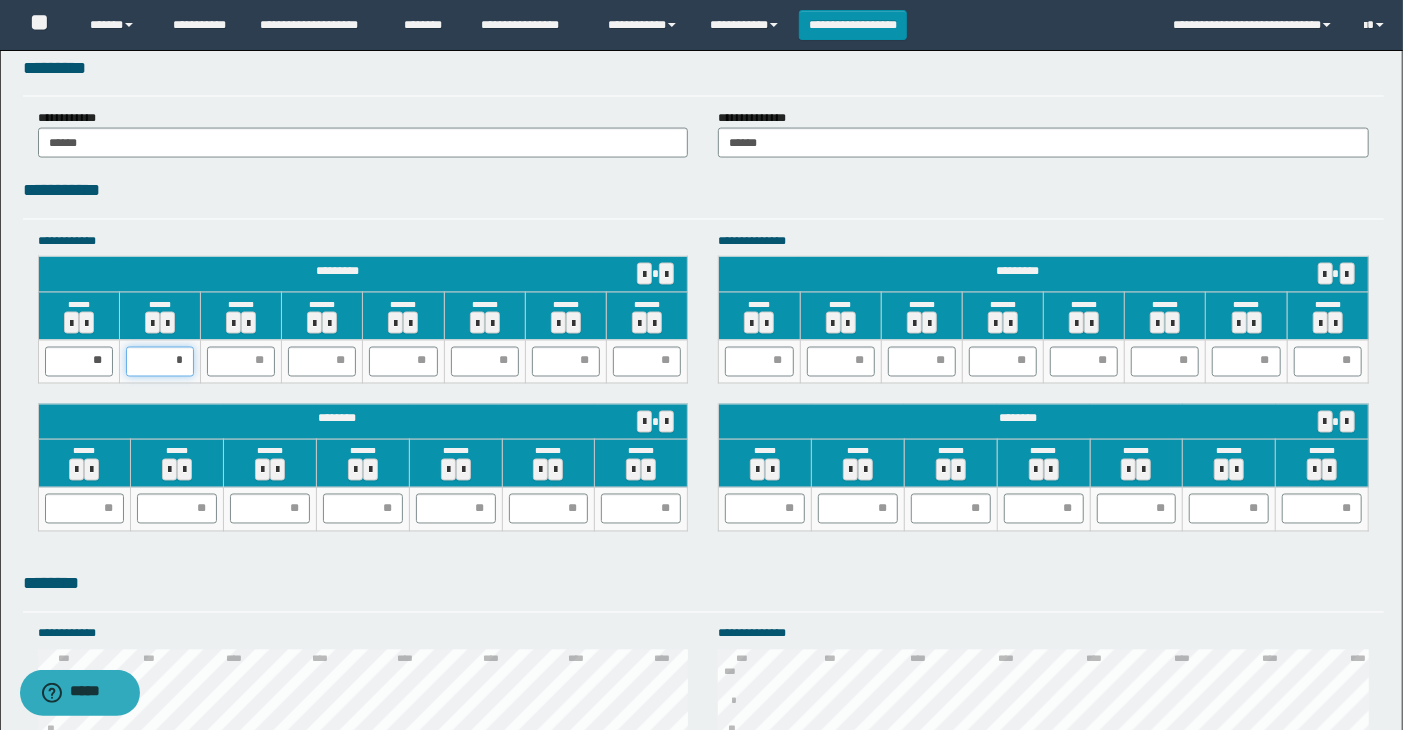type on "**" 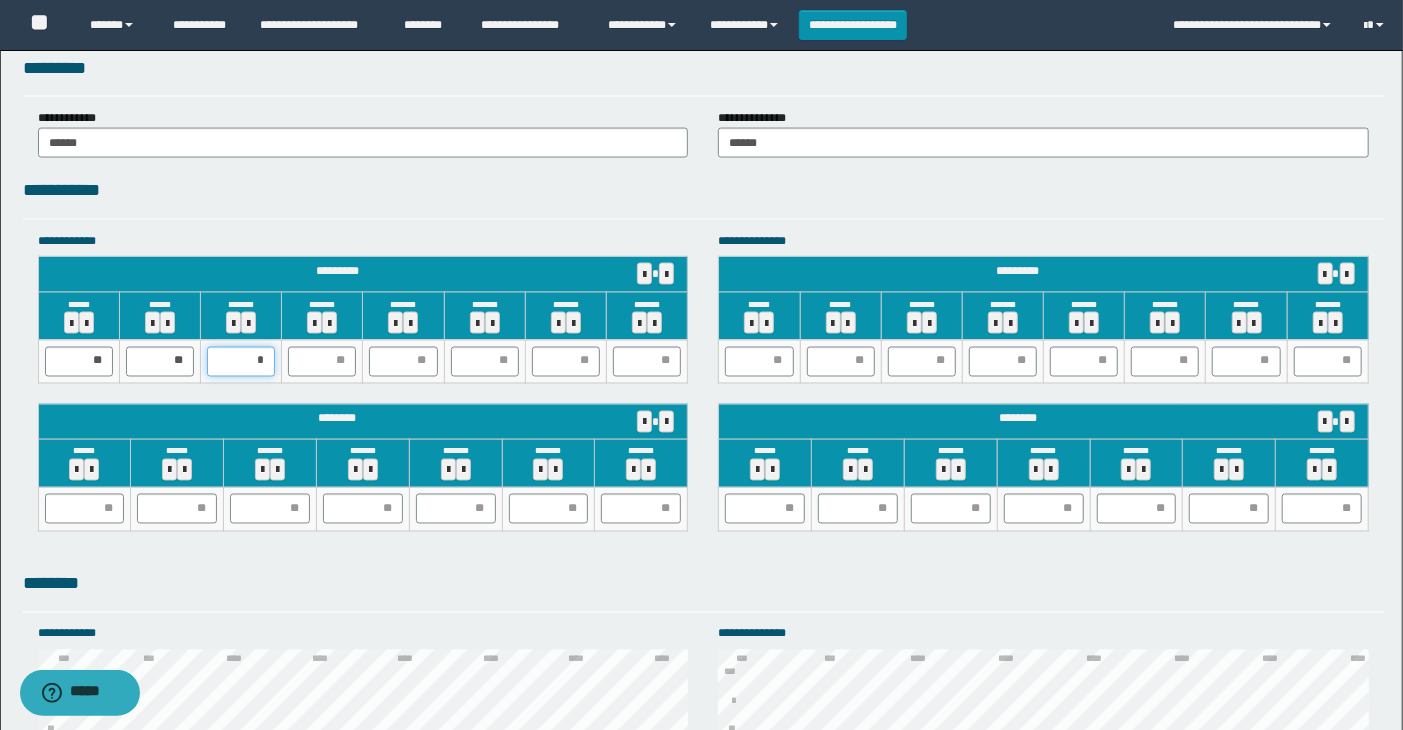 type on "**" 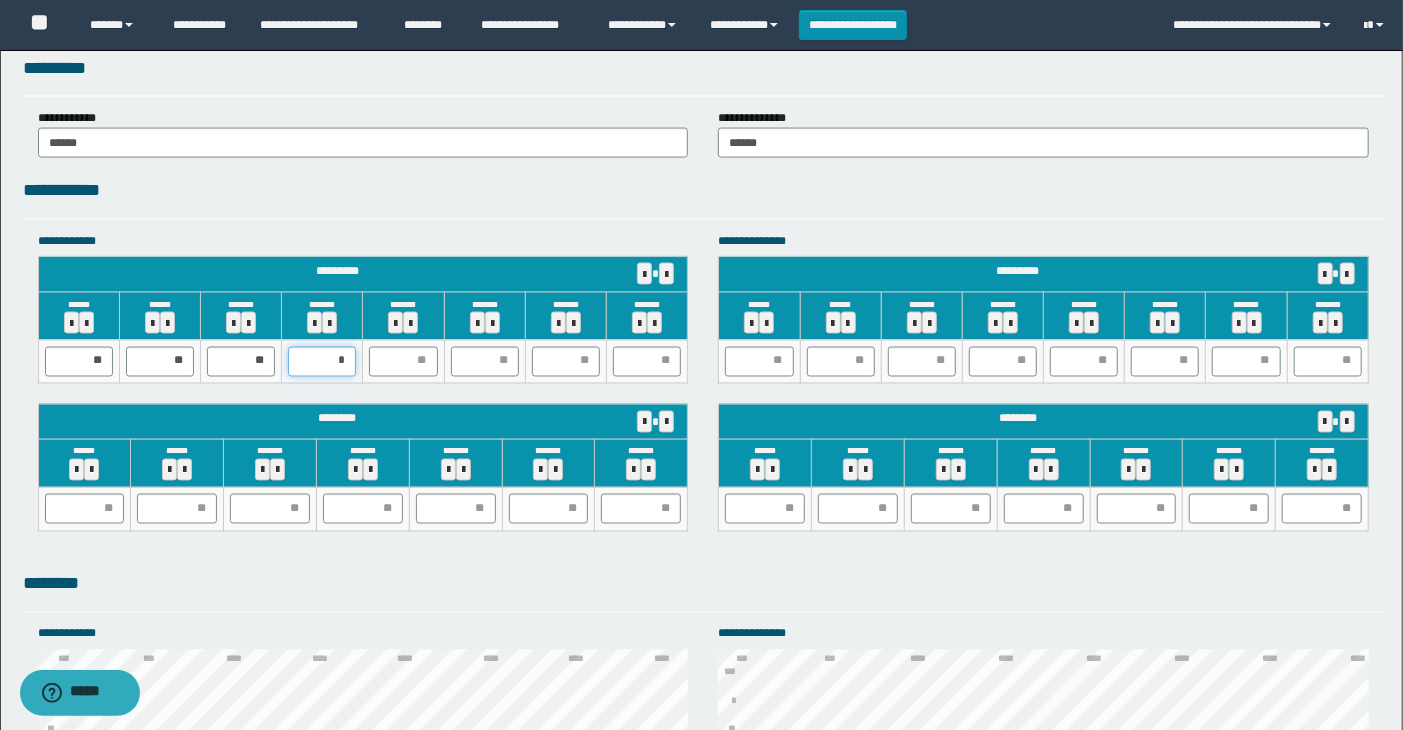 type on "**" 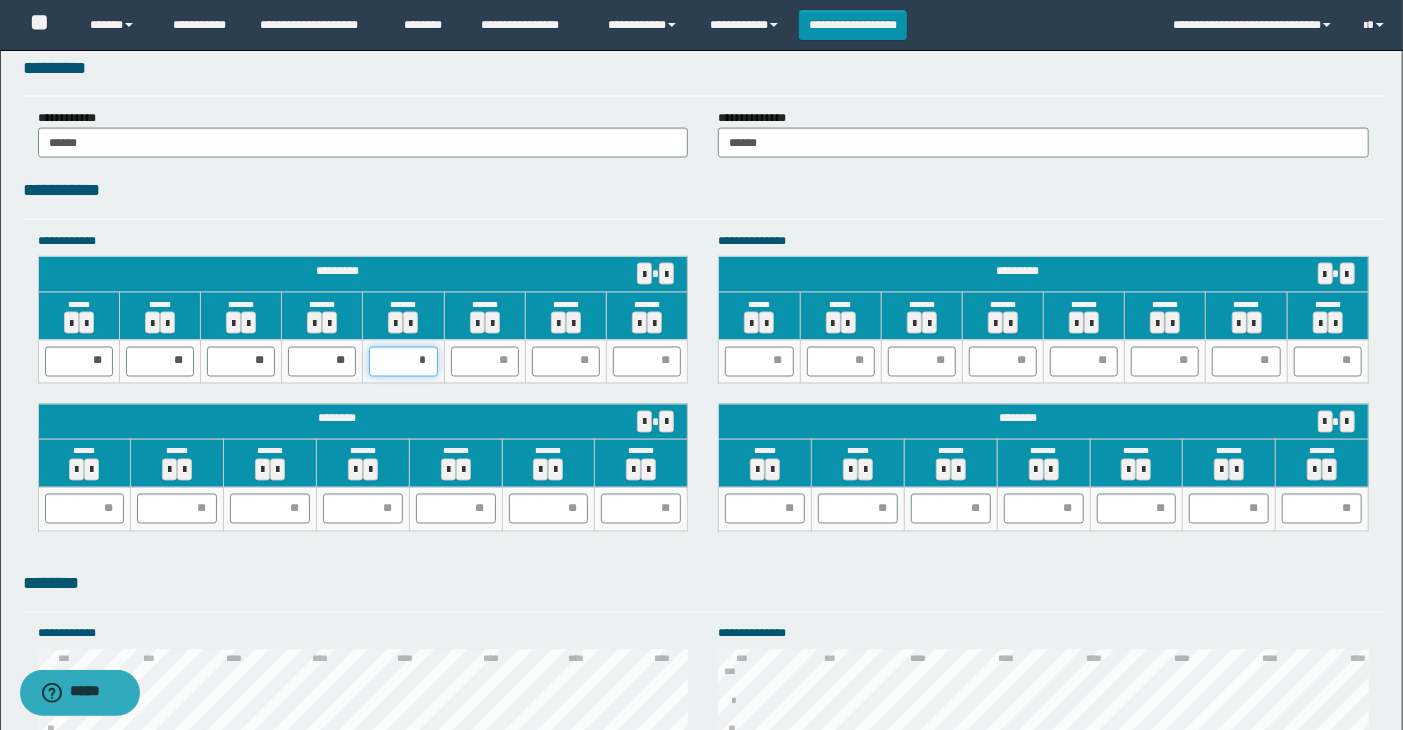 type on "**" 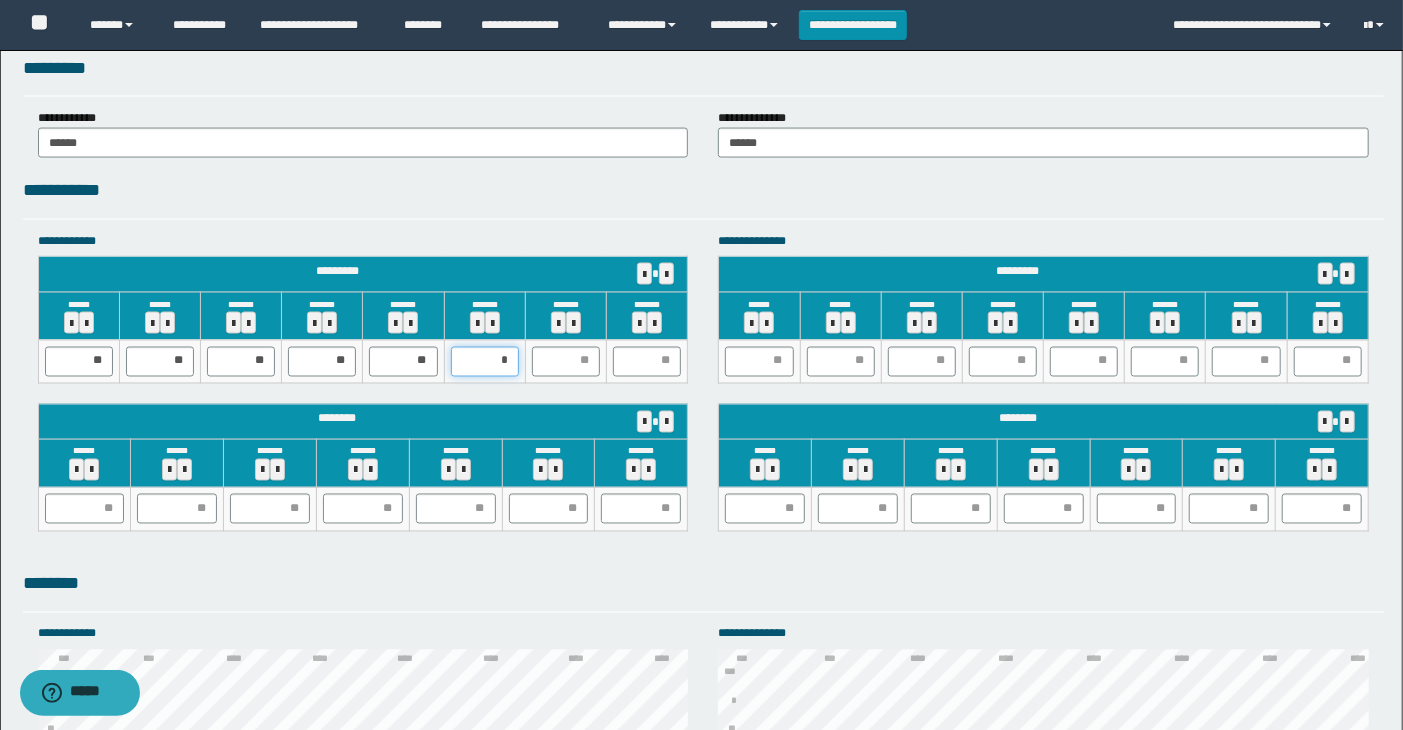 type on "**" 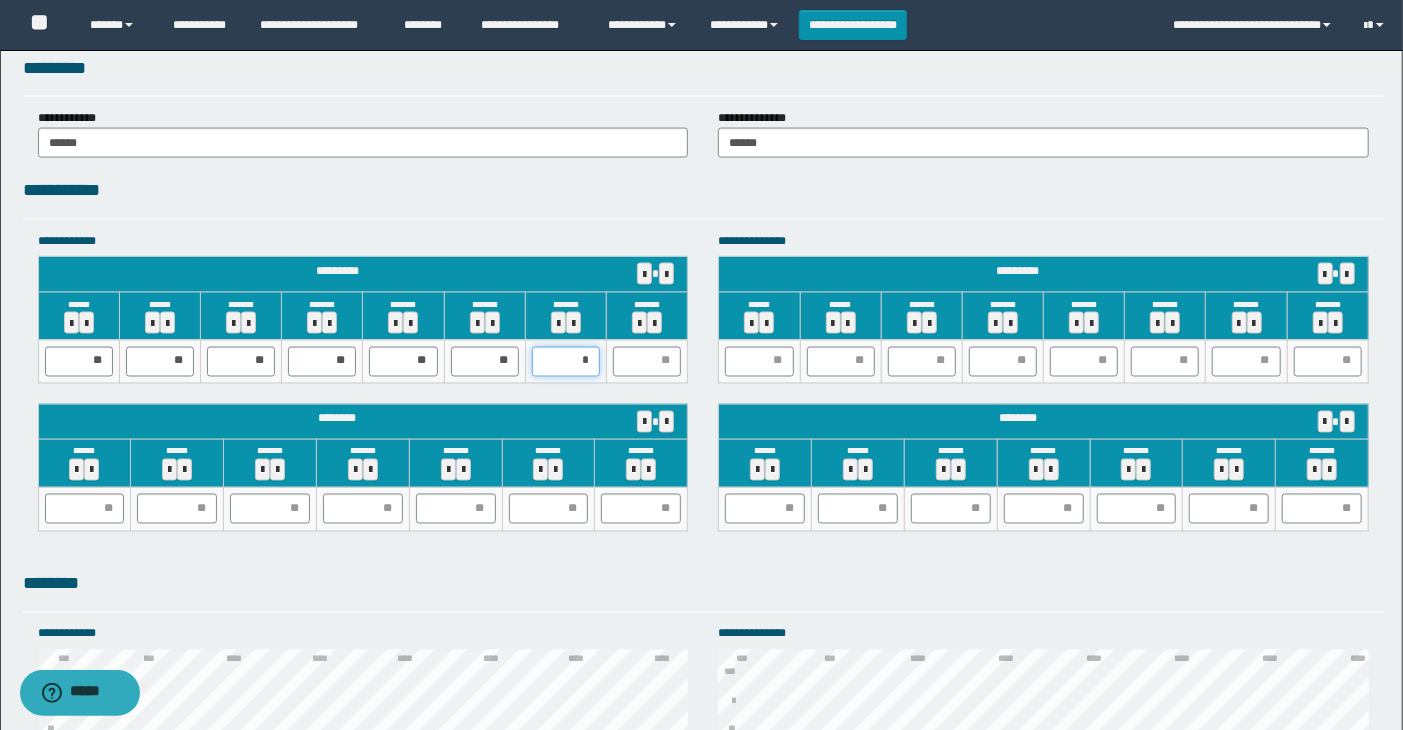 type on "**" 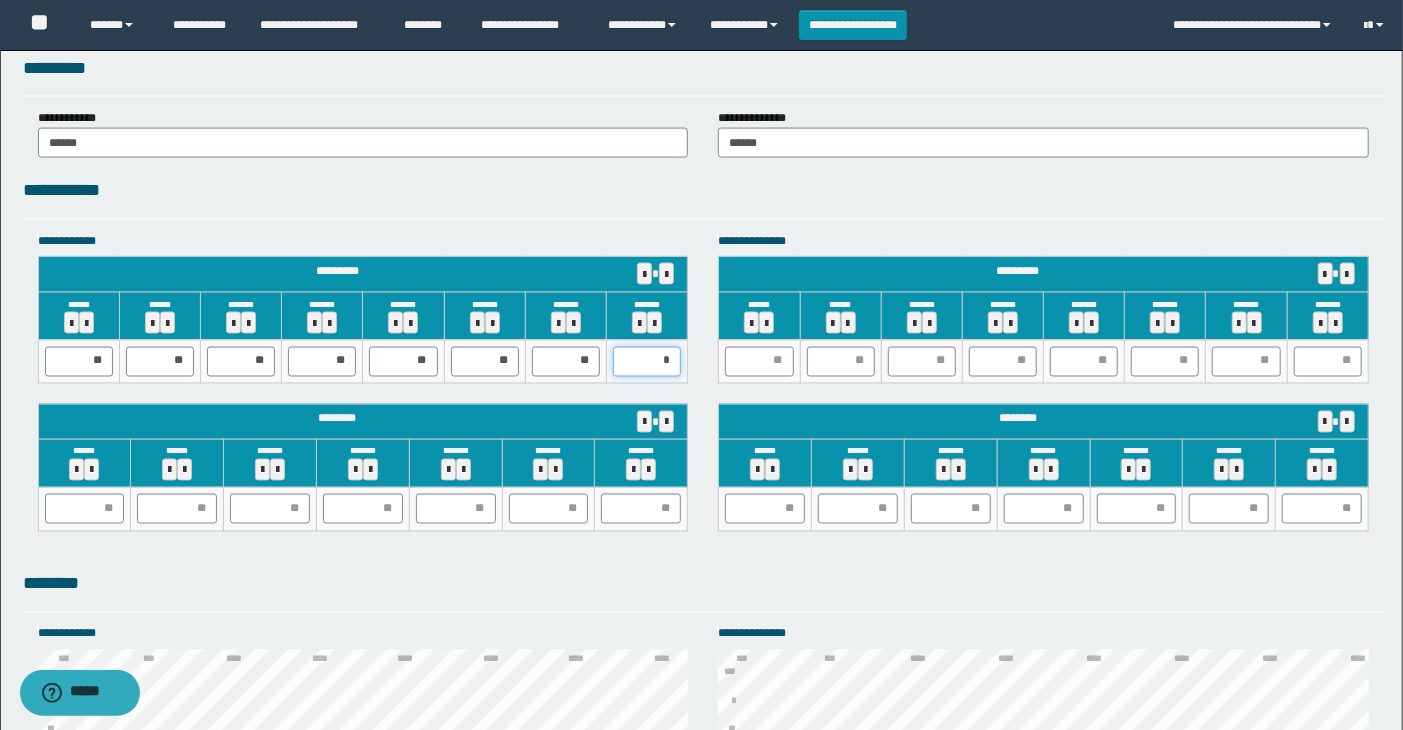type on "**" 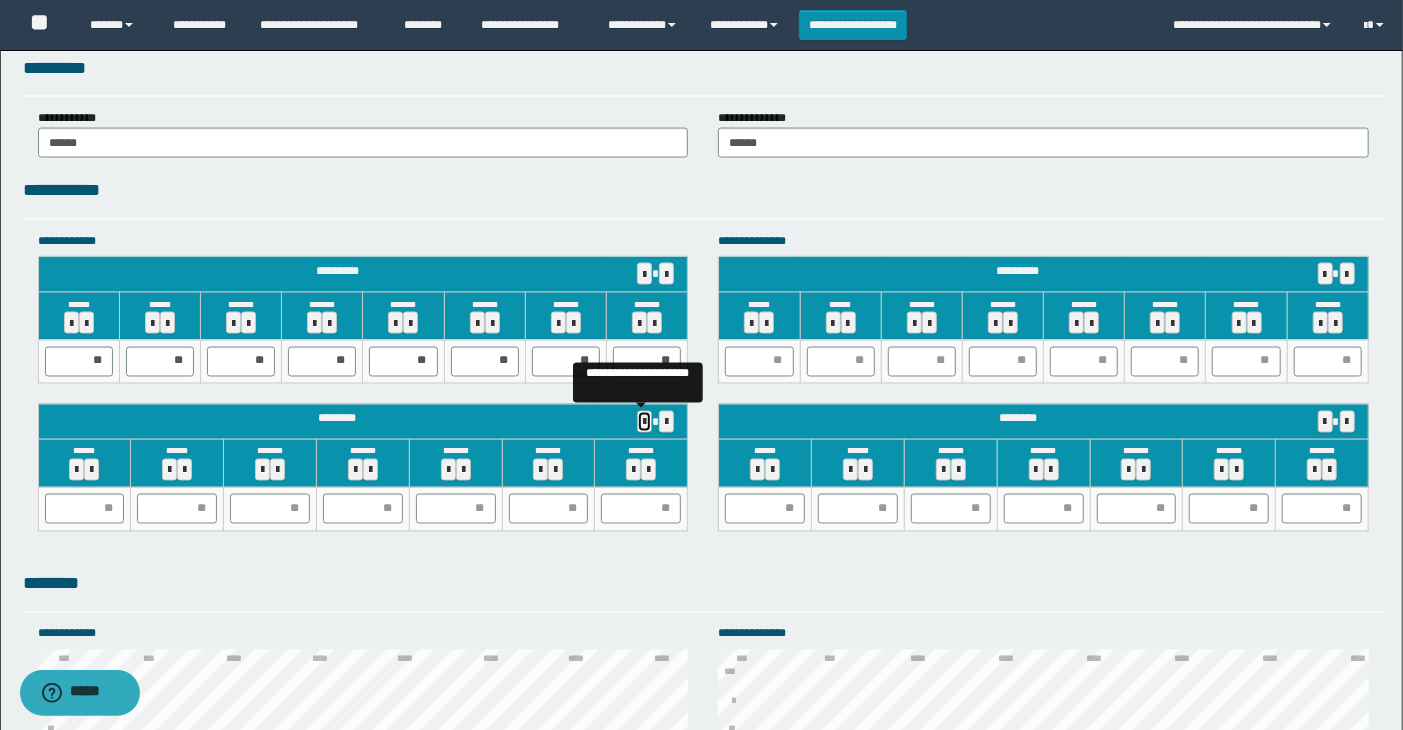 type 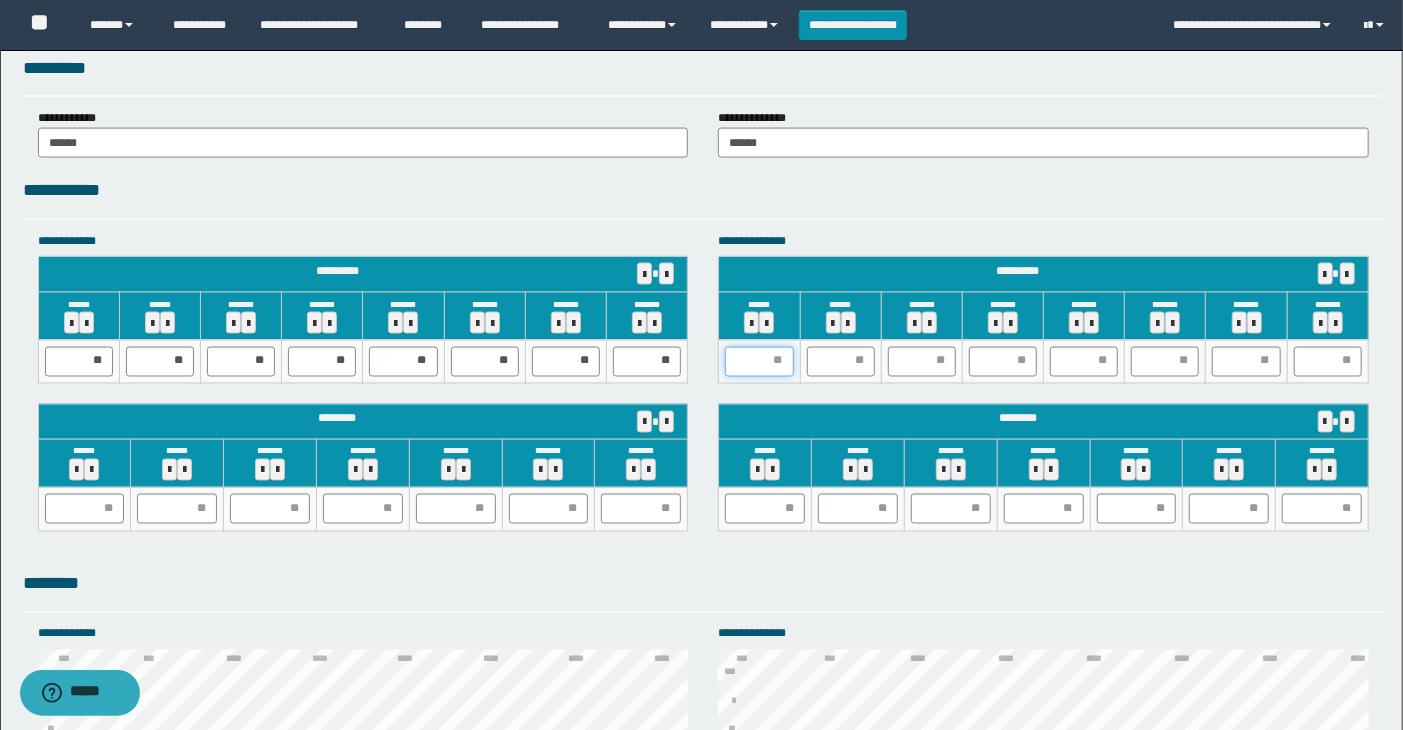 click at bounding box center (759, 362) 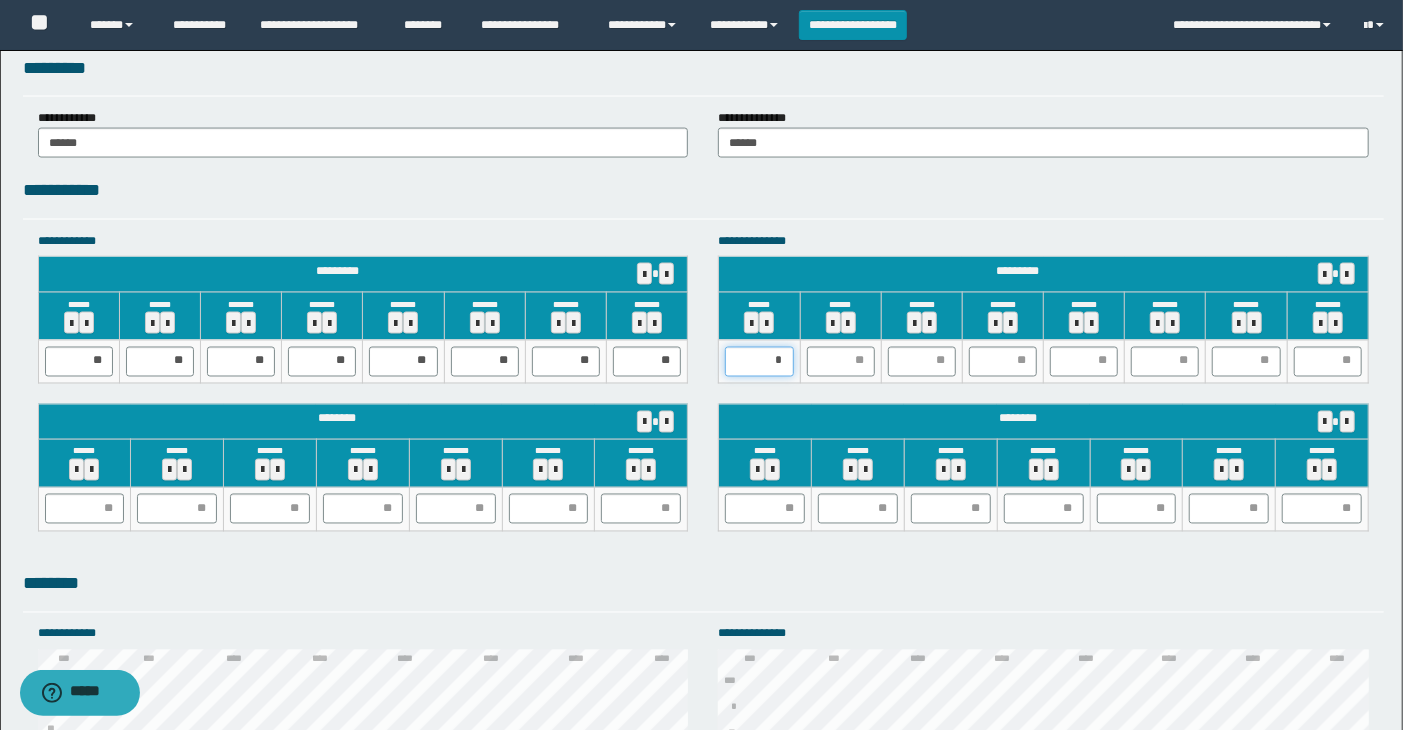 type on "**" 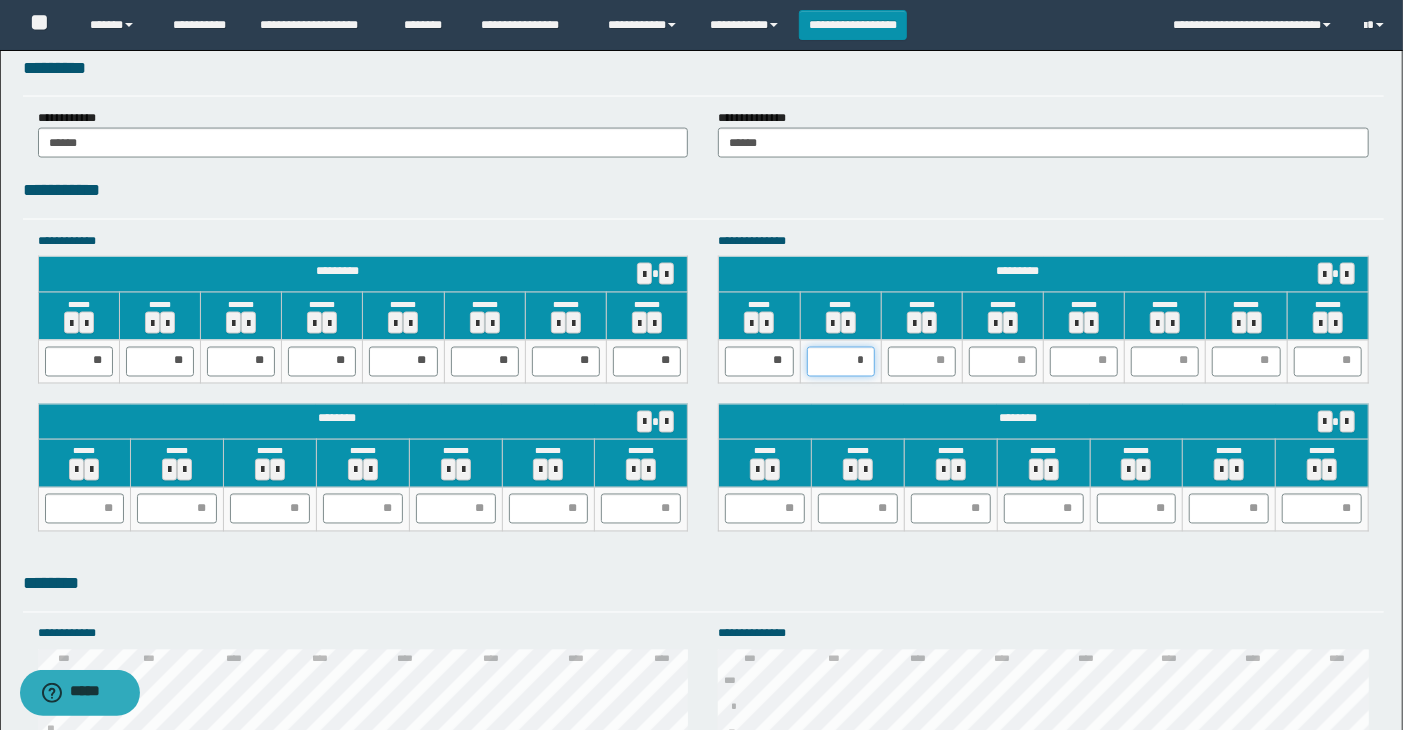 type on "**" 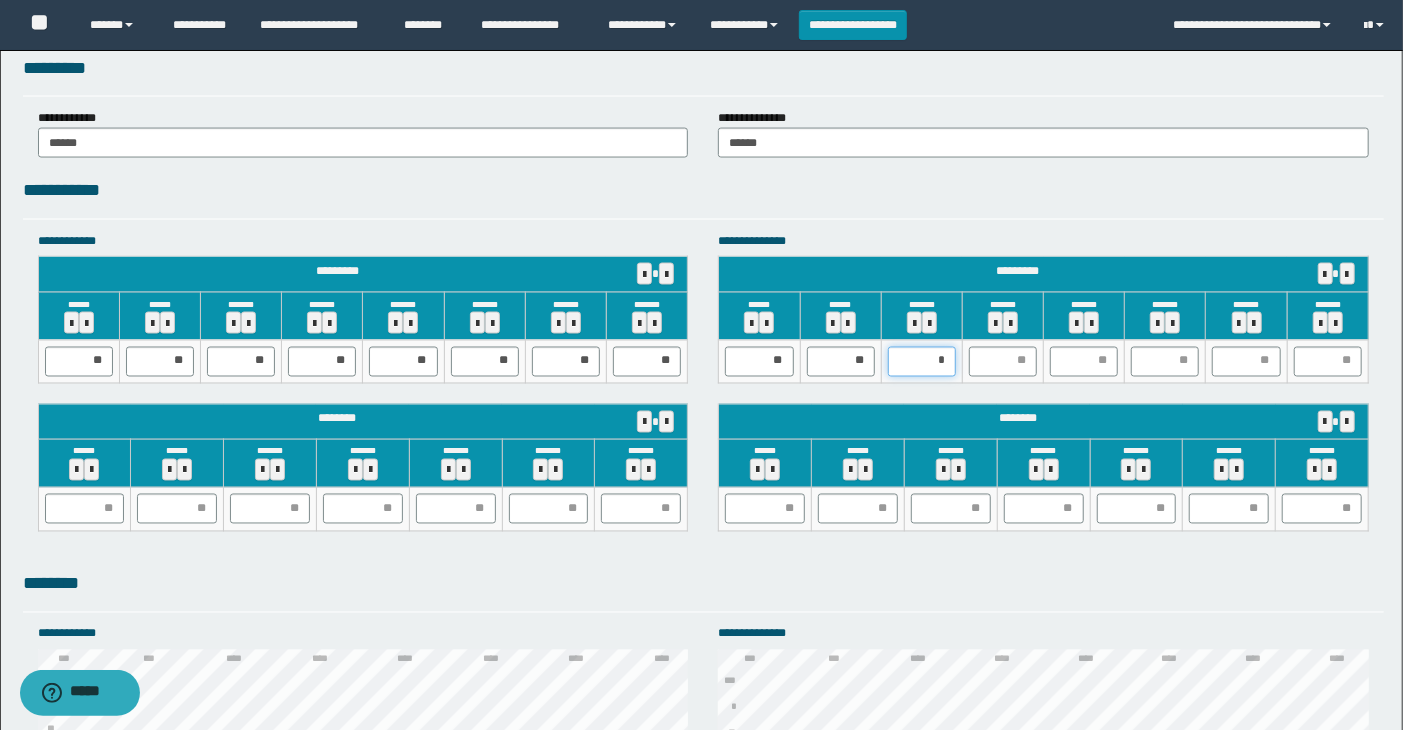 type on "**" 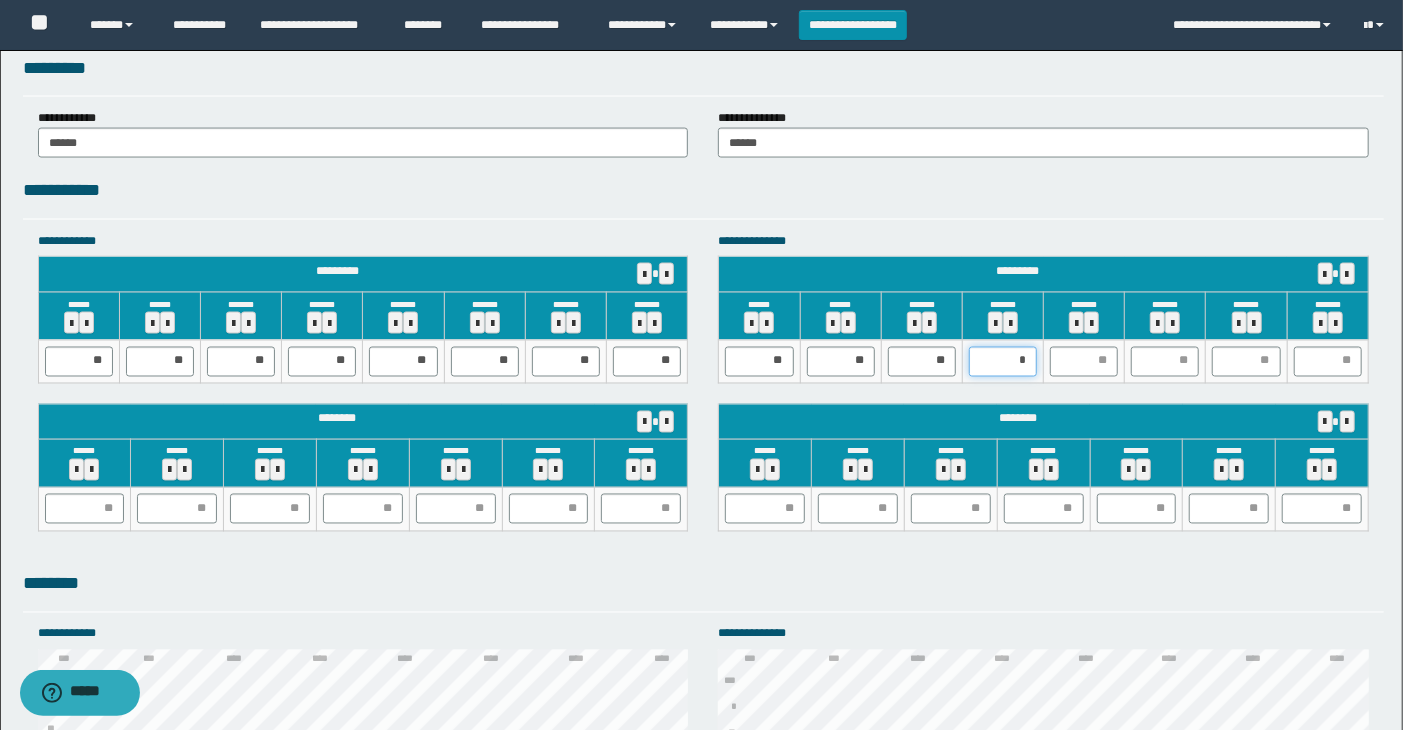 type on "**" 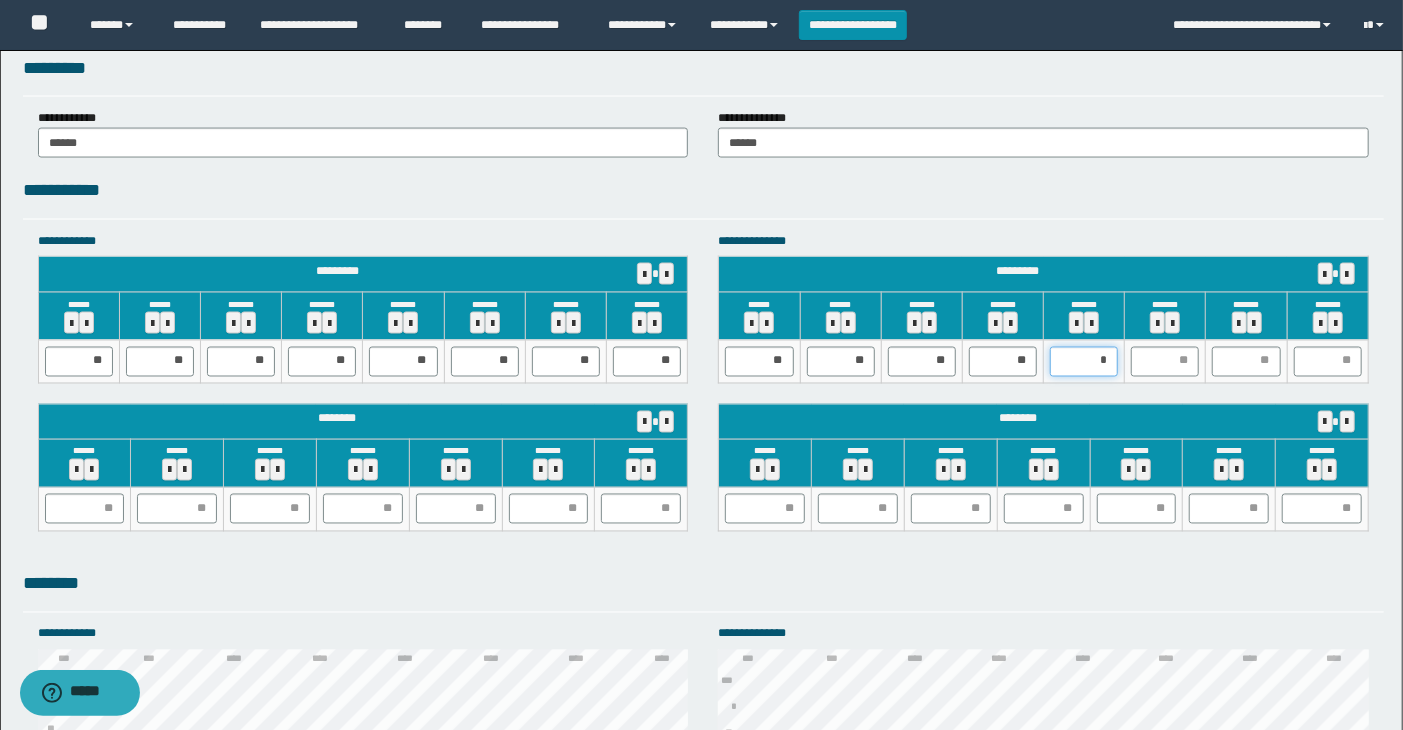 type on "**" 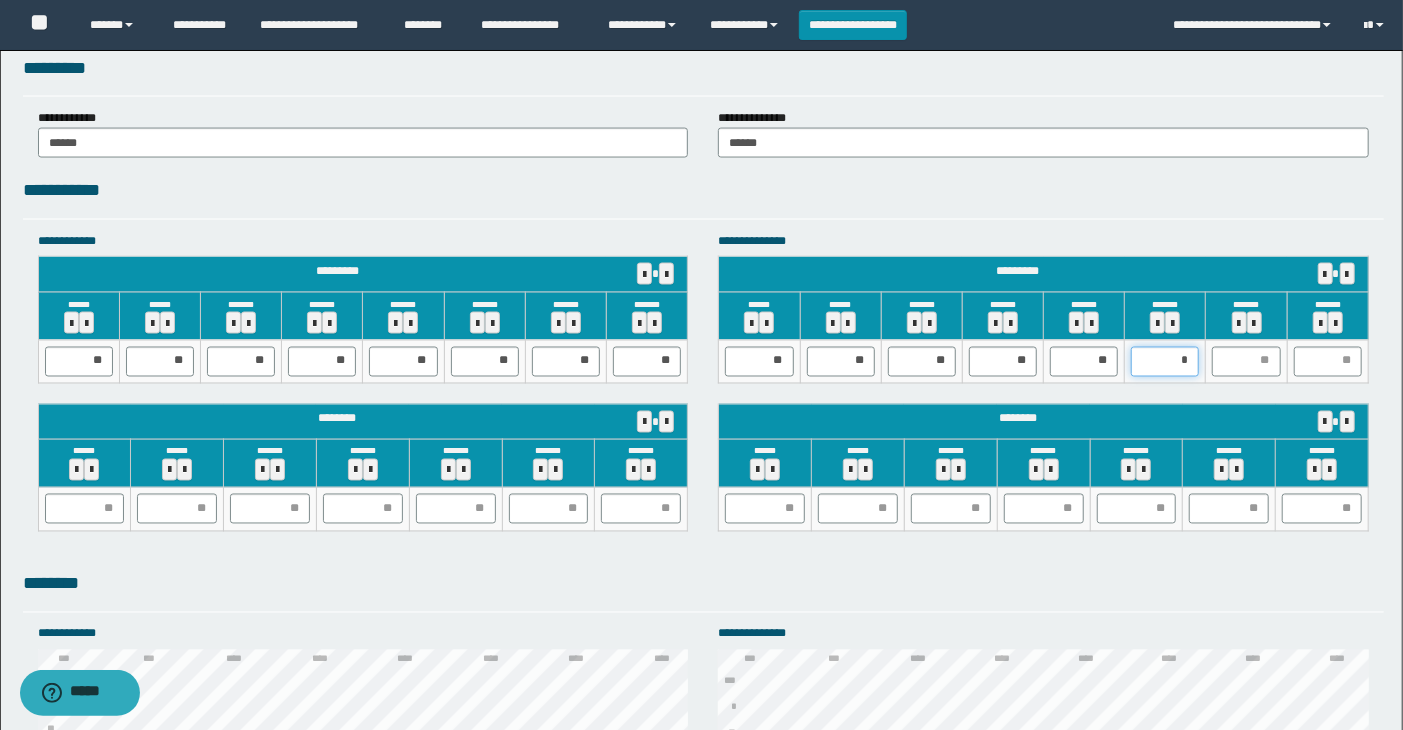 type on "**" 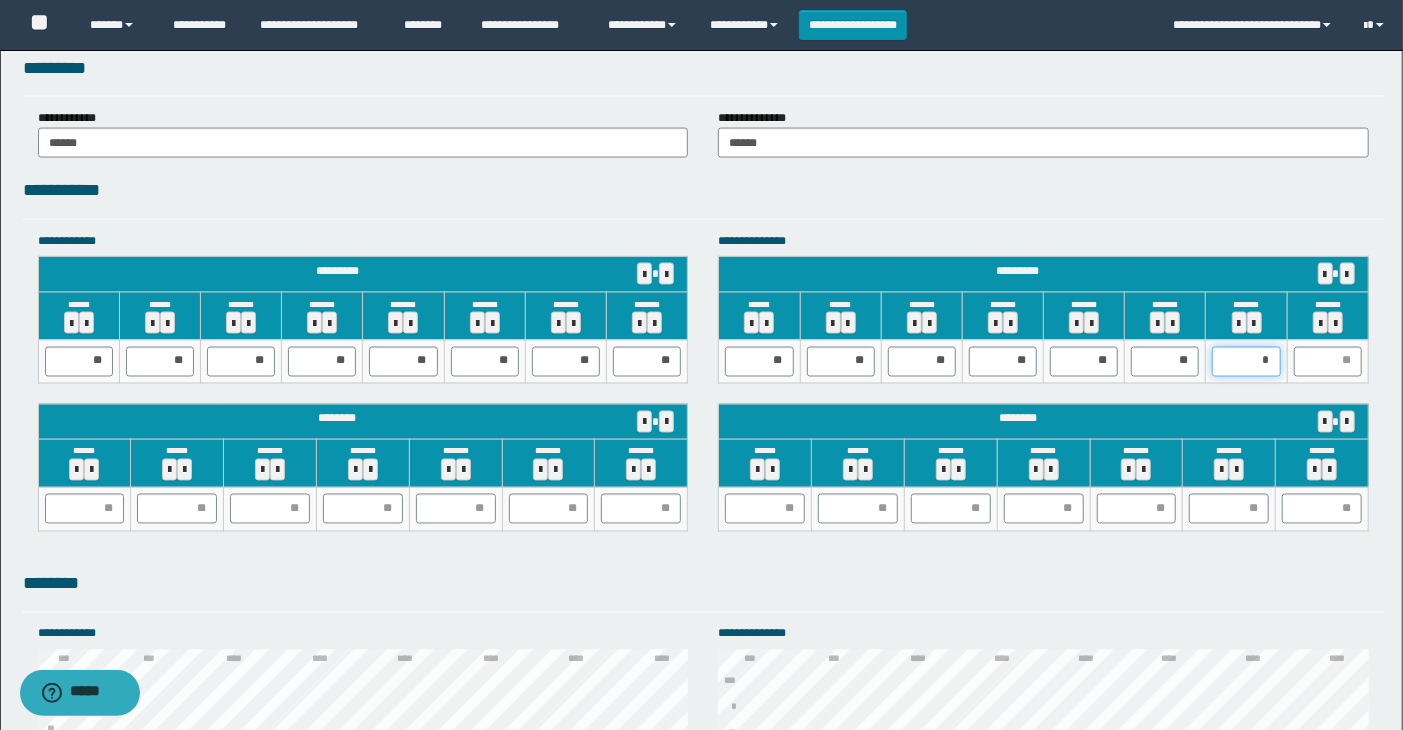 type on "**" 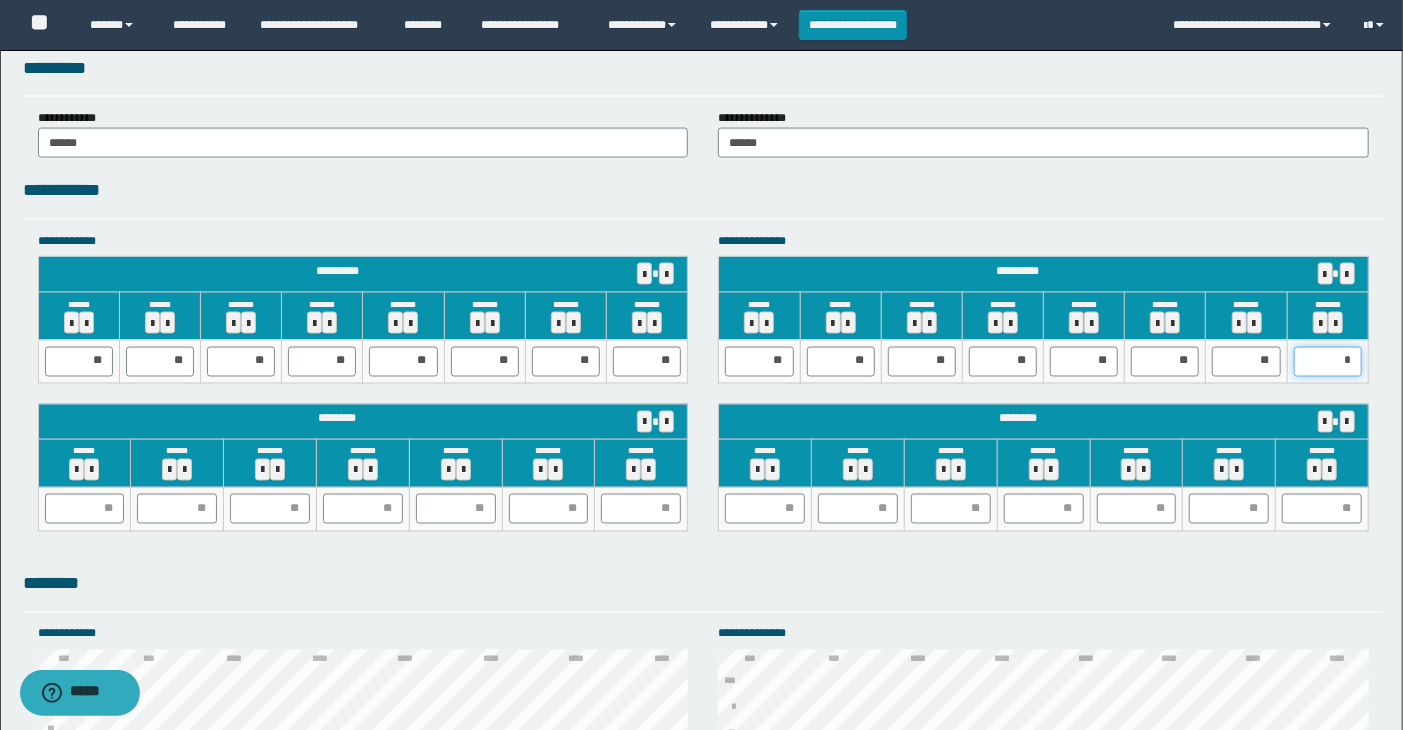 type on "**" 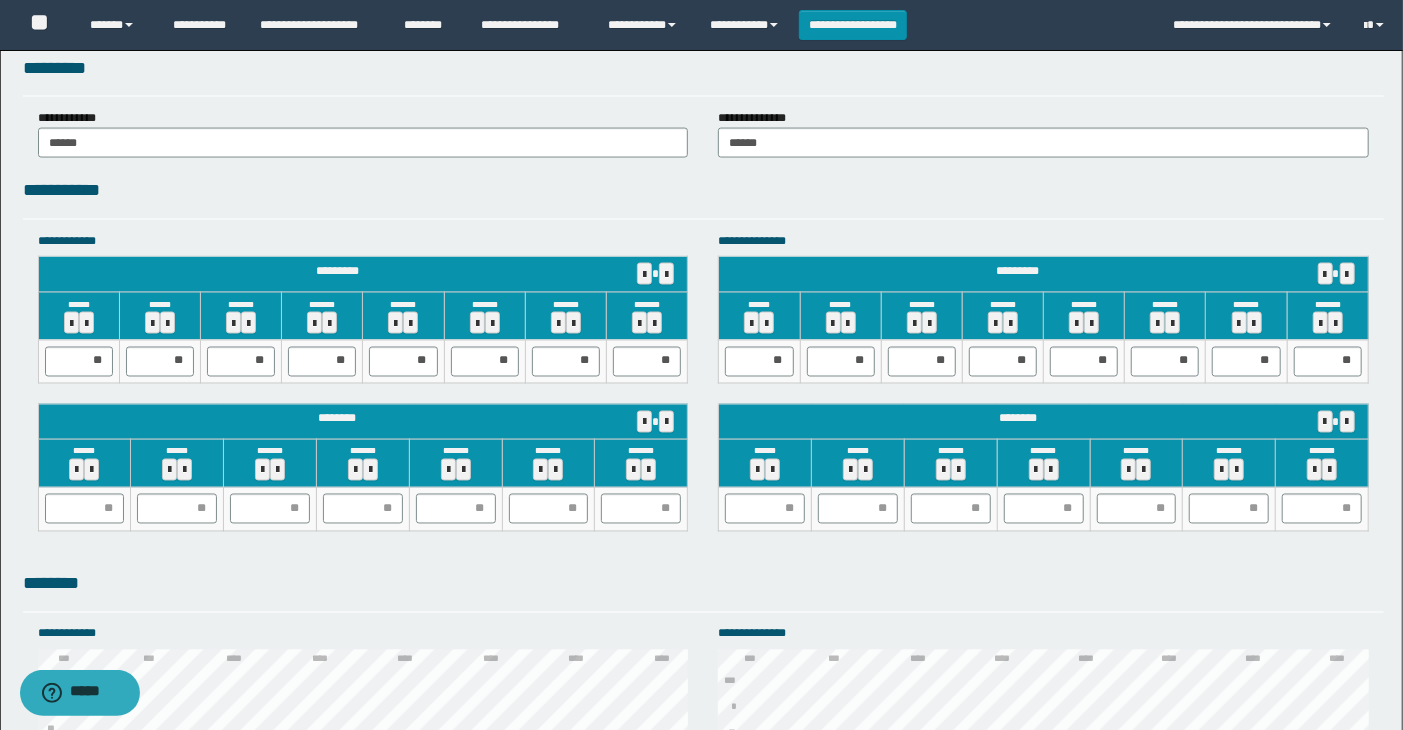 click on "********" at bounding box center [704, 584] 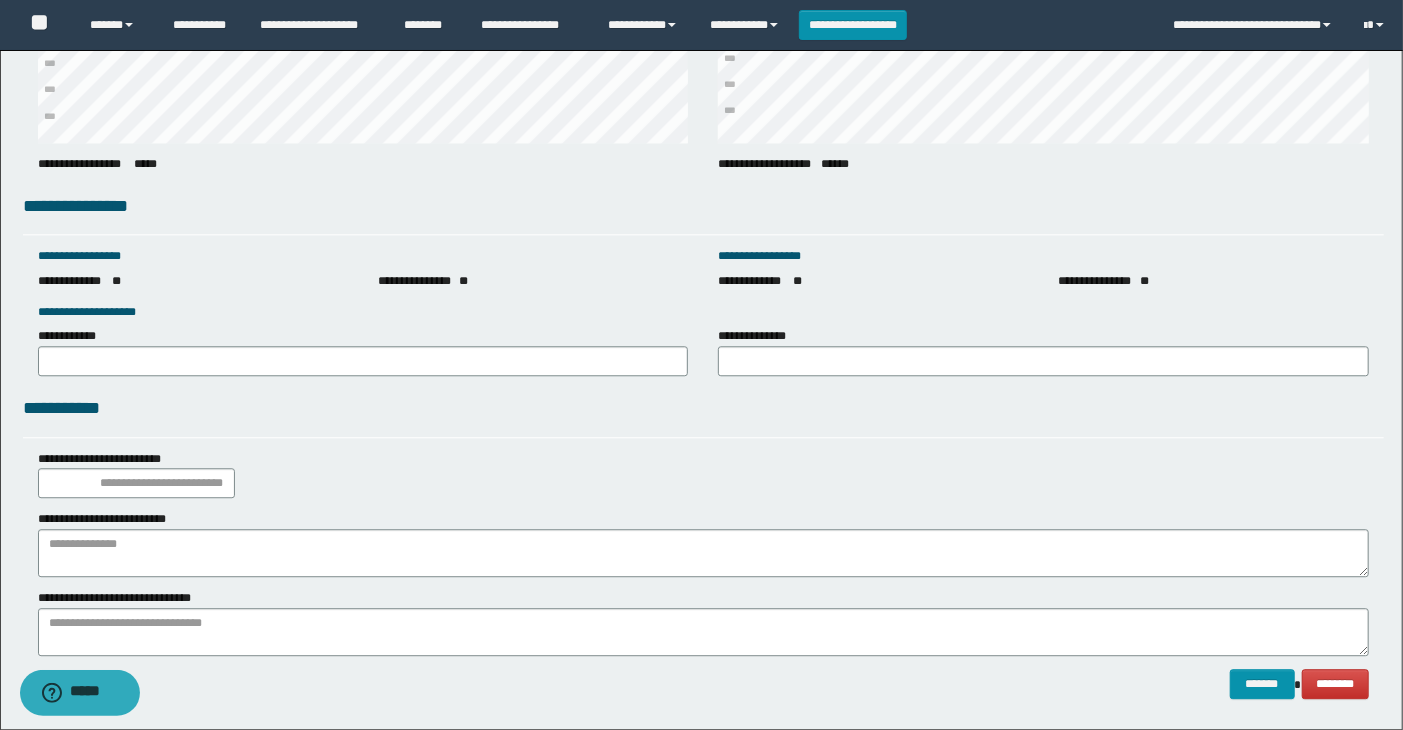 scroll, scrollTop: 2762, scrollLeft: 0, axis: vertical 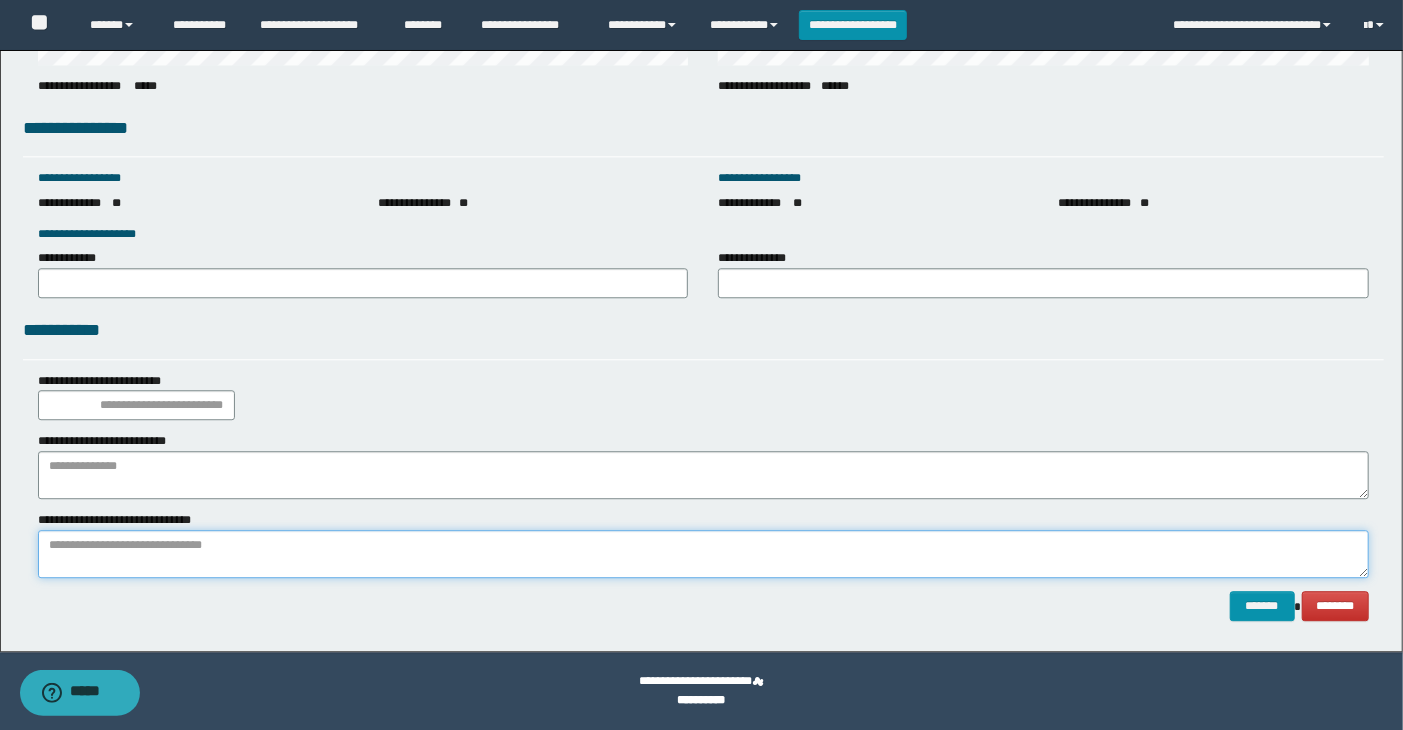 click at bounding box center (704, 554) 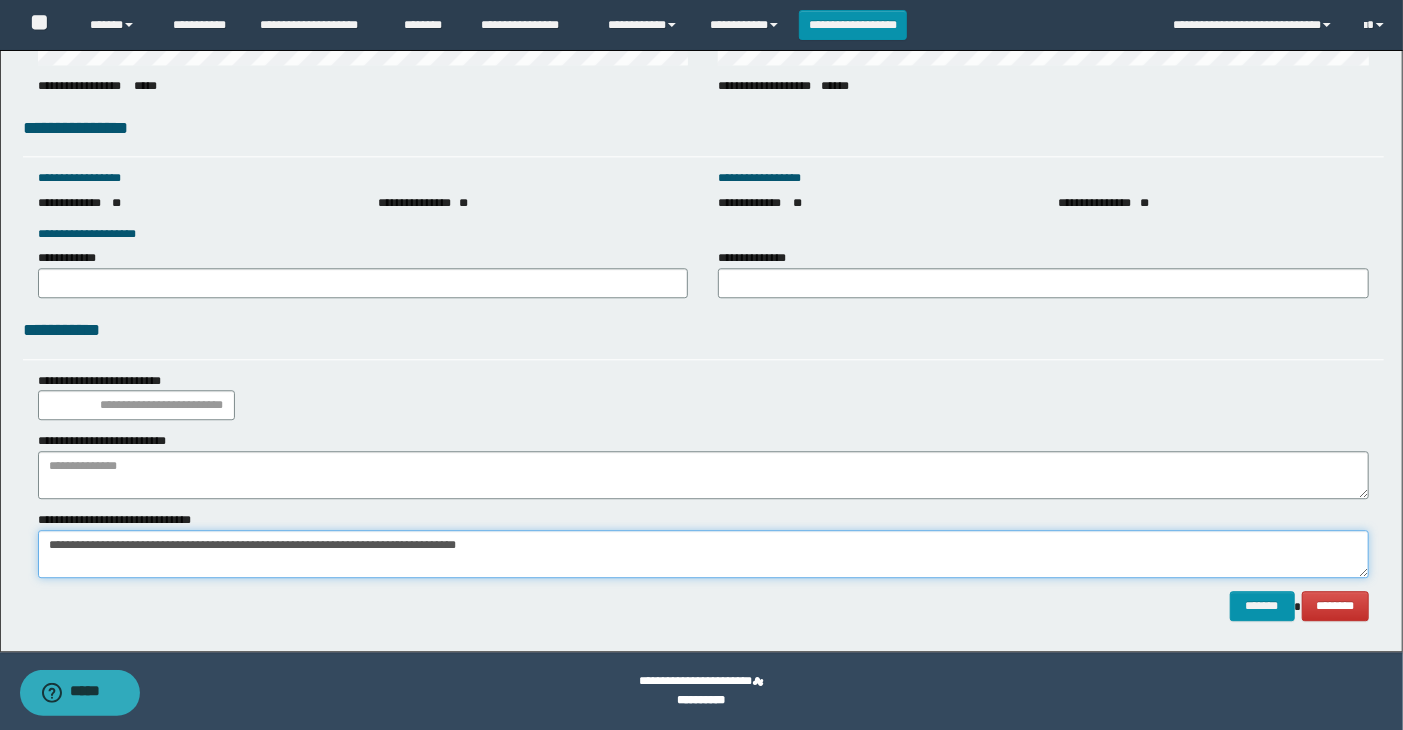 type on "**********" 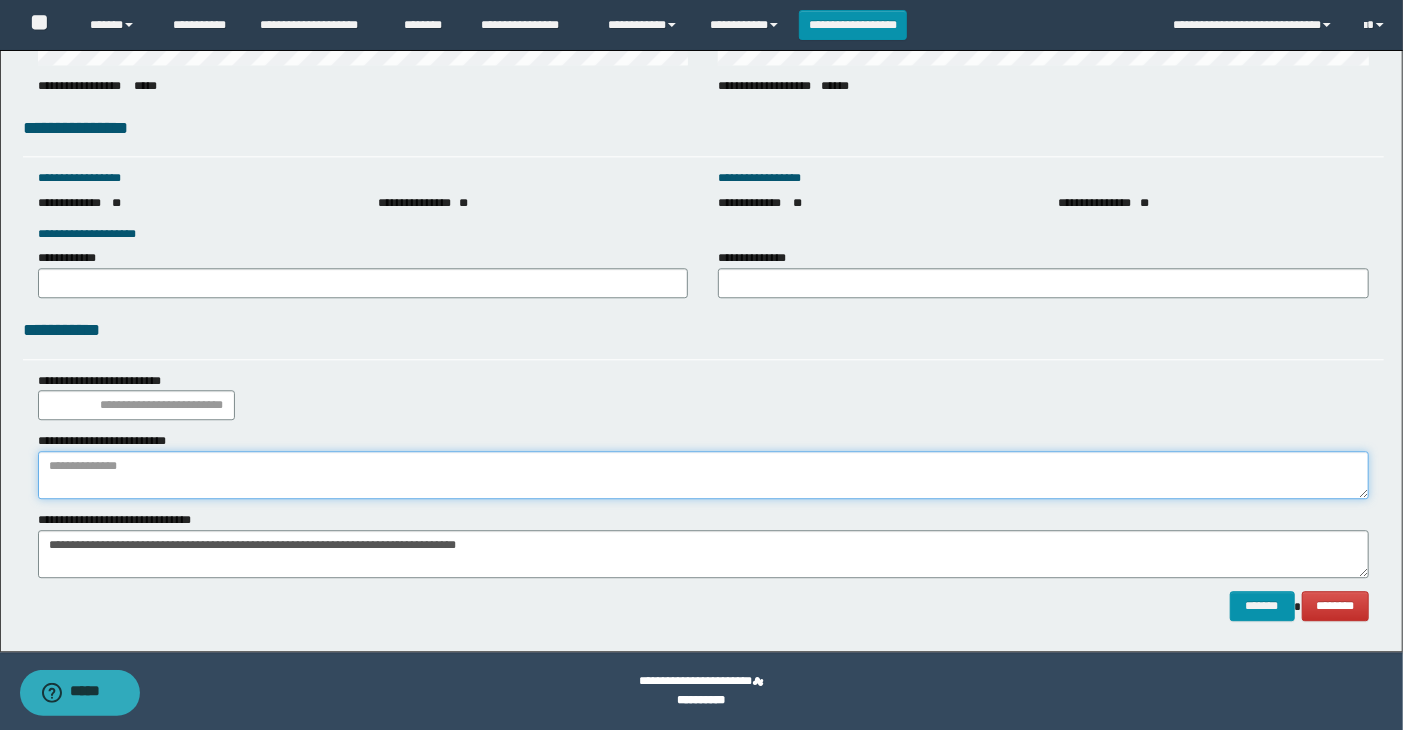 click at bounding box center (704, 475) 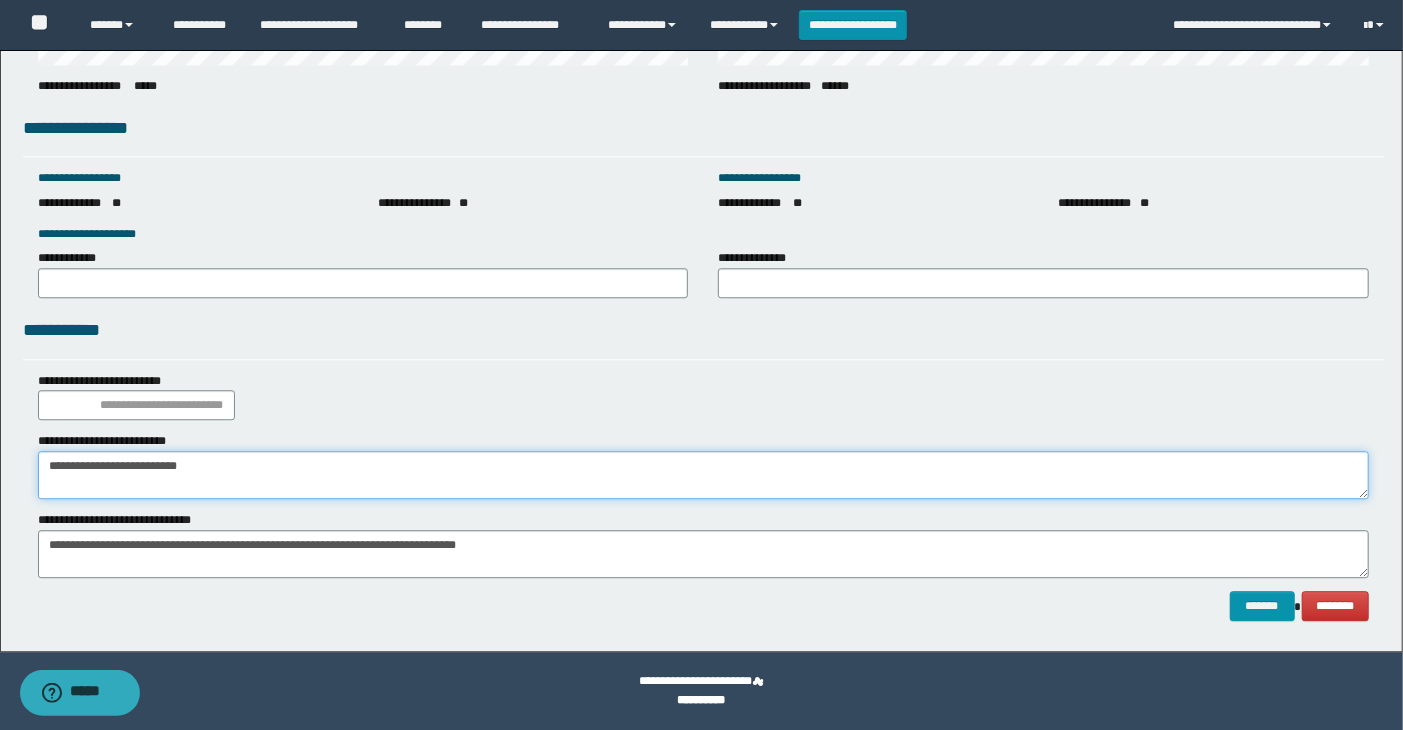 click on "**********" at bounding box center [704, 475] 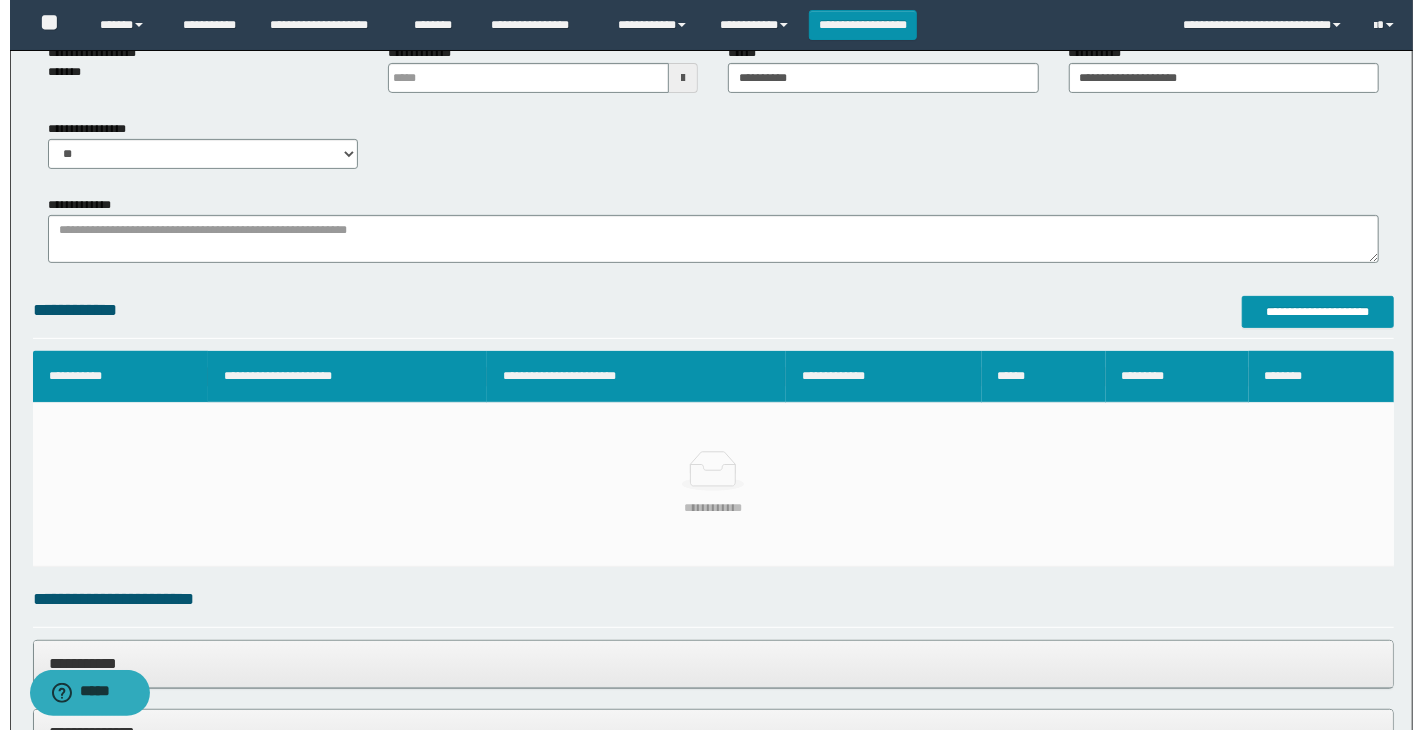 scroll, scrollTop: 0, scrollLeft: 0, axis: both 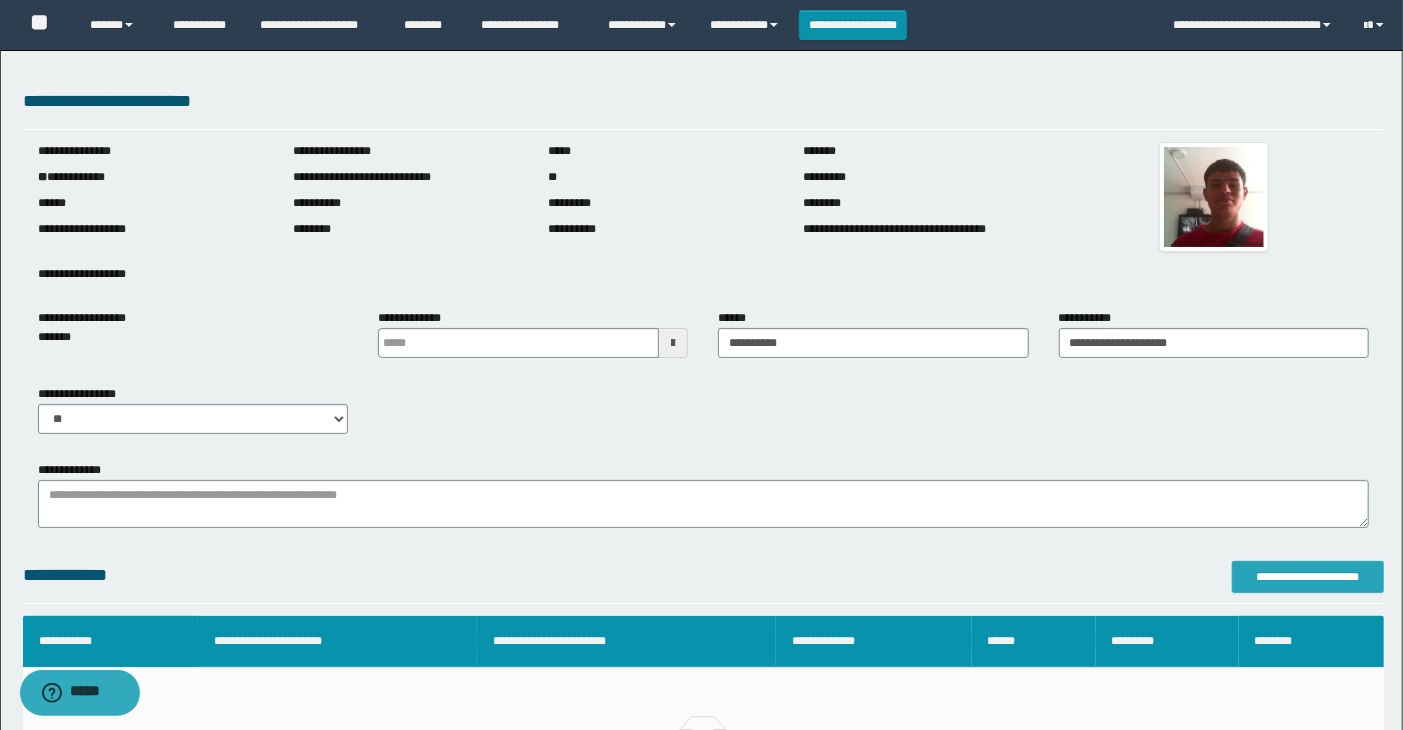 type on "**********" 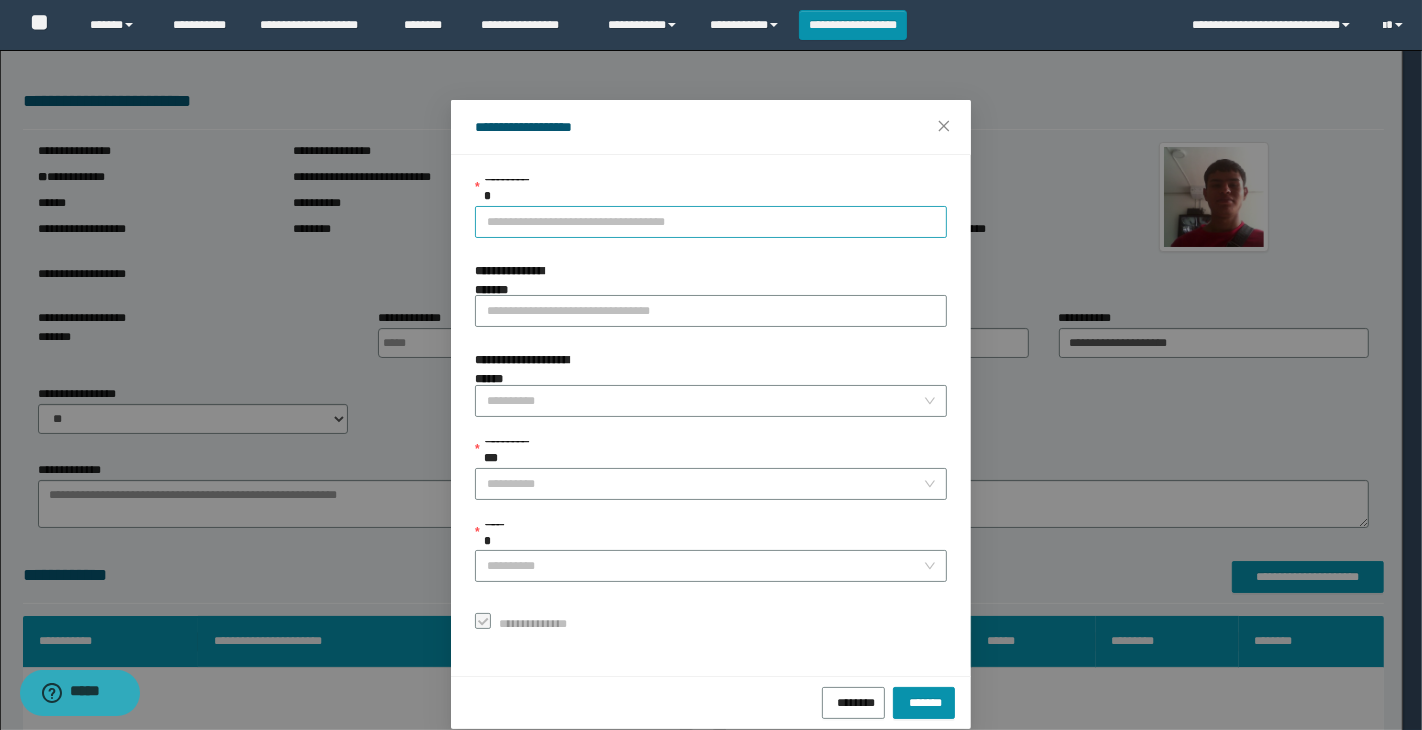 click on "**********" at bounding box center [711, 222] 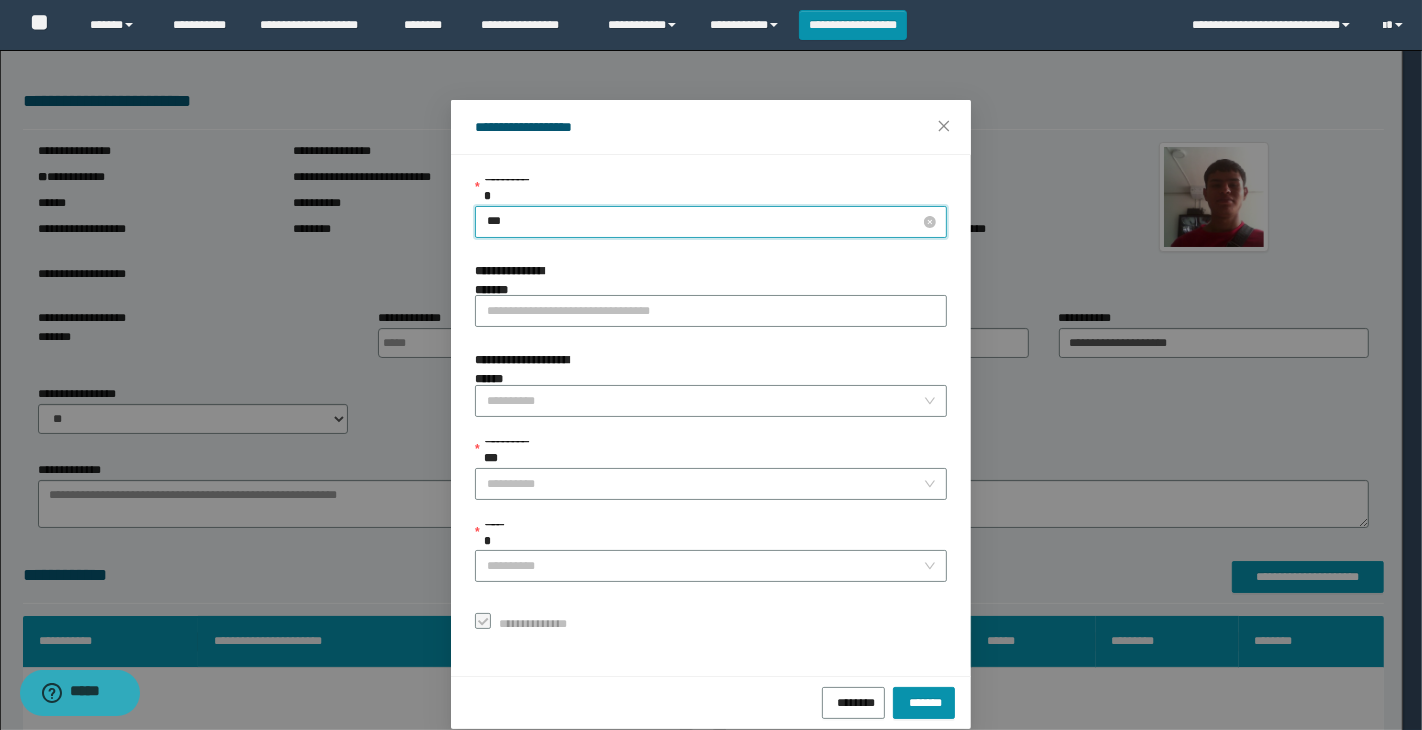 type on "****" 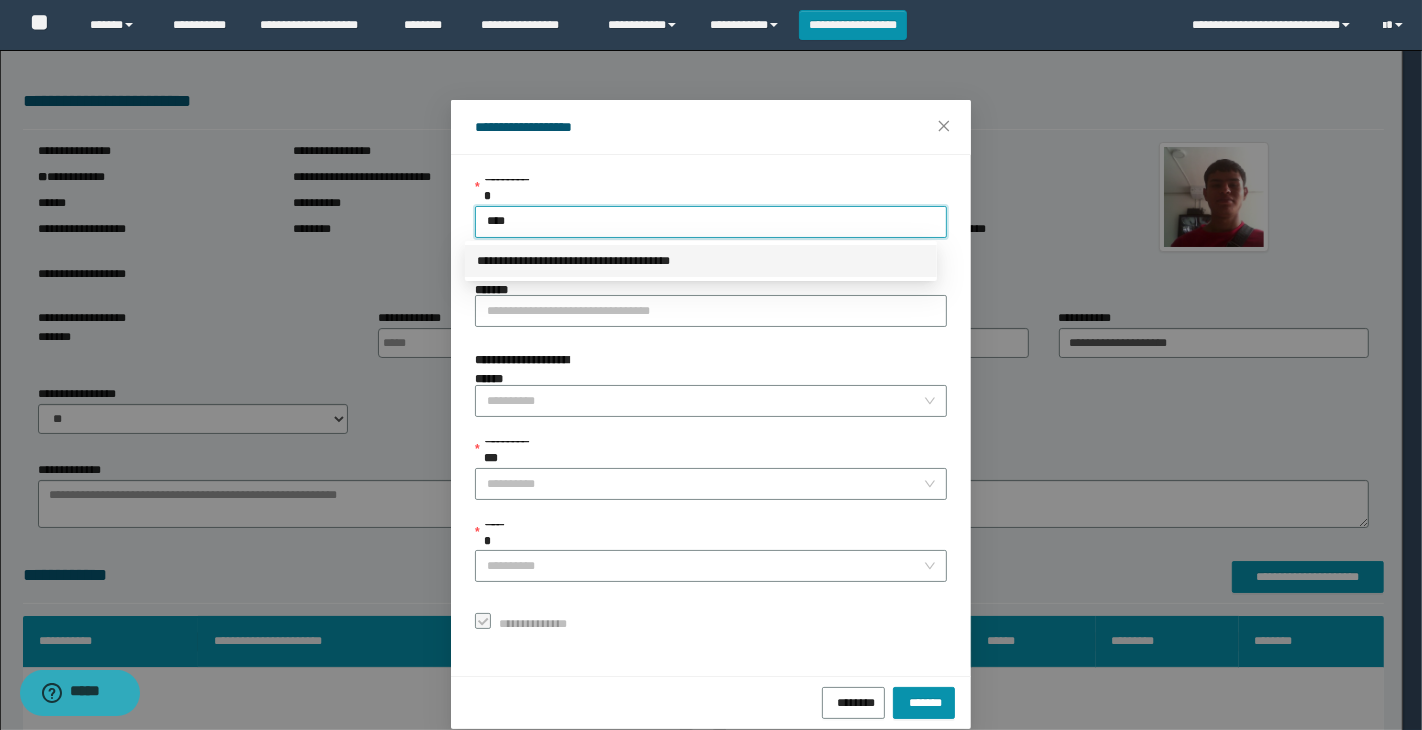 click on "**********" at bounding box center (701, 261) 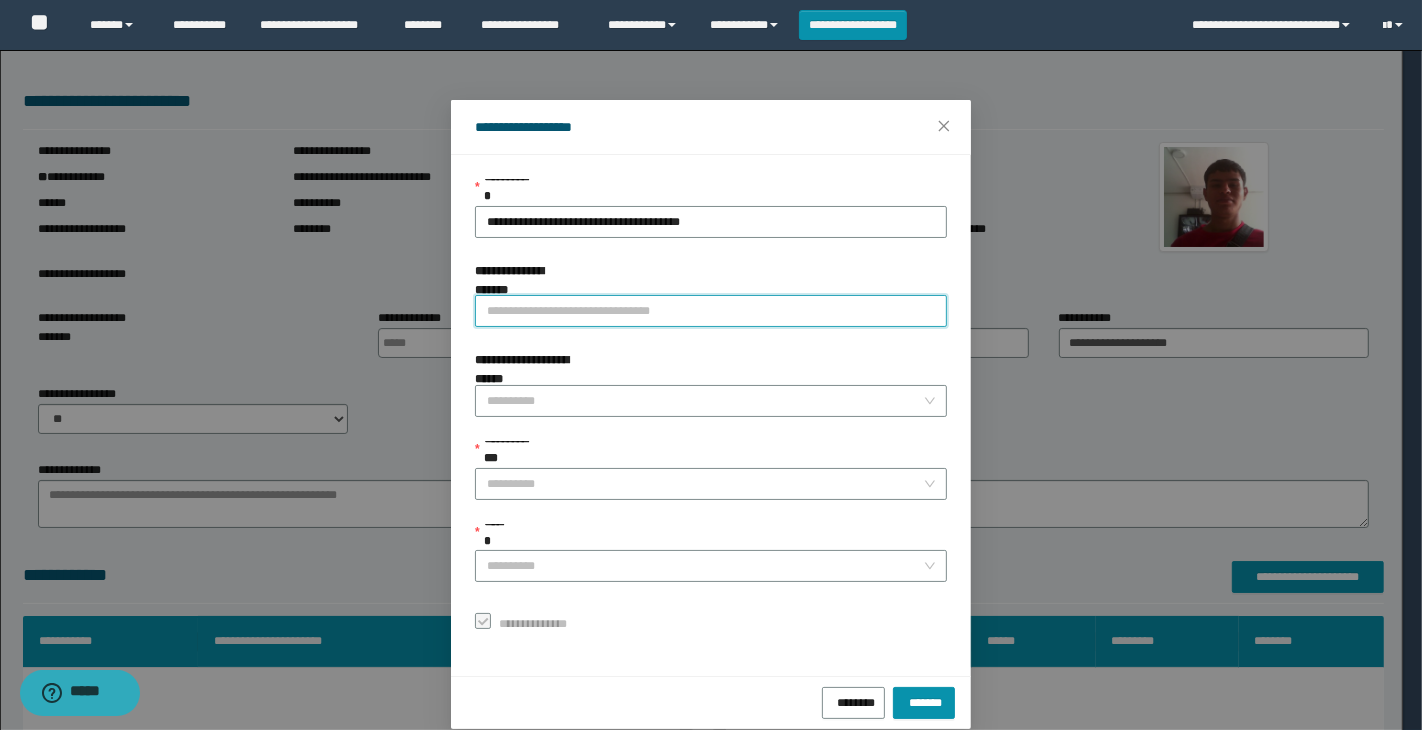 click on "**********" at bounding box center [711, 311] 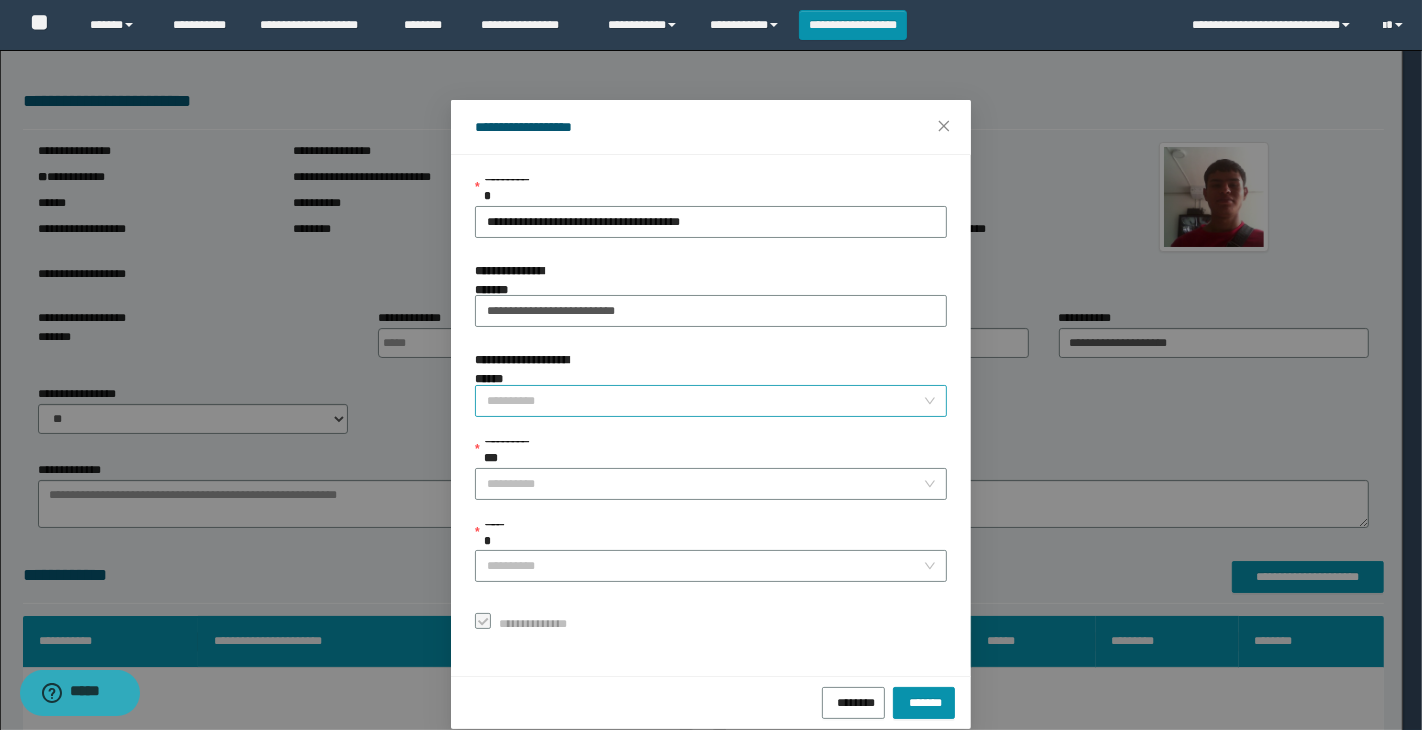 click on "**********" at bounding box center (705, 401) 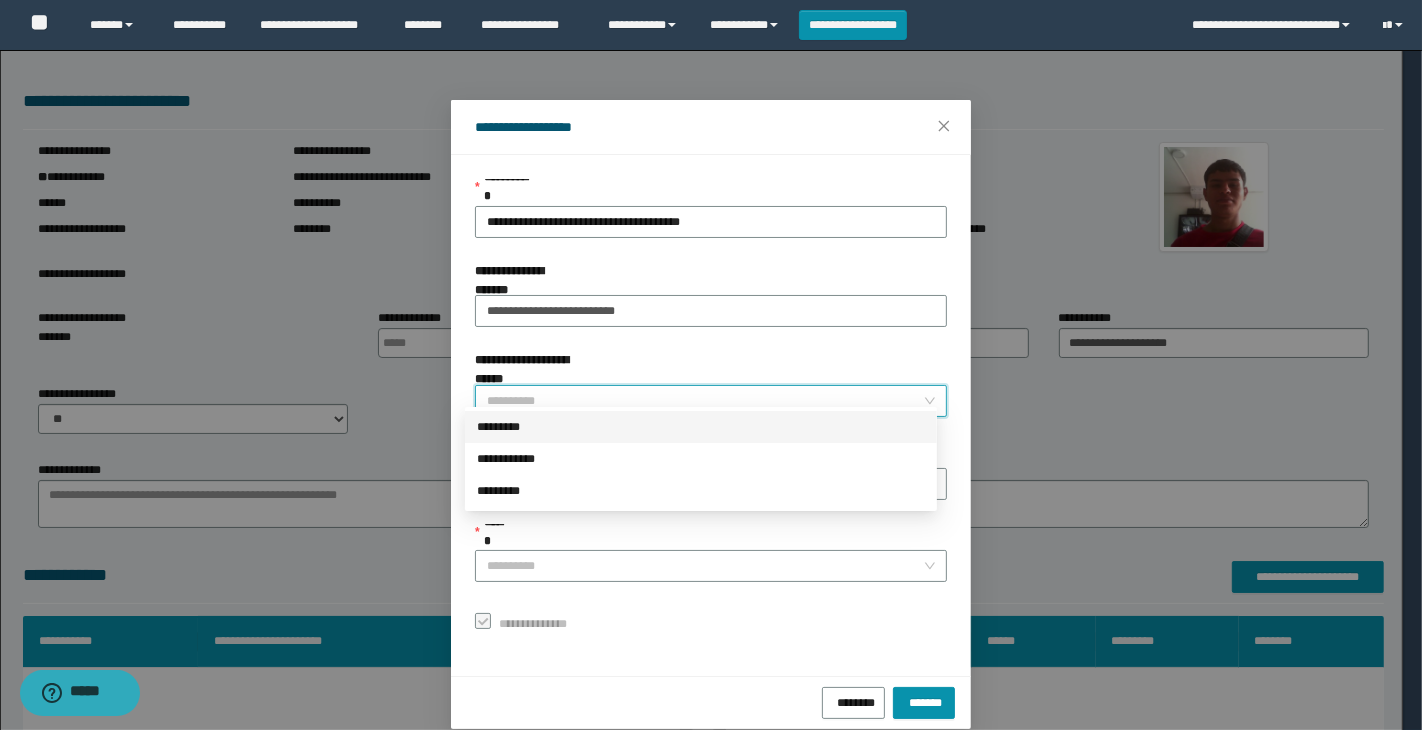 click on "*********" at bounding box center [701, 427] 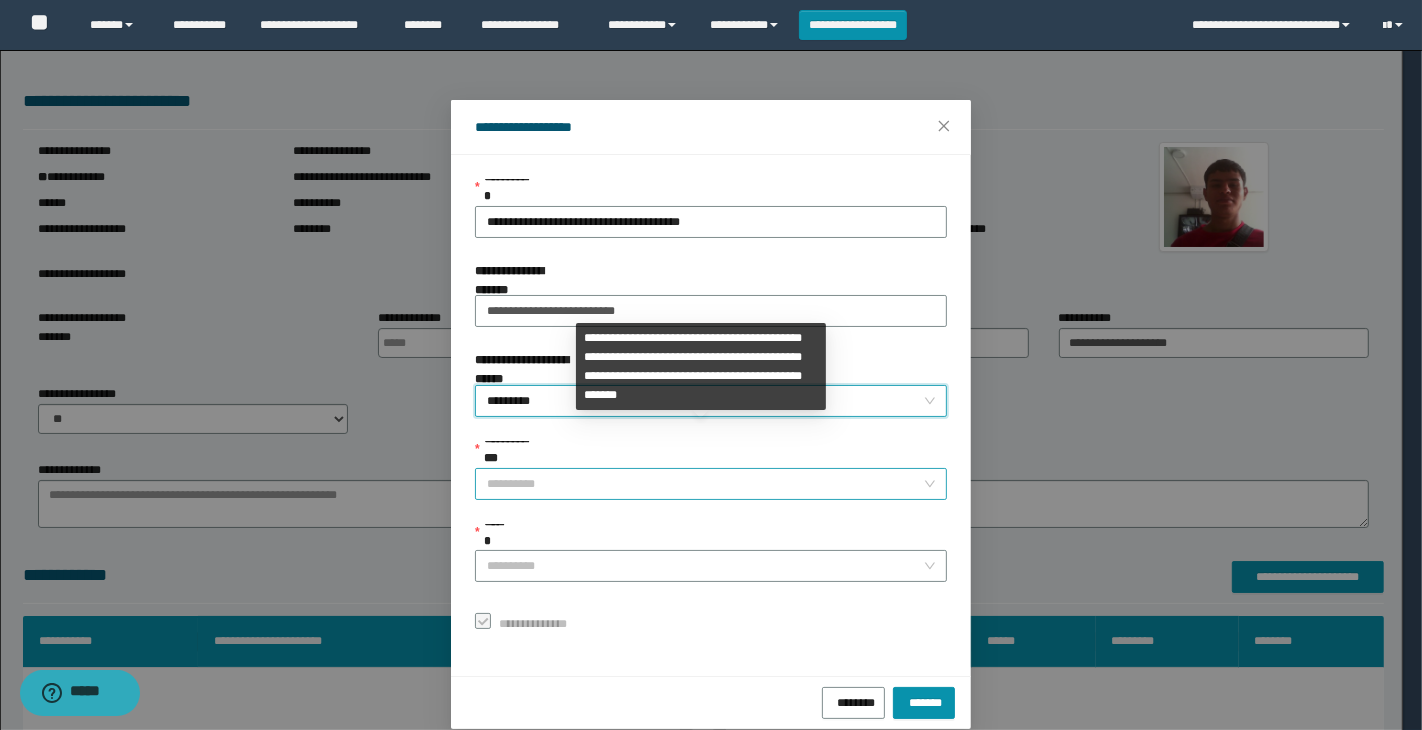 click on "**********" at bounding box center [705, 484] 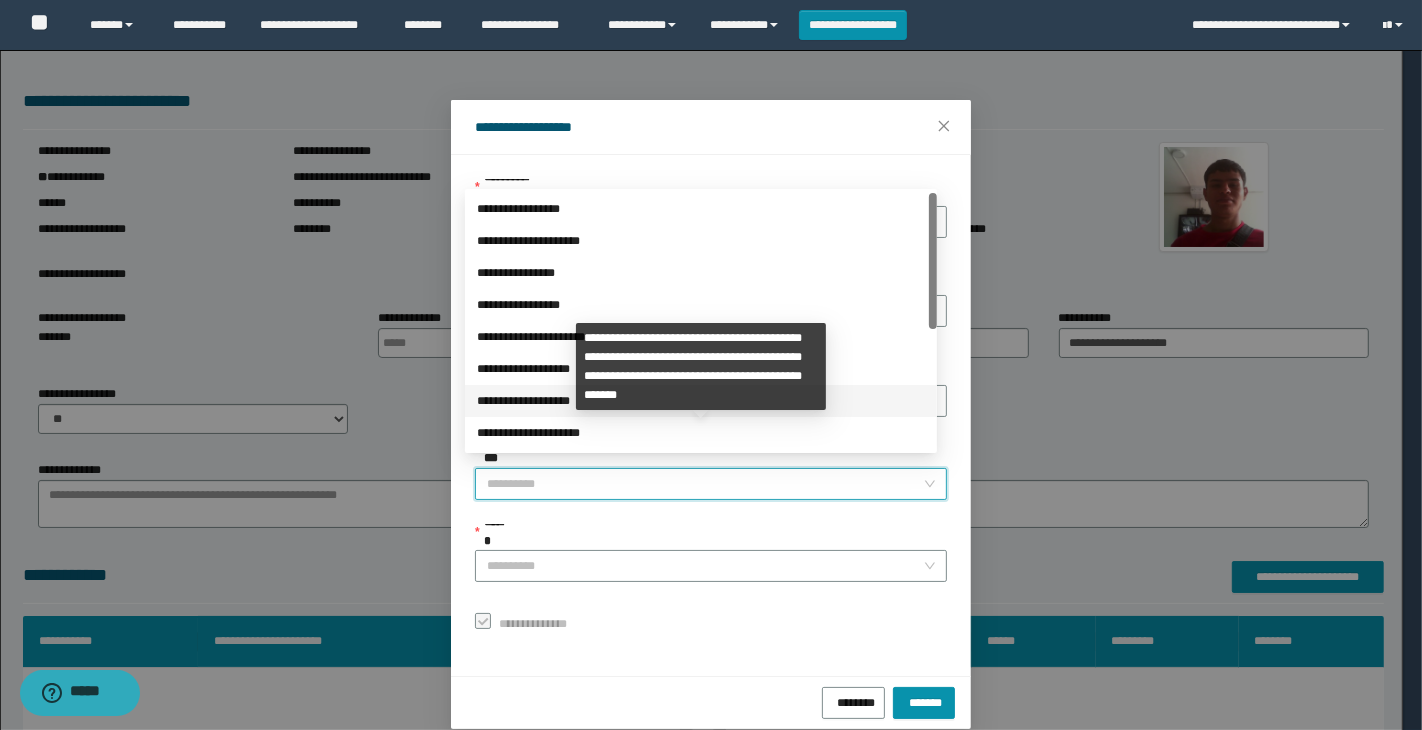 scroll, scrollTop: 200, scrollLeft: 0, axis: vertical 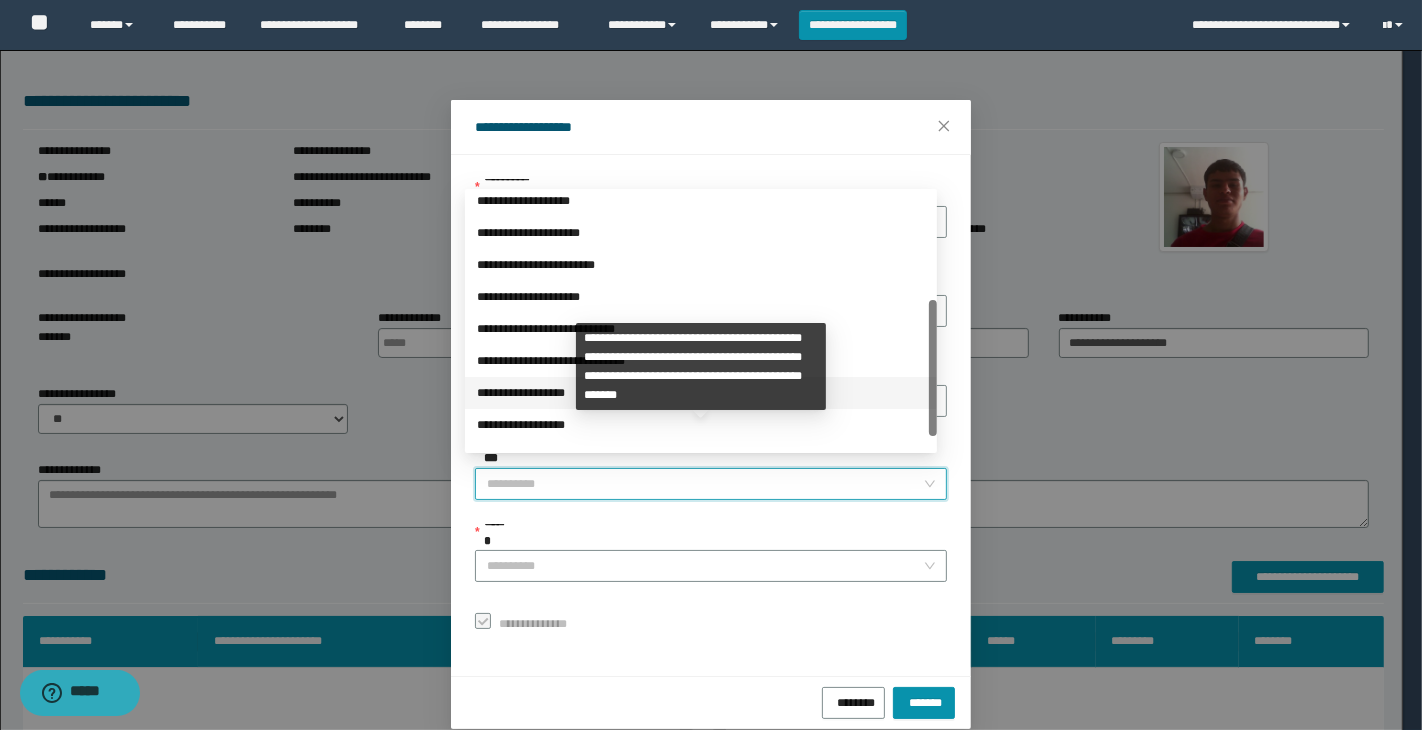 click on "**********" at bounding box center [701, 393] 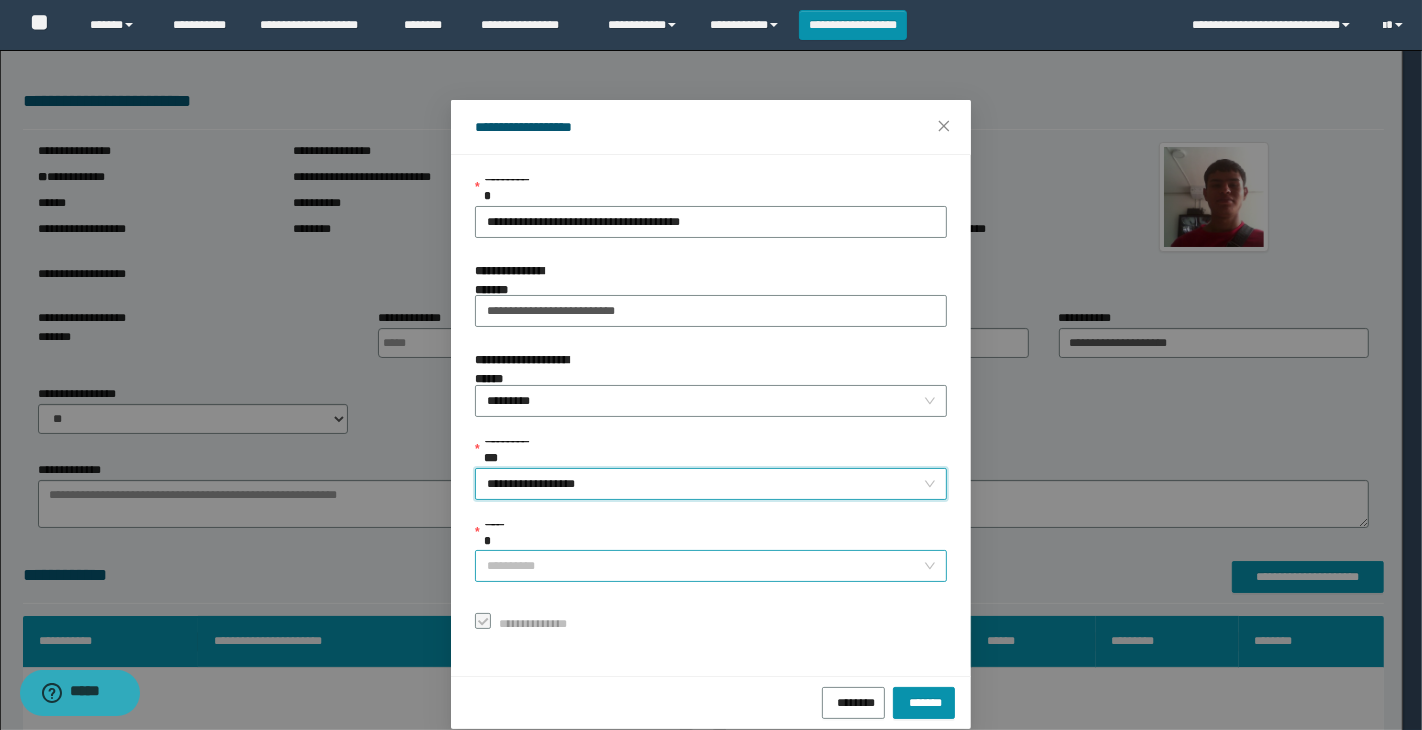 click on "******" at bounding box center [705, 566] 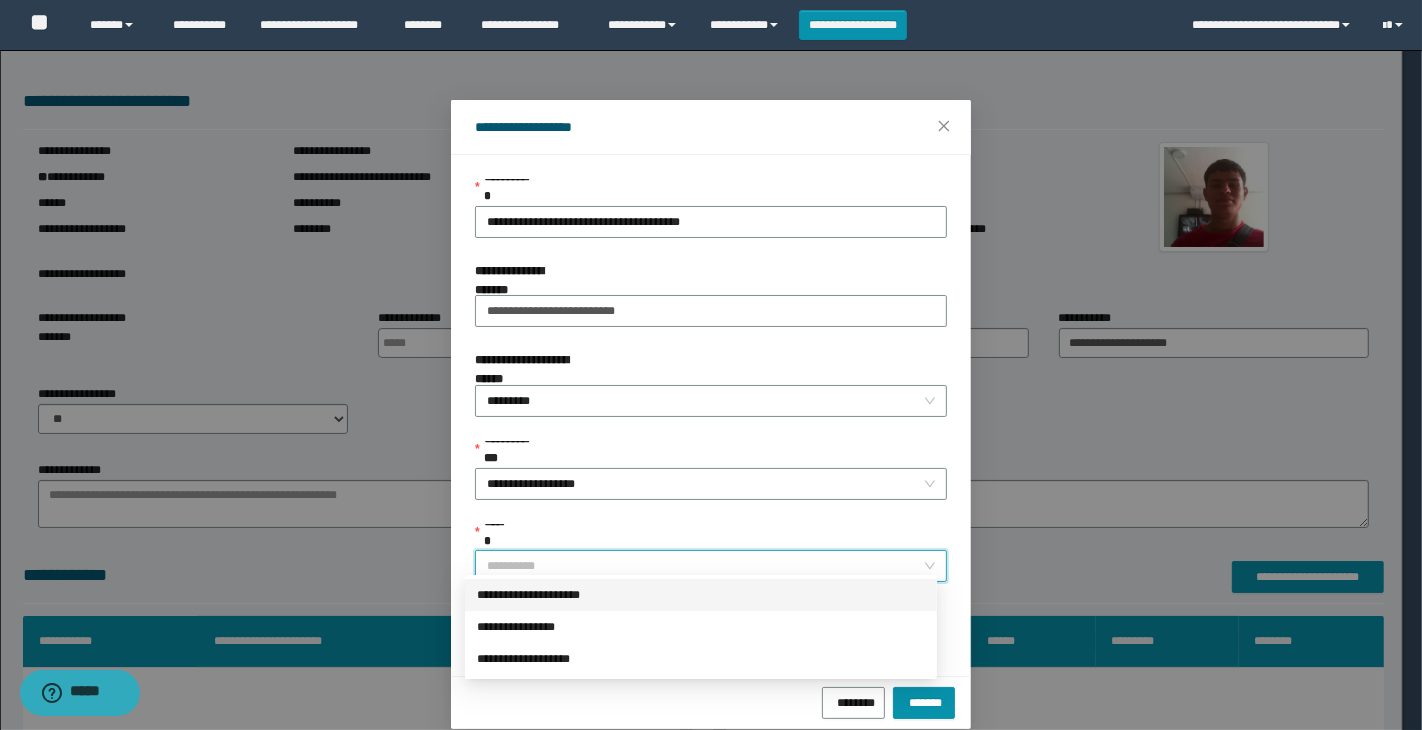 click on "**********" at bounding box center (701, 595) 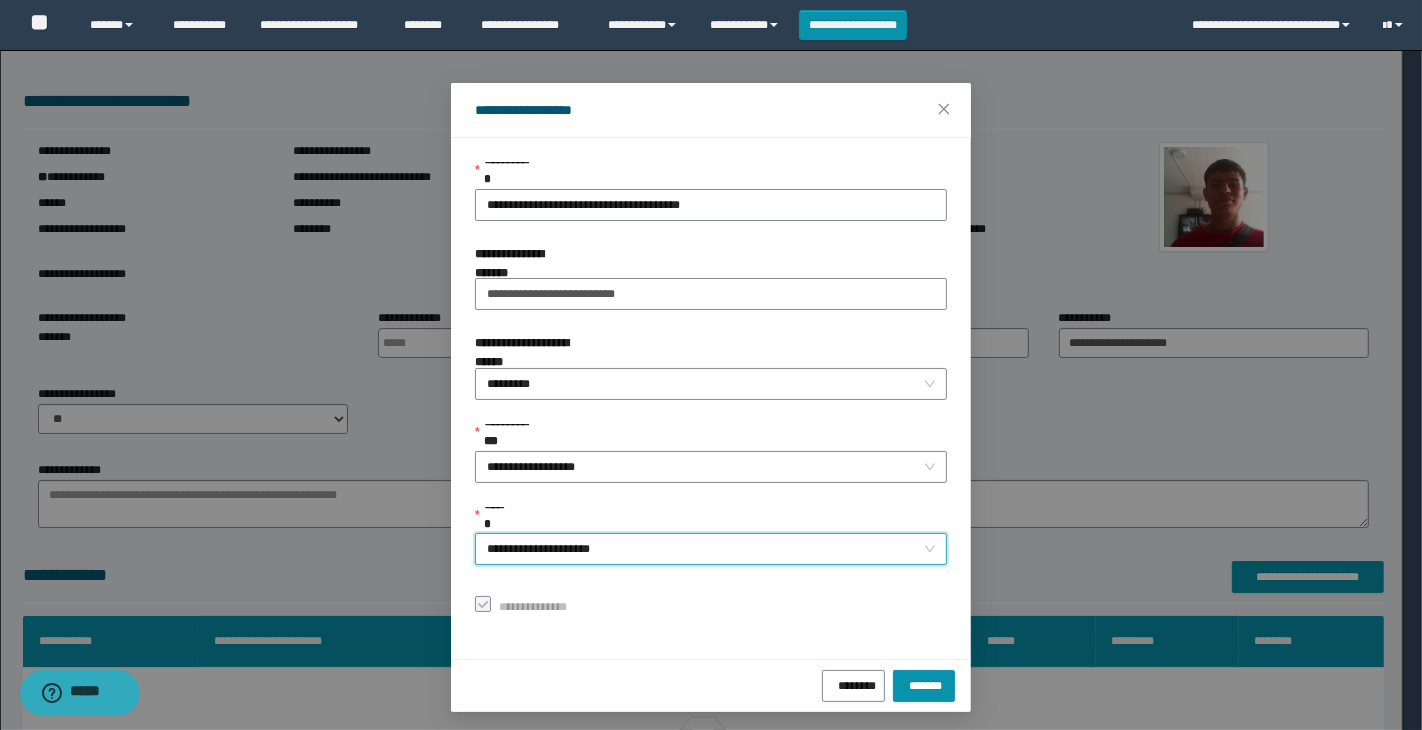 scroll, scrollTop: 23, scrollLeft: 0, axis: vertical 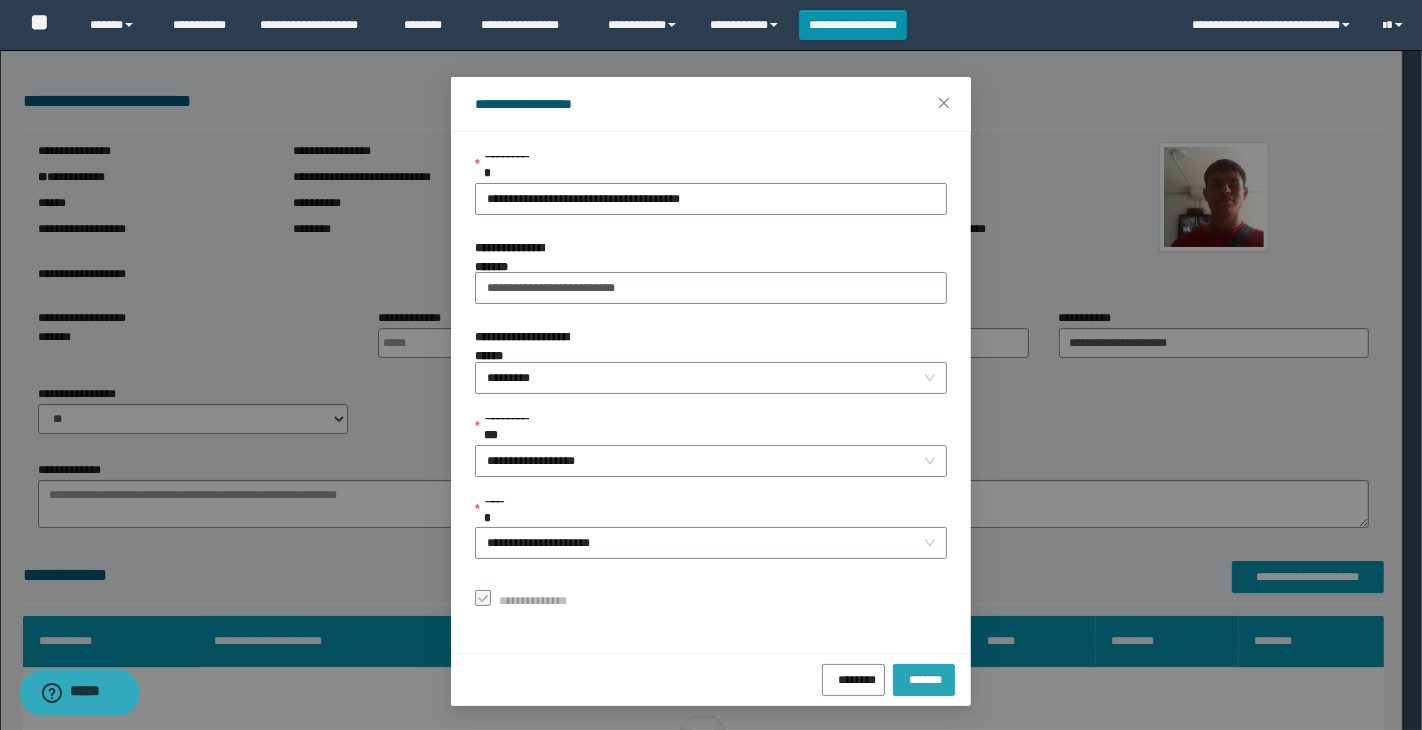 click on "*******" at bounding box center [924, 677] 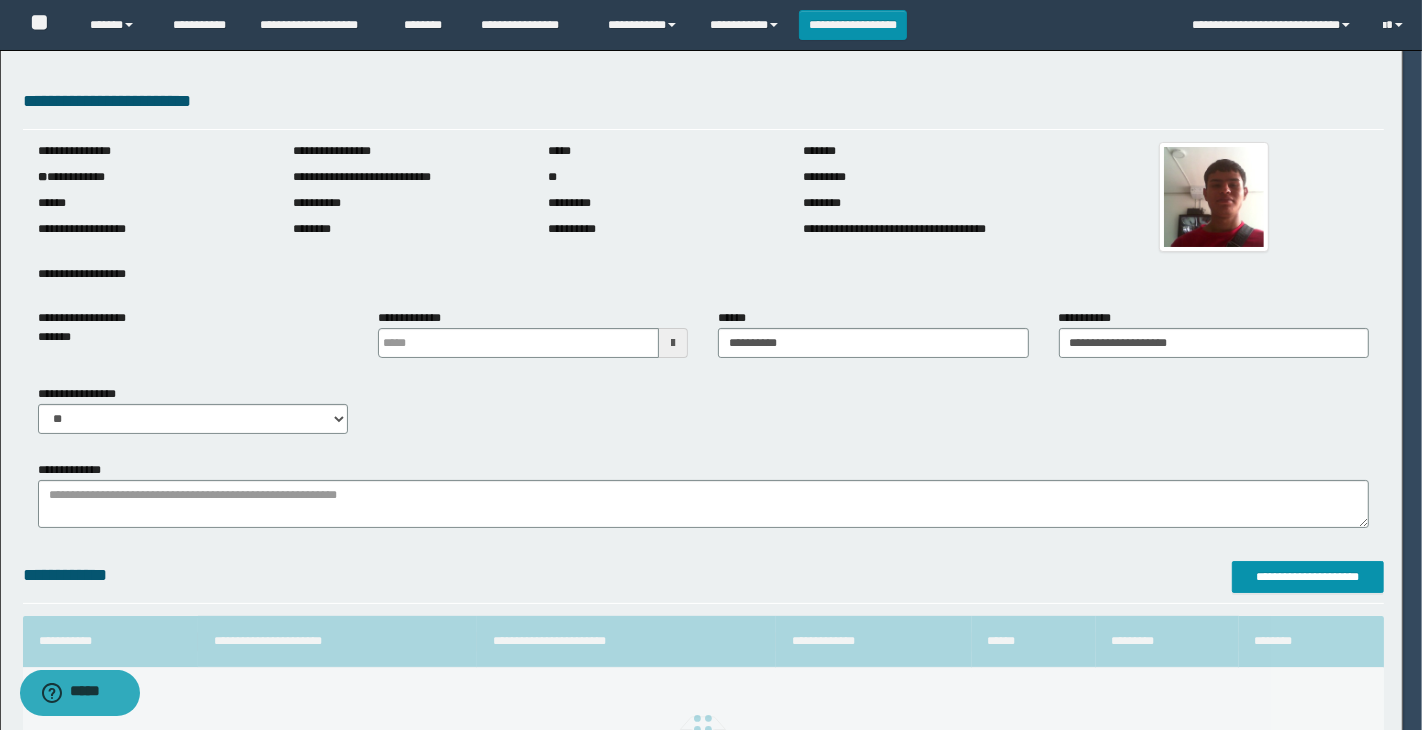 click on "**********" at bounding box center [711, 365] 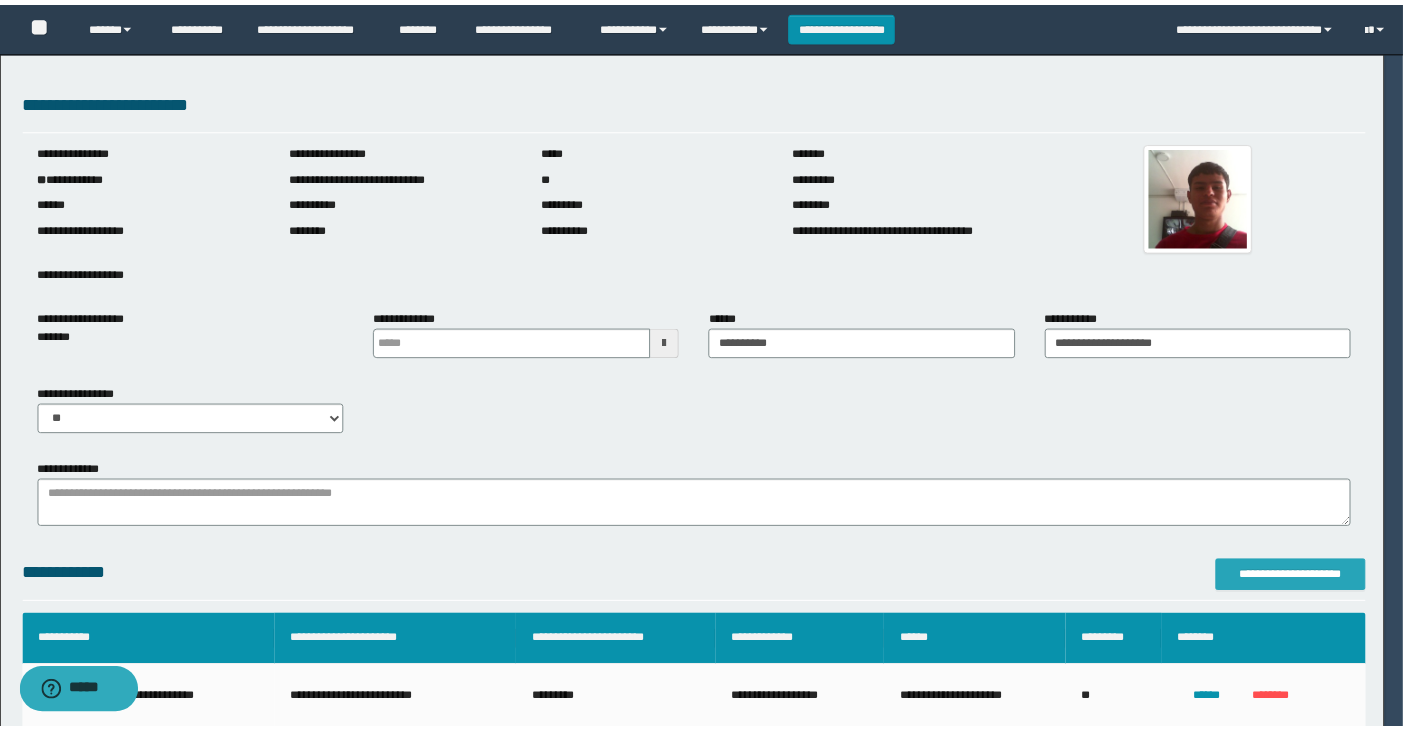 scroll, scrollTop: 0, scrollLeft: 0, axis: both 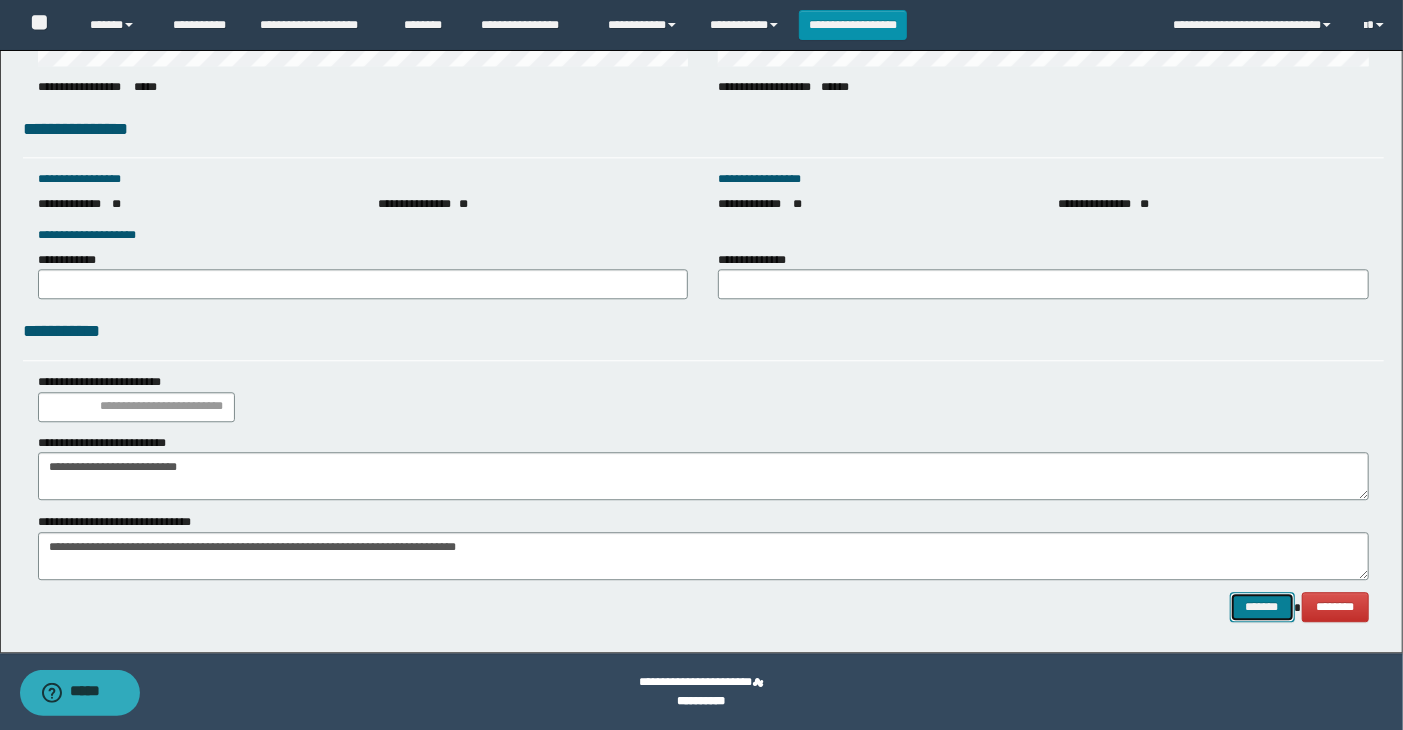click on "*******" at bounding box center [1262, 607] 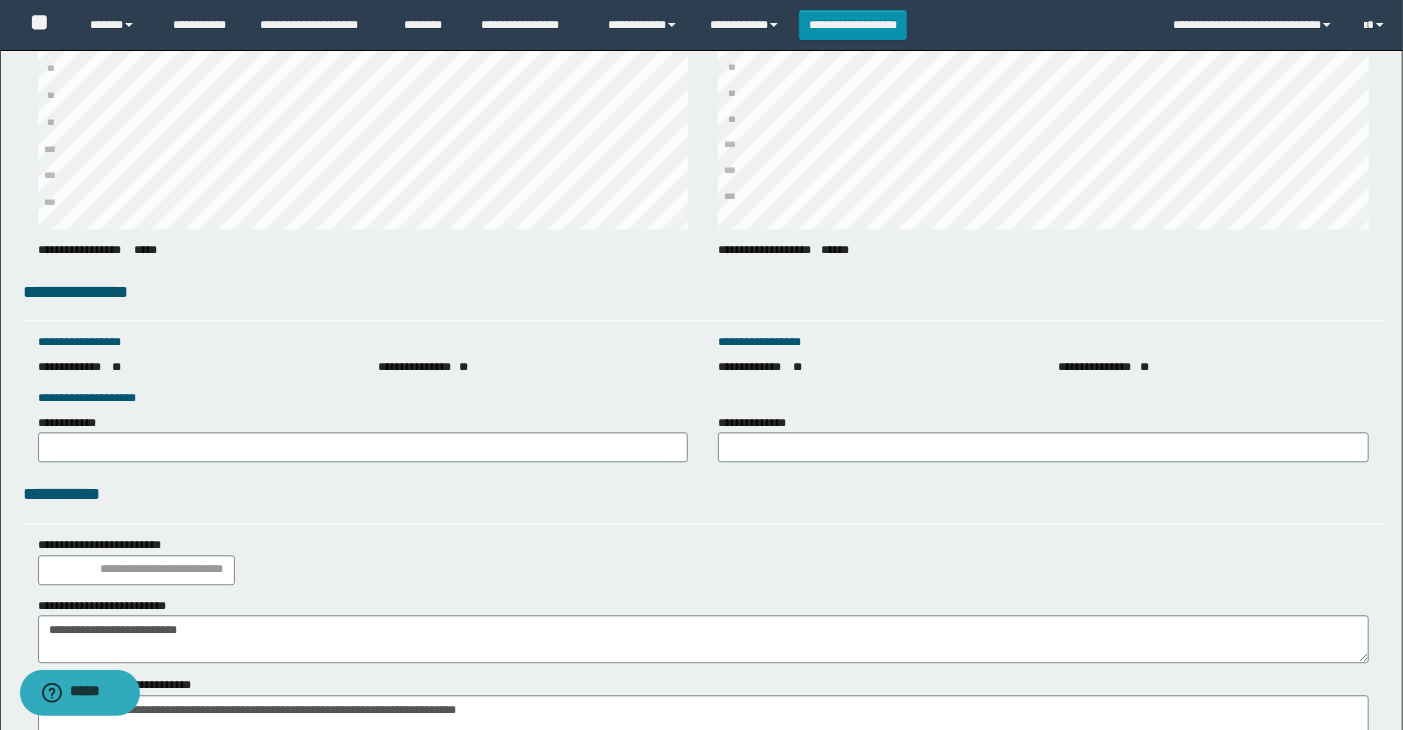 scroll, scrollTop: 2726, scrollLeft: 0, axis: vertical 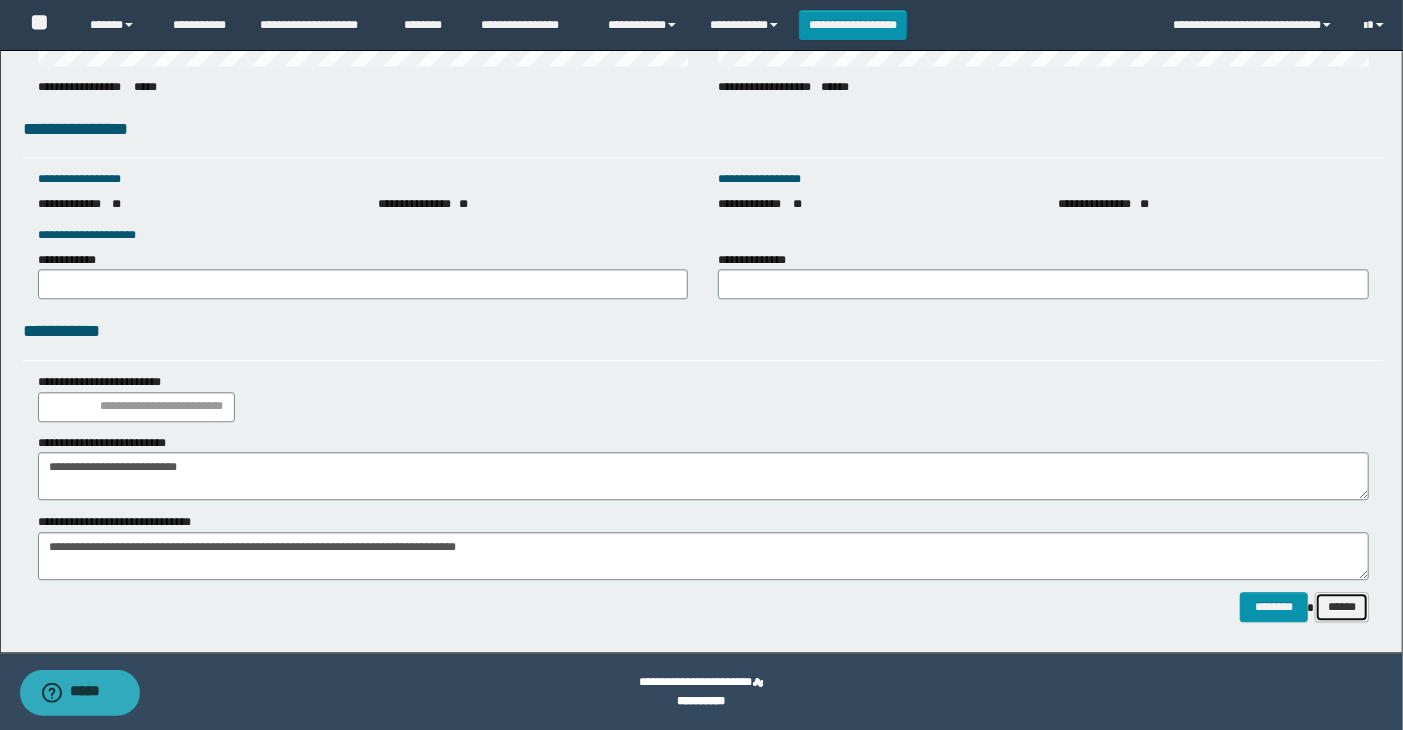 click on "******" at bounding box center [1342, 607] 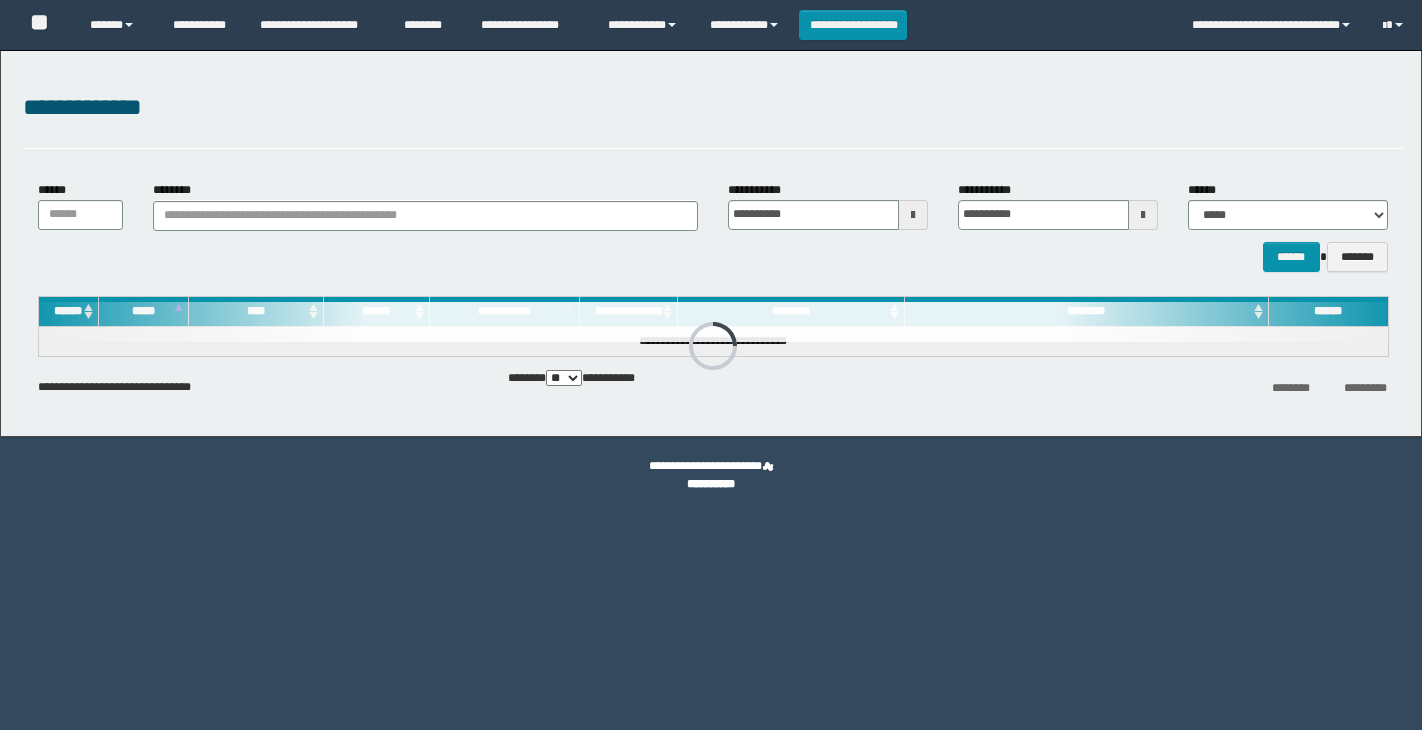 scroll, scrollTop: 0, scrollLeft: 0, axis: both 